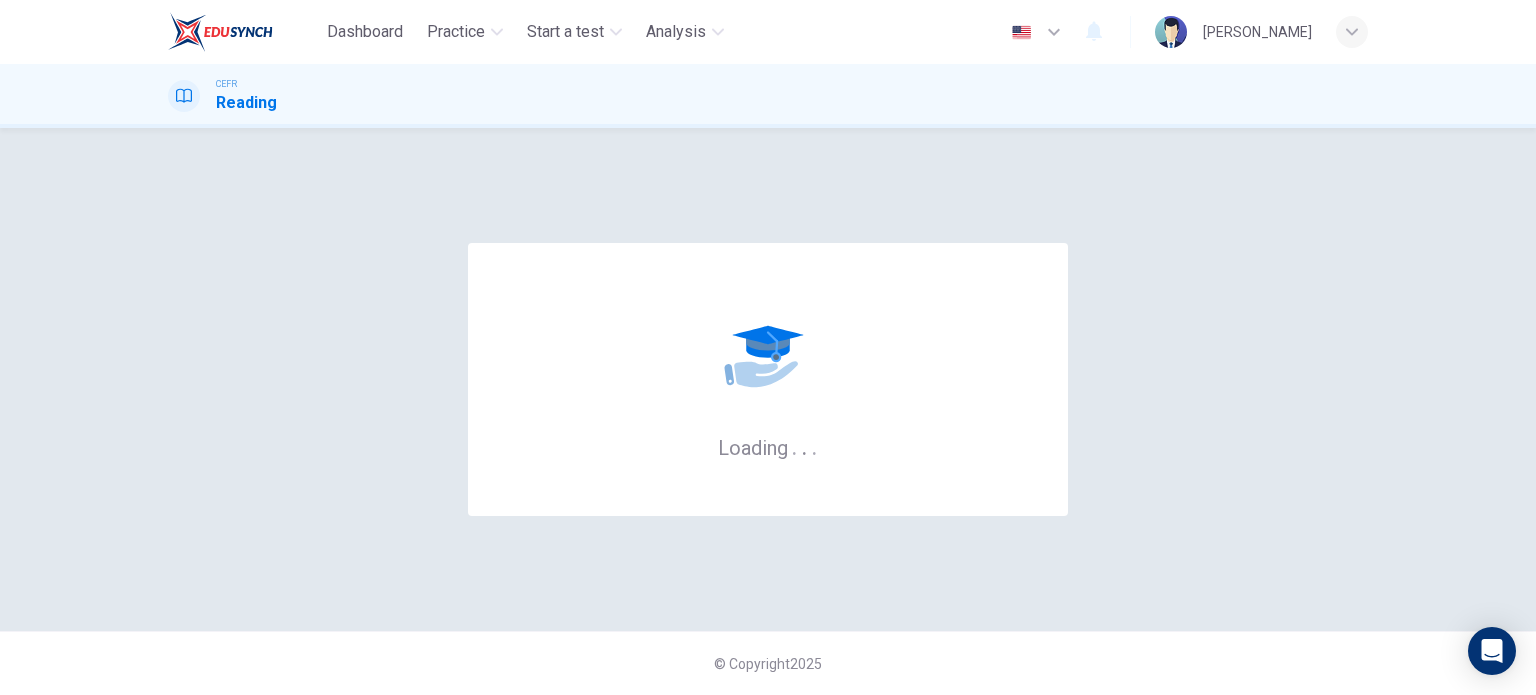 scroll, scrollTop: 0, scrollLeft: 0, axis: both 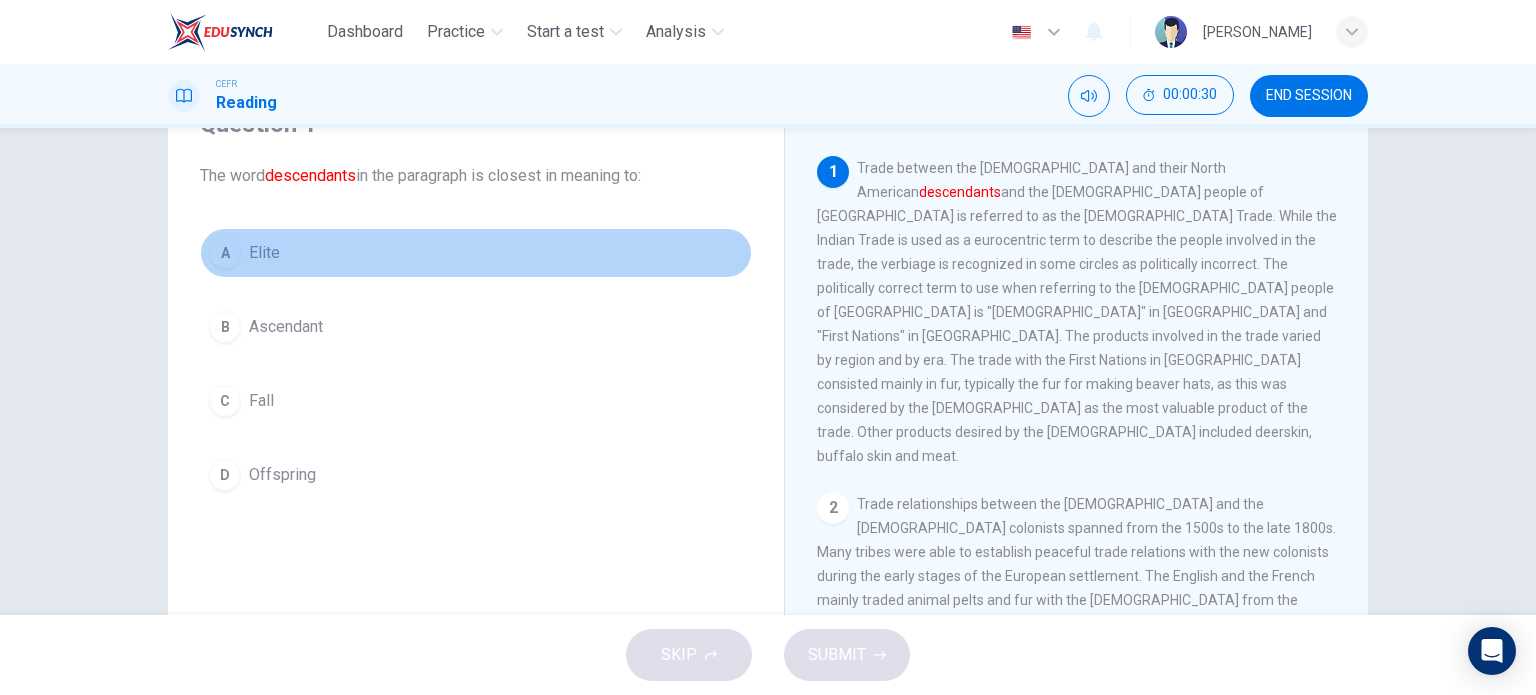 click on "Elite" at bounding box center [264, 253] 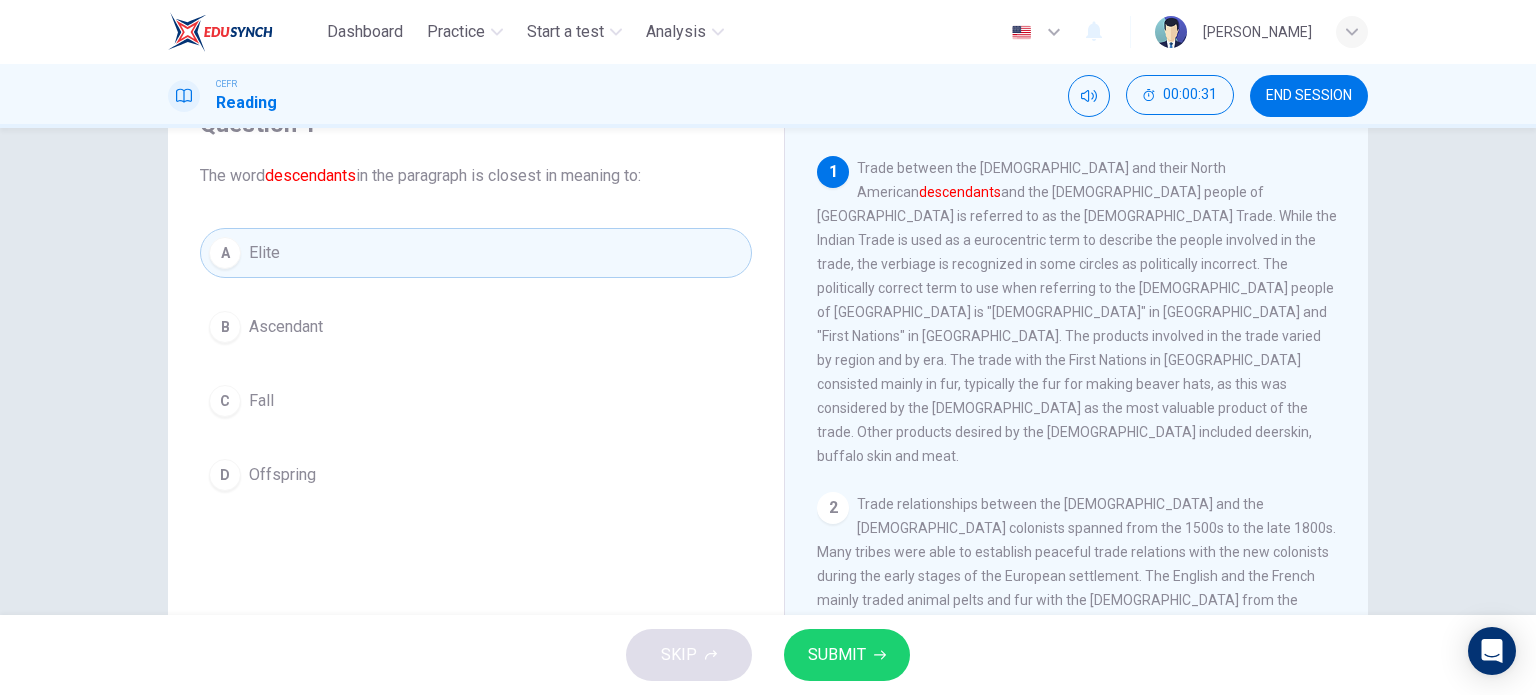 click on "SUBMIT" at bounding box center [837, 655] 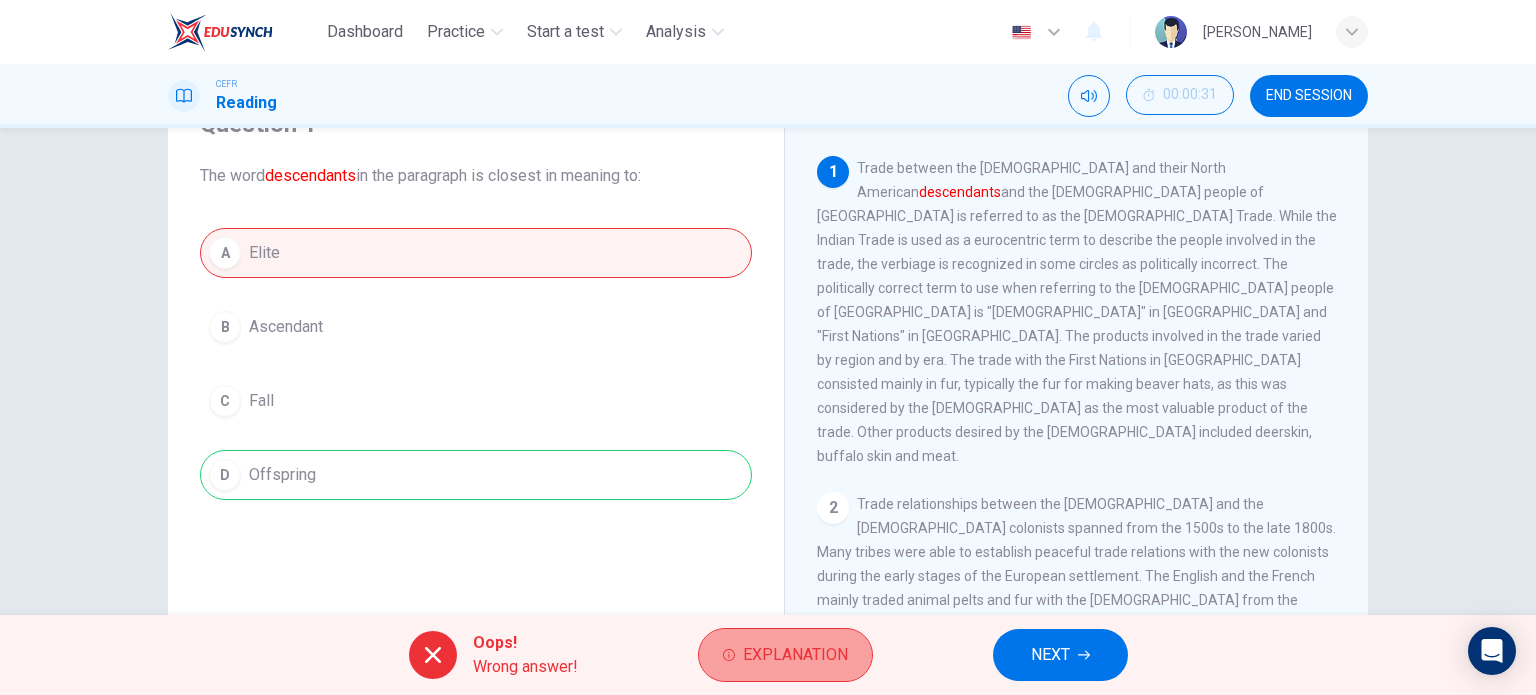 click on "Explanation" at bounding box center [785, 655] 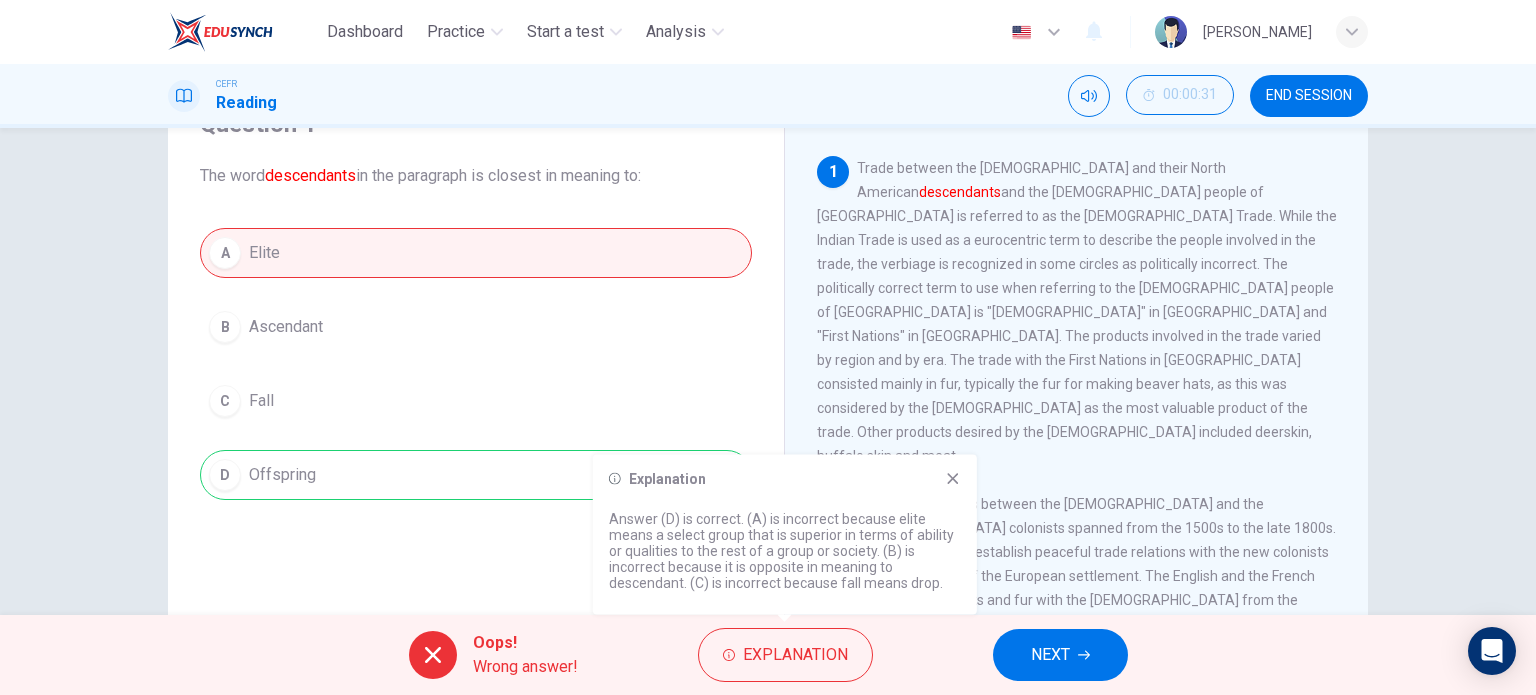 click on "A Elite B Ascendant C Fall D Offspring" at bounding box center (476, 364) 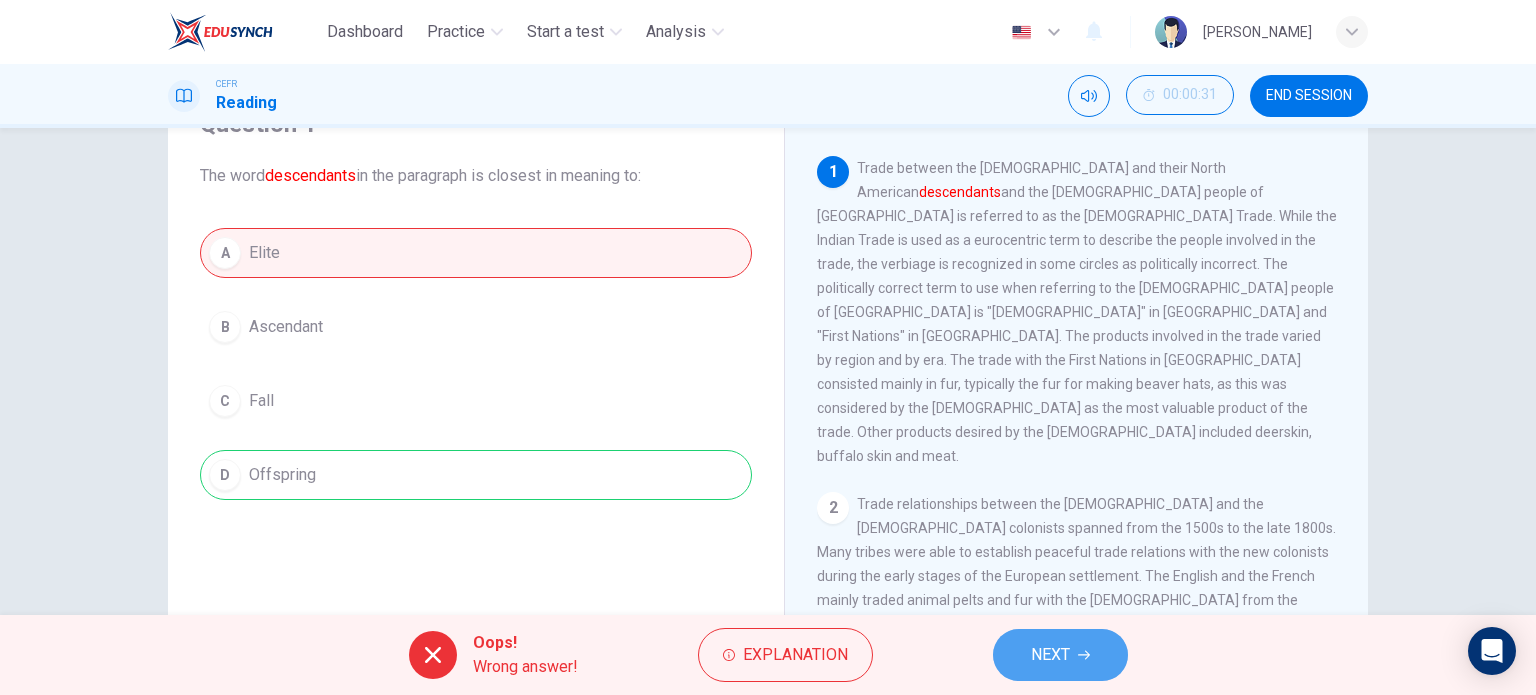 click on "NEXT" at bounding box center [1050, 655] 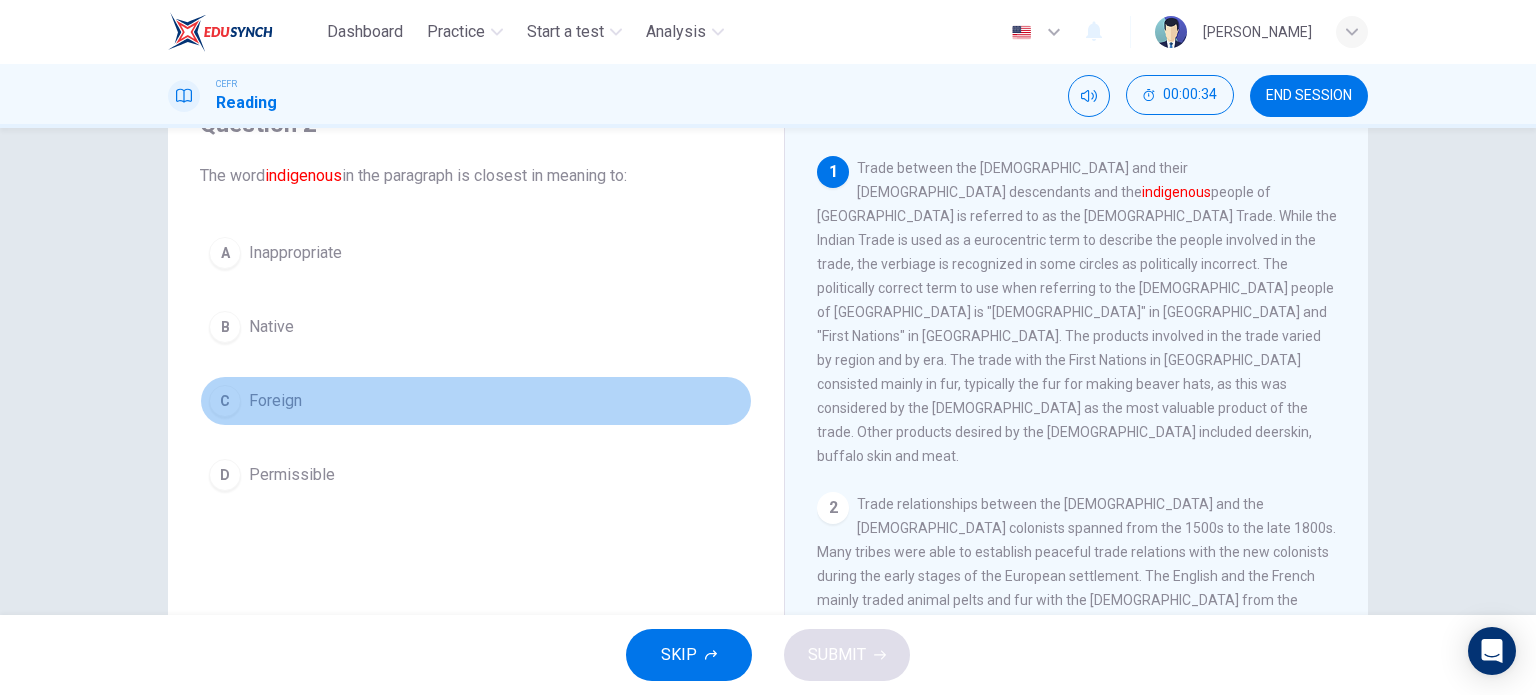 click on "C Foreign" at bounding box center (476, 401) 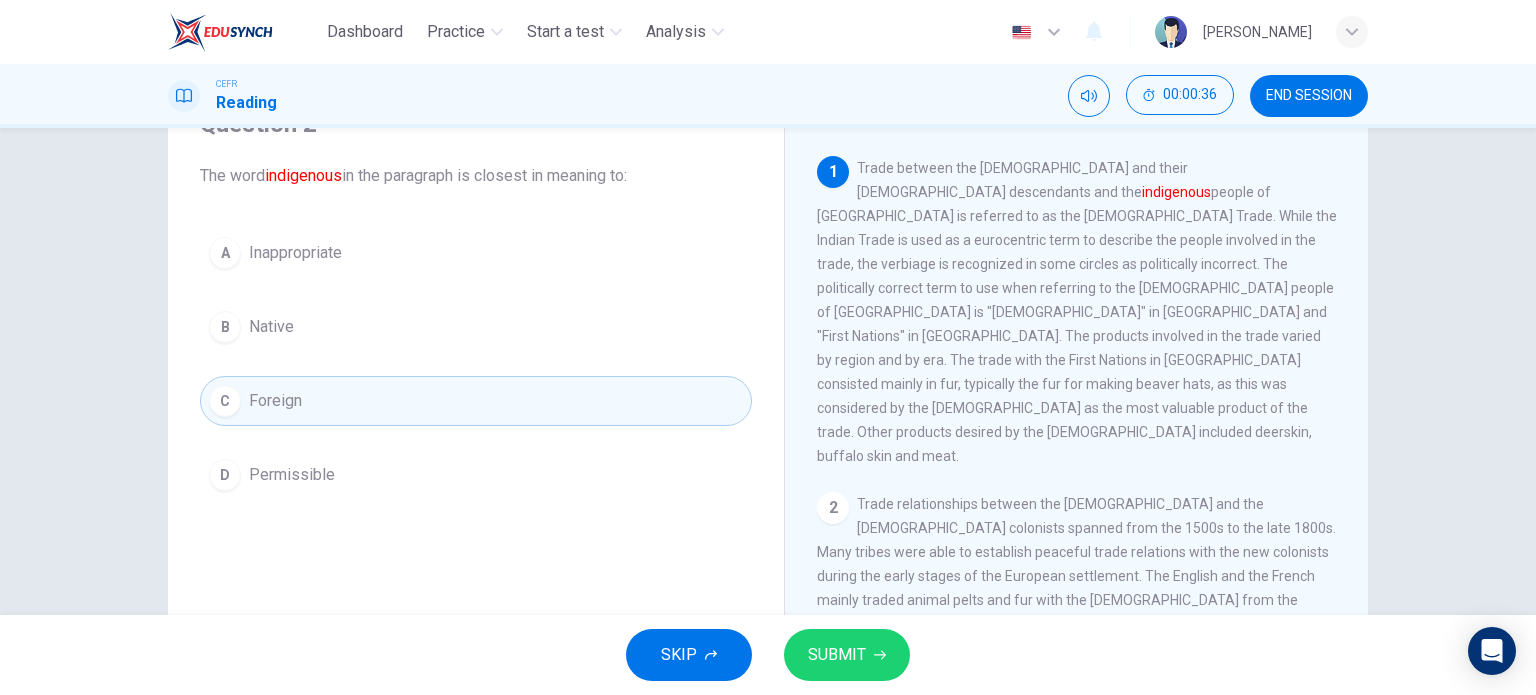 click 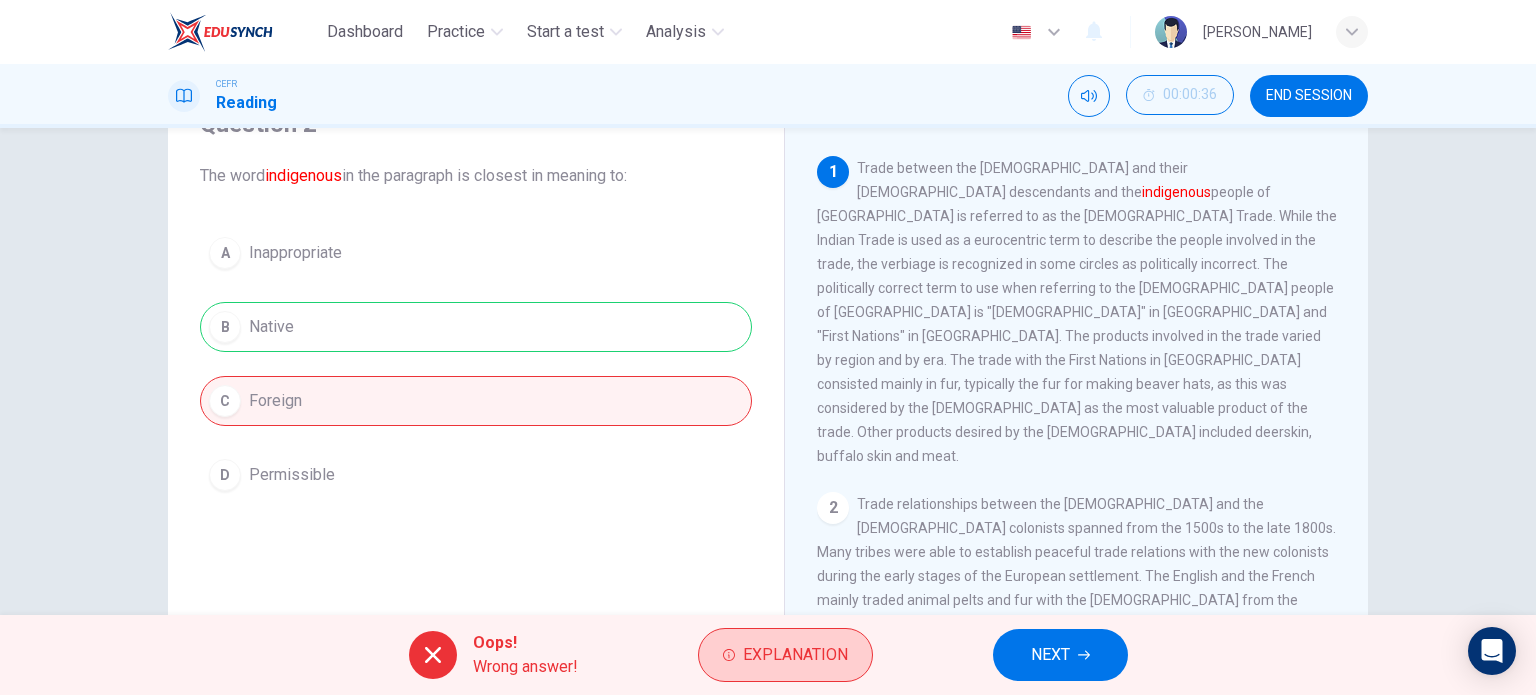 click on "Explanation" at bounding box center (785, 655) 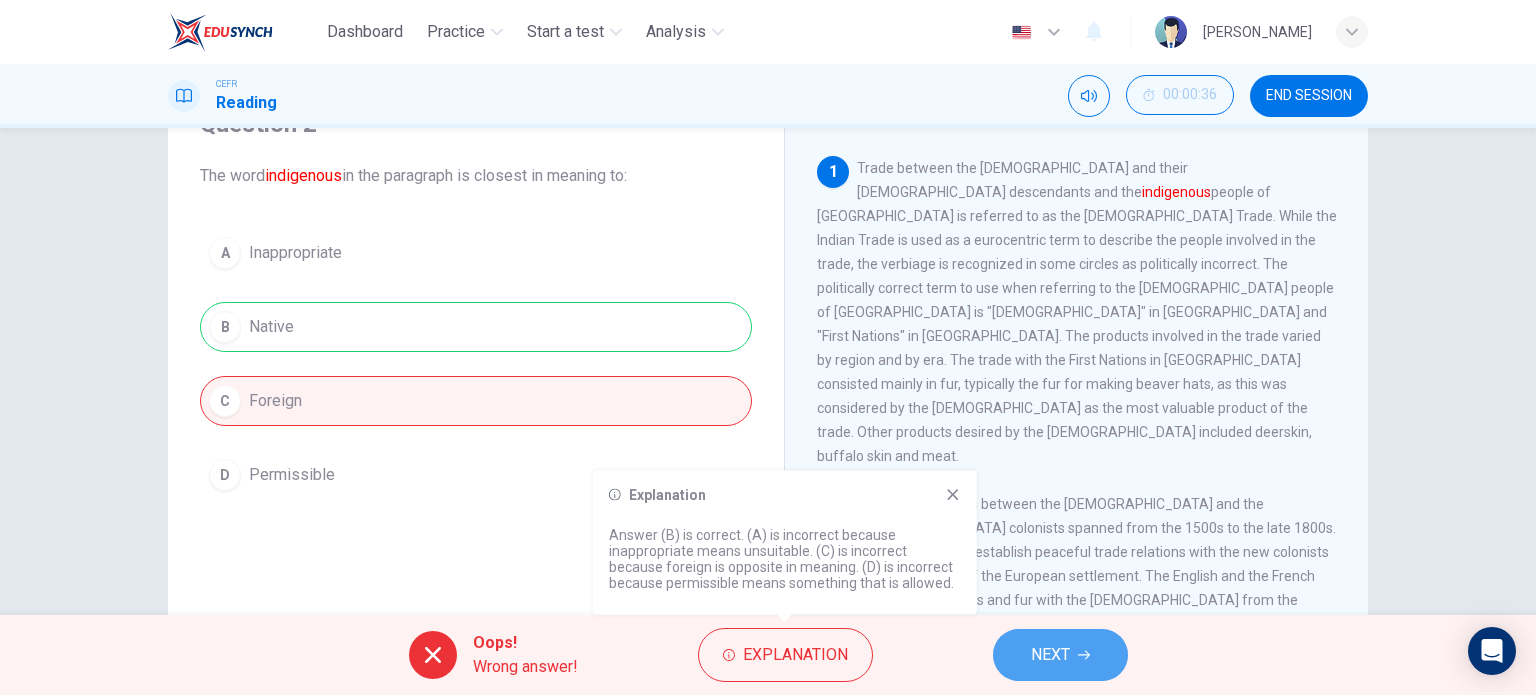 click on "NEXT" at bounding box center [1060, 655] 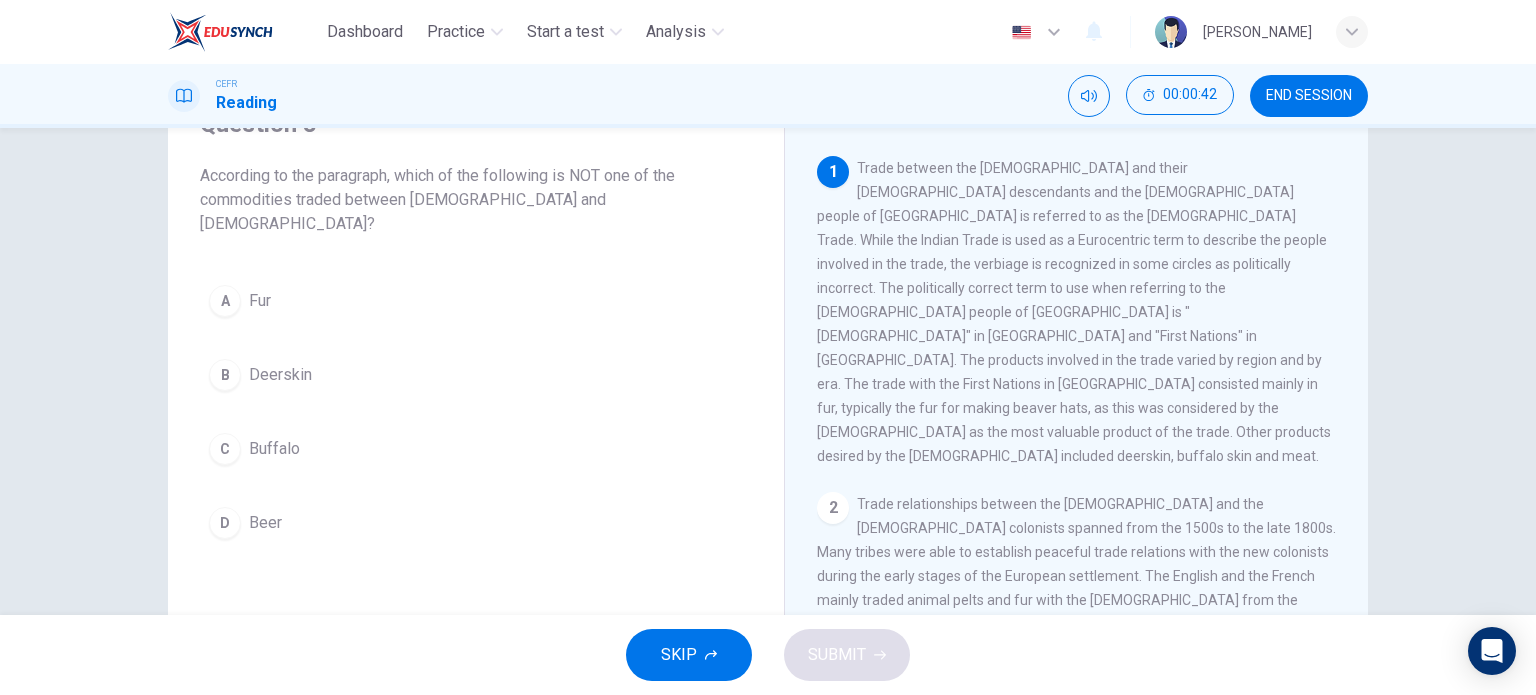 click on "Trade between the [DEMOGRAPHIC_DATA] and their [DEMOGRAPHIC_DATA] descendants and the [DEMOGRAPHIC_DATA] people of [GEOGRAPHIC_DATA] is referred to as the [DEMOGRAPHIC_DATA] Trade. While the Indian Trade is used as a Eurocentric term to describe the people involved in the trade, the verbiage is recognized in some circles as politically incorrect. The politically correct term to use when referring to the [DEMOGRAPHIC_DATA] people of [GEOGRAPHIC_DATA] is "[DEMOGRAPHIC_DATA]" in [GEOGRAPHIC_DATA] and "First Nations" in [GEOGRAPHIC_DATA]. The products involved in the trade varied by region and by era. The trade with the First Nations in [GEOGRAPHIC_DATA] consisted mainly in fur, typically the fur for making beaver hats, as this was considered by the [DEMOGRAPHIC_DATA] as the most valuable product of the trade. Other products desired by the [DEMOGRAPHIC_DATA] included deerskin, buffalo skin and meat." at bounding box center (1074, 312) 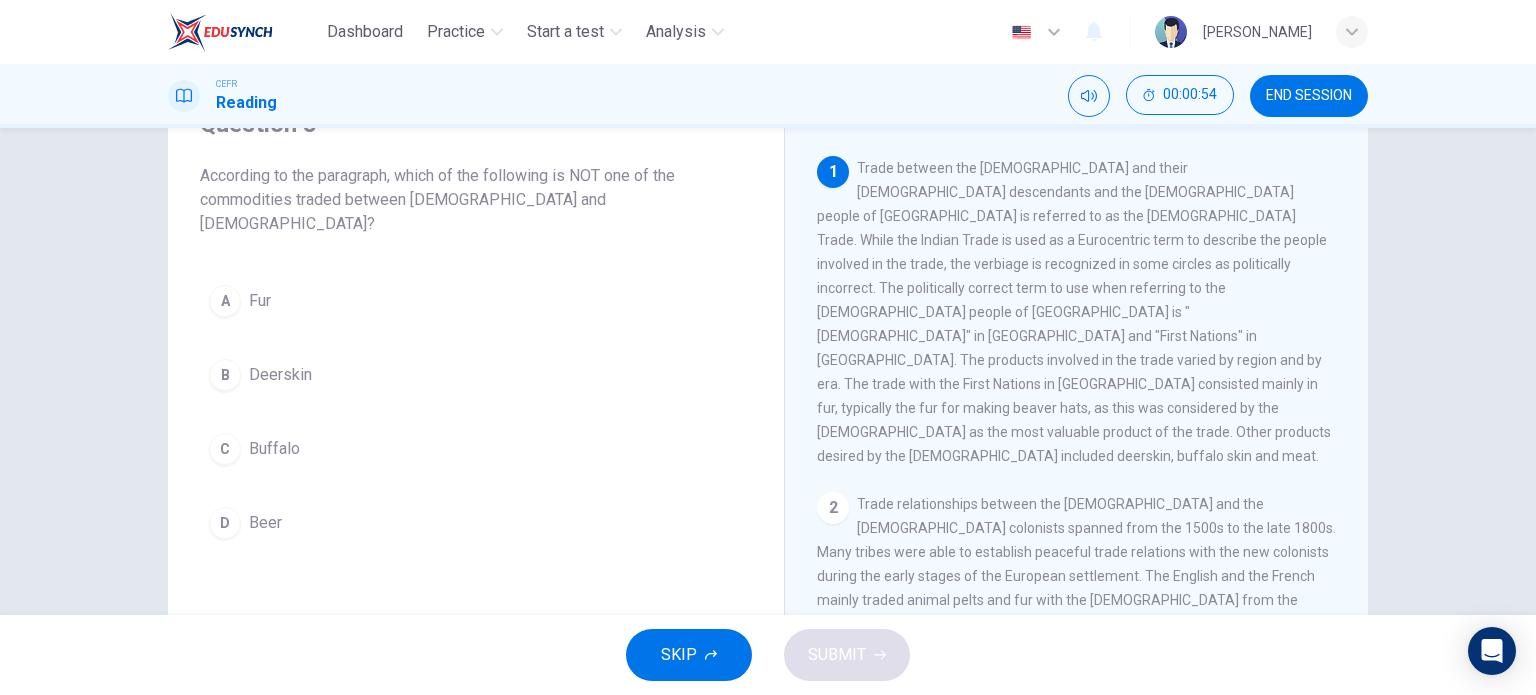 click on "D Beer" at bounding box center (476, 523) 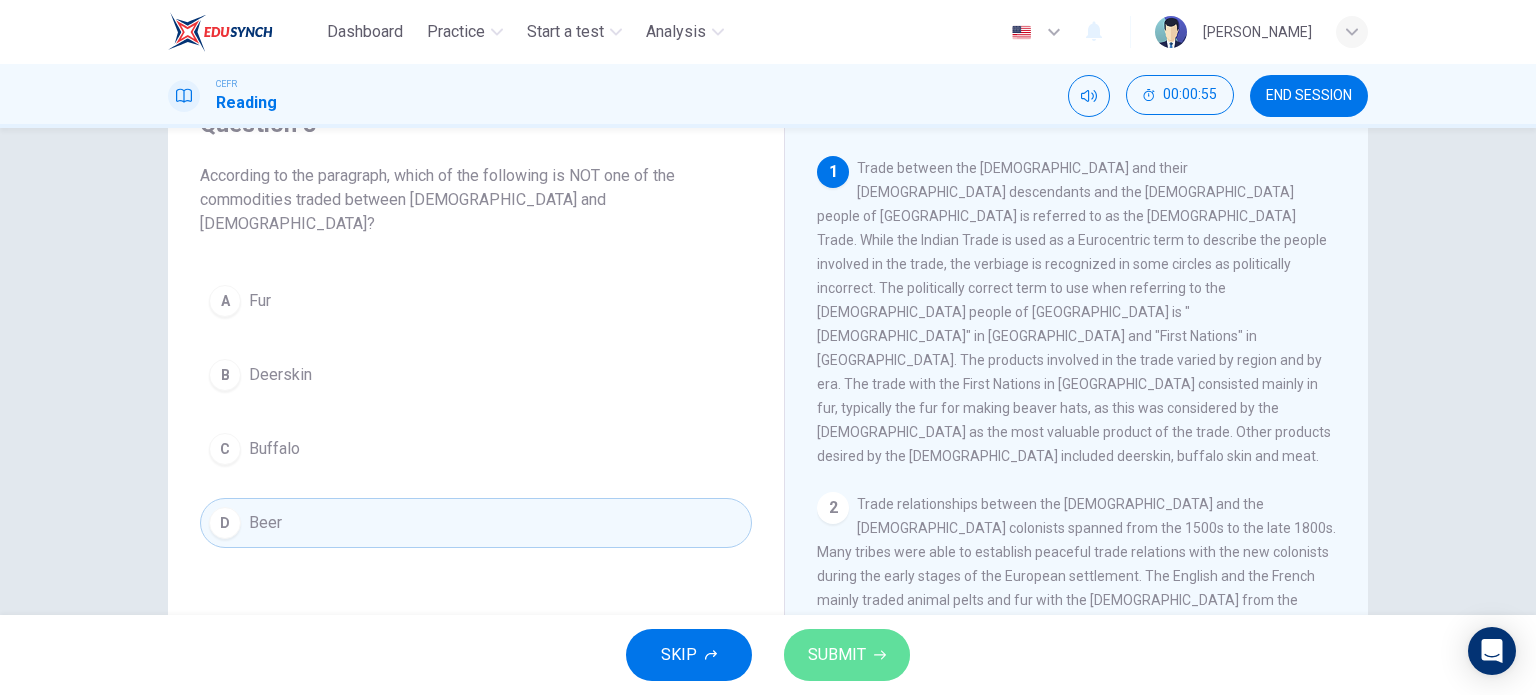 click on "SUBMIT" at bounding box center [837, 655] 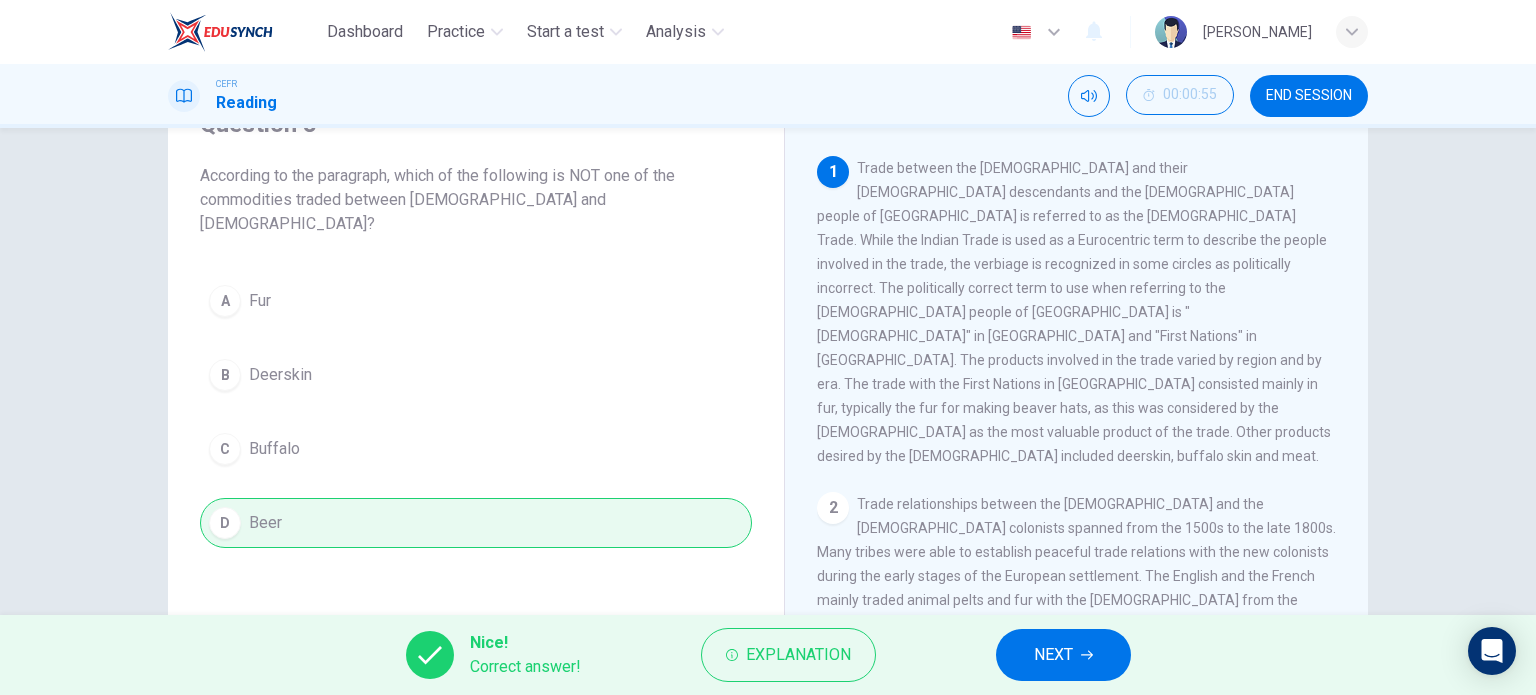 click on "NEXT" at bounding box center (1063, 655) 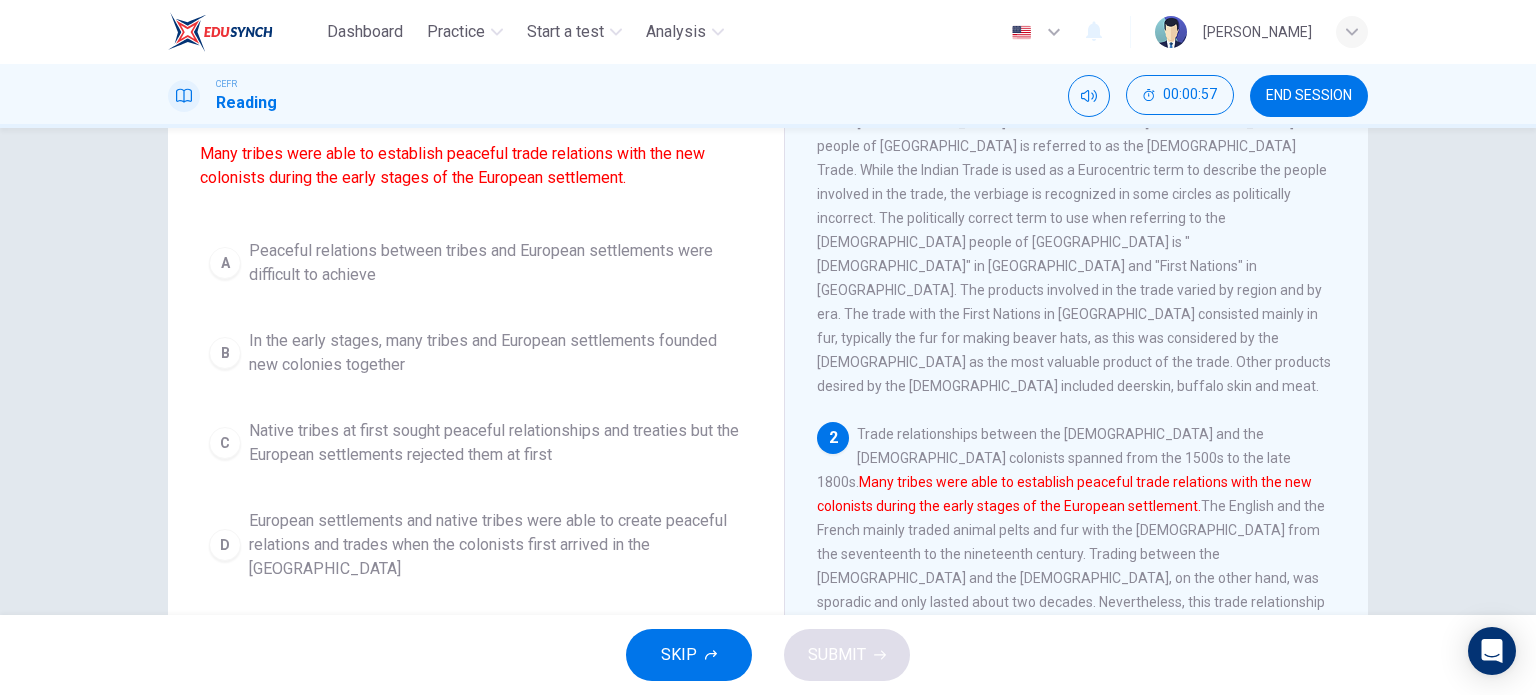 scroll, scrollTop: 200, scrollLeft: 0, axis: vertical 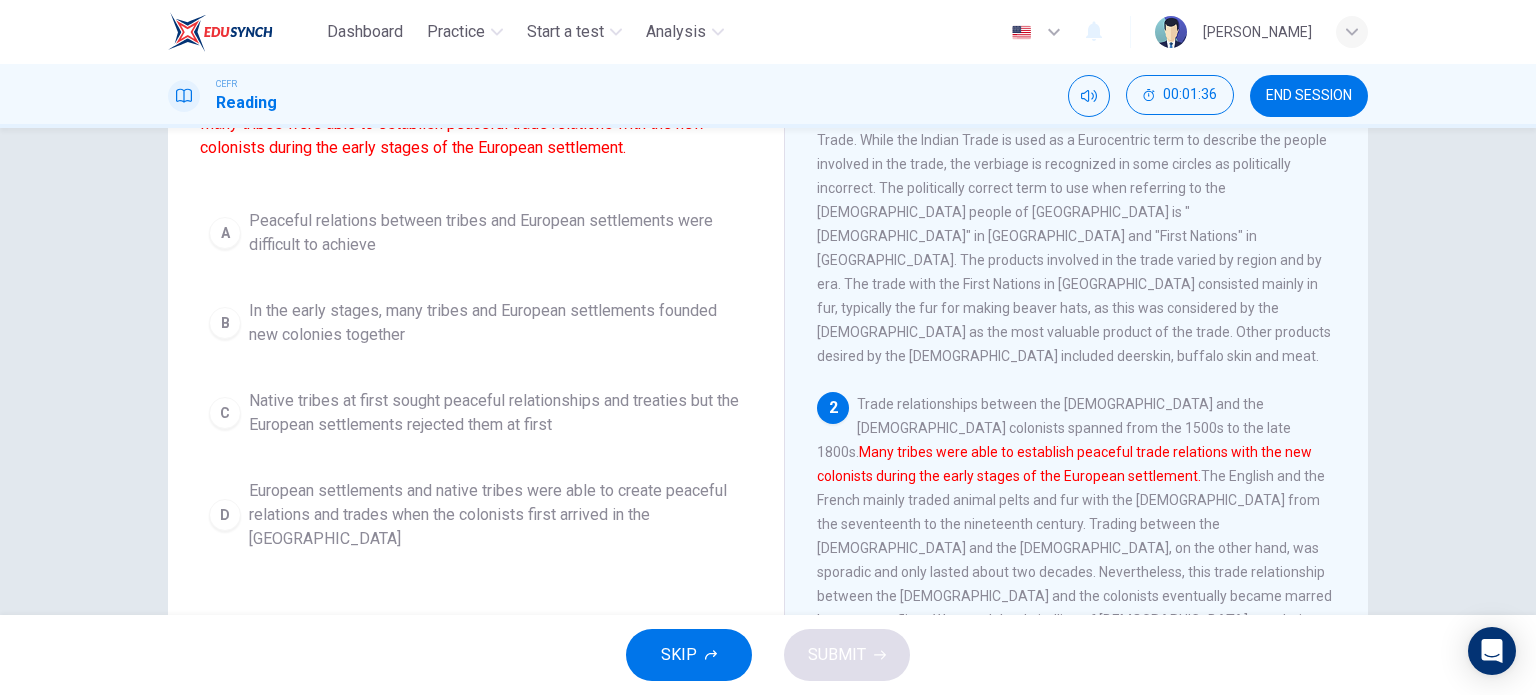 click on "European settlements and native tribes were able to create peaceful relations and trades when the colonists first arrived in the [GEOGRAPHIC_DATA]" at bounding box center (496, 515) 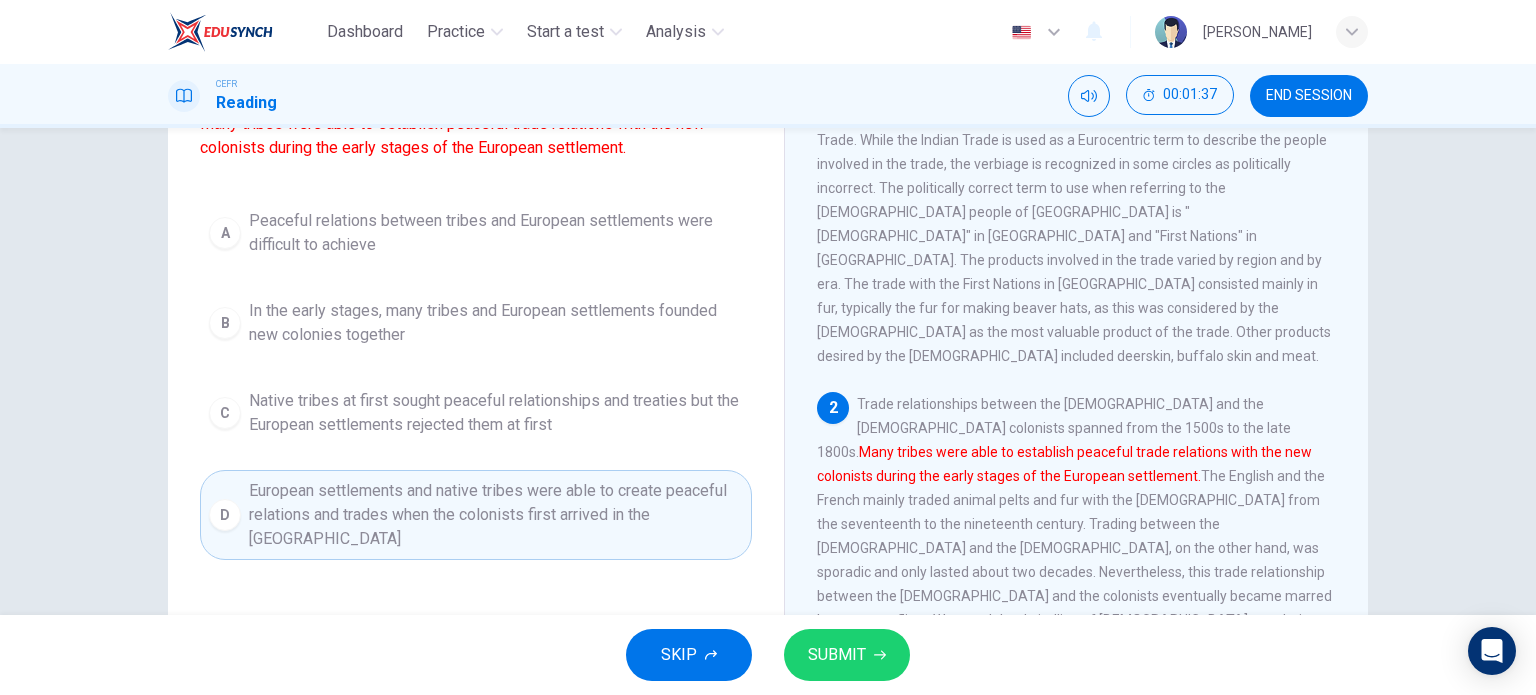 click on "SUBMIT" at bounding box center (837, 655) 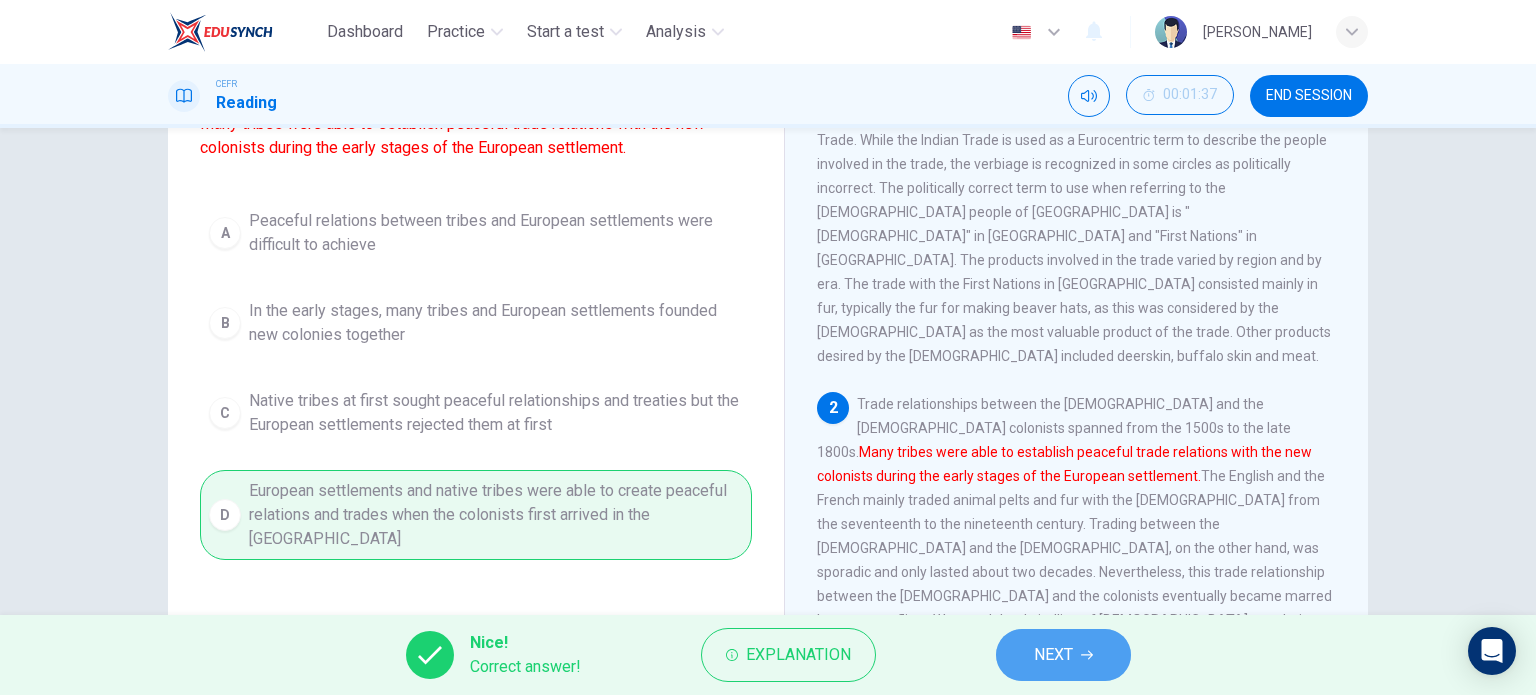 click on "NEXT" at bounding box center (1053, 655) 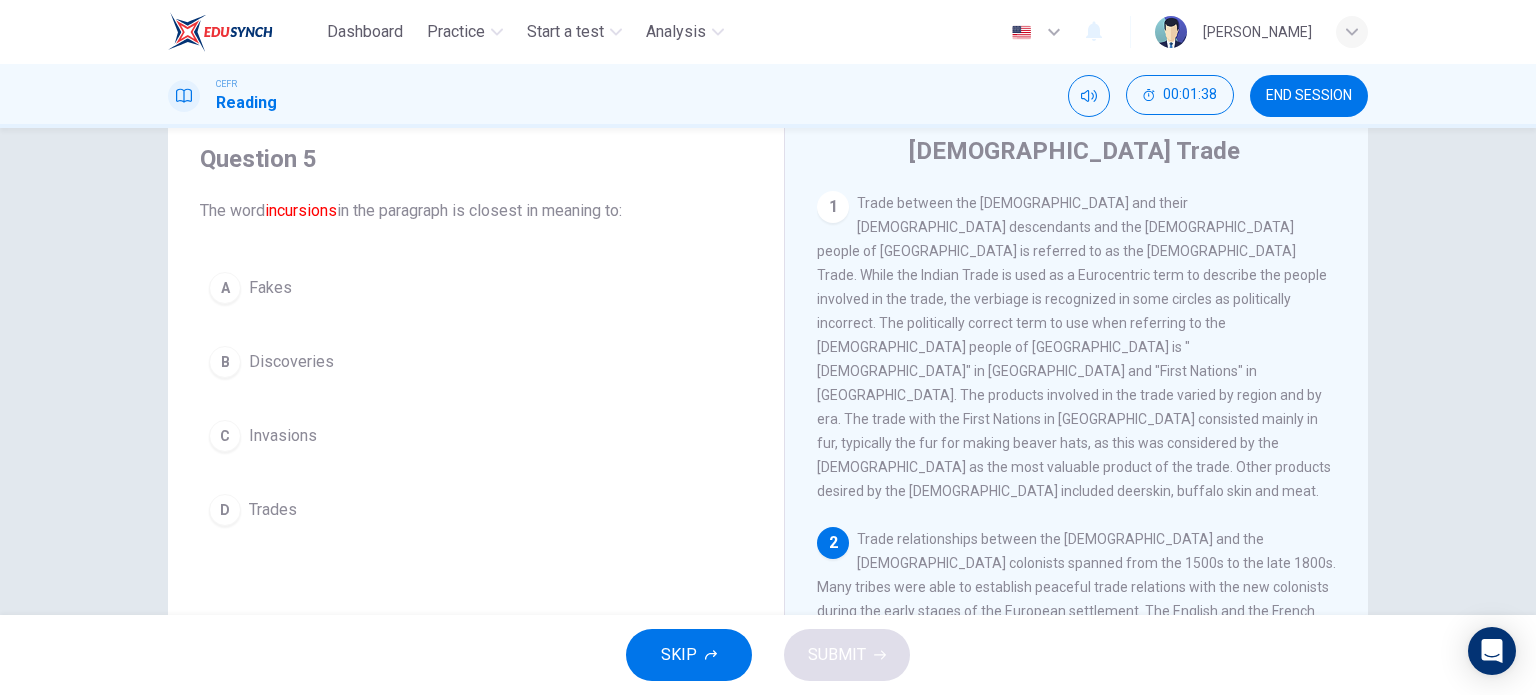 scroll, scrollTop: 100, scrollLeft: 0, axis: vertical 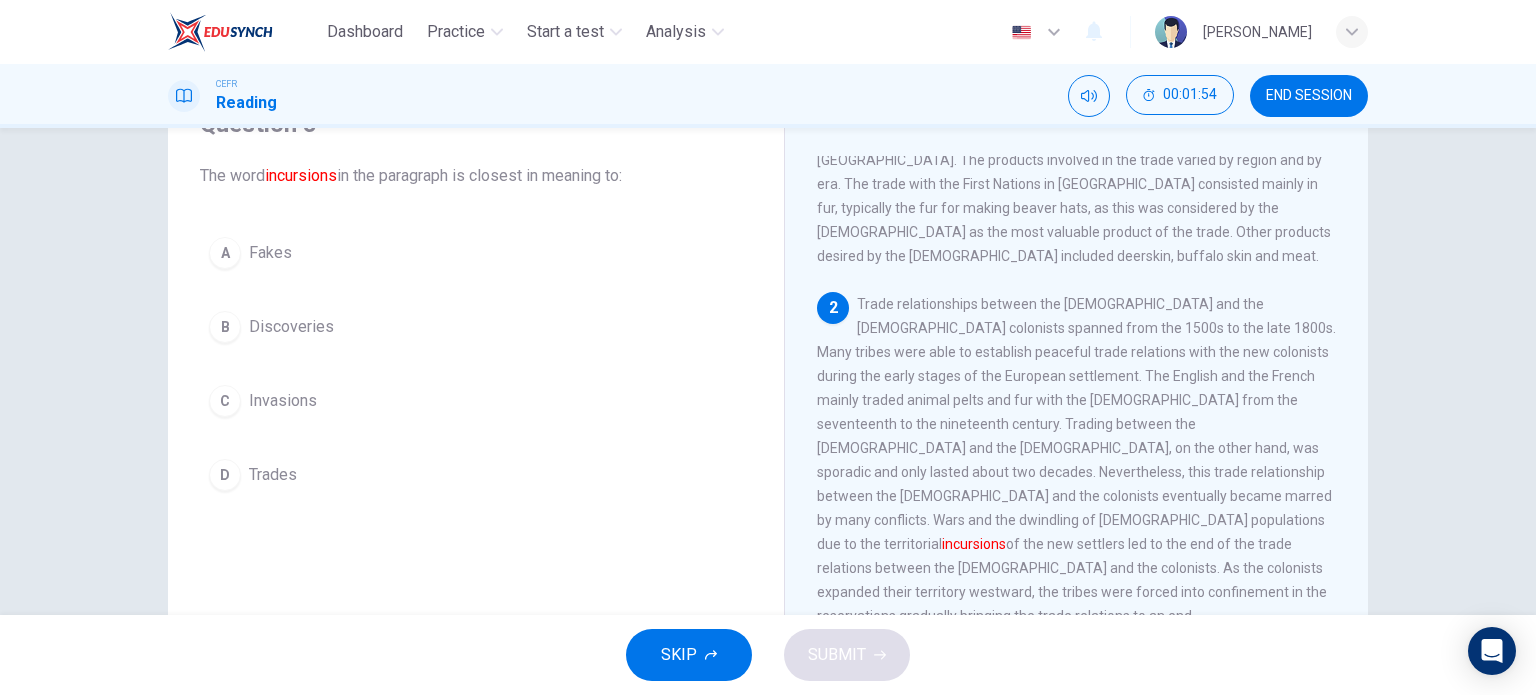 click on "C Invasions" at bounding box center (476, 401) 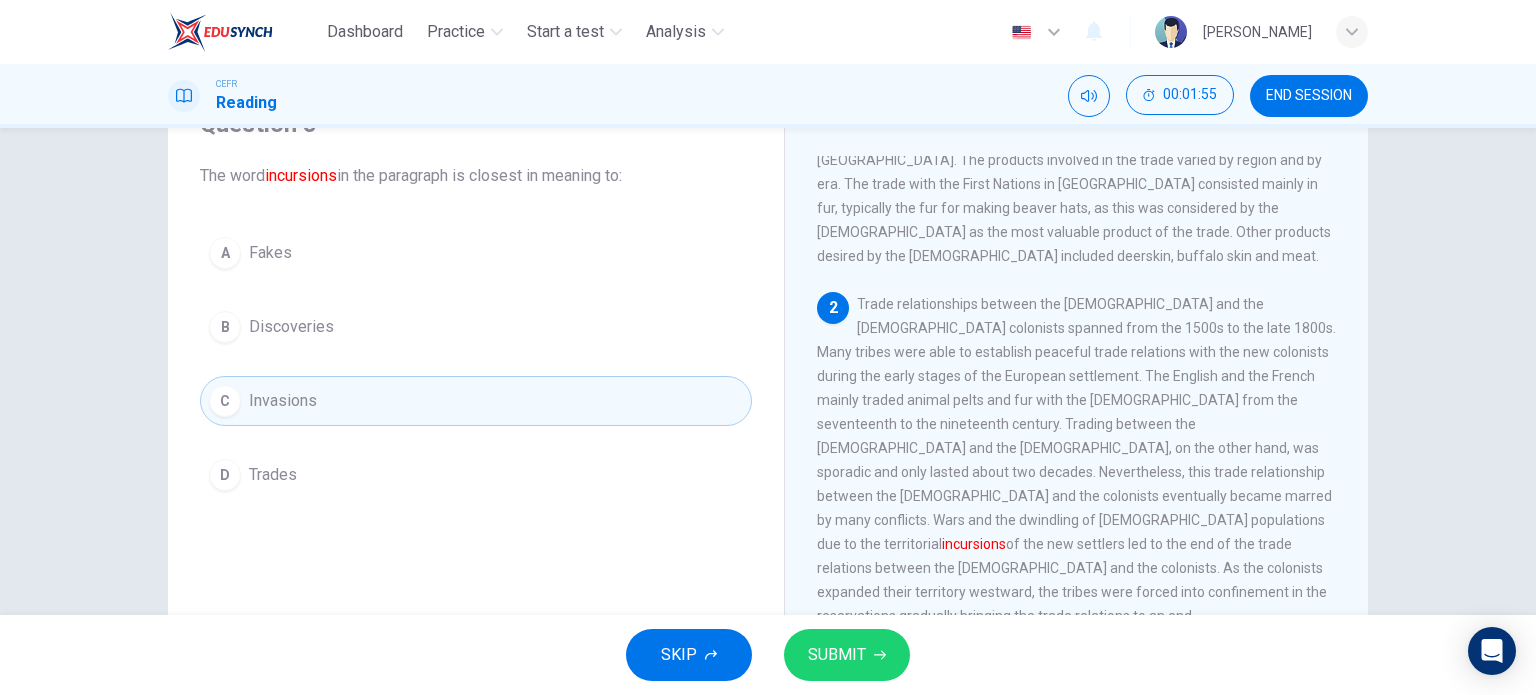 click on "SUBMIT" at bounding box center [837, 655] 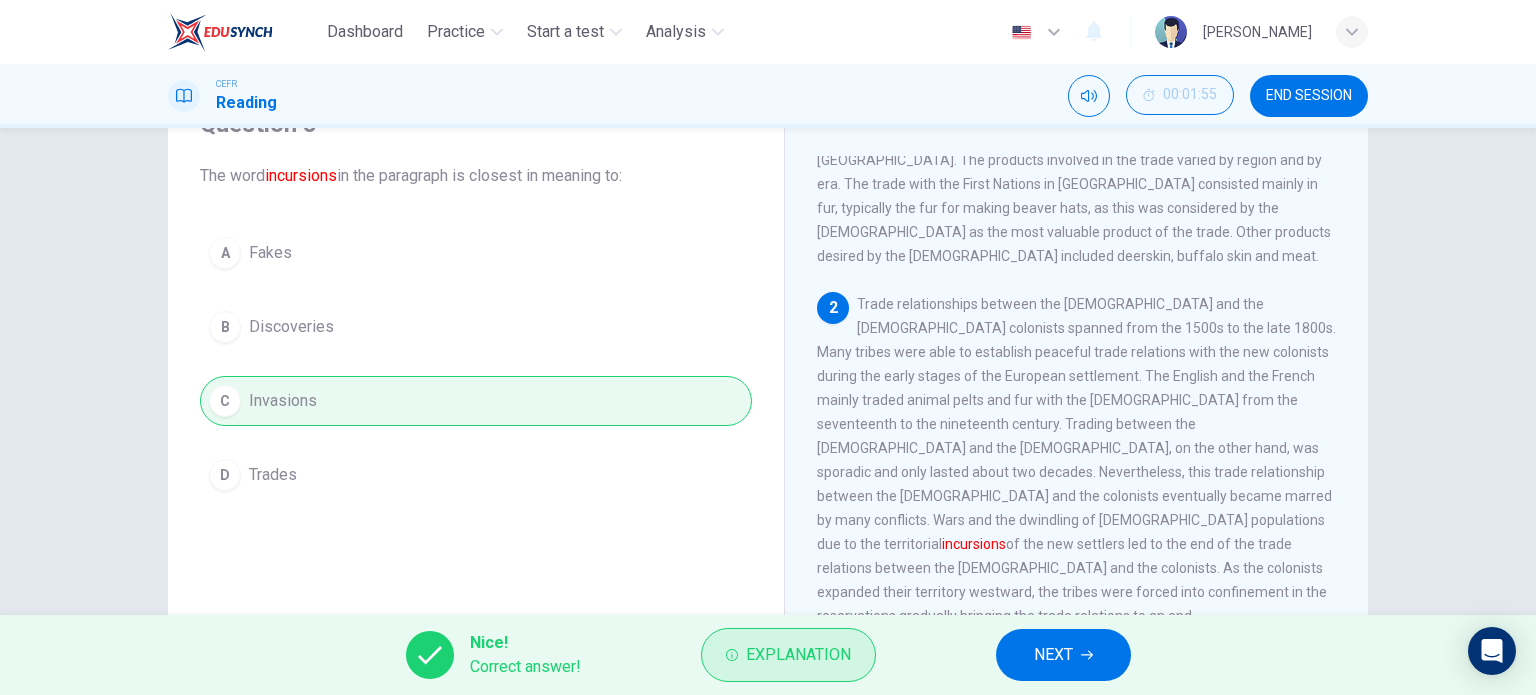click on "Explanation" at bounding box center (798, 655) 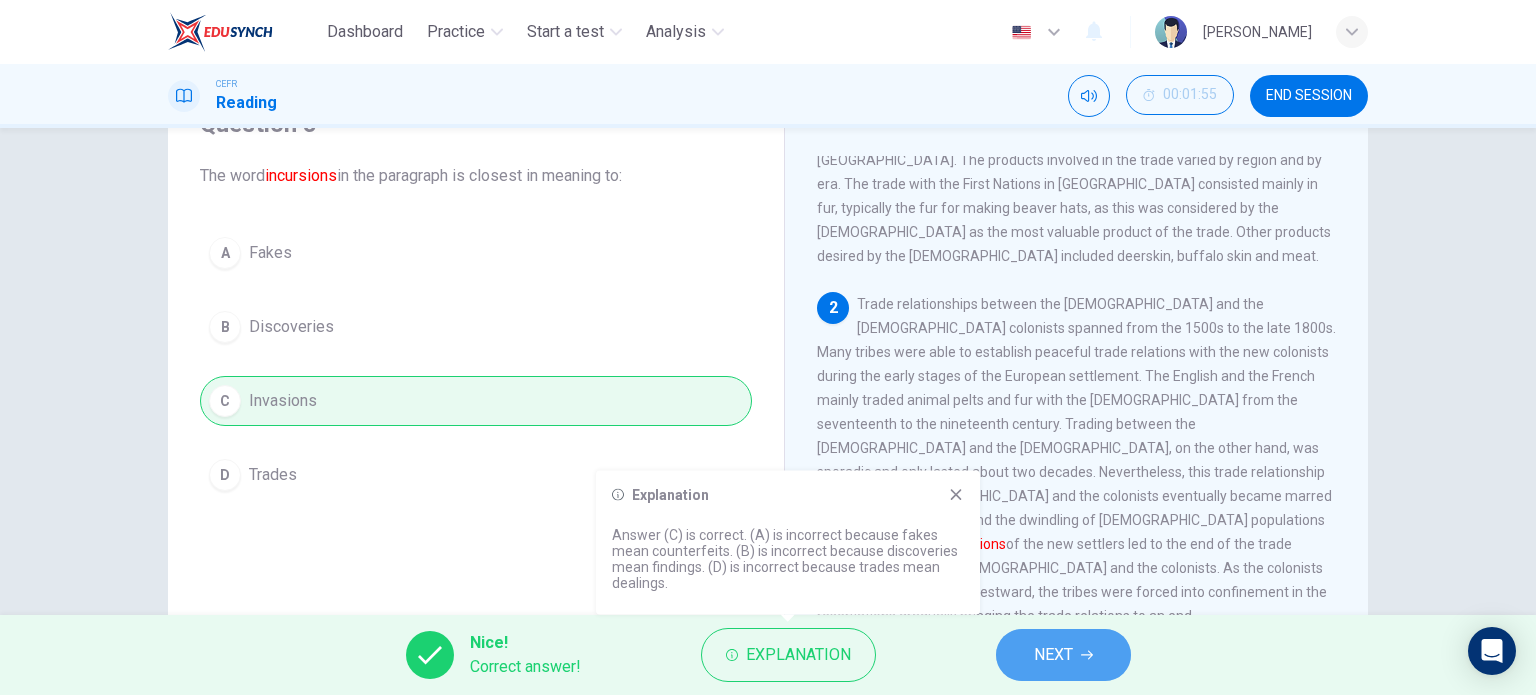 click on "NEXT" at bounding box center [1053, 655] 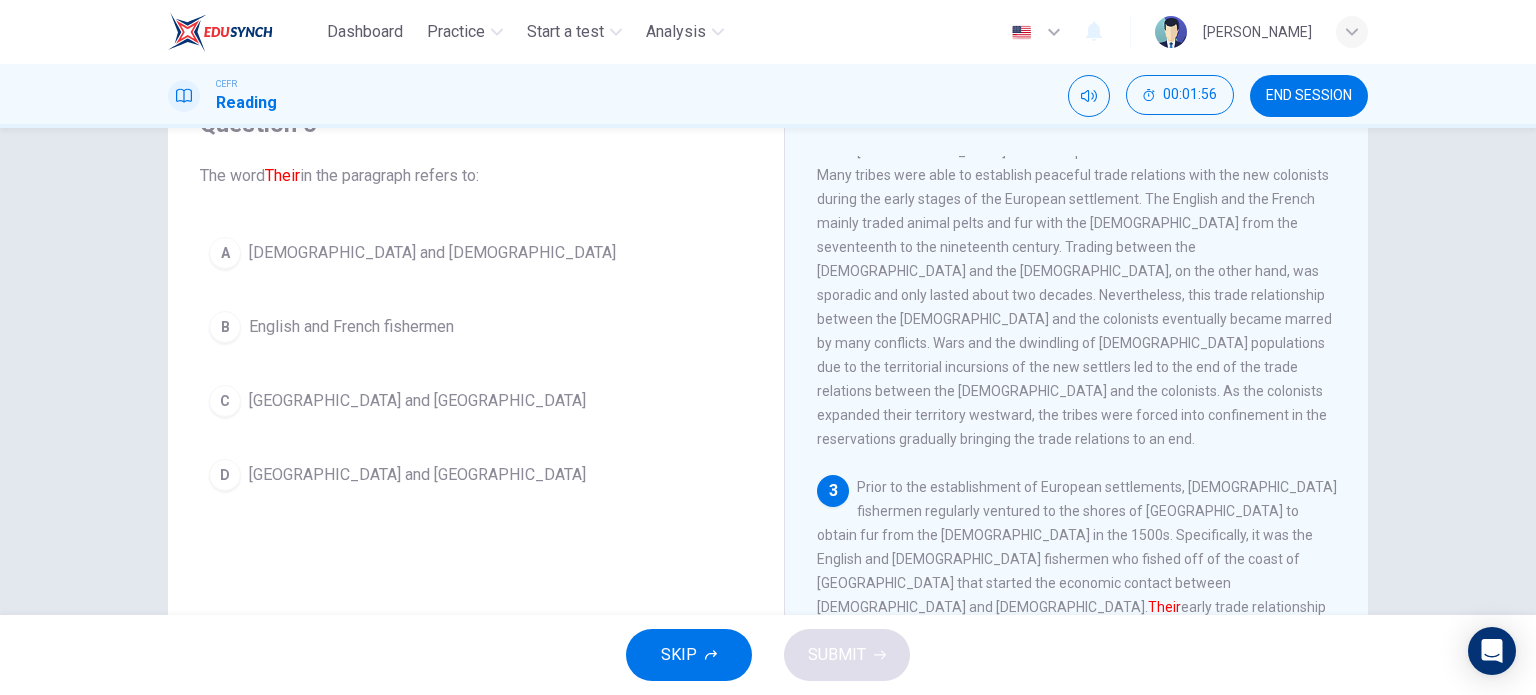 scroll, scrollTop: 400, scrollLeft: 0, axis: vertical 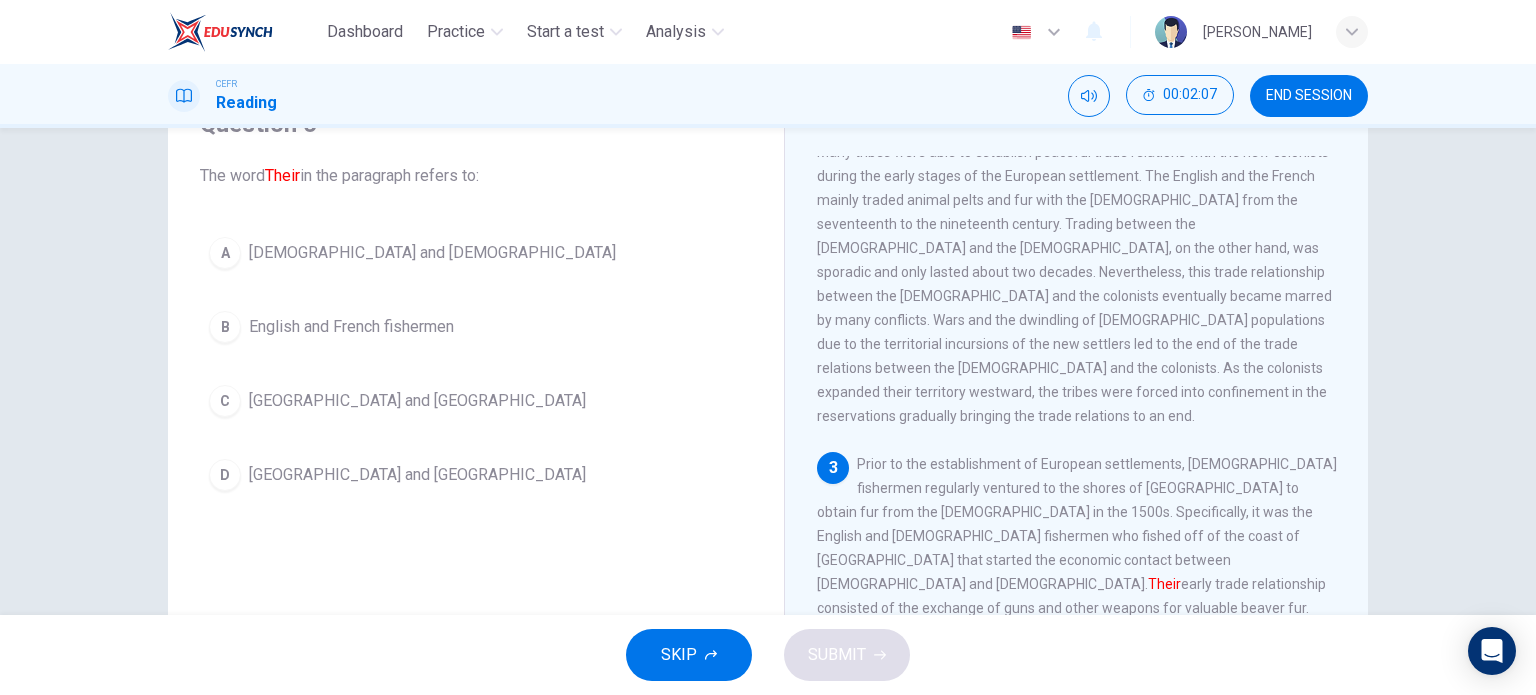 click on "B English and French fishermen" at bounding box center (476, 327) 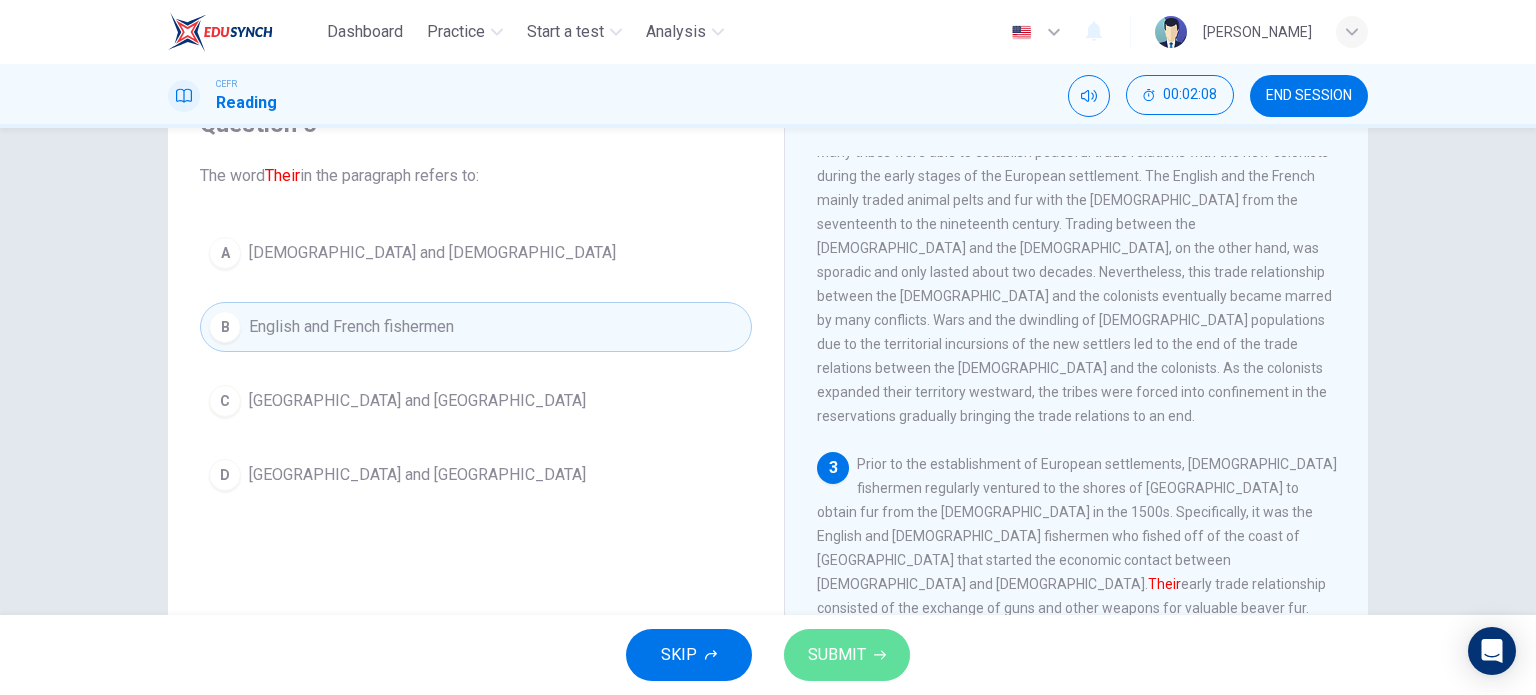 click on "SUBMIT" at bounding box center (837, 655) 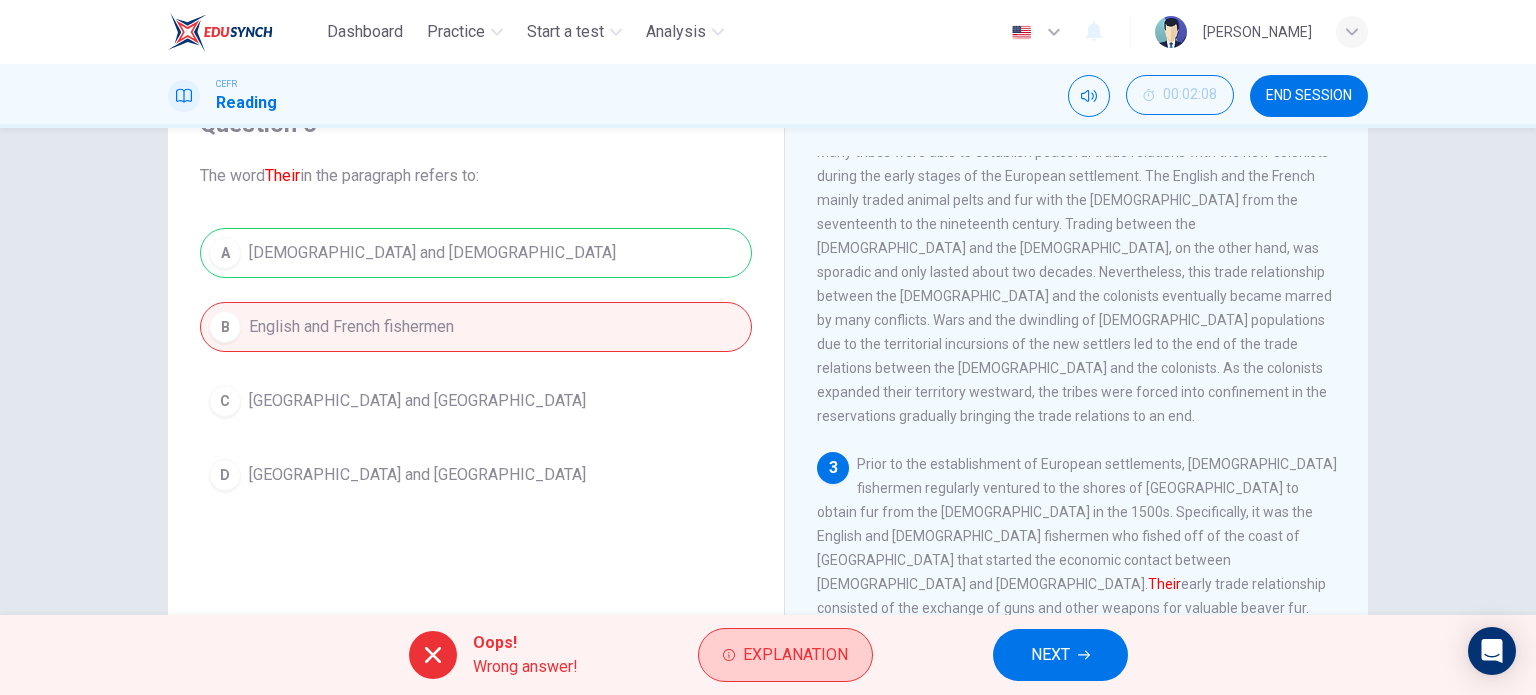 click on "Explanation" at bounding box center [785, 655] 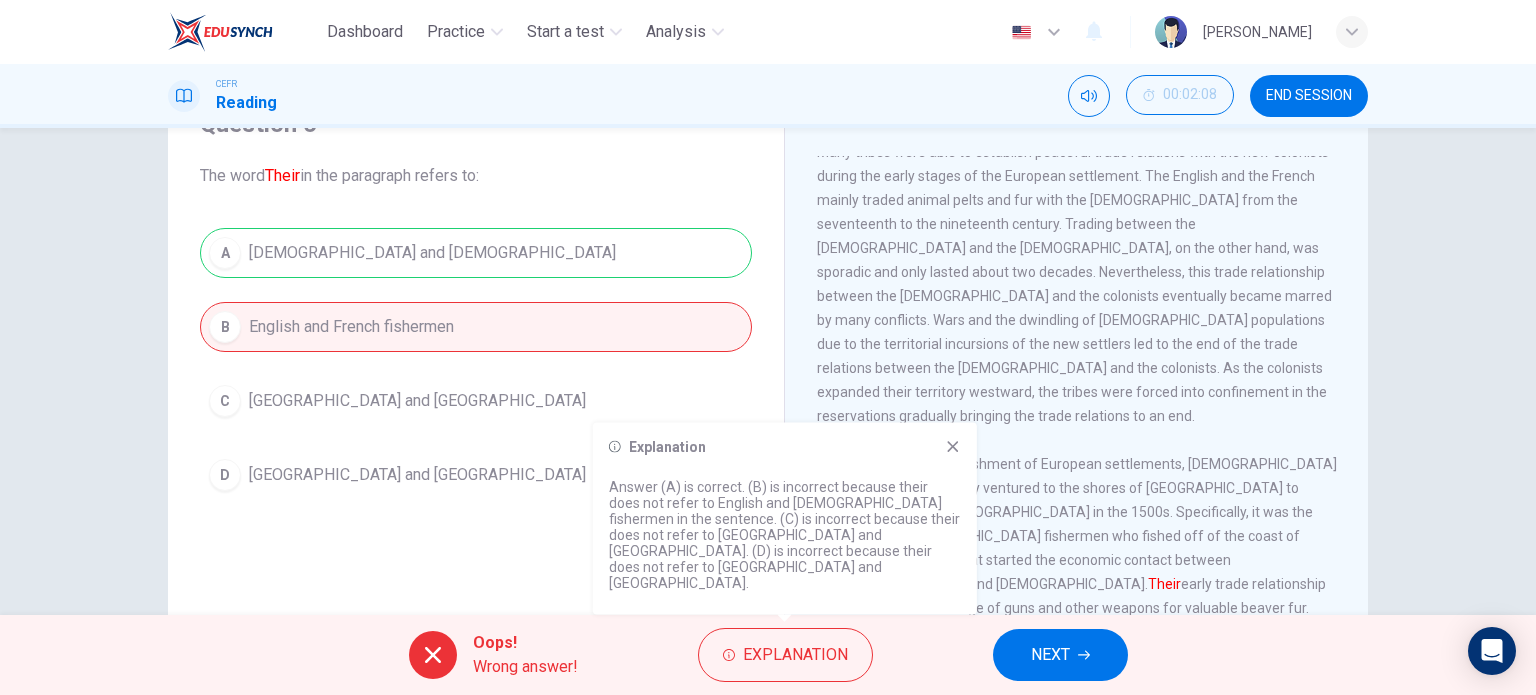 click on "3 Prior to the establishment of European settlements, [DEMOGRAPHIC_DATA] fishermen regularly ventured to the shores of [GEOGRAPHIC_DATA] to obtain fur from the [DEMOGRAPHIC_DATA] in the 1500s. Specifically, it was the English and [DEMOGRAPHIC_DATA] fishermen who fished off of the coast of [GEOGRAPHIC_DATA] that started the economic contact between [DEMOGRAPHIC_DATA] and [DEMOGRAPHIC_DATA].  Their  early trade relationship consisted of the exchange of guns and other weapons for valuable beaver fur. With the near extinction of the Eurasian beaver in [GEOGRAPHIC_DATA] and [GEOGRAPHIC_DATA] in the 1600s resulting to an economic shortage of fur, fur traders consequently found themselves looking to the New World to supply the need for more pelts." at bounding box center [1077, 584] 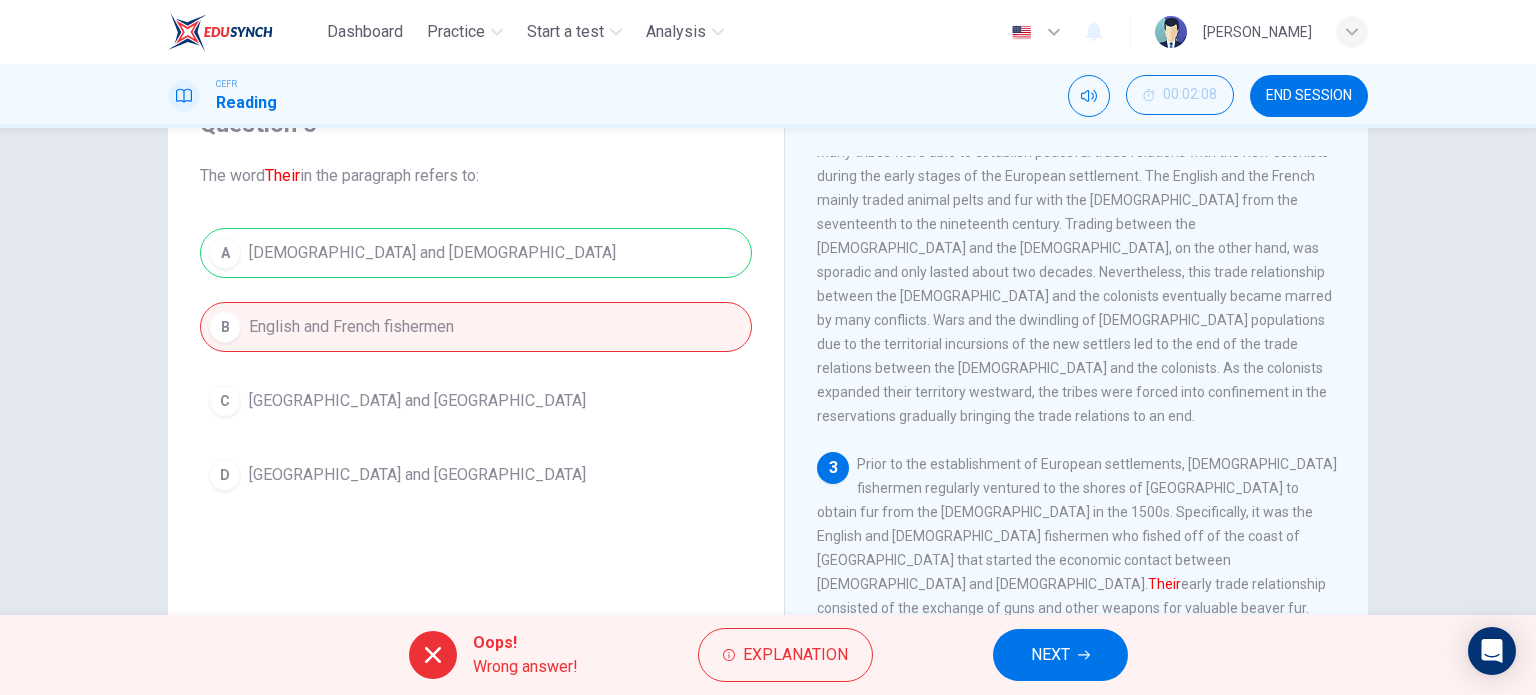 click on "NEXT" at bounding box center [1050, 655] 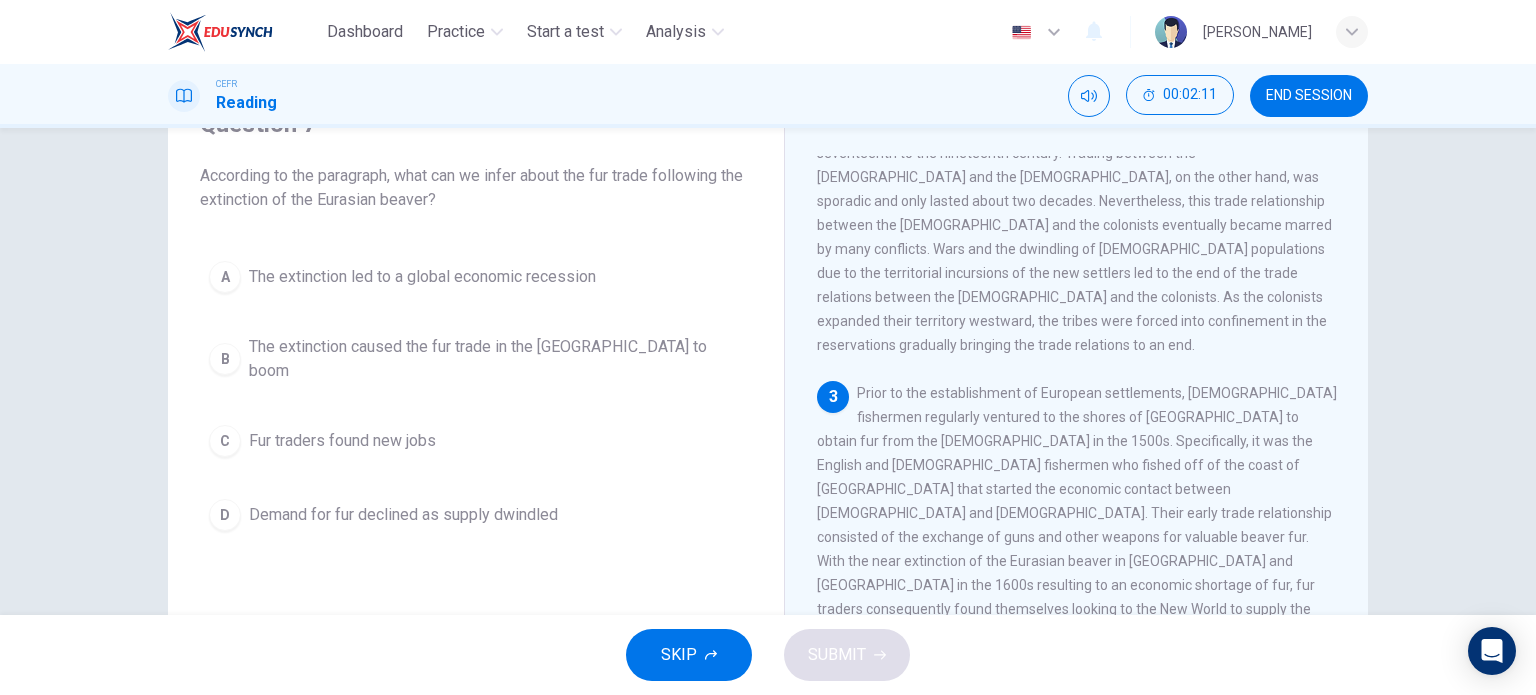 scroll, scrollTop: 500, scrollLeft: 0, axis: vertical 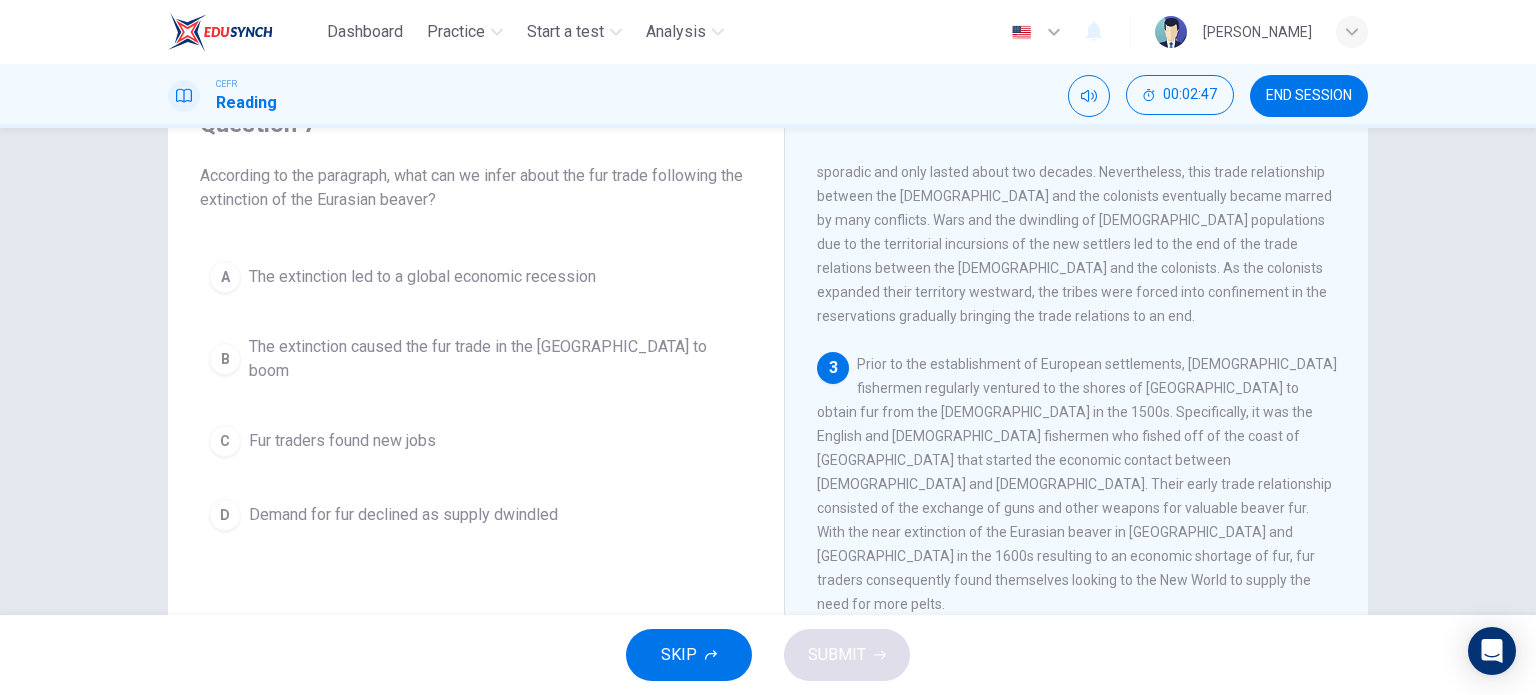 click on "D Demand for fur declined as supply dwindled" at bounding box center [476, 515] 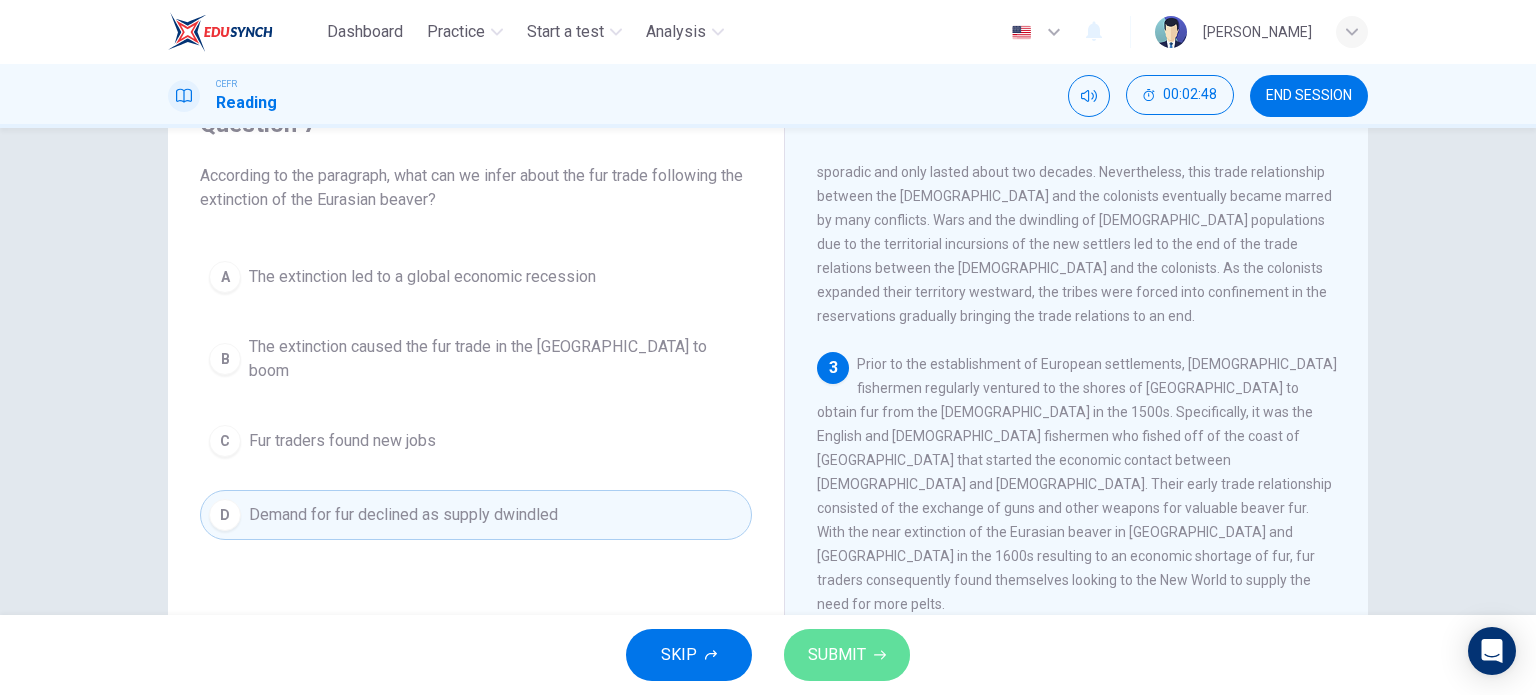 click on "SUBMIT" at bounding box center (847, 655) 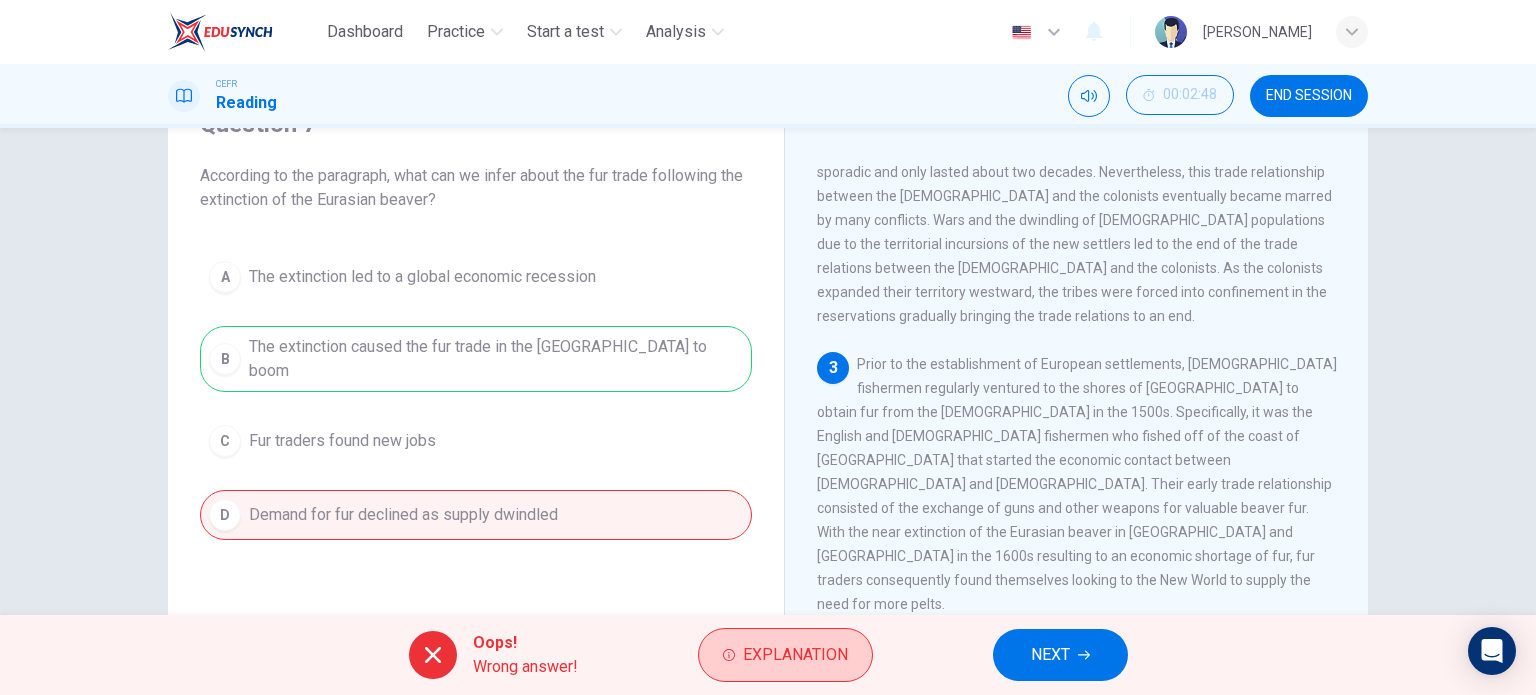 click on "Explanation" at bounding box center (795, 655) 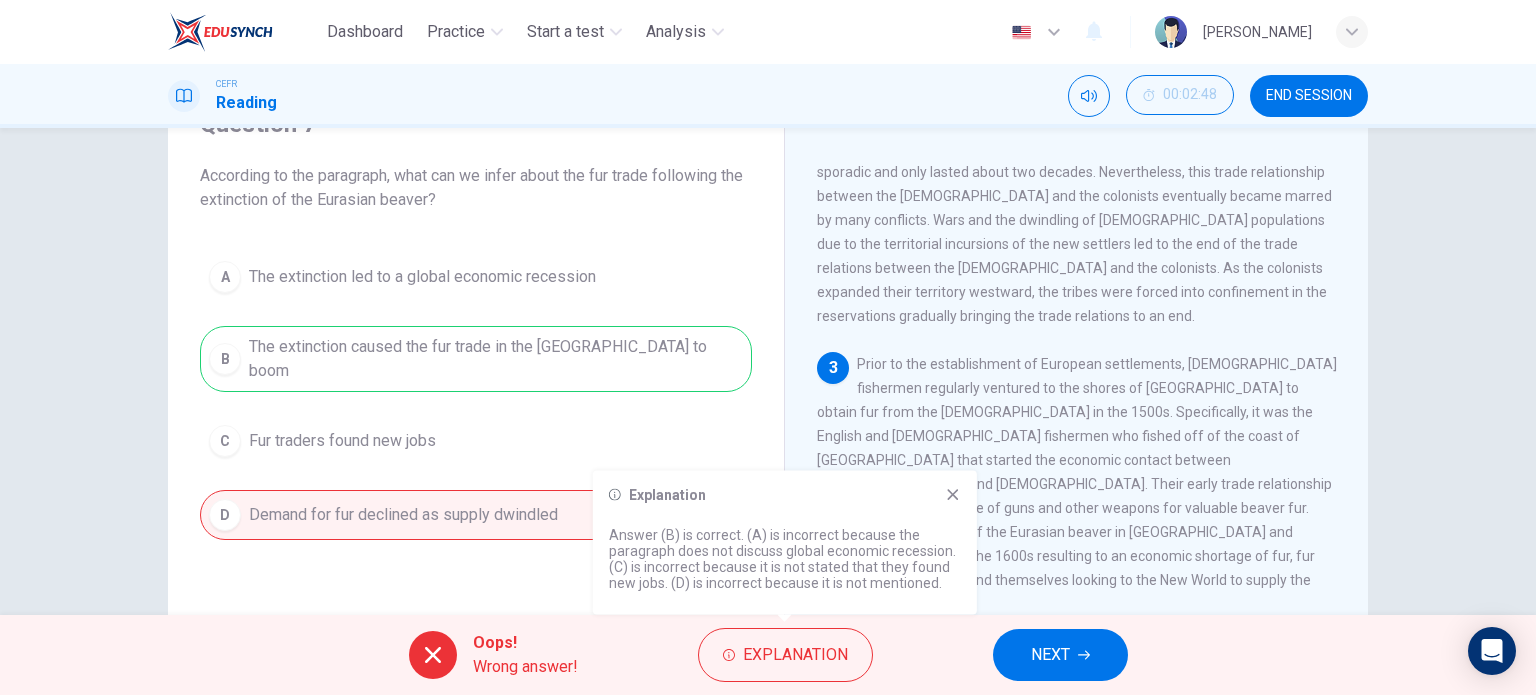 click on "NEXT" at bounding box center [1060, 655] 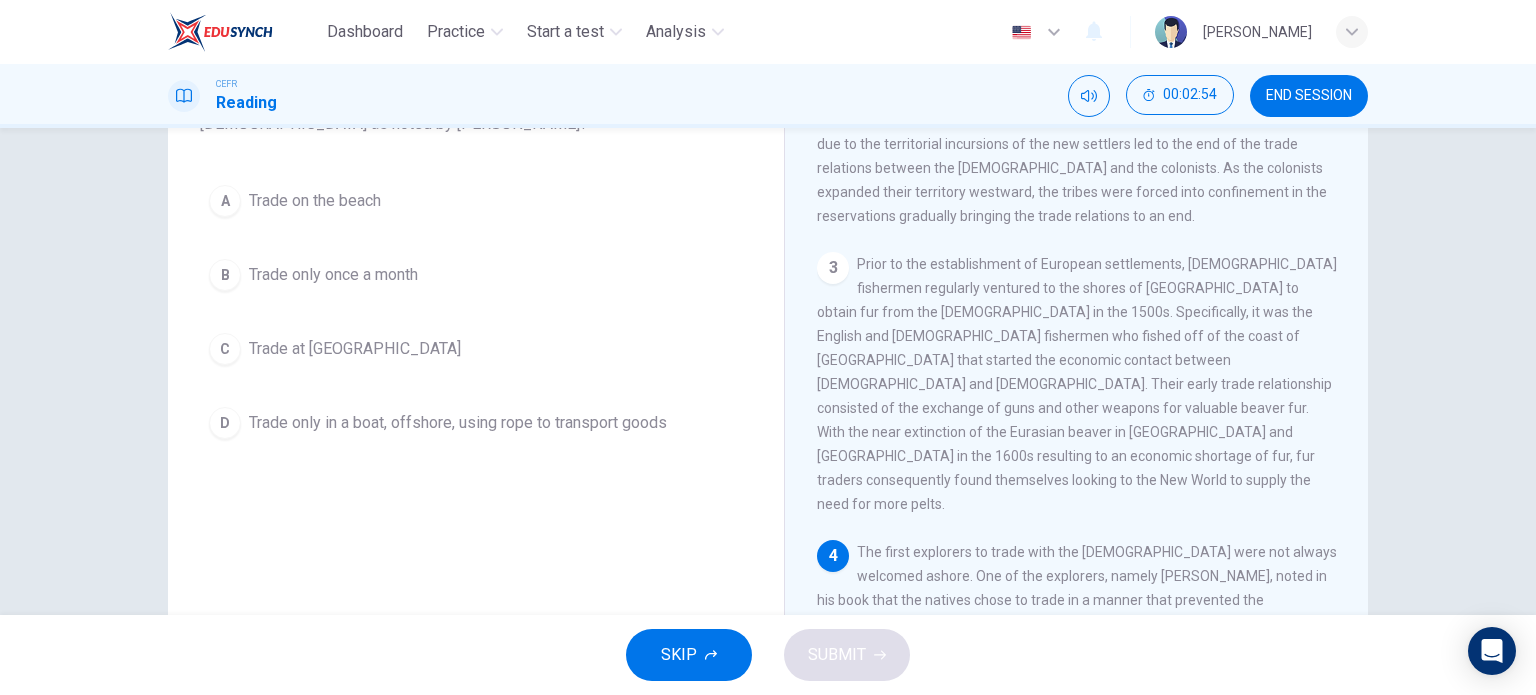 scroll, scrollTop: 100, scrollLeft: 0, axis: vertical 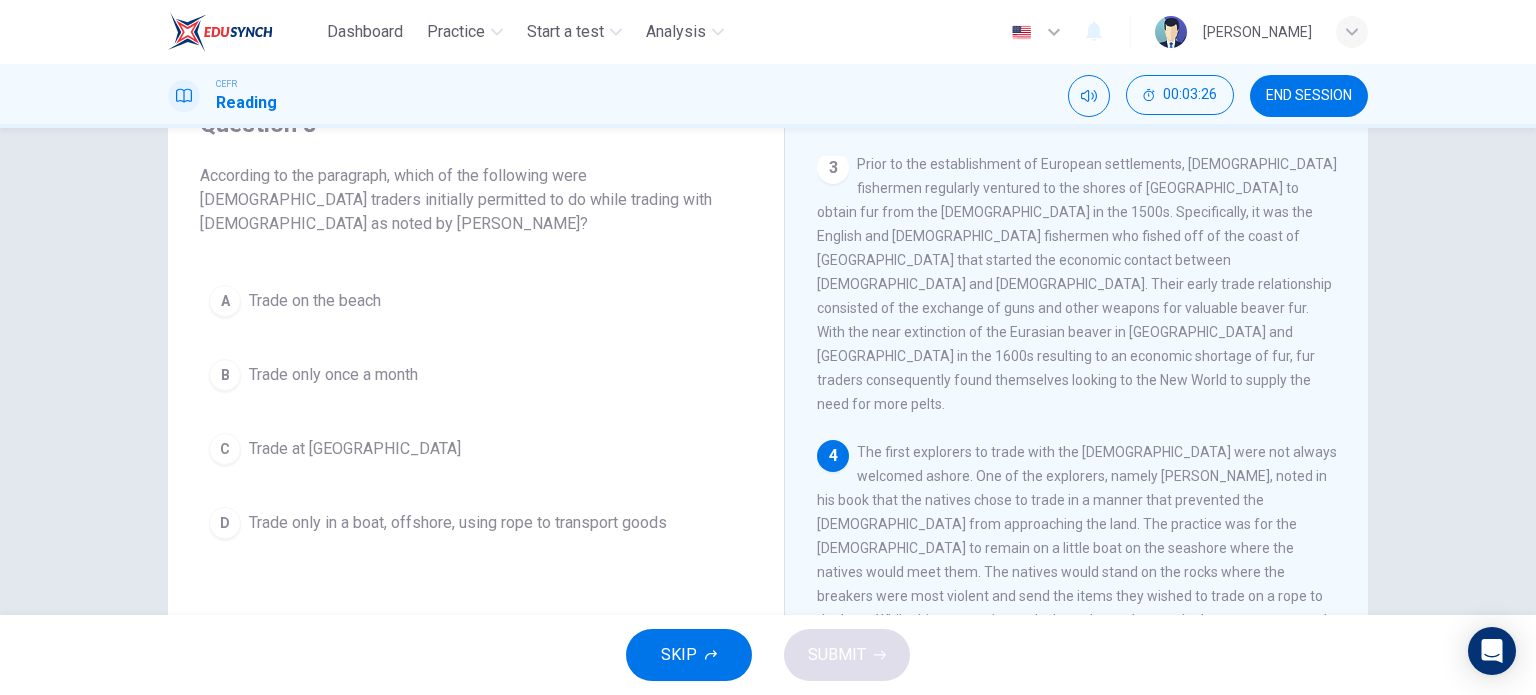 click on "Trade only in a boat, offshore, using rope to transport goods" at bounding box center [458, 523] 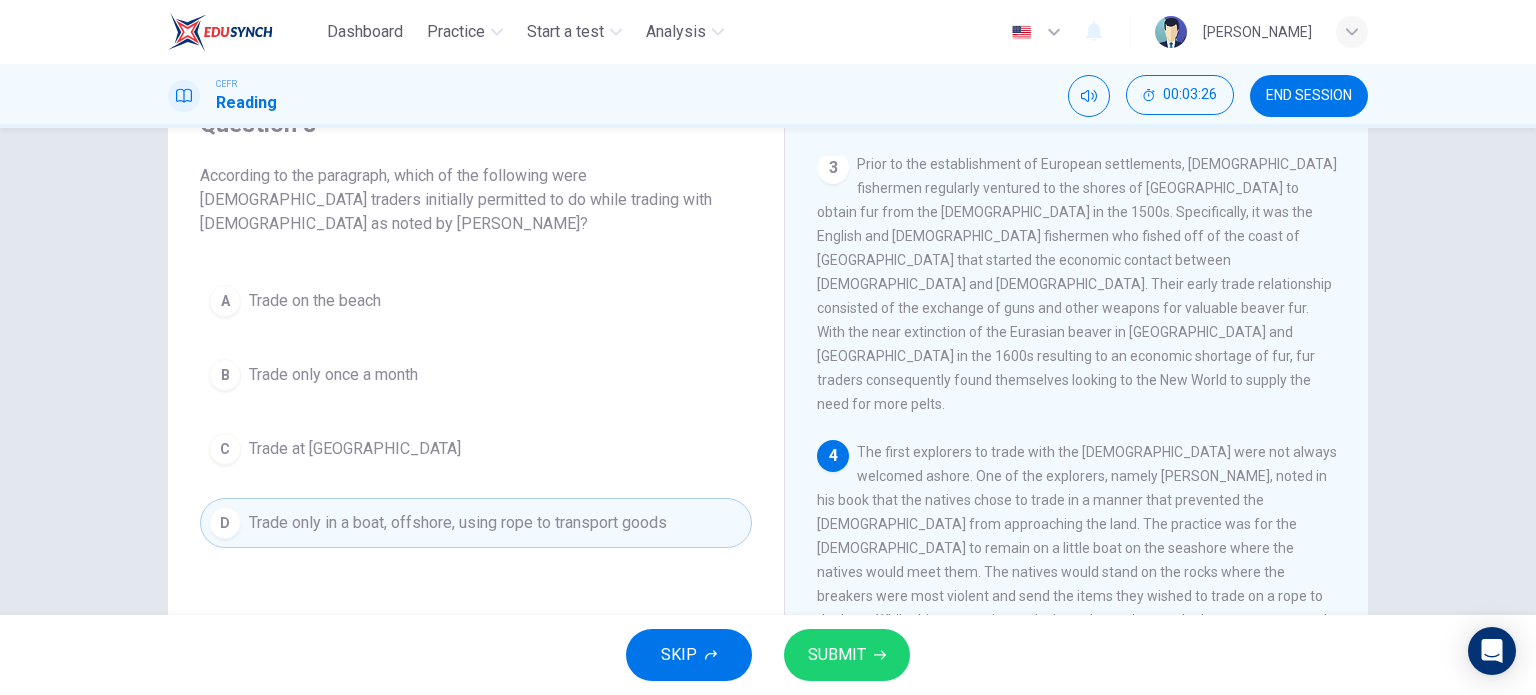 click on "SUBMIT" at bounding box center [837, 655] 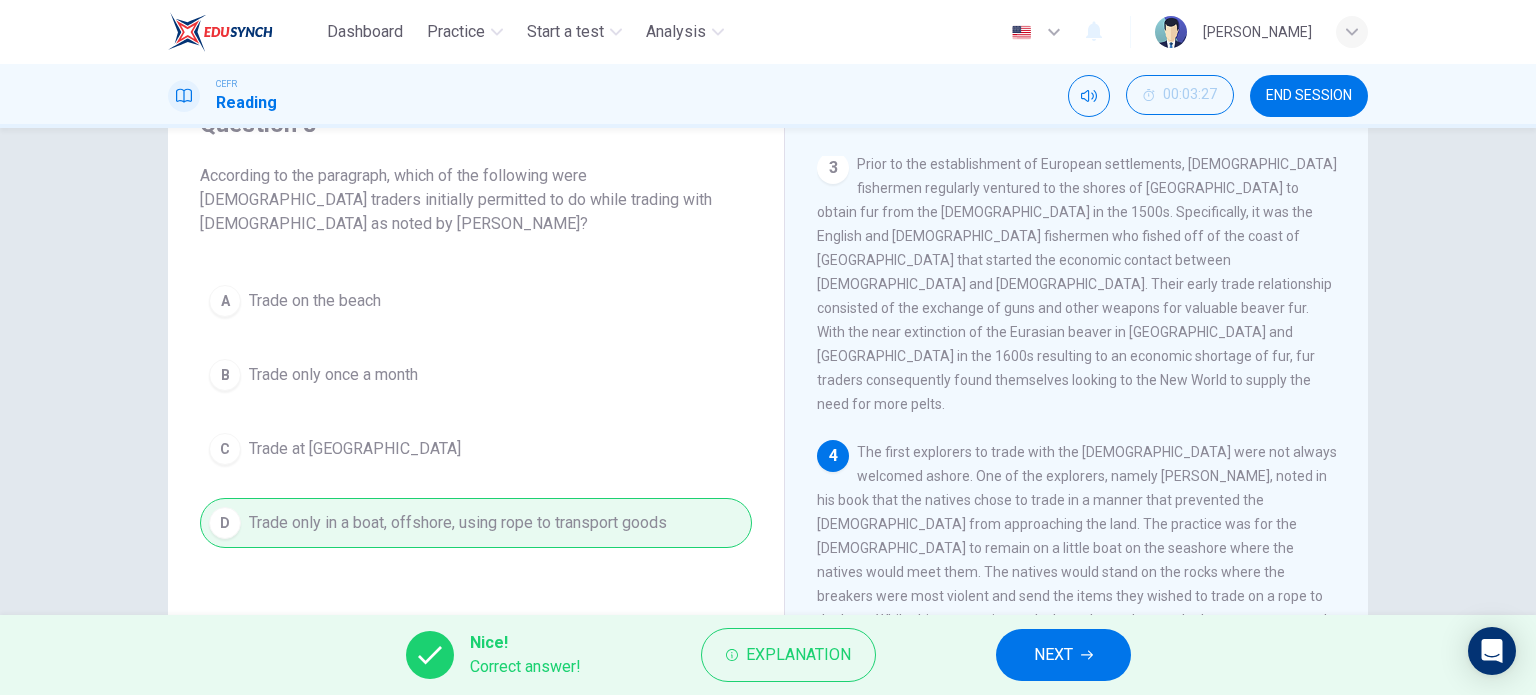 click on "NEXT" at bounding box center [1053, 655] 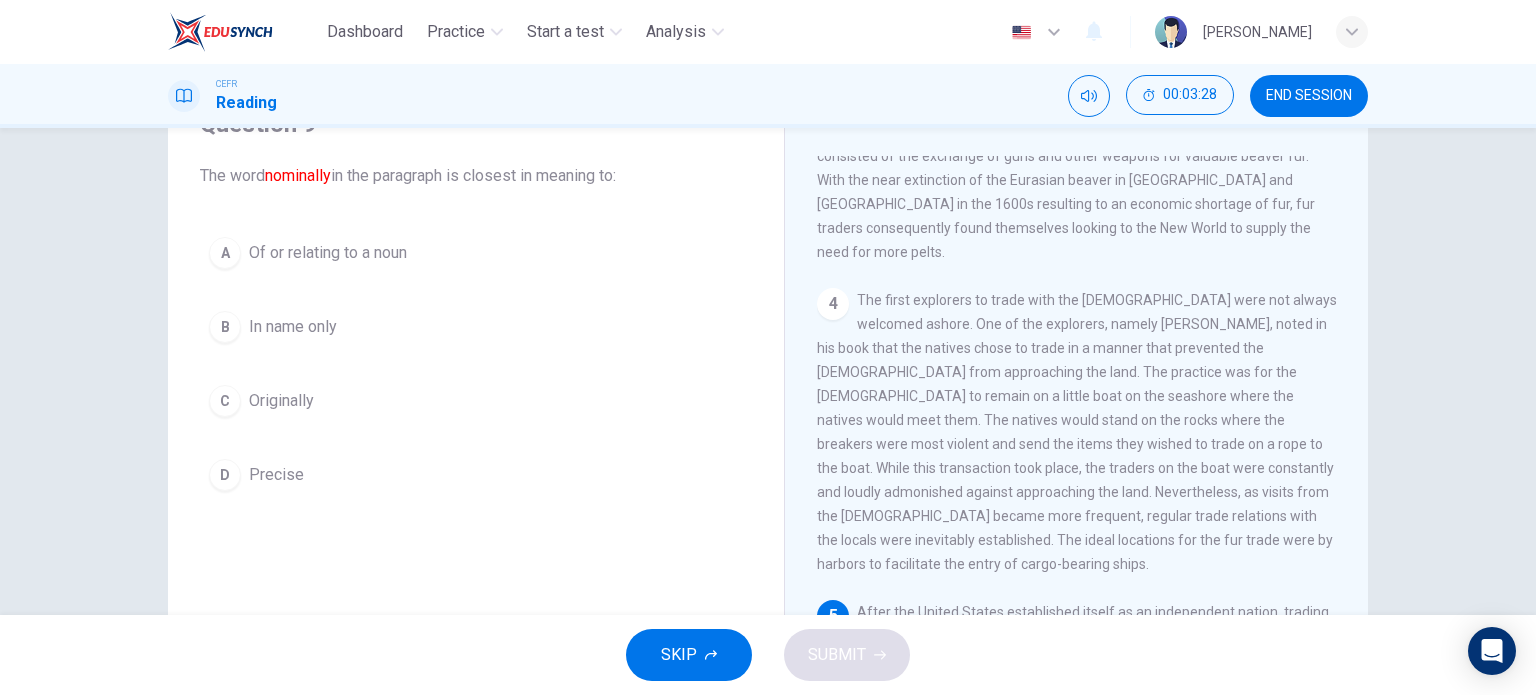 scroll, scrollTop: 1050, scrollLeft: 0, axis: vertical 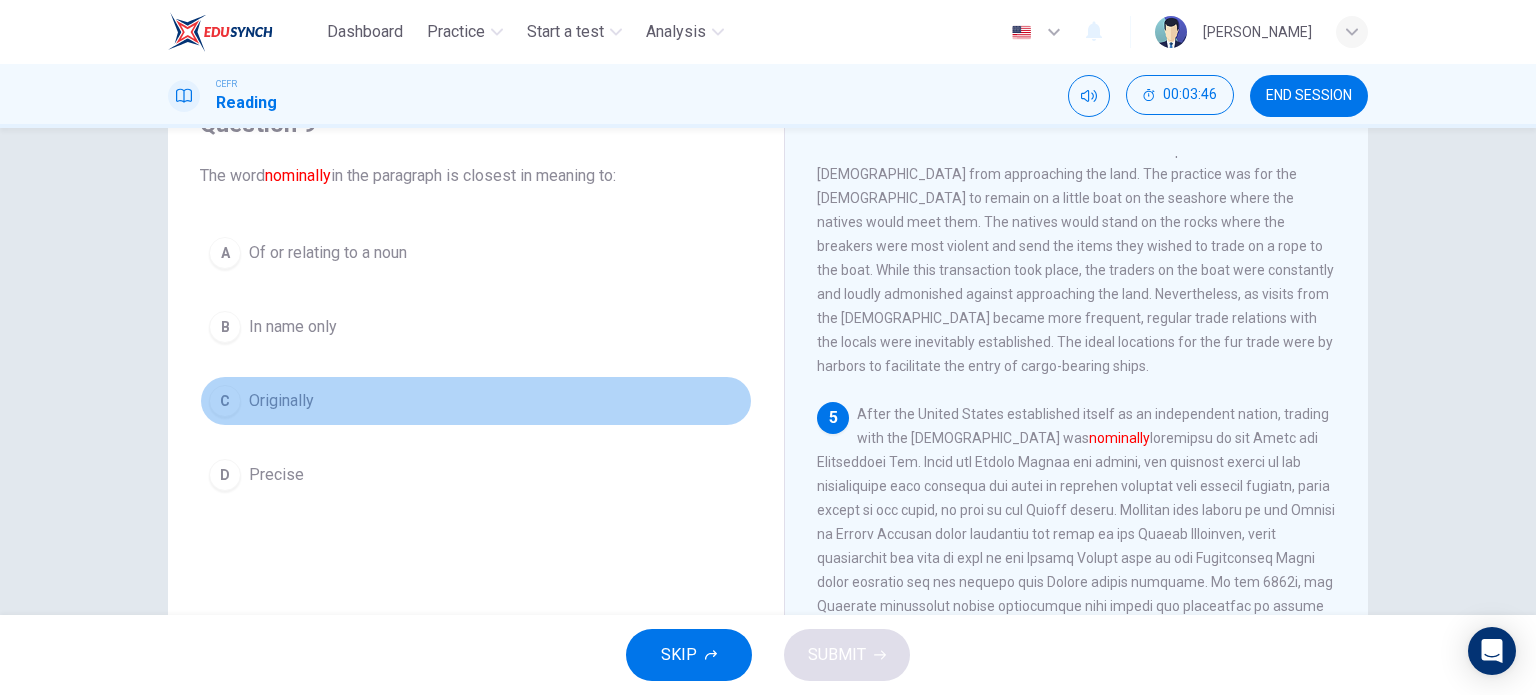 click on "C  Originally" at bounding box center [476, 401] 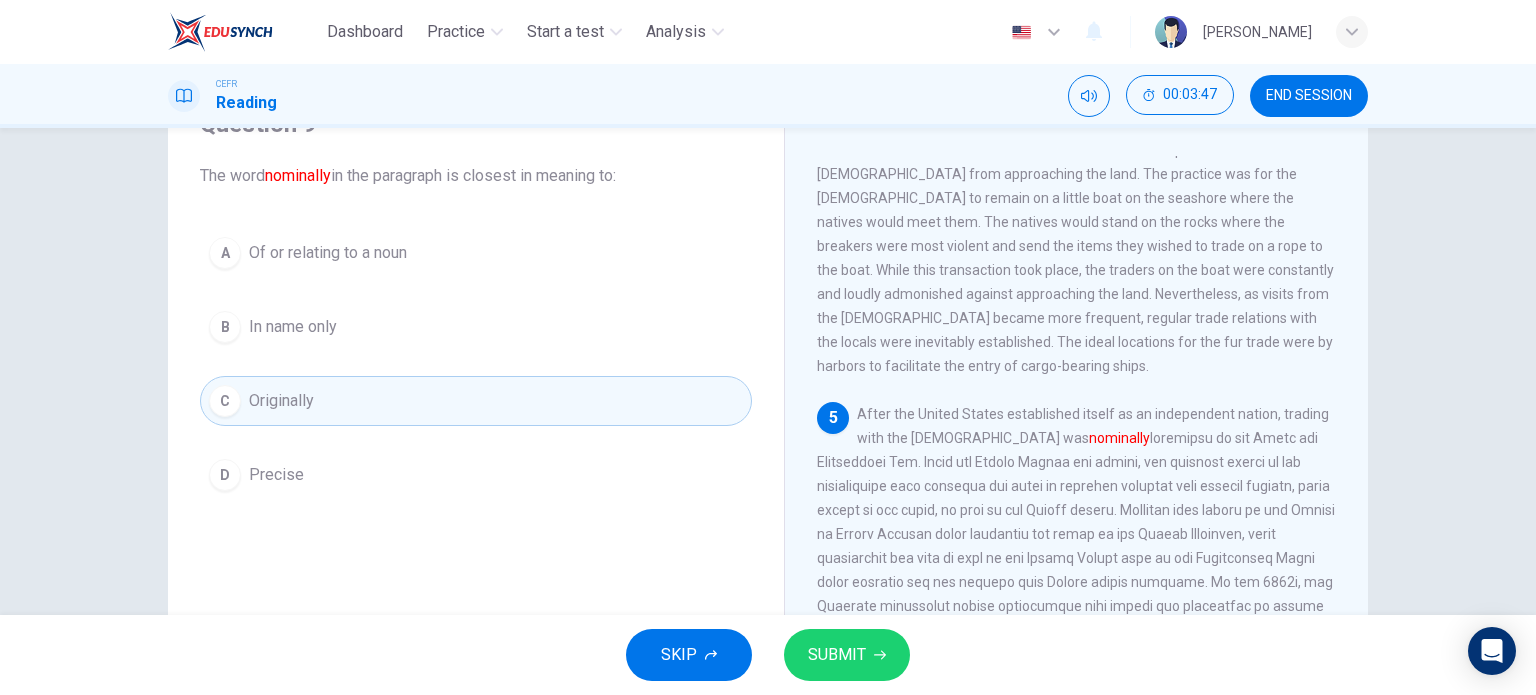 click on "SUBMIT" at bounding box center [837, 655] 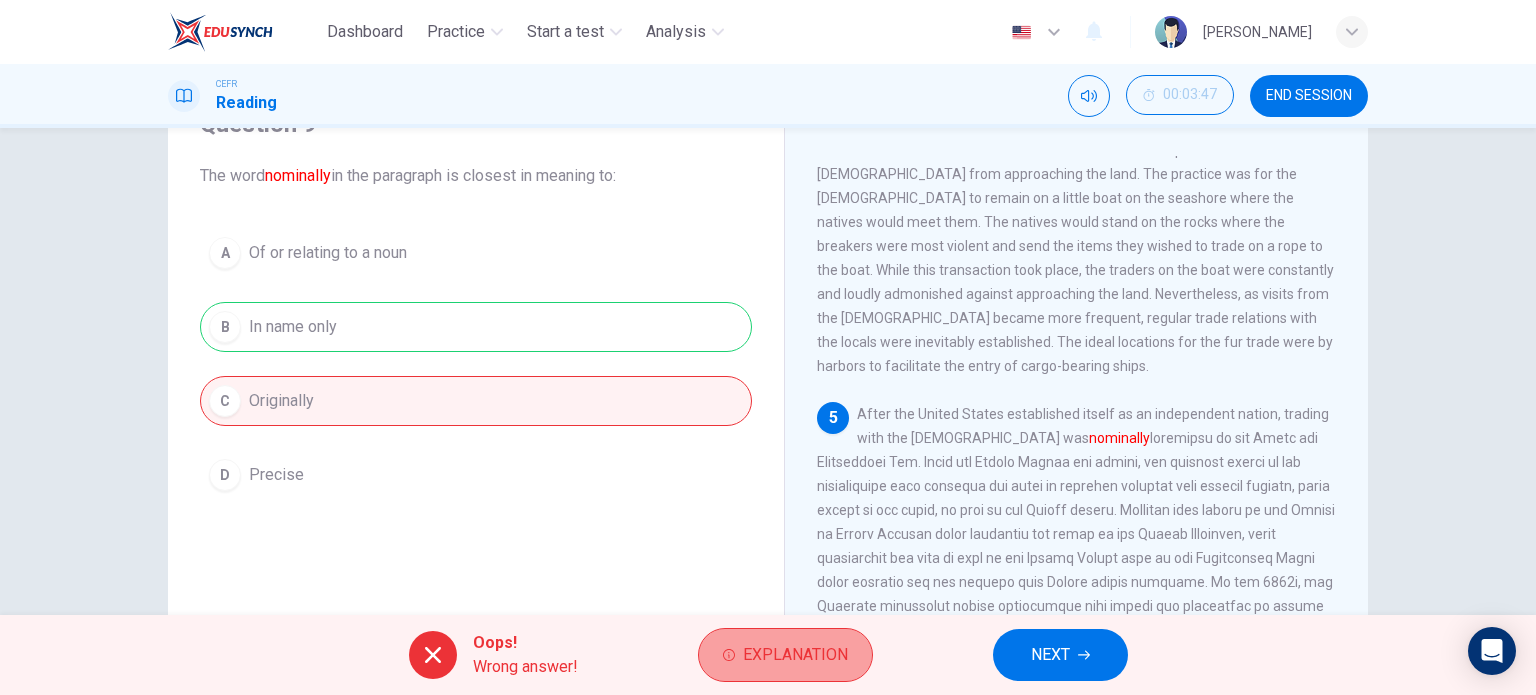 click on "Explanation" at bounding box center [795, 655] 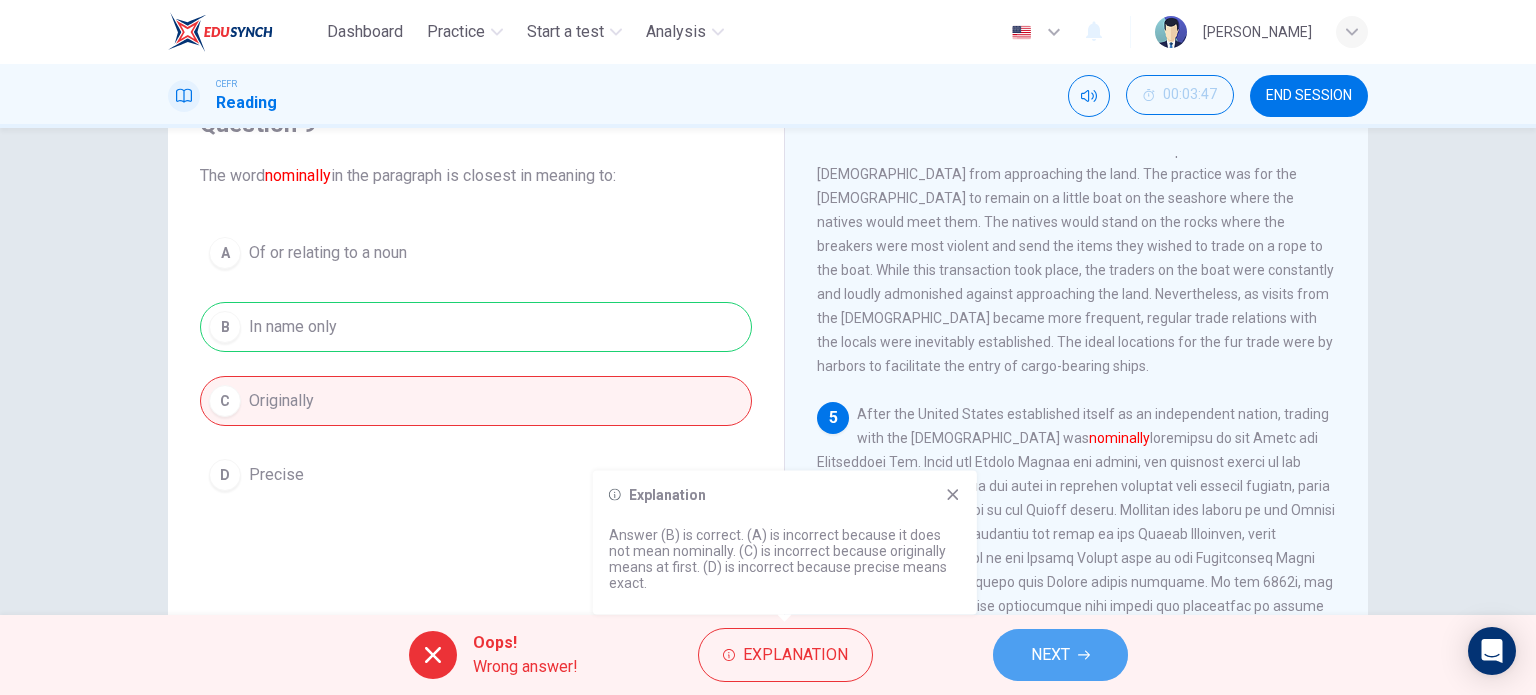 click on "NEXT" at bounding box center [1050, 655] 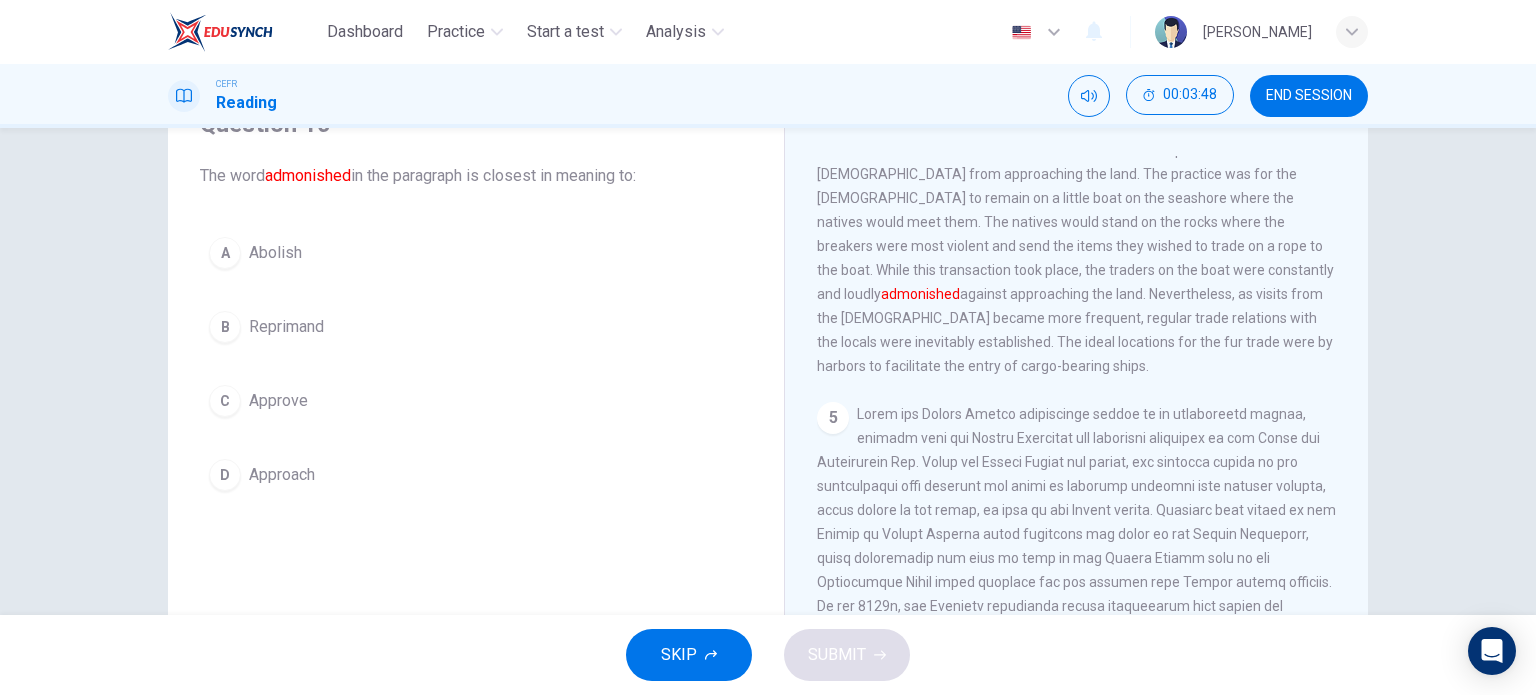 scroll, scrollTop: 850, scrollLeft: 0, axis: vertical 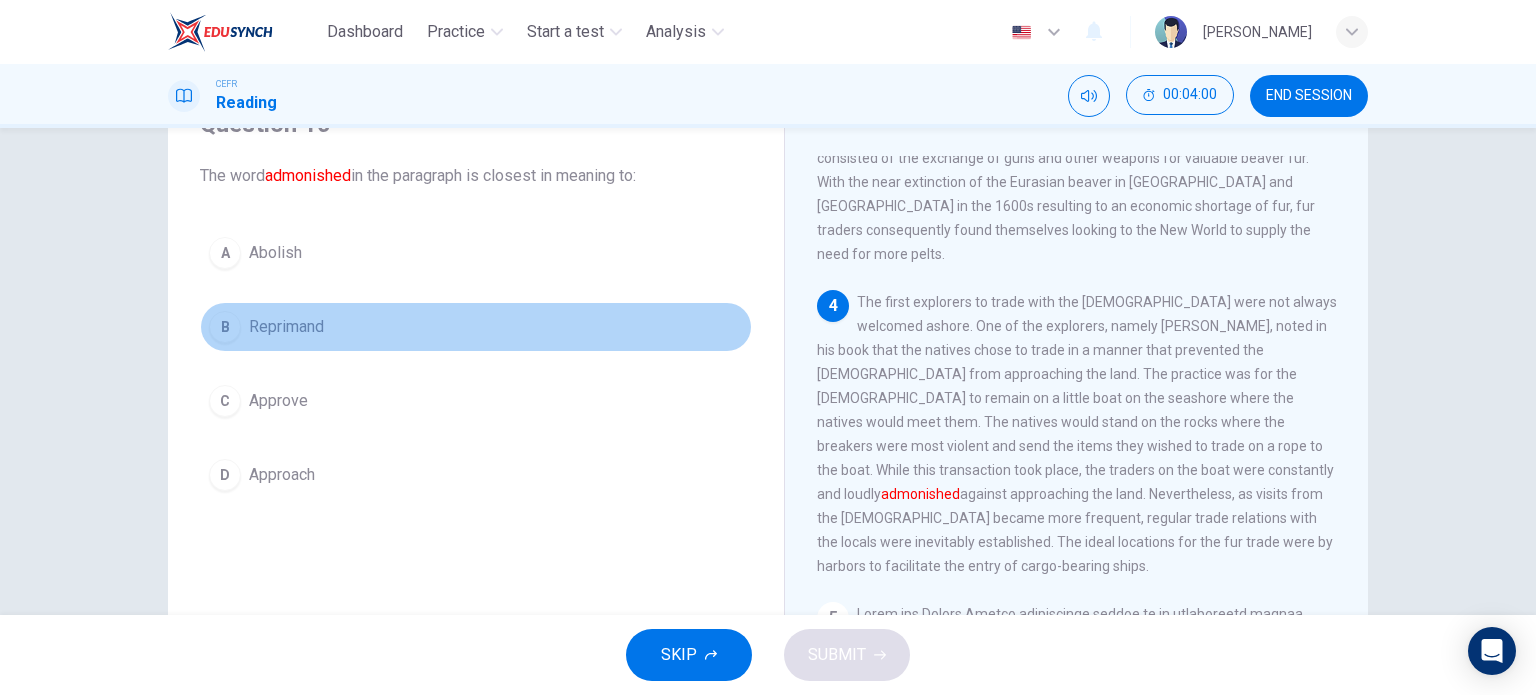 click on "B Reprimand" at bounding box center (476, 327) 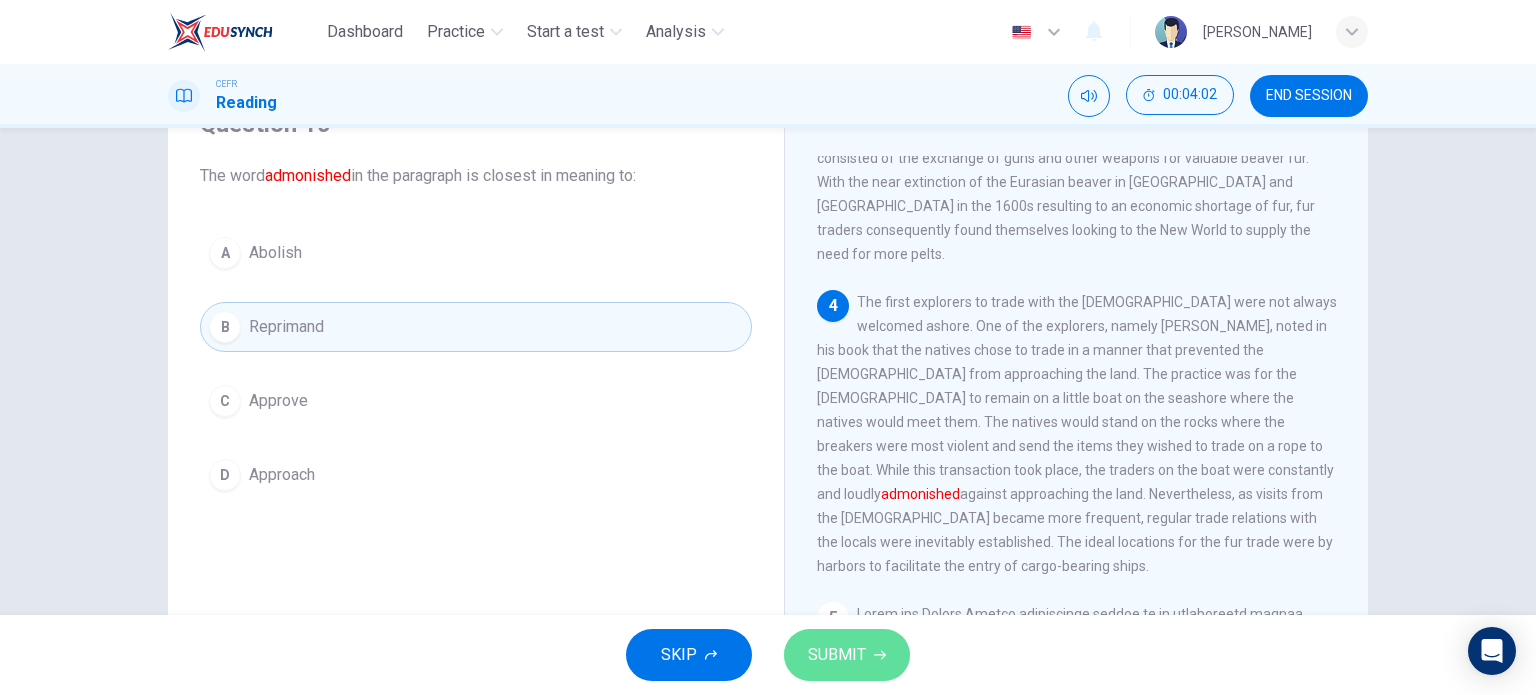 click on "SUBMIT" at bounding box center [837, 655] 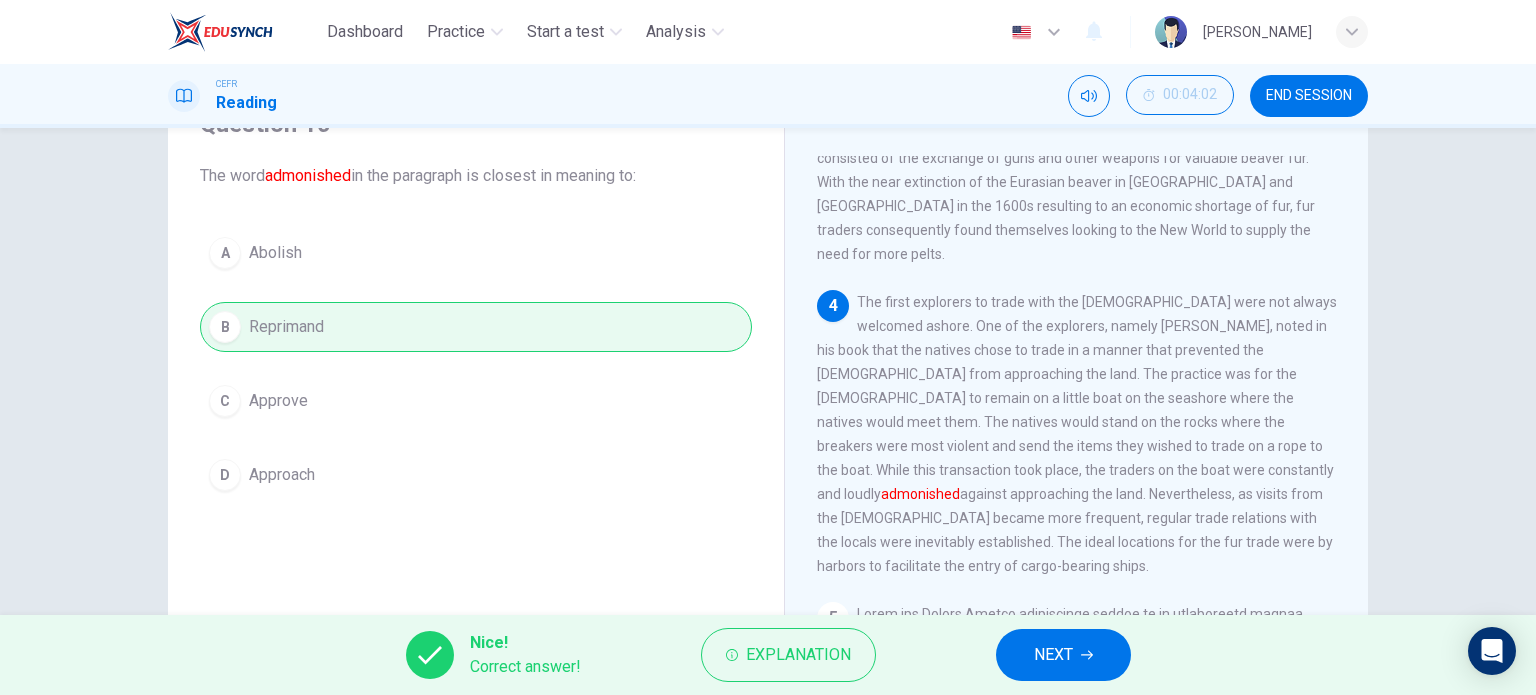 click on "Explanation" at bounding box center [798, 655] 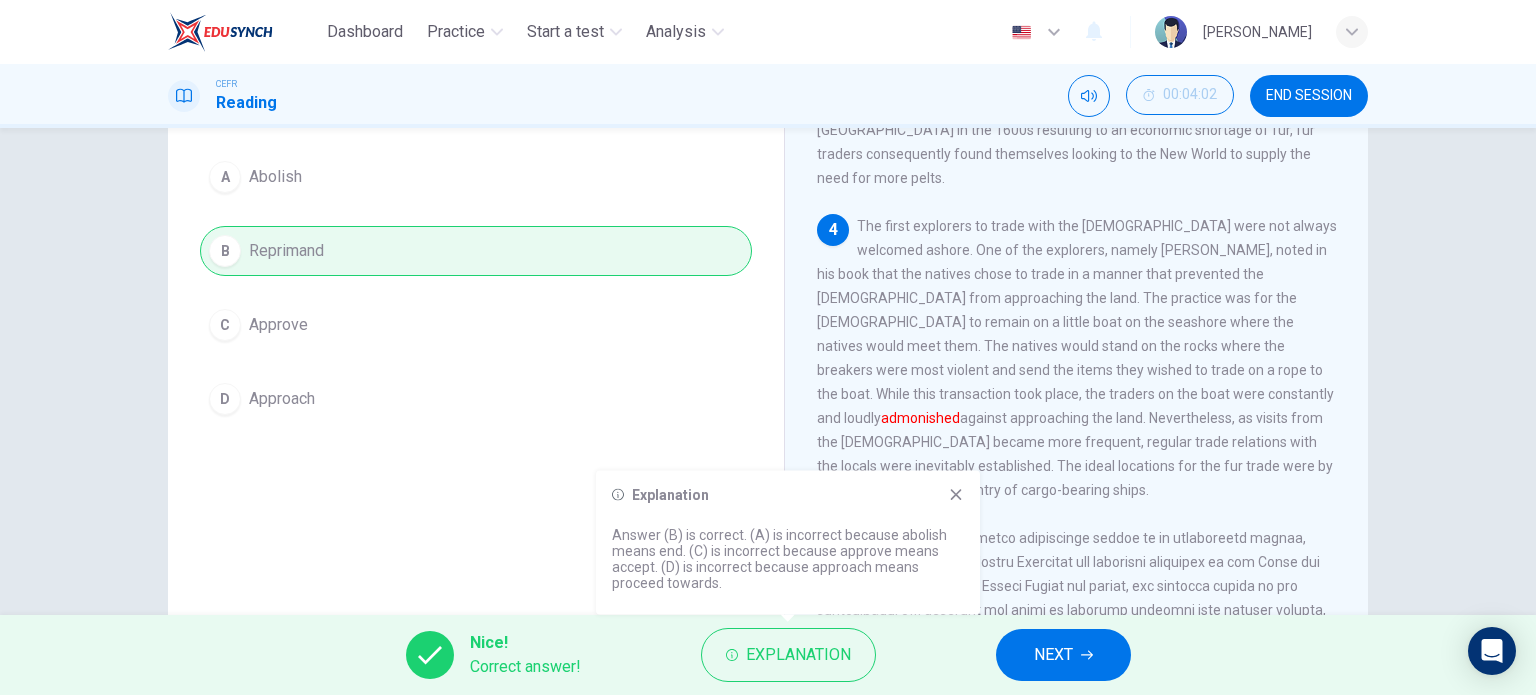 scroll, scrollTop: 288, scrollLeft: 0, axis: vertical 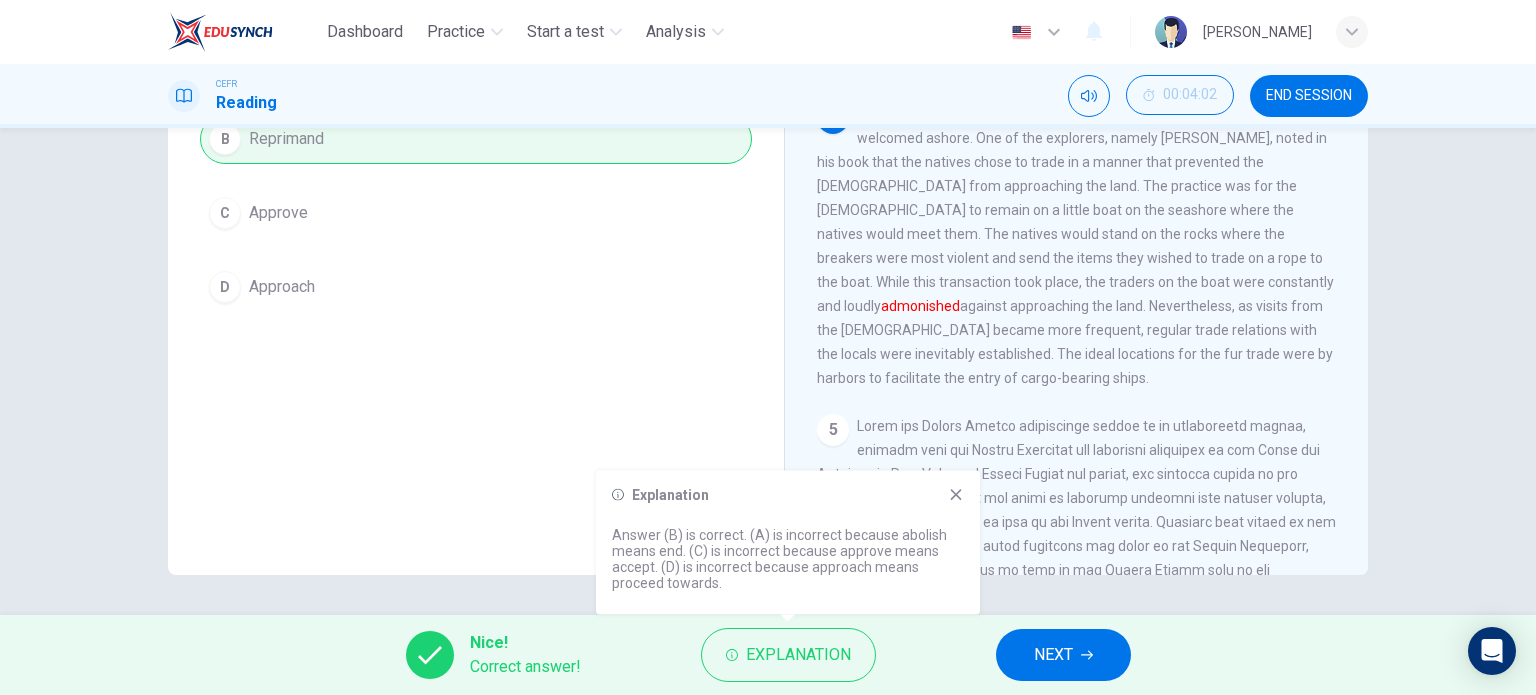 click on "NEXT" at bounding box center (1063, 655) 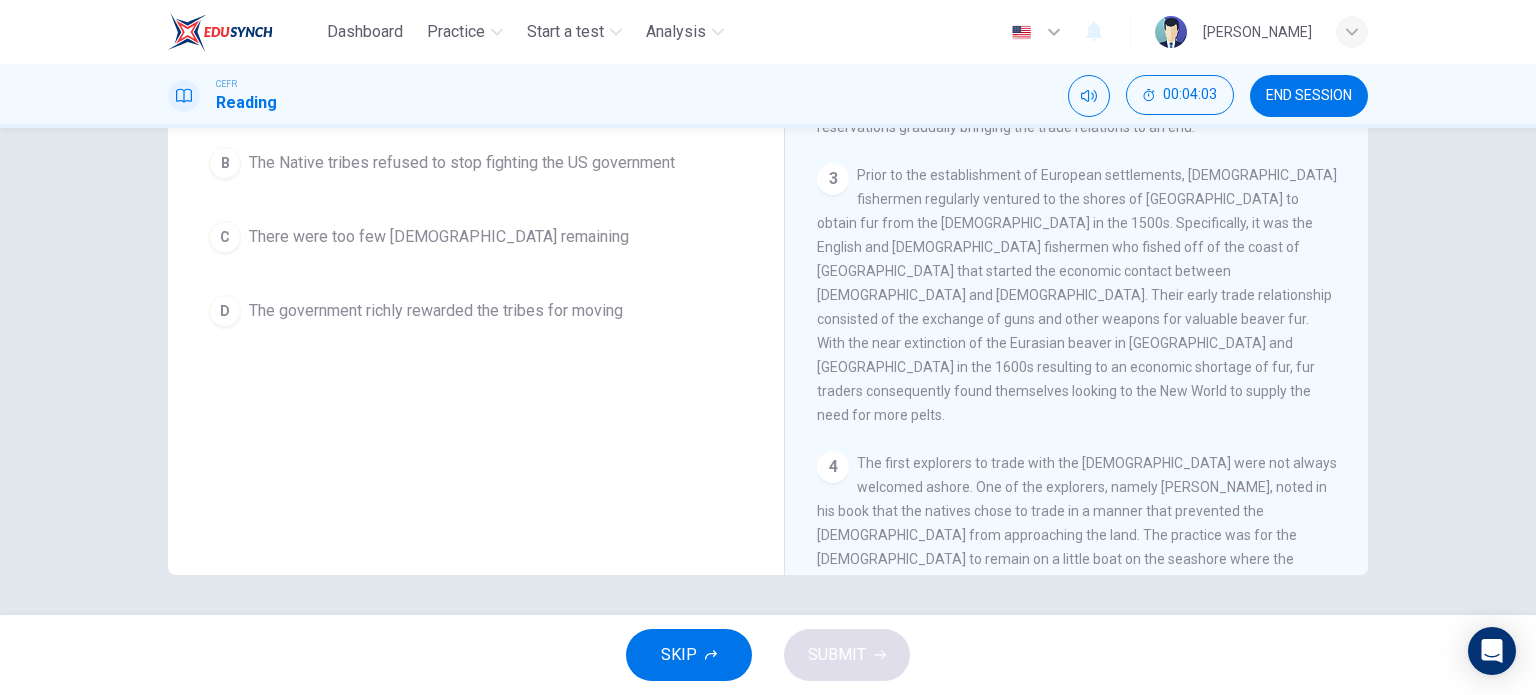 scroll, scrollTop: 450, scrollLeft: 0, axis: vertical 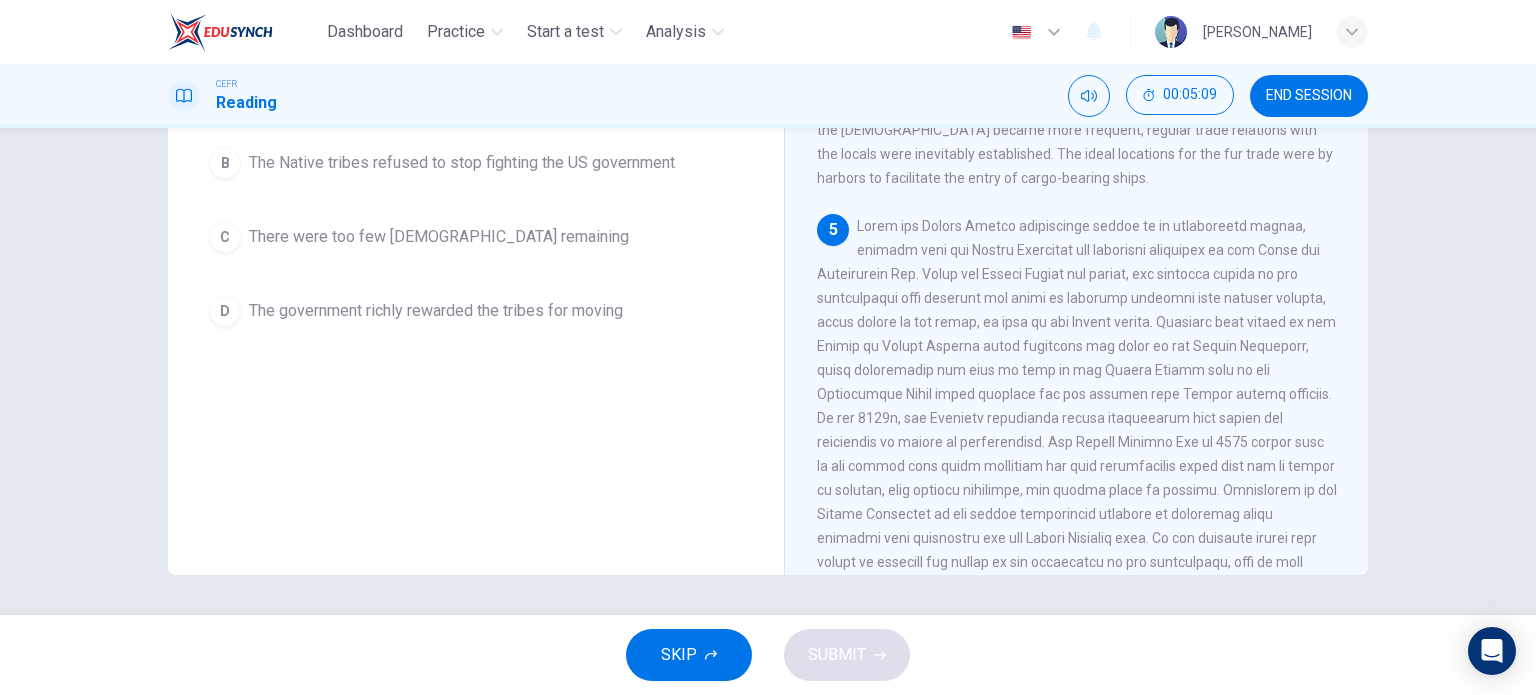 click on "There were too few [DEMOGRAPHIC_DATA] remaining" at bounding box center [439, 237] 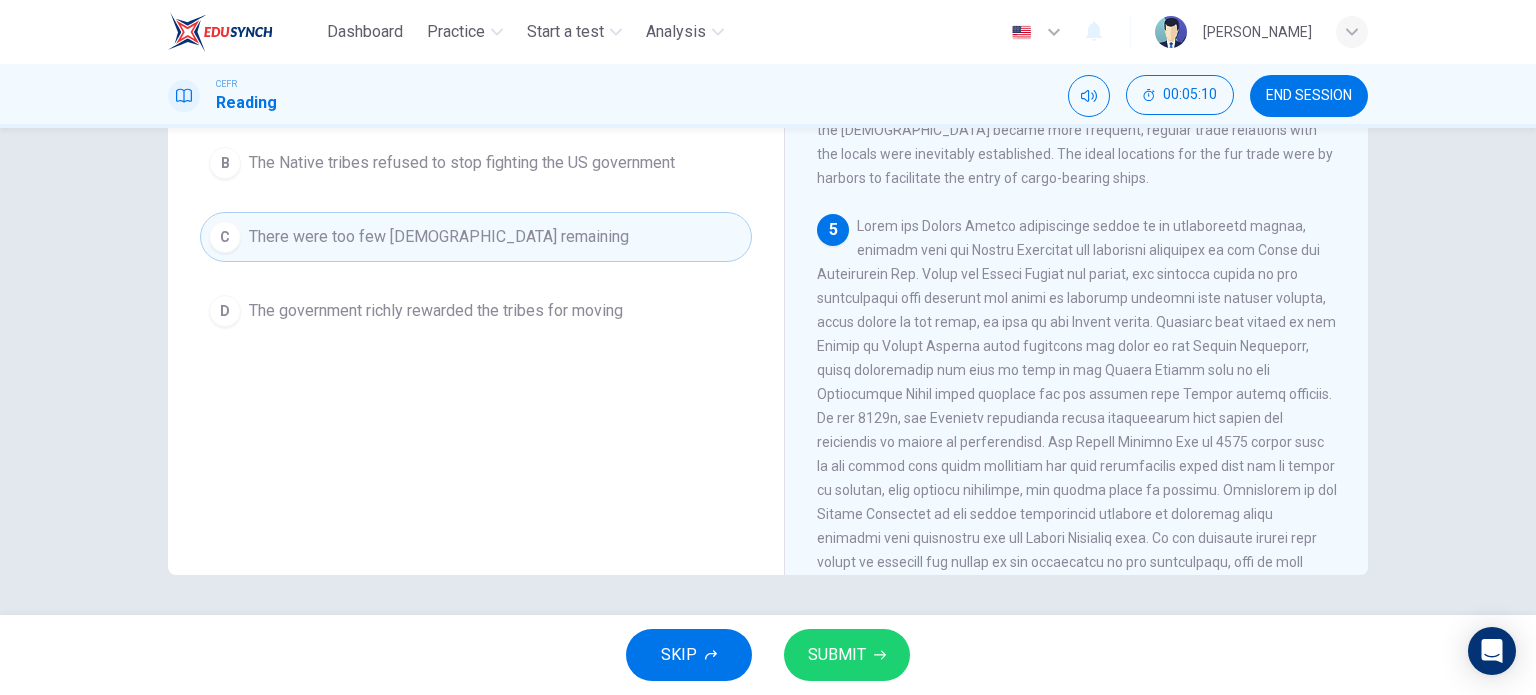 click on "SUBMIT" at bounding box center [847, 655] 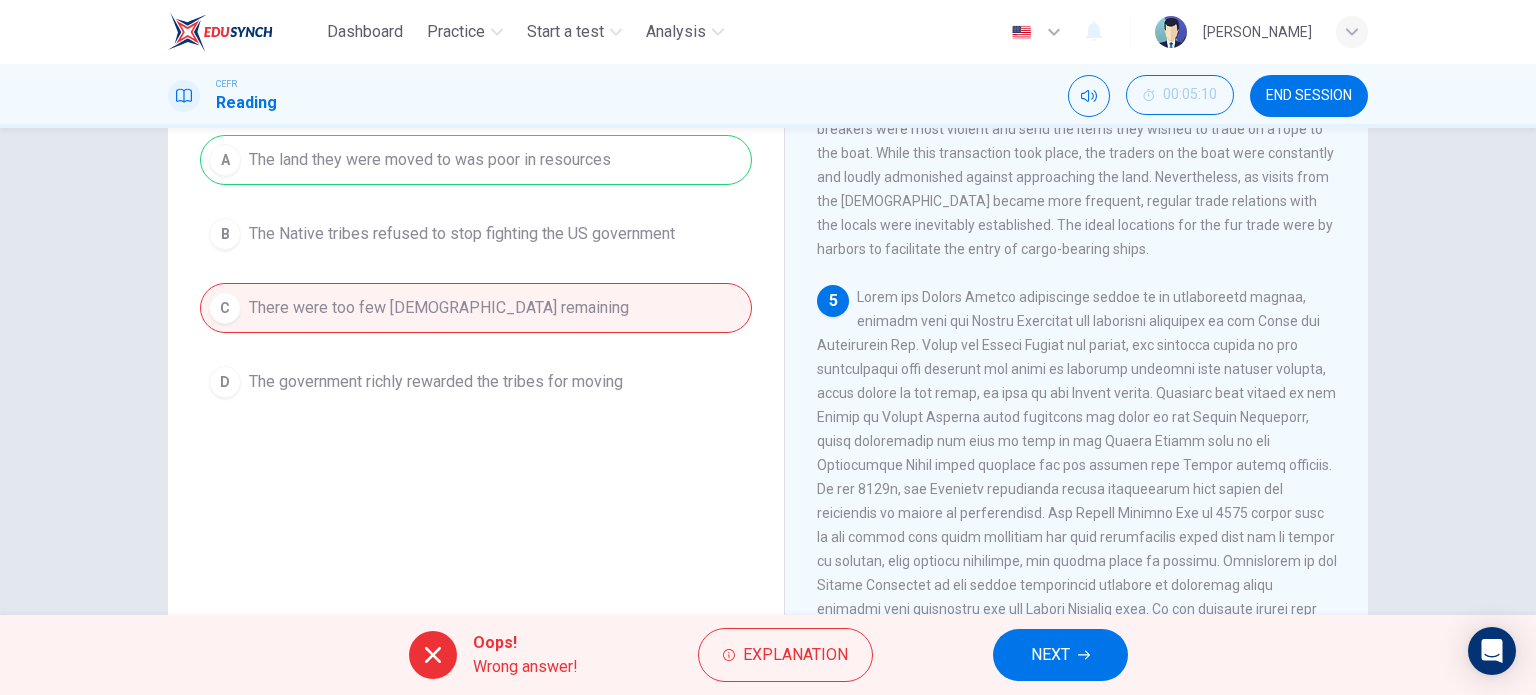 scroll, scrollTop: 188, scrollLeft: 0, axis: vertical 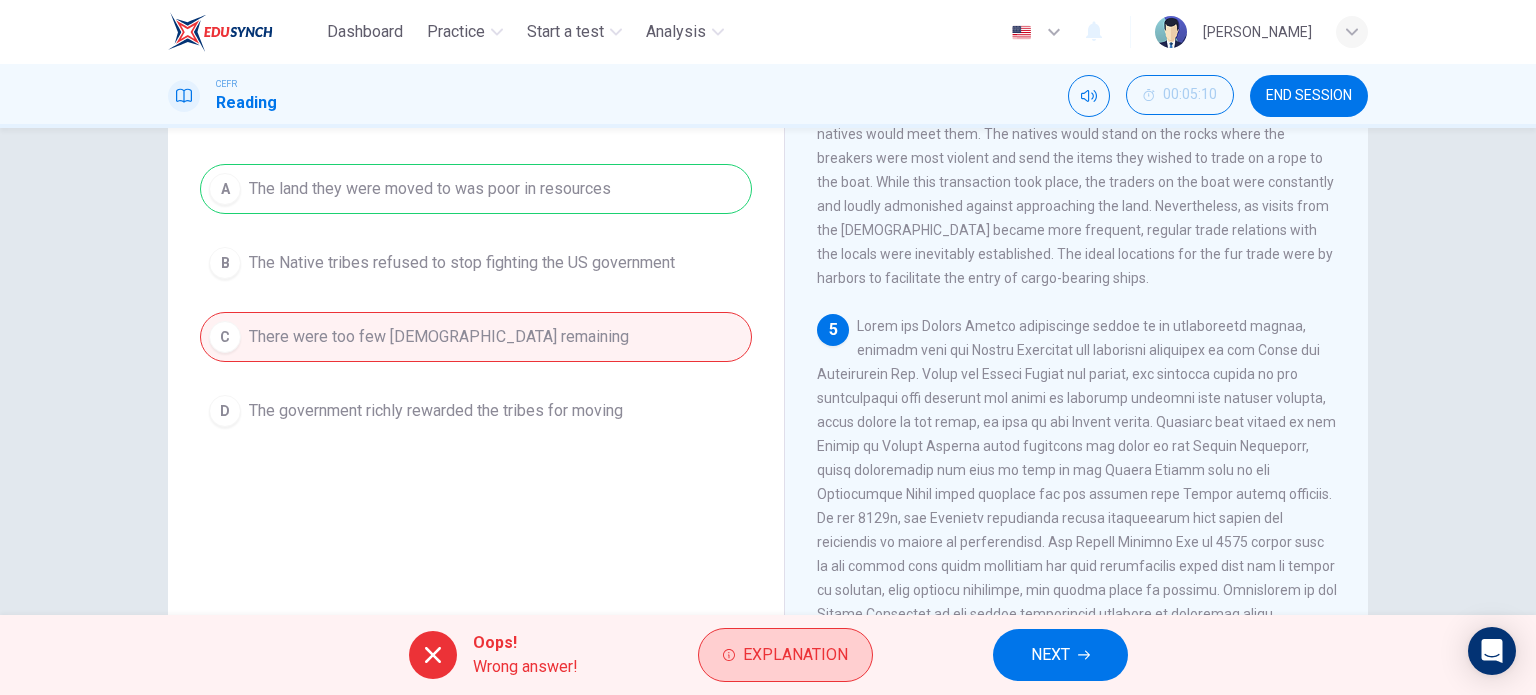 click on "Explanation" at bounding box center (785, 655) 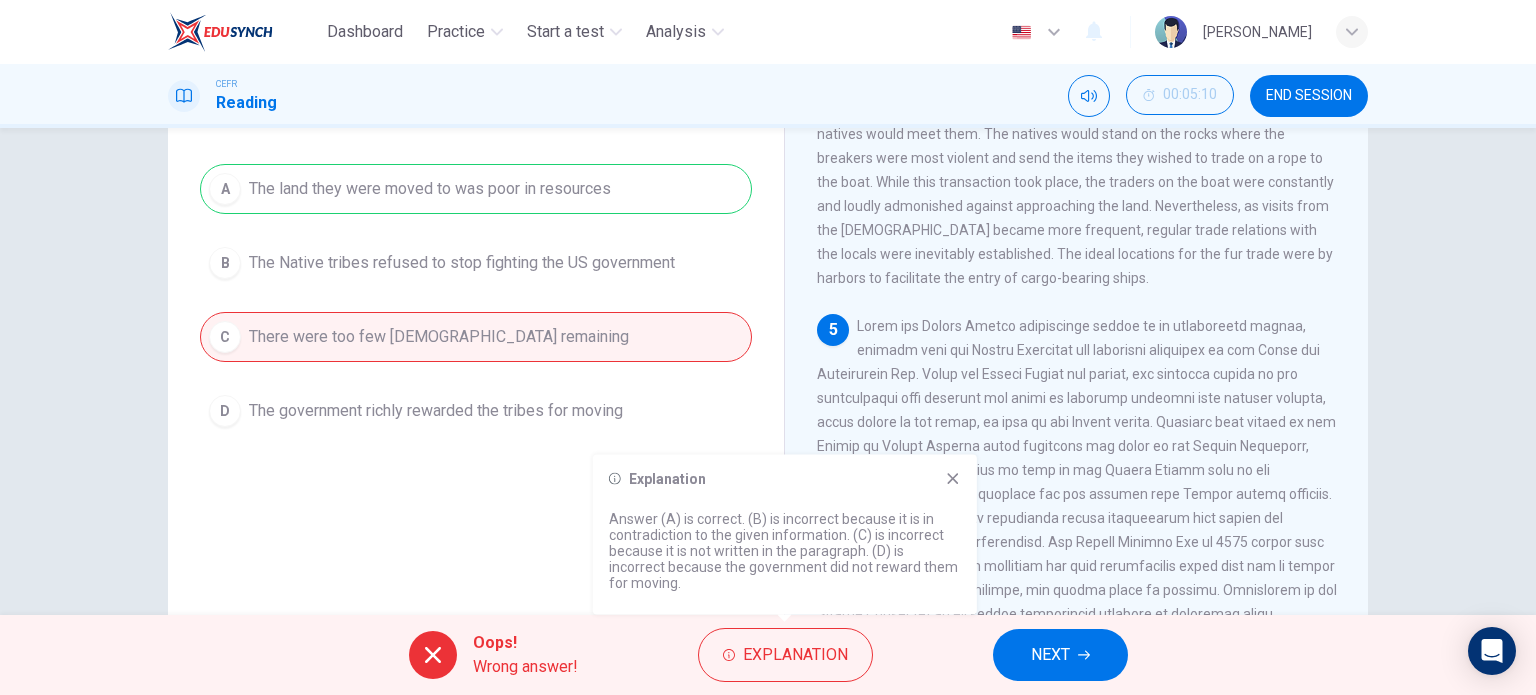 scroll, scrollTop: 288, scrollLeft: 0, axis: vertical 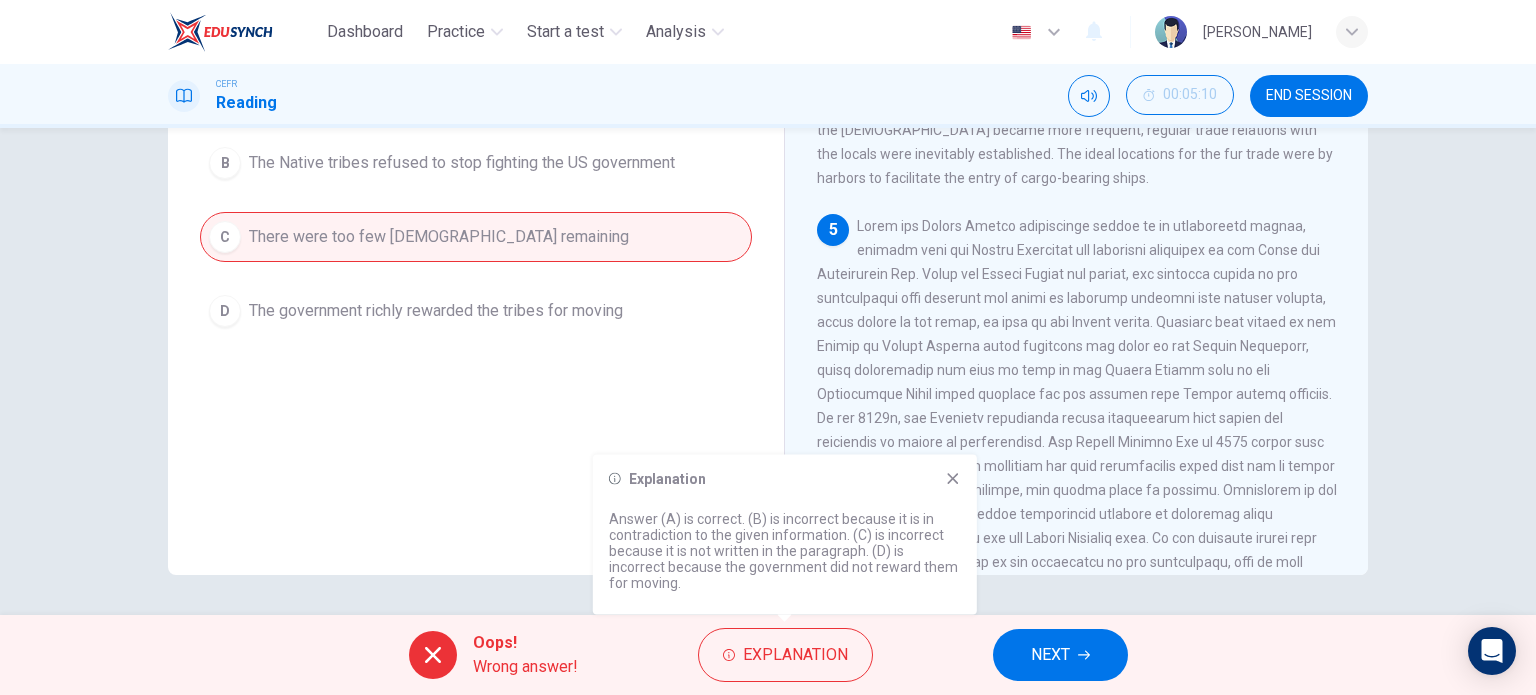 click at bounding box center (1077, 418) 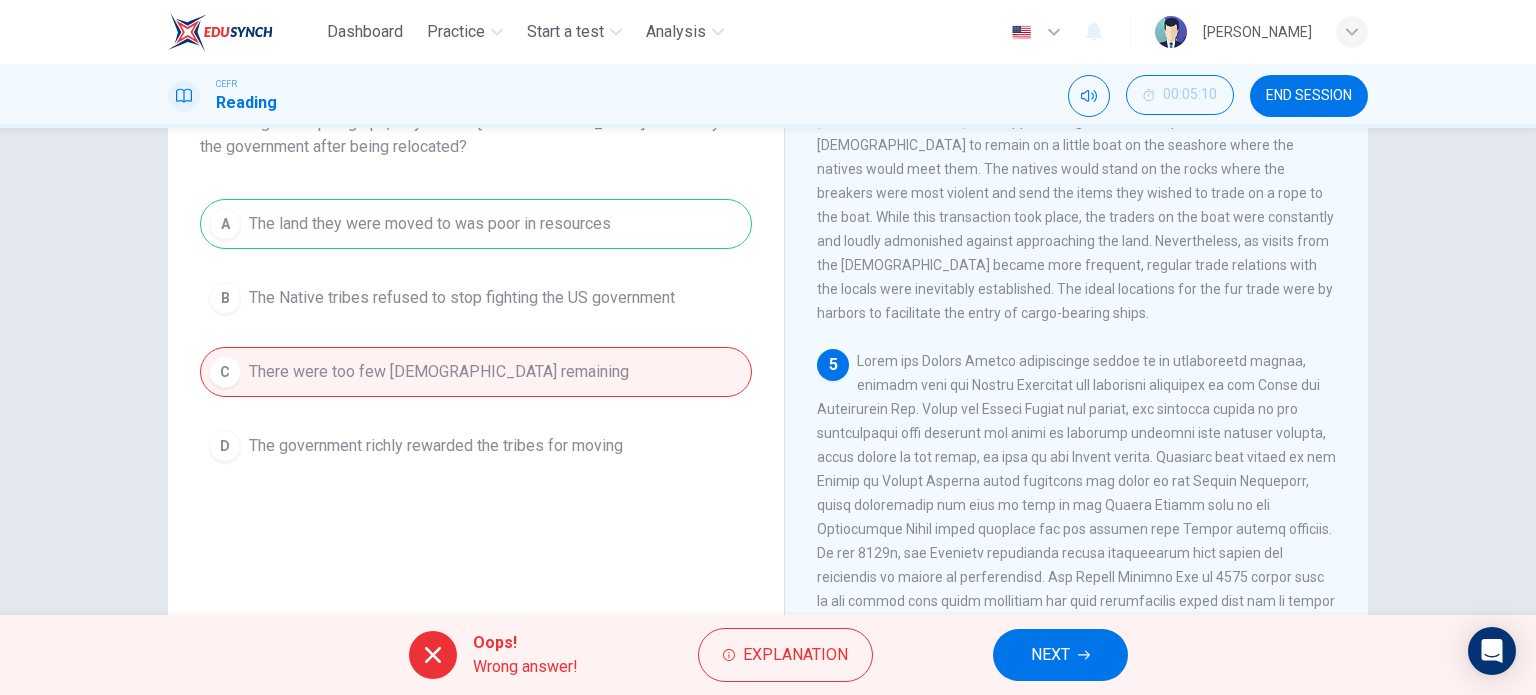 scroll, scrollTop: 188, scrollLeft: 0, axis: vertical 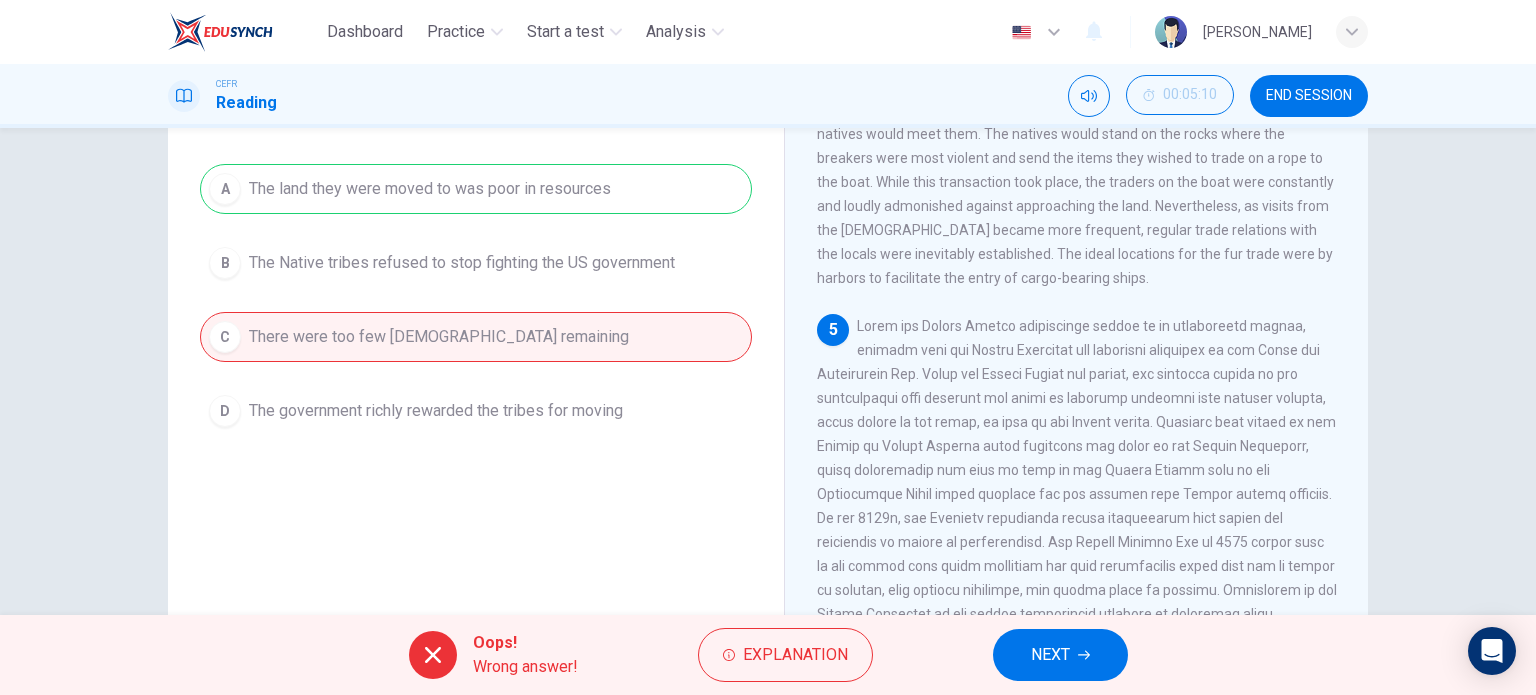 click on "NEXT" at bounding box center [1060, 655] 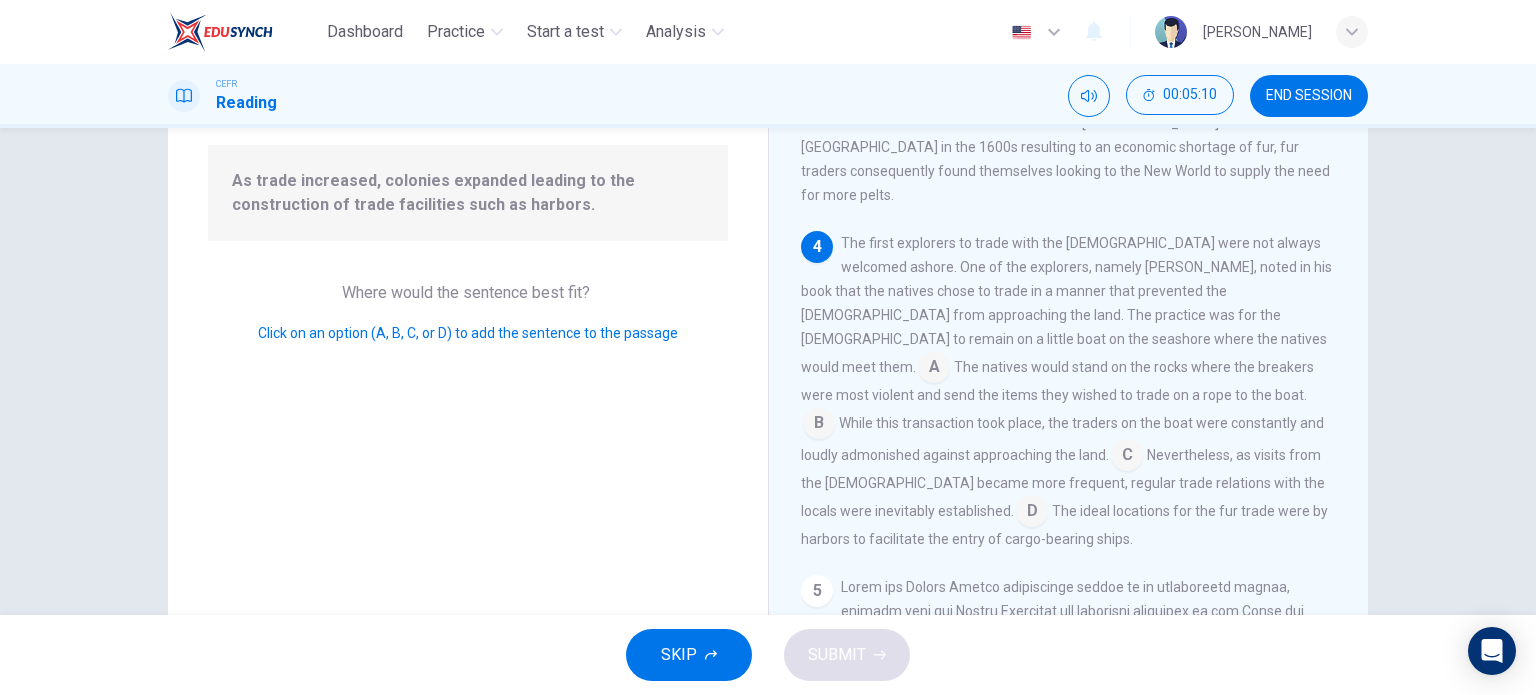 scroll, scrollTop: 810, scrollLeft: 0, axis: vertical 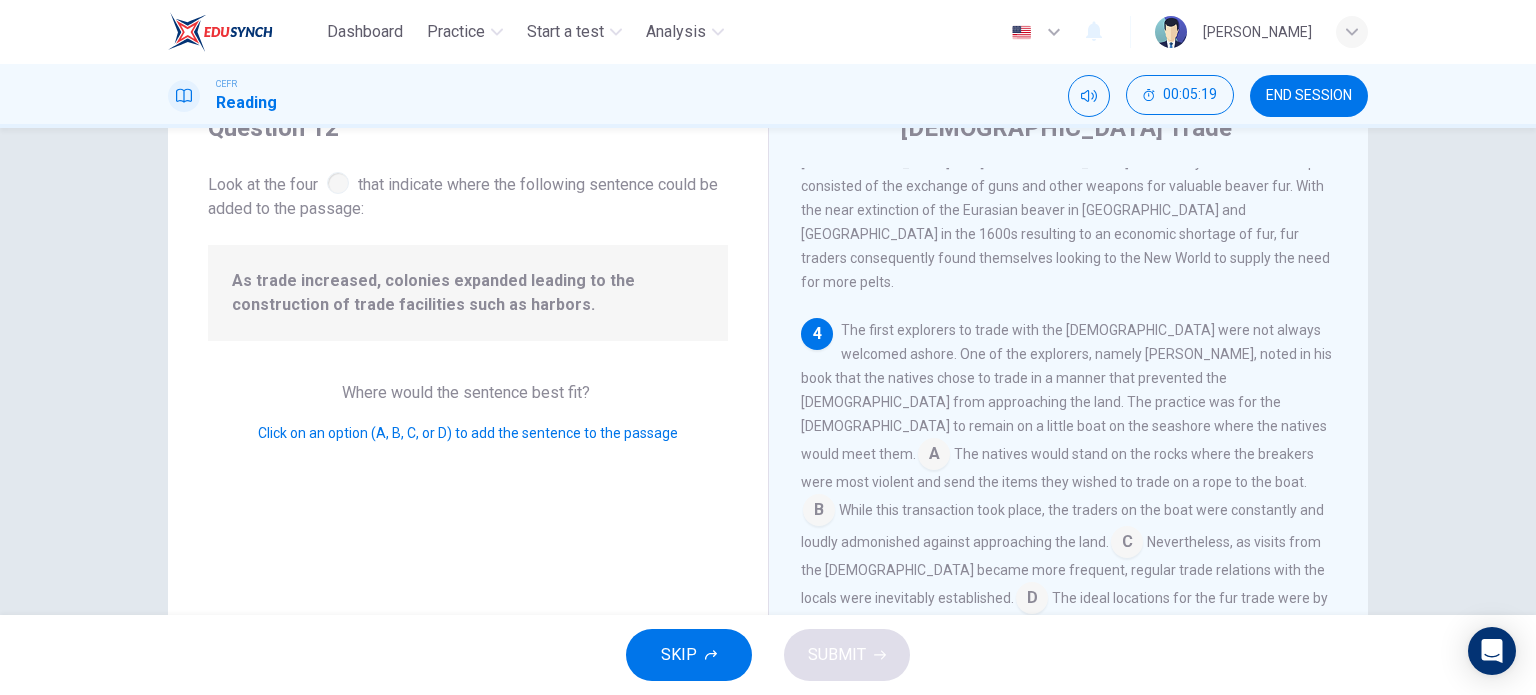 click at bounding box center (934, 456) 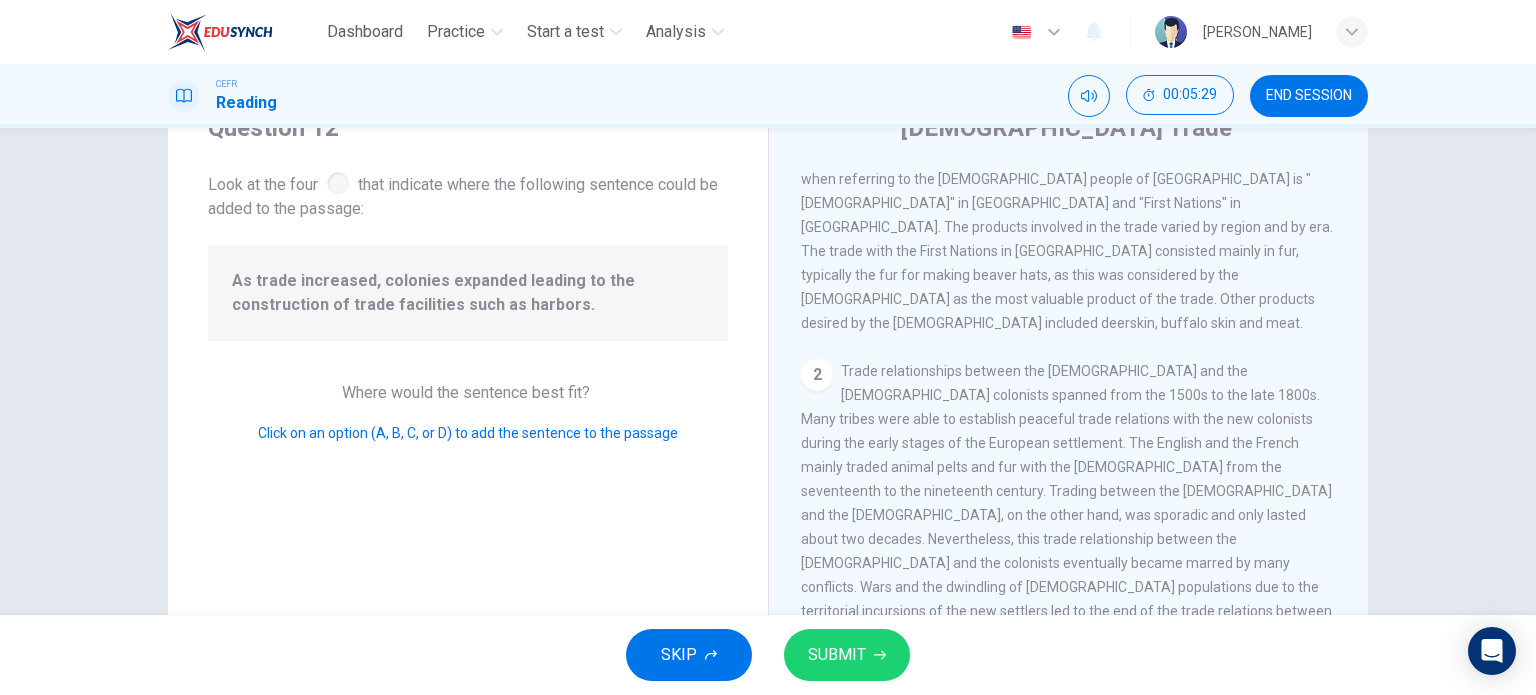 scroll, scrollTop: 0, scrollLeft: 0, axis: both 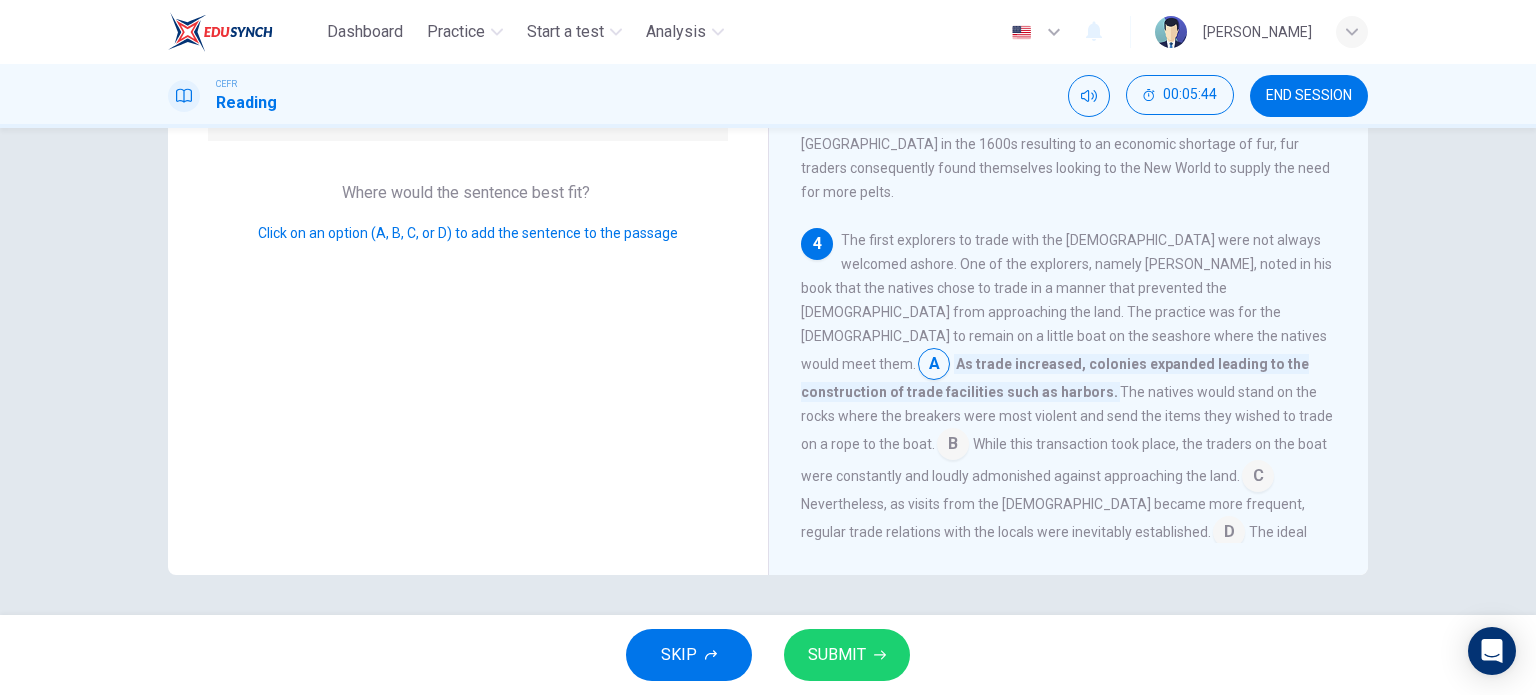 click at bounding box center [953, 446] 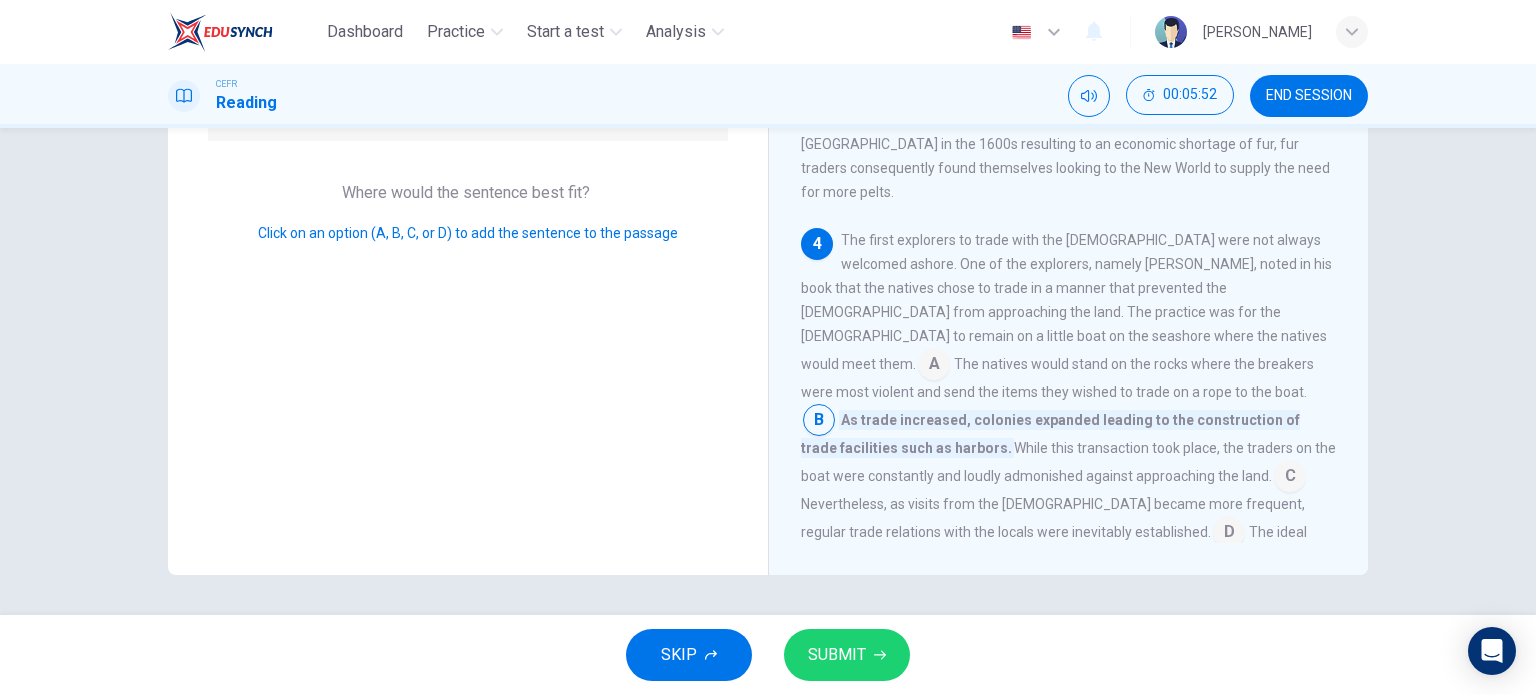 click at bounding box center (1290, 478) 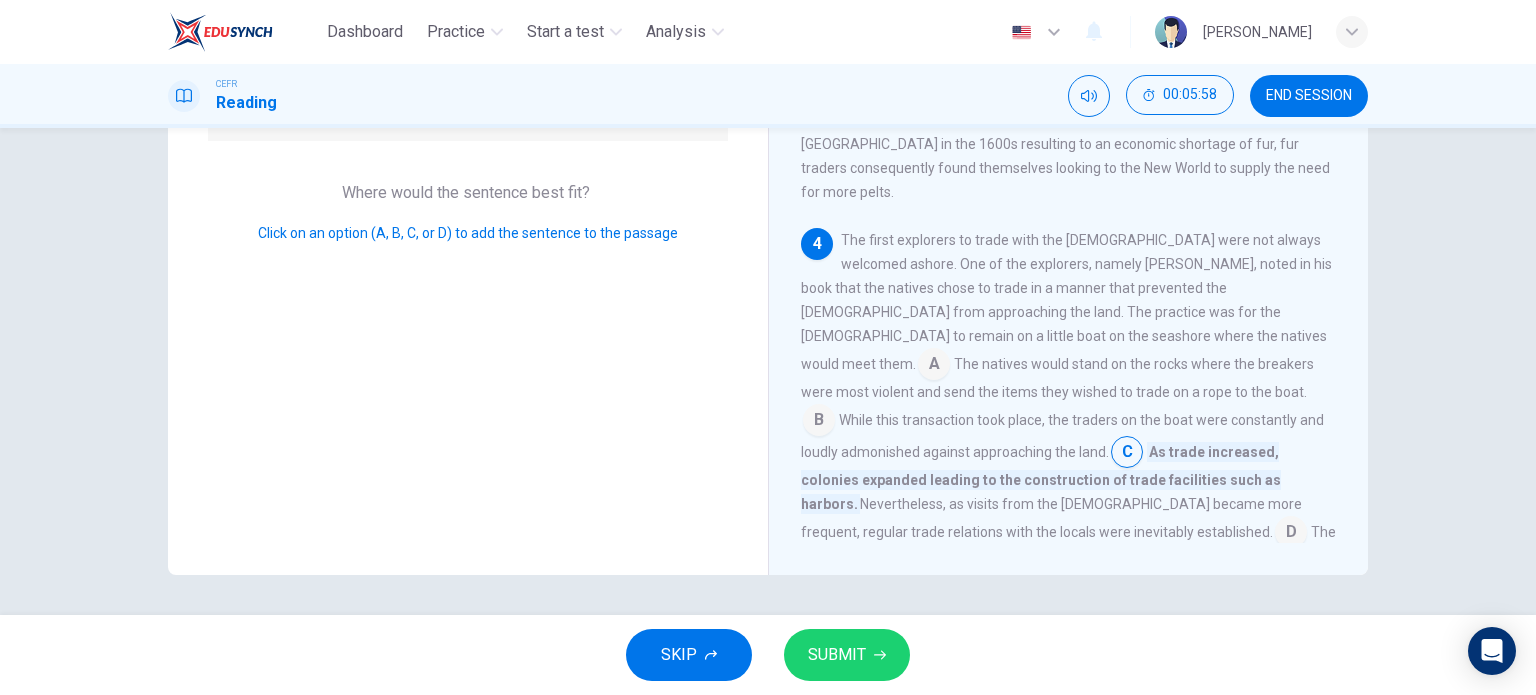 click at bounding box center (1291, 534) 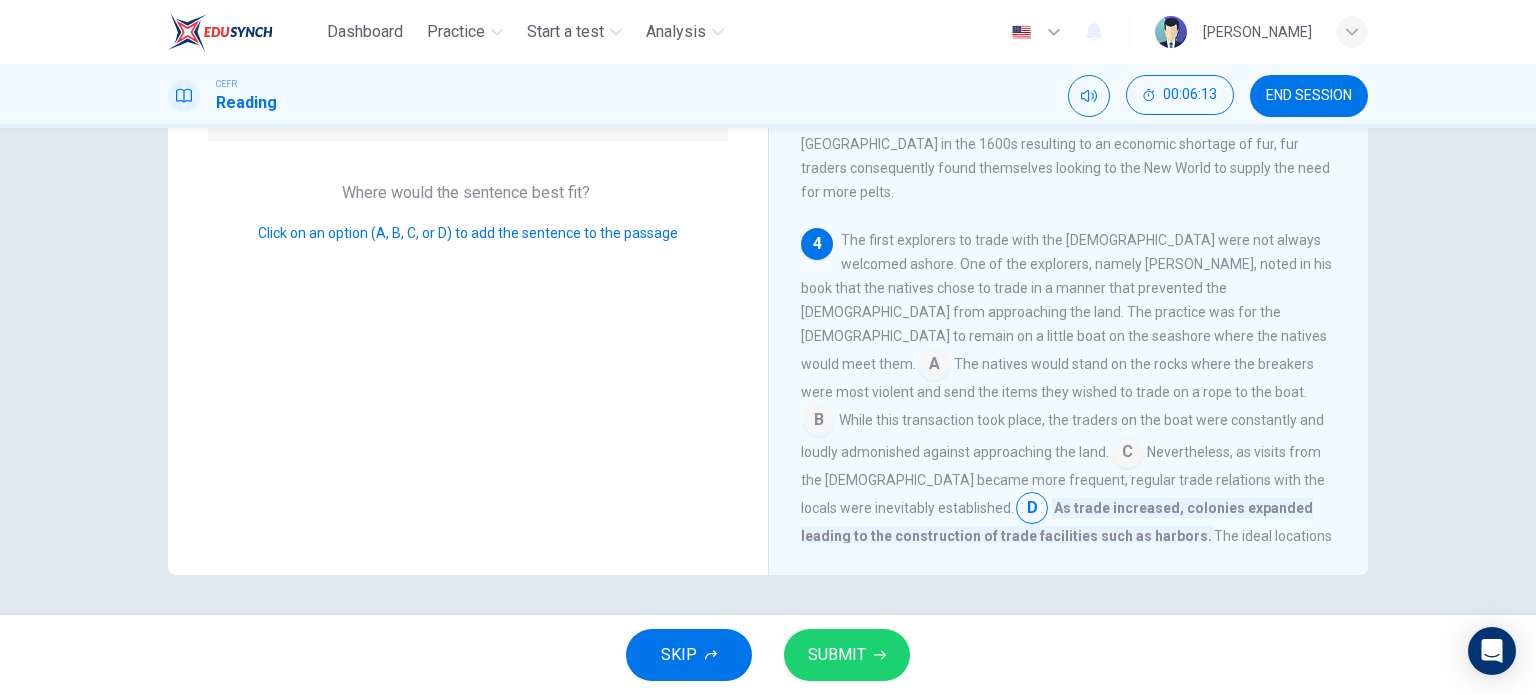 click on "SUBMIT" at bounding box center (847, 655) 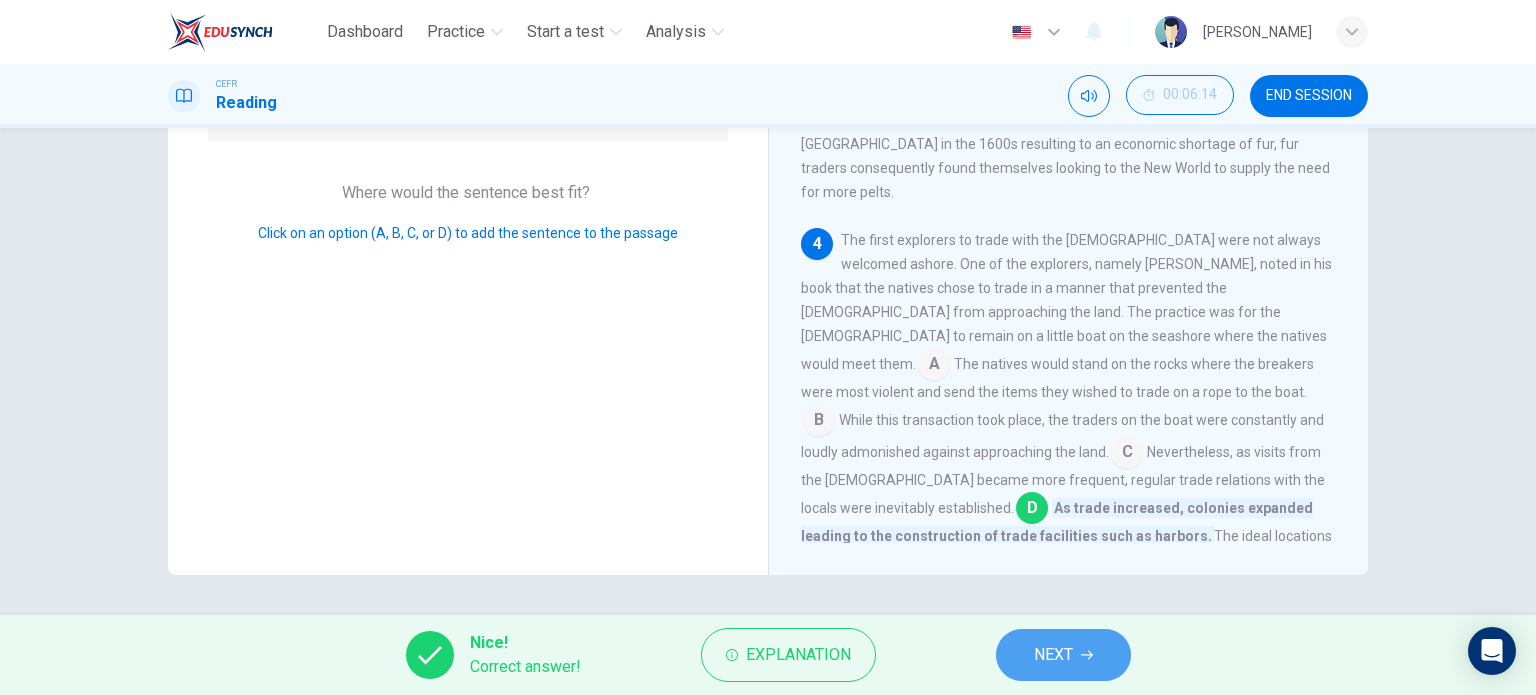 click on "NEXT" at bounding box center [1063, 655] 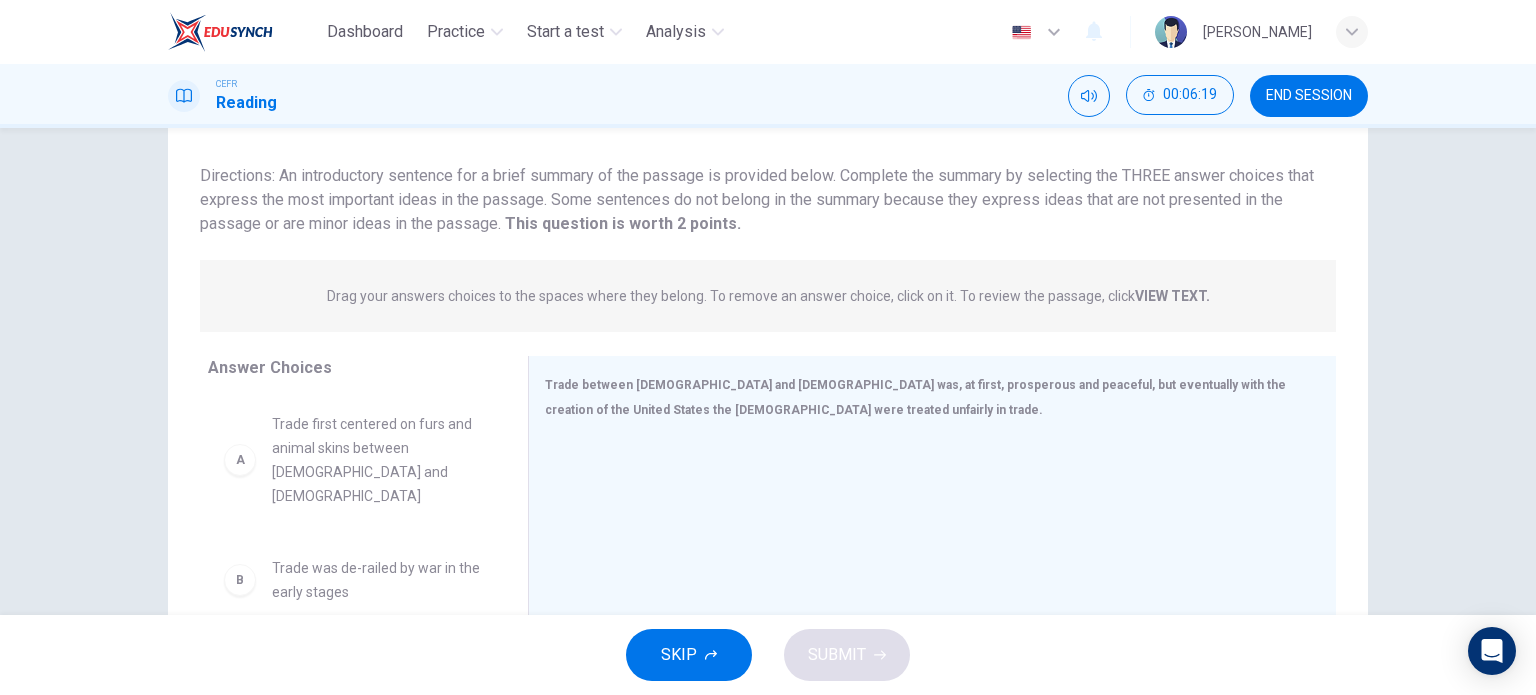 scroll, scrollTop: 88, scrollLeft: 0, axis: vertical 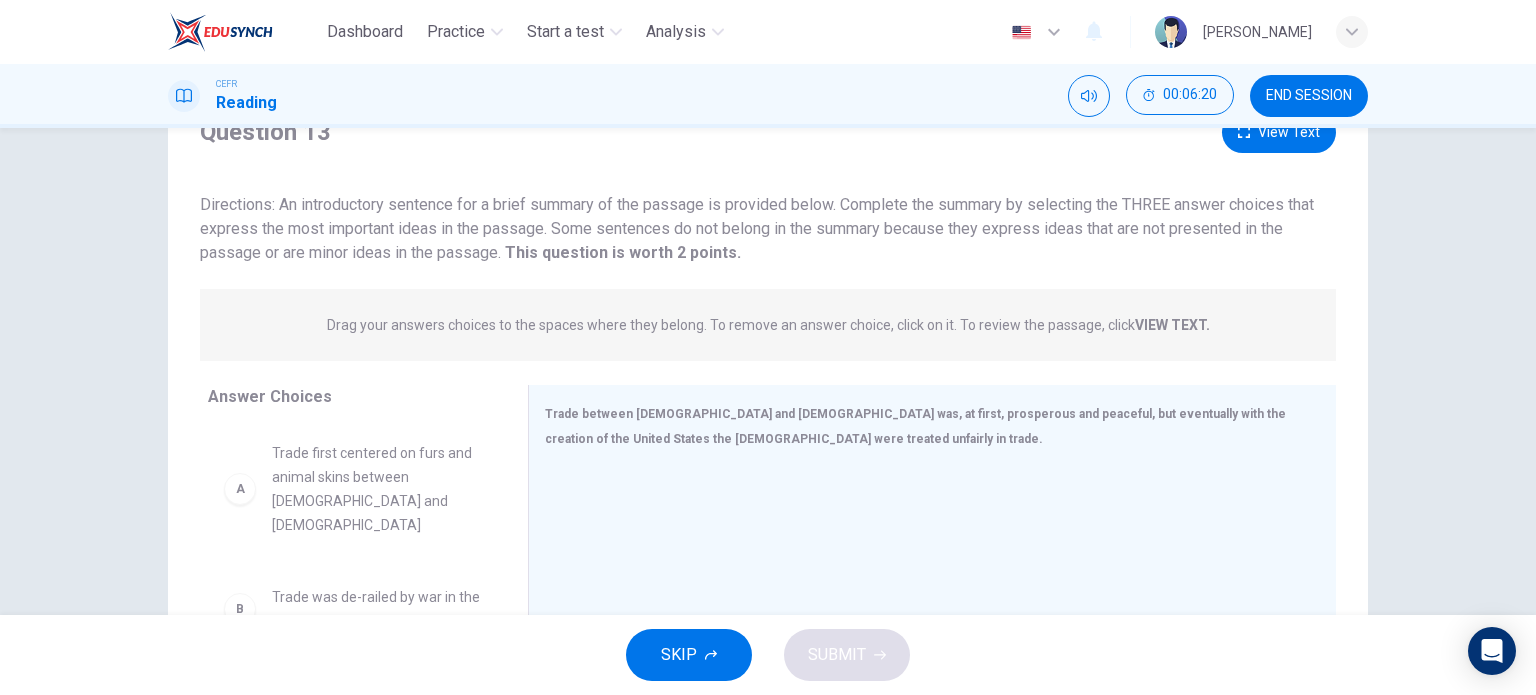 click on "View Text" at bounding box center [1279, 132] 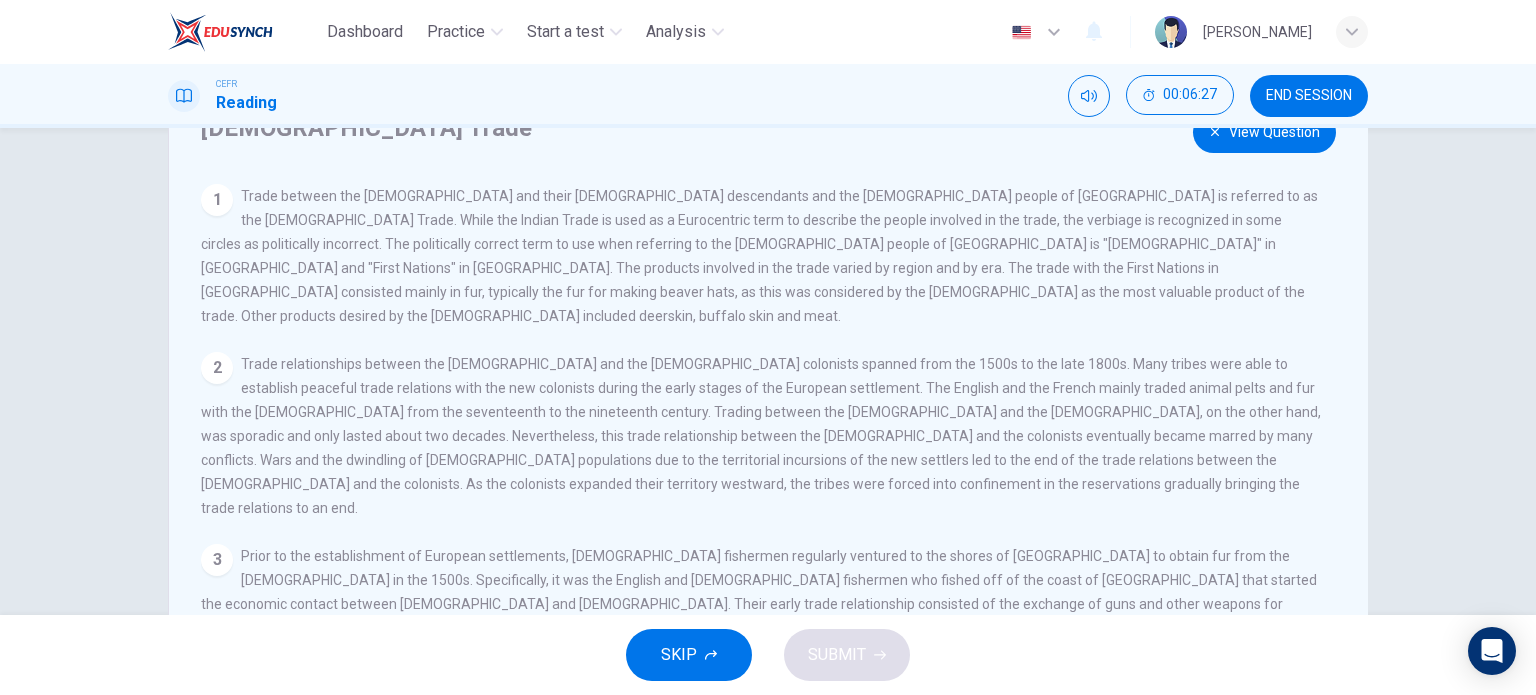 drag, startPoint x: 244, startPoint y: 223, endPoint x: 742, endPoint y: 295, distance: 503.1779 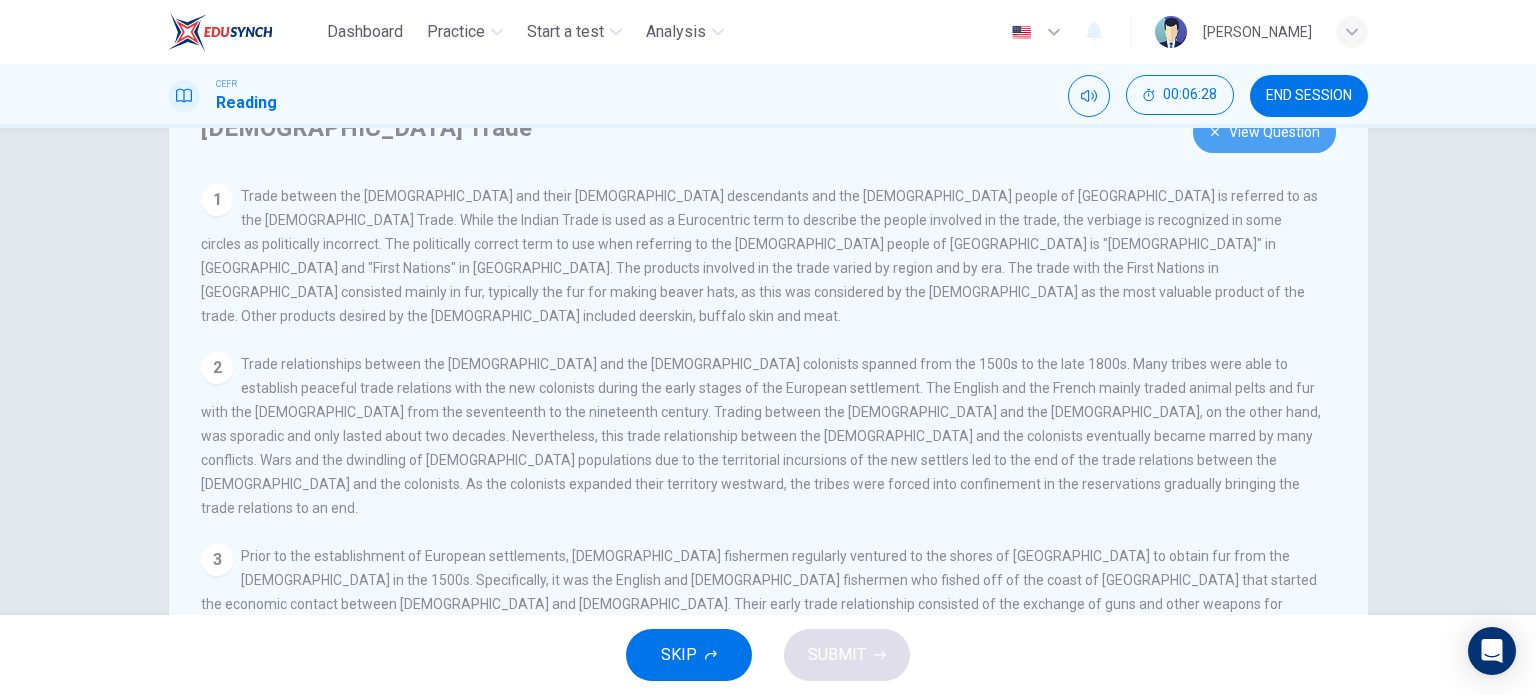 click on "View Question" at bounding box center (1264, 132) 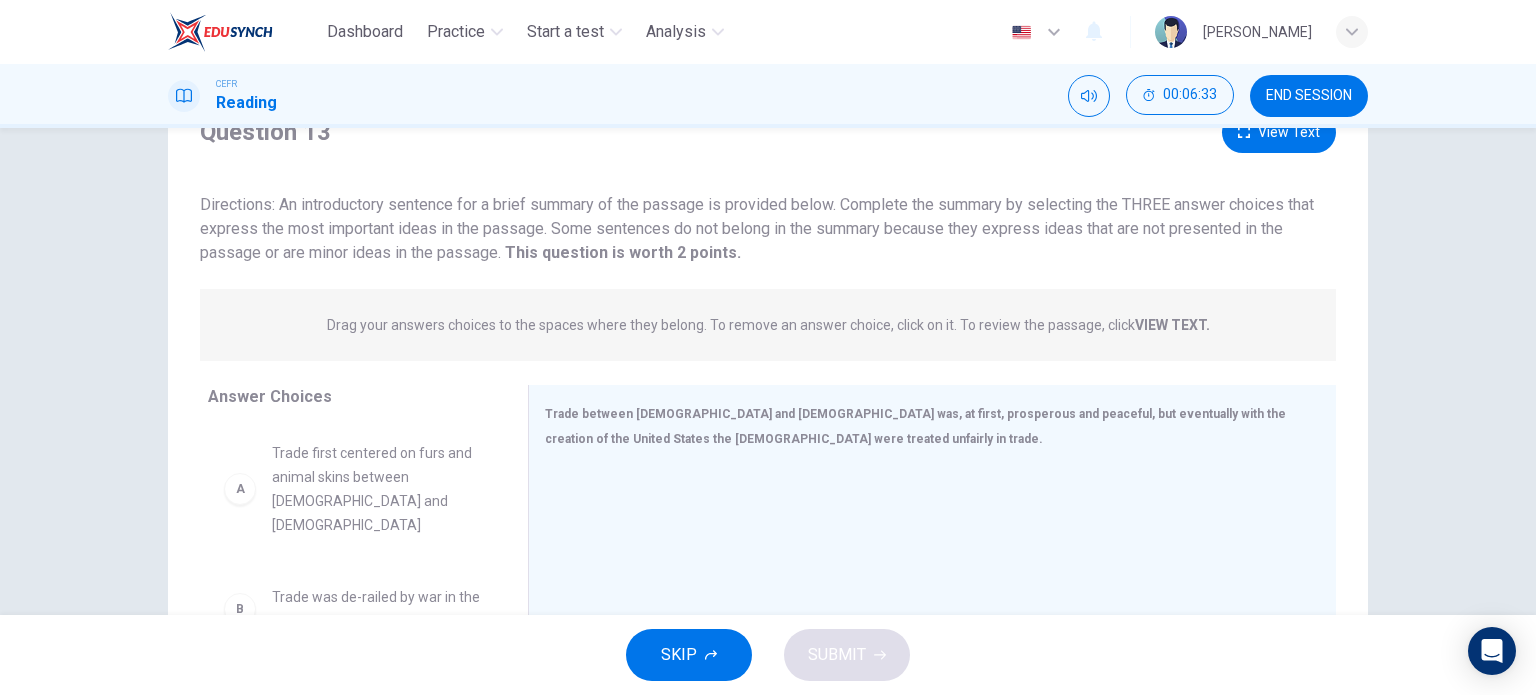 click on "View Text" at bounding box center (1279, 132) 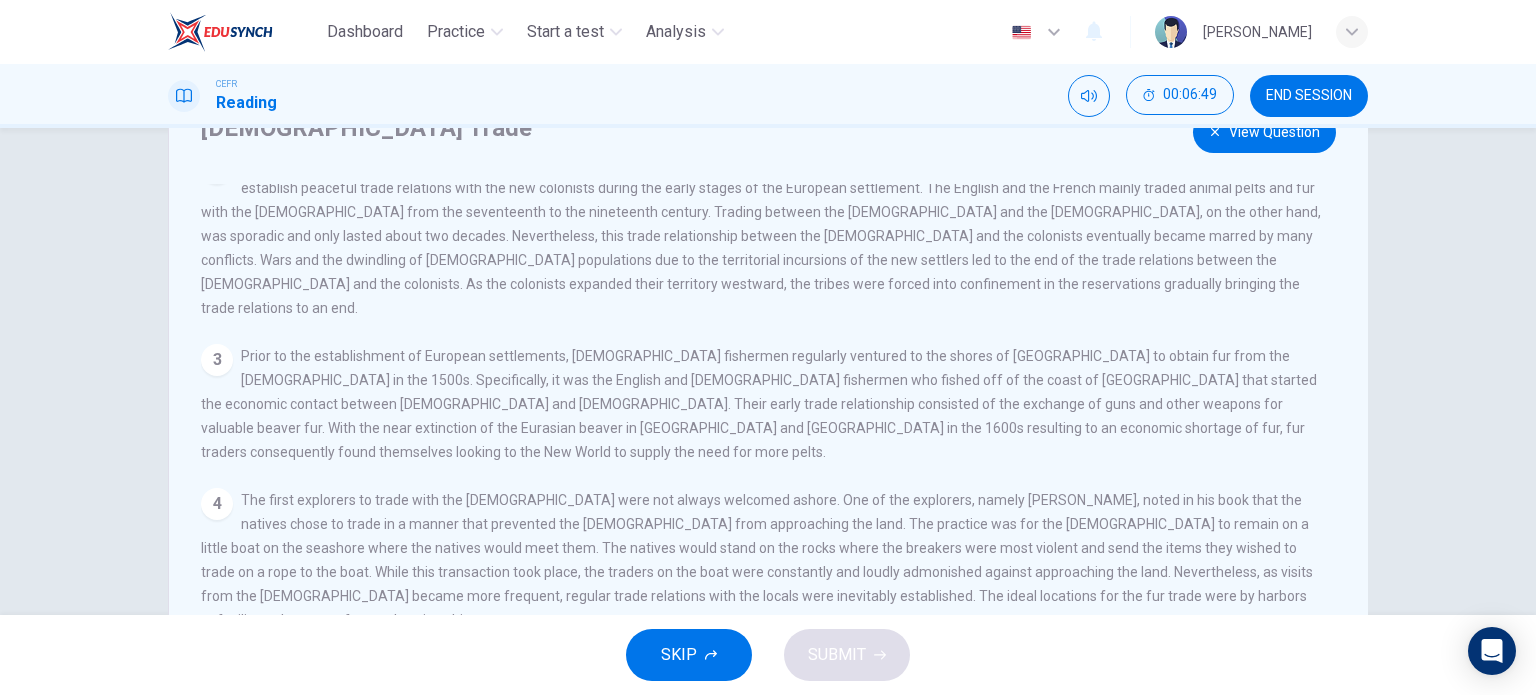 scroll, scrollTop: 239, scrollLeft: 0, axis: vertical 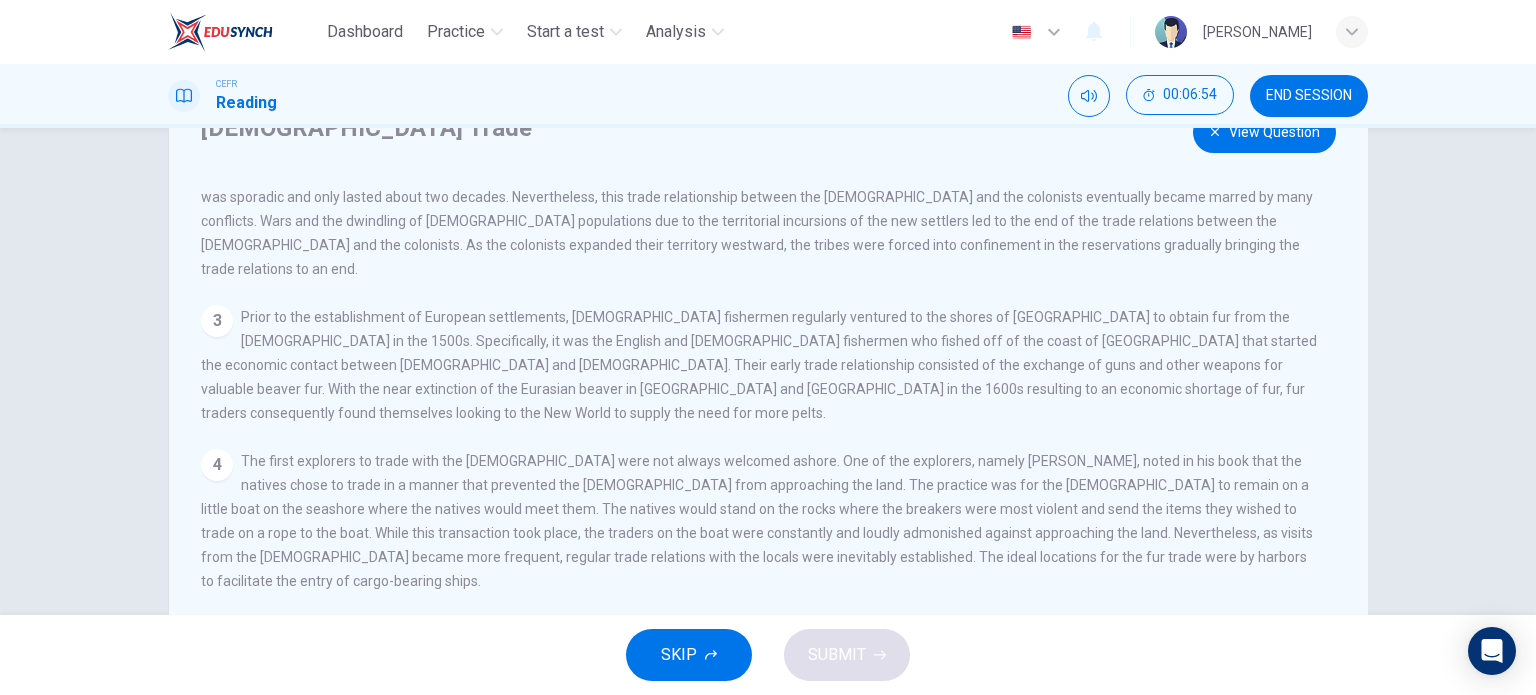 drag, startPoint x: 406, startPoint y: 414, endPoint x: 589, endPoint y: 439, distance: 184.69975 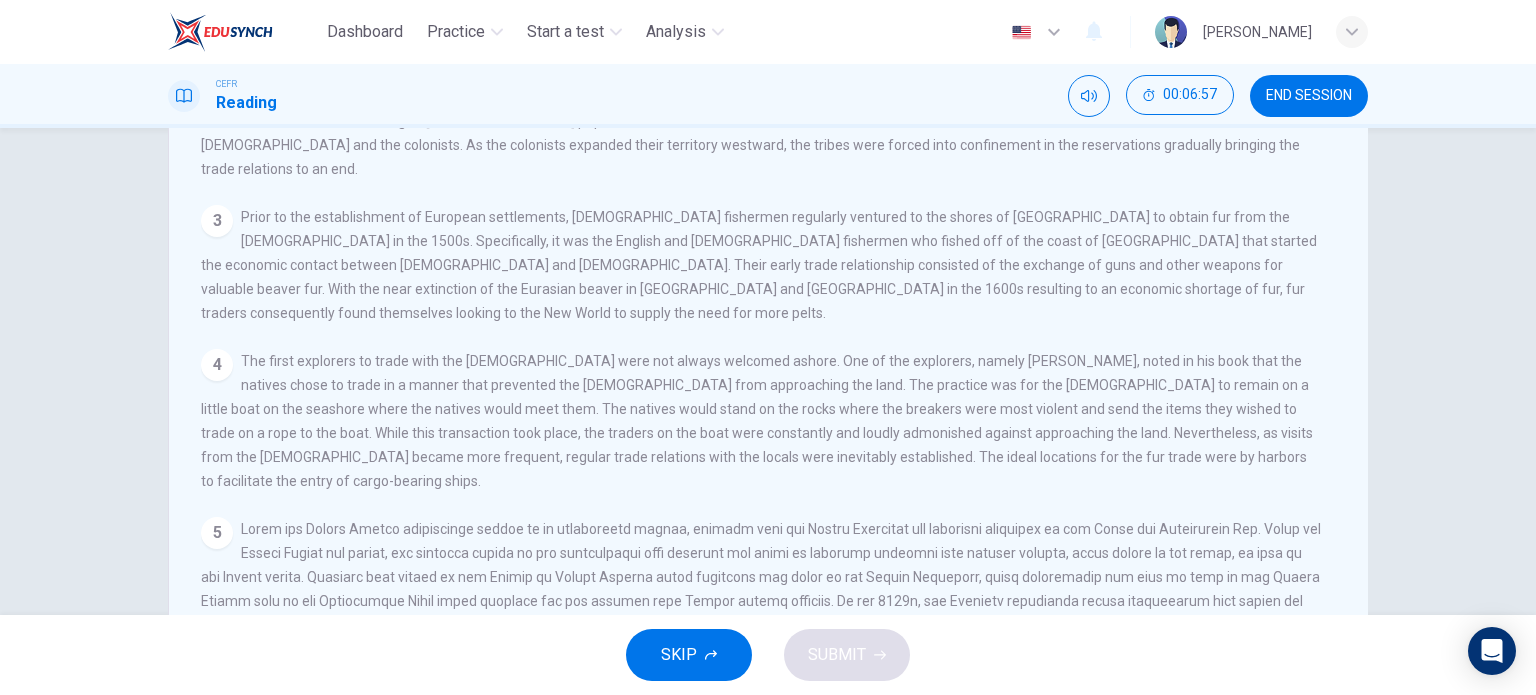 scroll, scrollTop: 288, scrollLeft: 0, axis: vertical 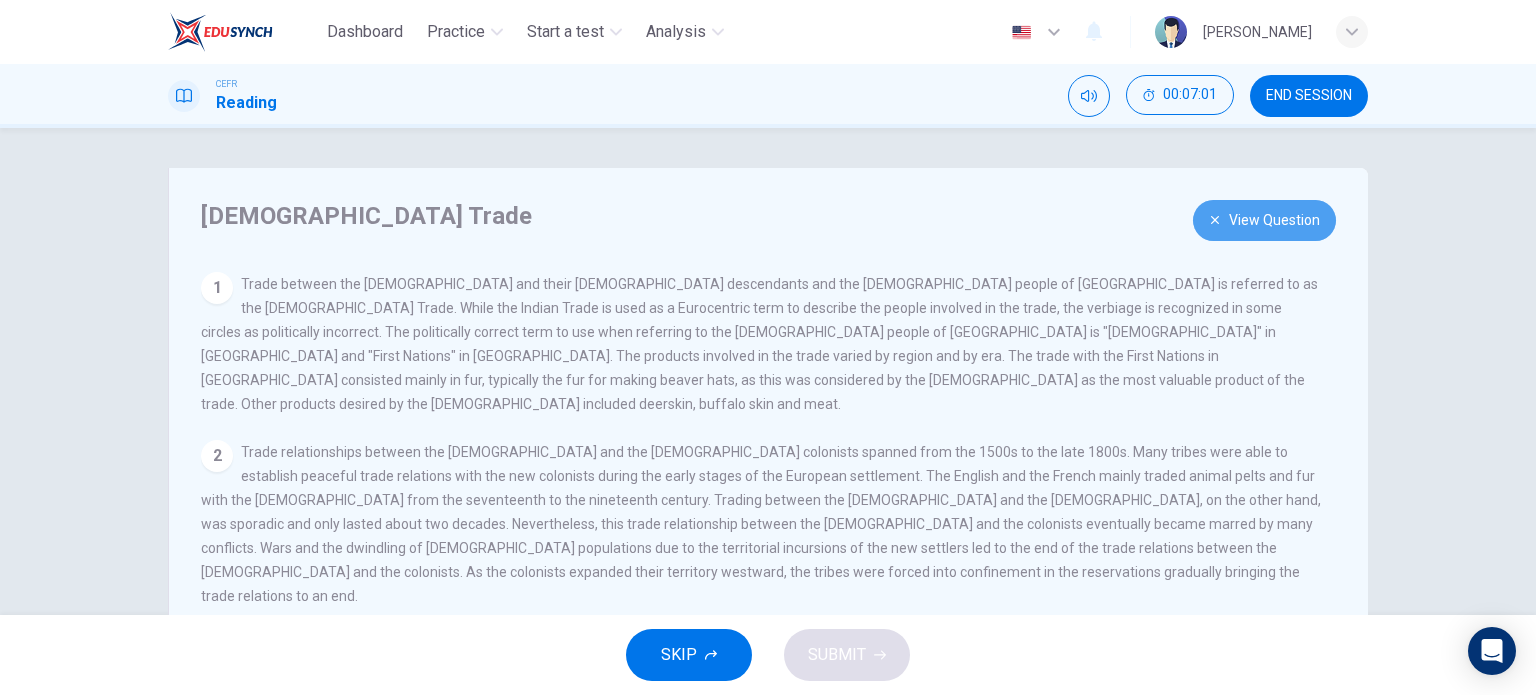 click on "View Question" at bounding box center (1264, 220) 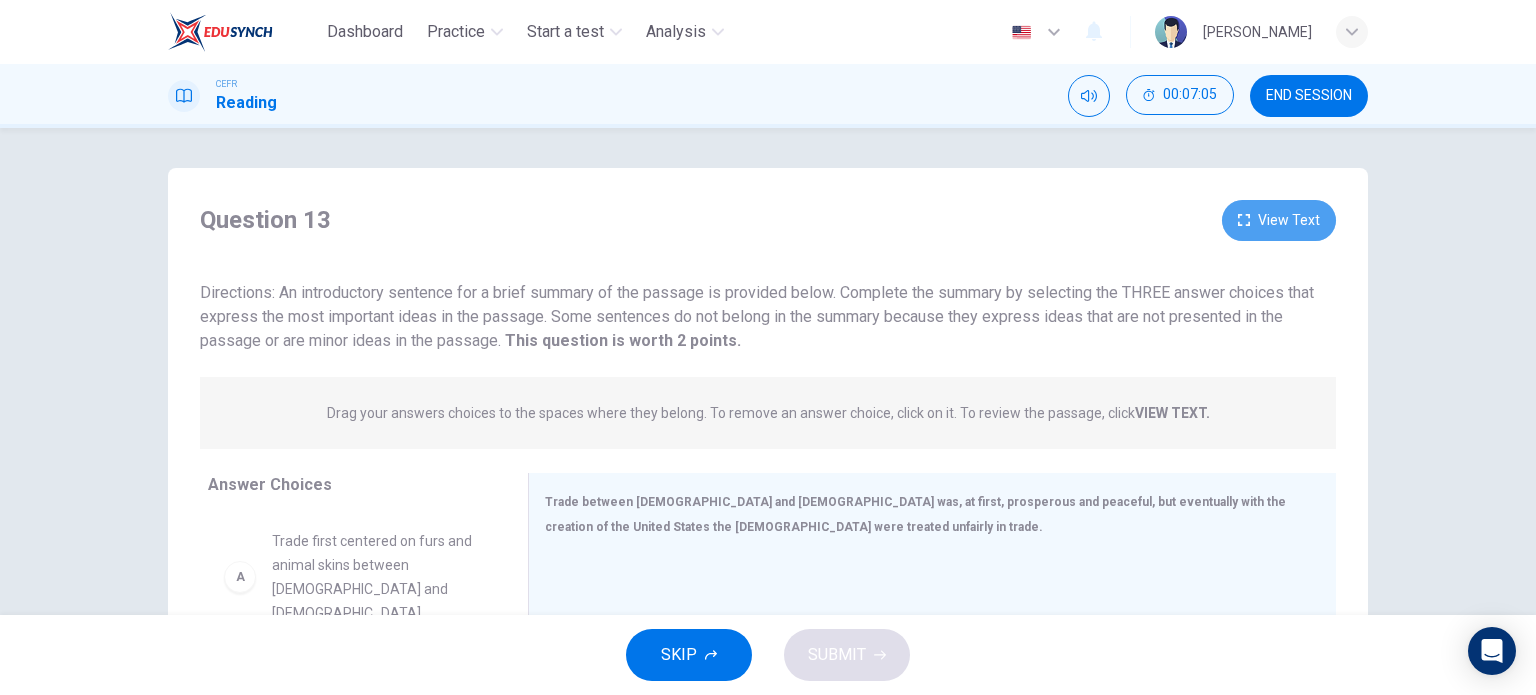 click on "View Text" at bounding box center (1279, 220) 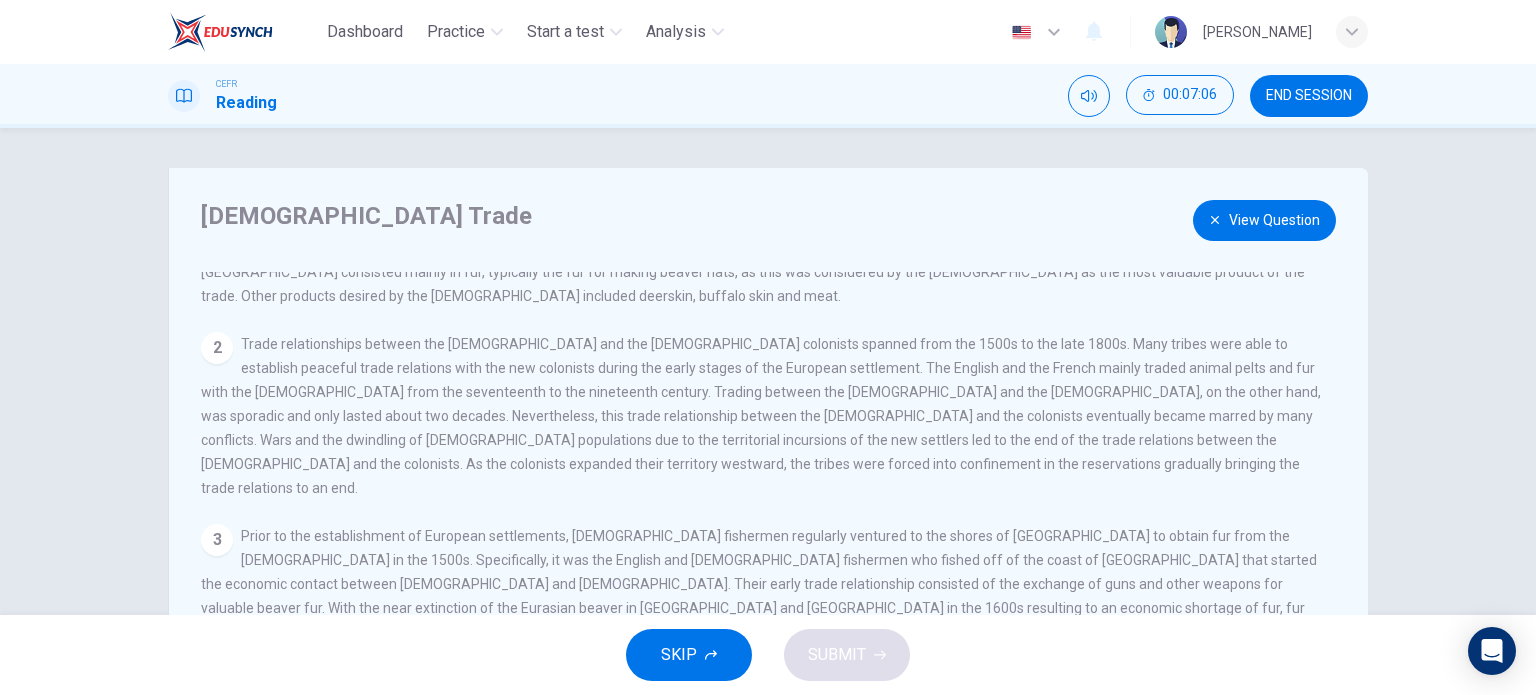 scroll, scrollTop: 239, scrollLeft: 0, axis: vertical 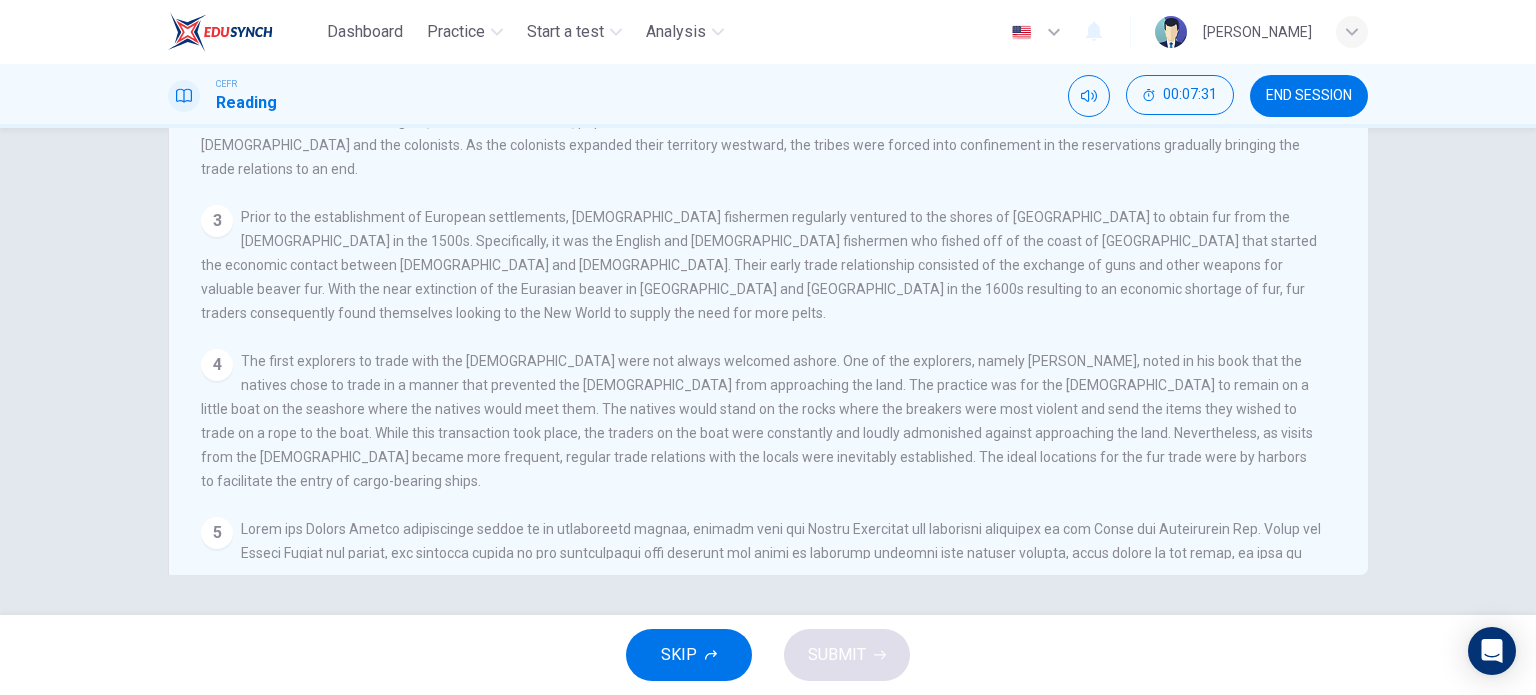 click on "4 The first explorers to trade with the [DEMOGRAPHIC_DATA] were not always welcomed ashore. One of the explorers, namely [PERSON_NAME], noted in his book that the natives chose to trade in a manner that prevented the [DEMOGRAPHIC_DATA] from approaching the land. The practice was for the [DEMOGRAPHIC_DATA] to remain on a little boat on the seashore where the natives would meet them. The natives would stand on the rocks where the breakers were most violent and send the items they wished to trade on a rope to the boat. While this transaction took place, the traders on the boat were constantly and loudly admonished against approaching the land. Nevertheless, as visits from the [DEMOGRAPHIC_DATA] became more frequent, regular trade relations with the locals were inevitably established. The ideal locations for the fur trade were by harbors to facilitate the entry of cargo-bearing ships." at bounding box center [761, 421] 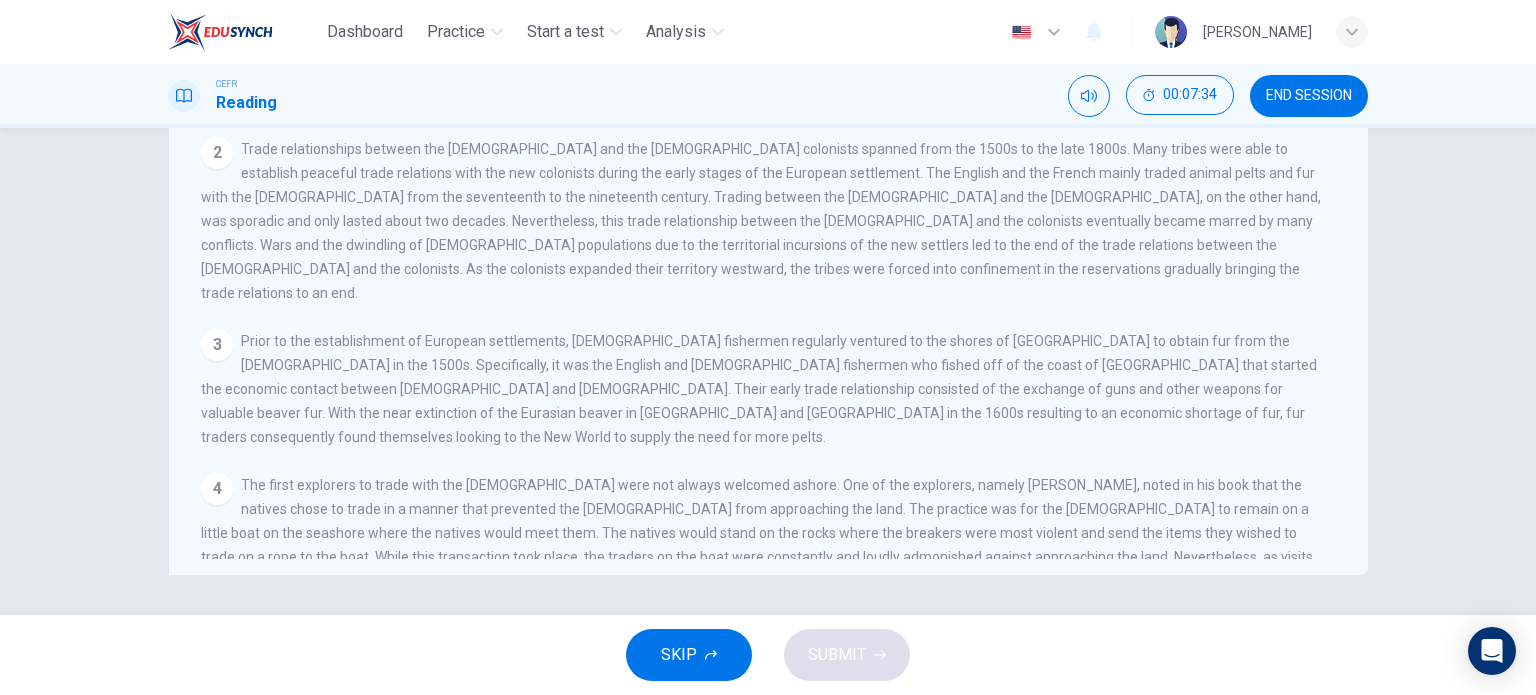 scroll, scrollTop: 0, scrollLeft: 0, axis: both 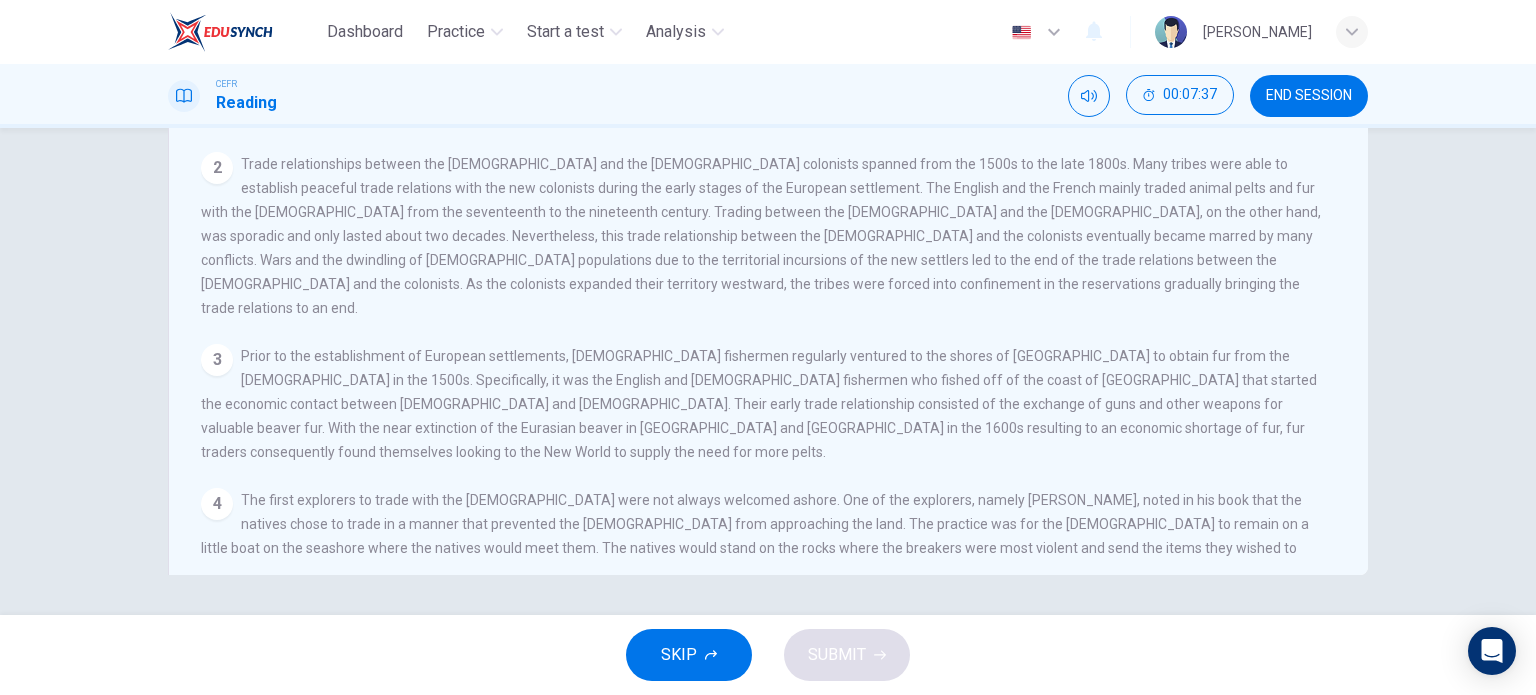 click on "Prior to the establishment of European settlements, [DEMOGRAPHIC_DATA] fishermen regularly ventured to the shores of [GEOGRAPHIC_DATA] to obtain fur from the [DEMOGRAPHIC_DATA] in the 1500s. Specifically, it was the English and [DEMOGRAPHIC_DATA] fishermen who fished off of the coast of [GEOGRAPHIC_DATA] that started the economic contact between [DEMOGRAPHIC_DATA] and [DEMOGRAPHIC_DATA]. Their early trade relationship consisted of the exchange of guns and other weapons for valuable beaver fur. With the near extinction of the Eurasian beaver in [GEOGRAPHIC_DATA] and [GEOGRAPHIC_DATA] in the 1600s resulting to an economic shortage of fur, fur traders consequently found themselves looking to the New World to supply the need for more pelts." at bounding box center [759, 404] 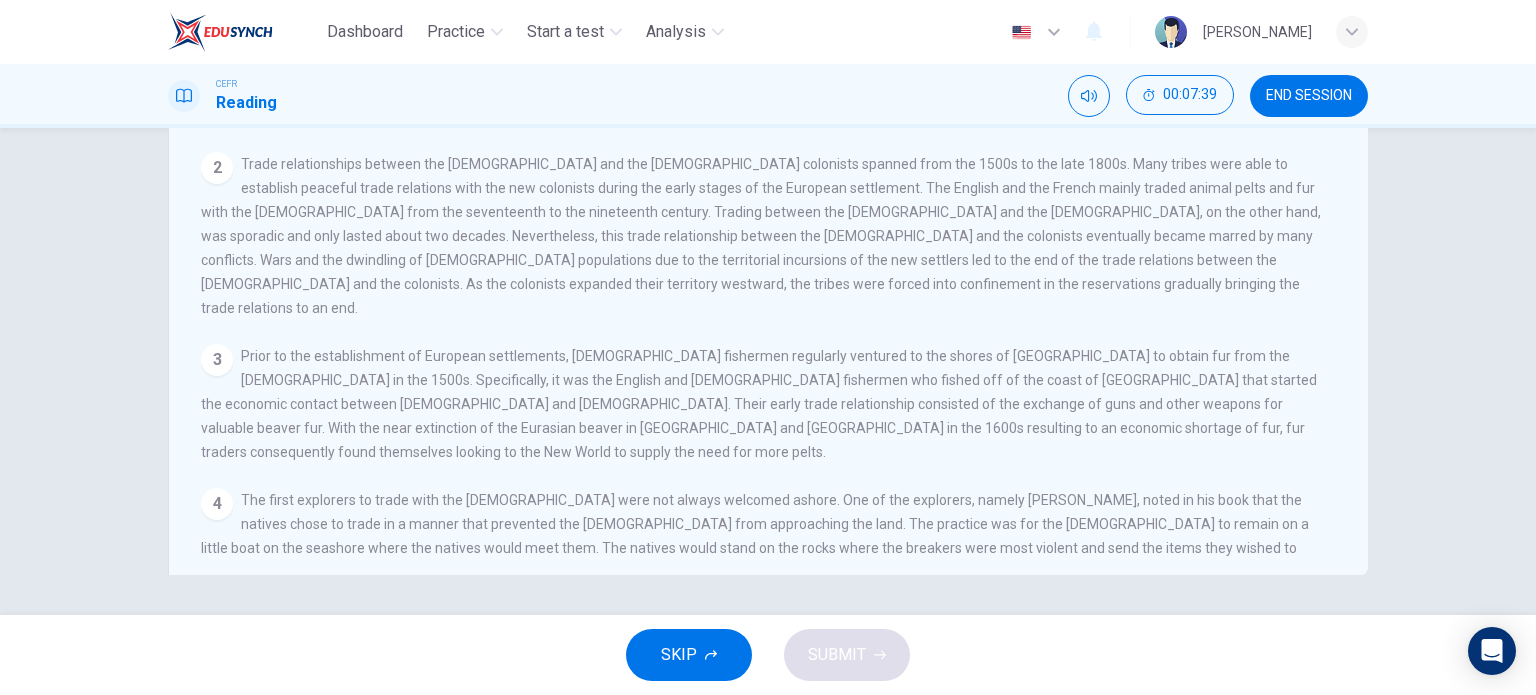 drag, startPoint x: 507, startPoint y: 359, endPoint x: 655, endPoint y: 396, distance: 152.5549 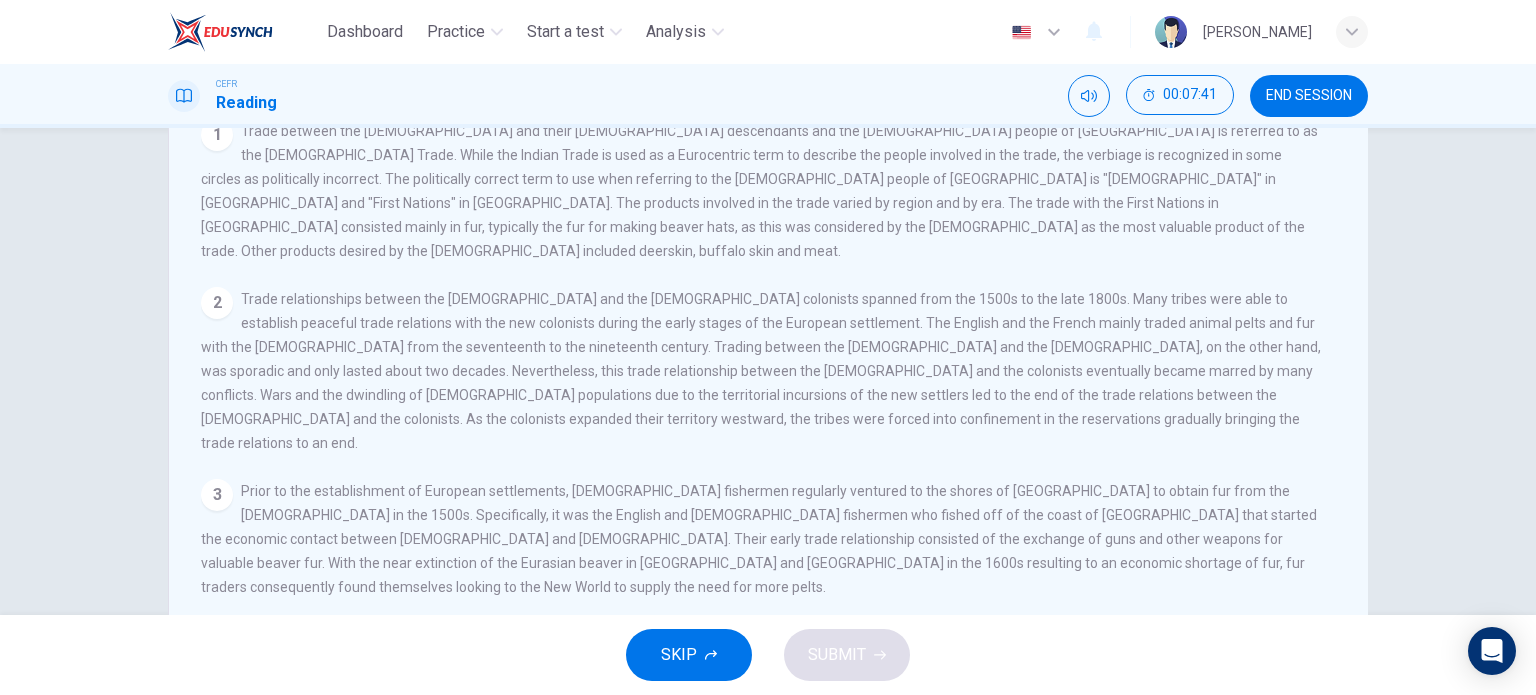 scroll, scrollTop: 88, scrollLeft: 0, axis: vertical 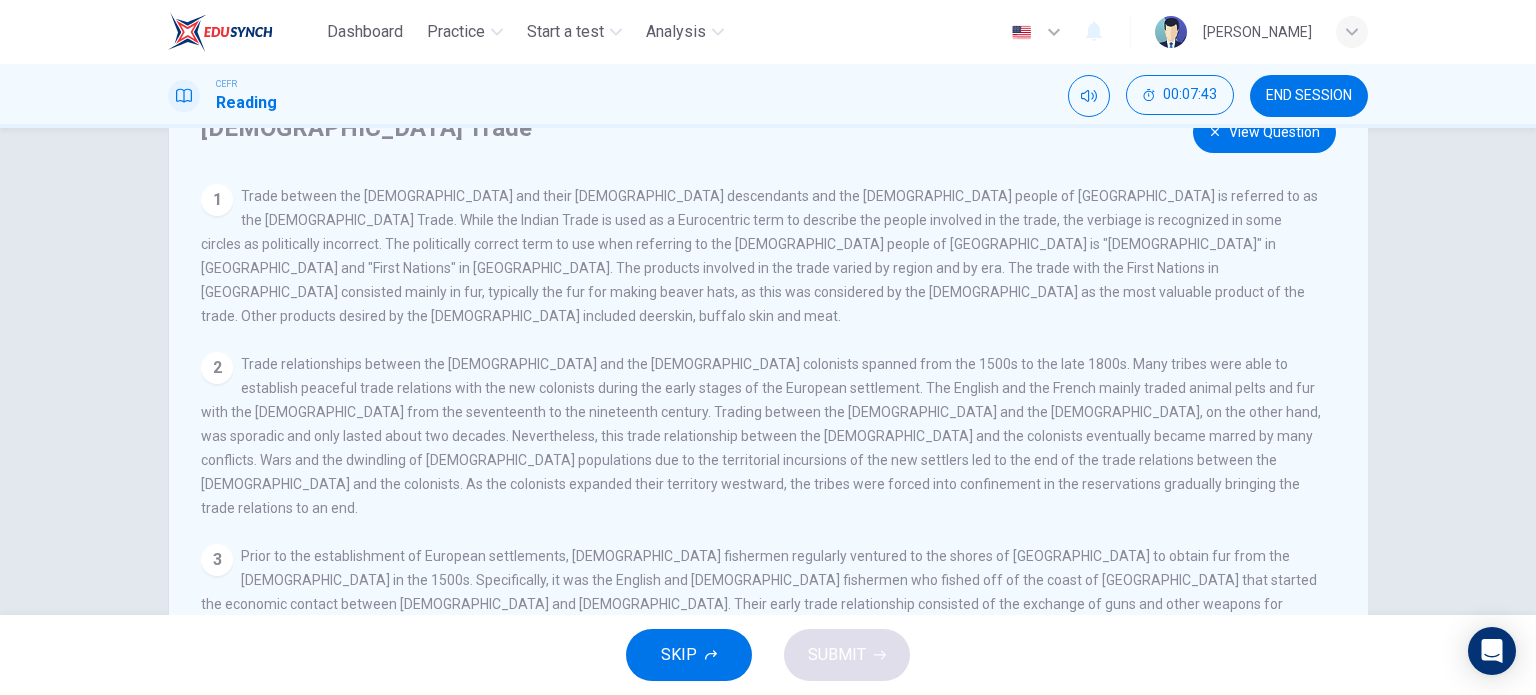 drag, startPoint x: 496, startPoint y: 367, endPoint x: 700, endPoint y: 404, distance: 207.32825 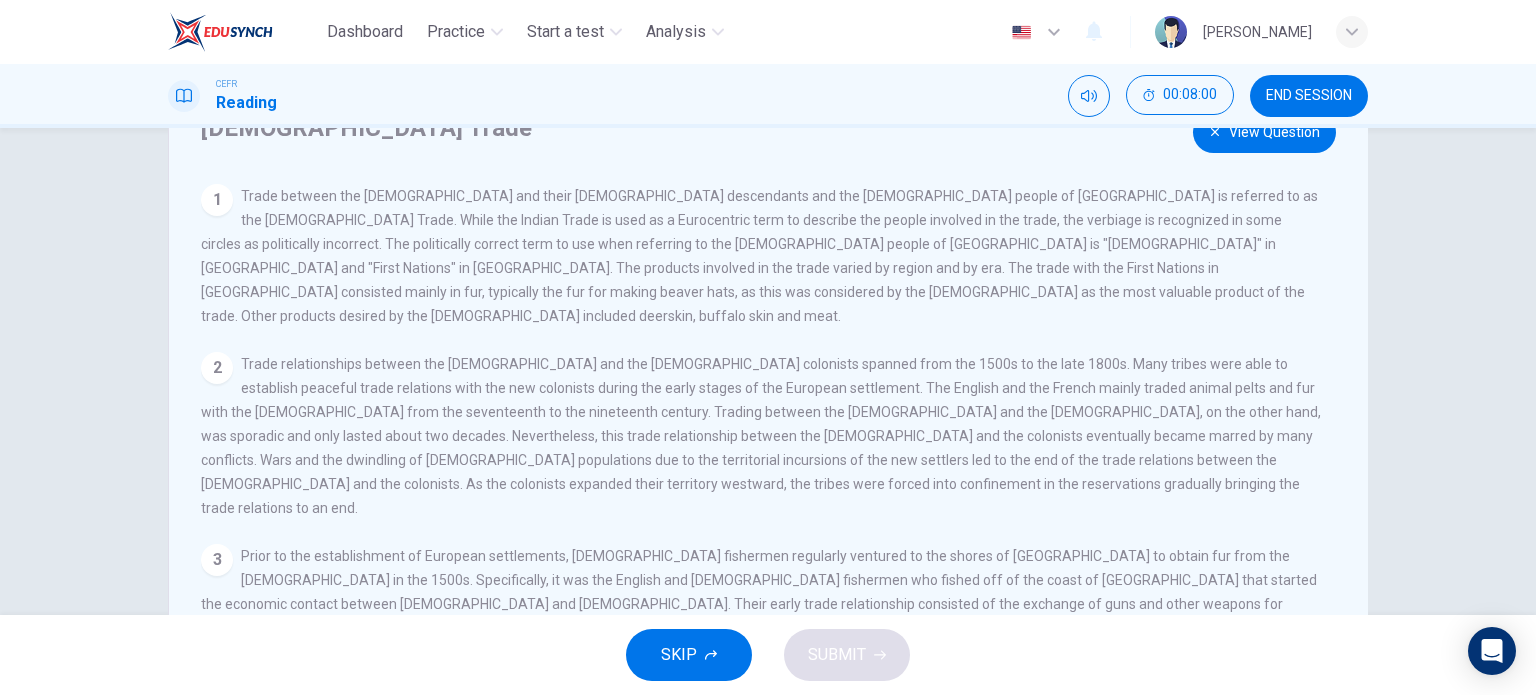 click on "View Question" at bounding box center [1264, 132] 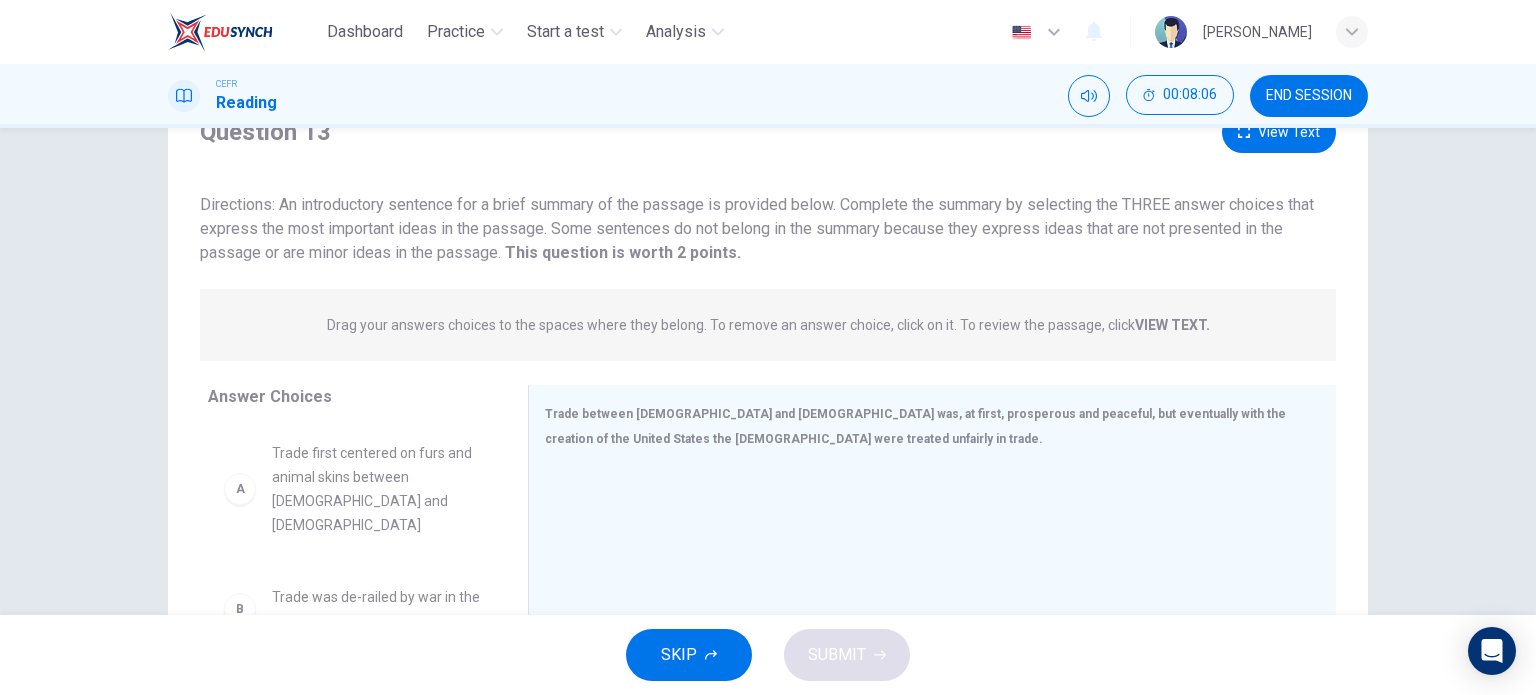 click on "View Text" at bounding box center (1279, 132) 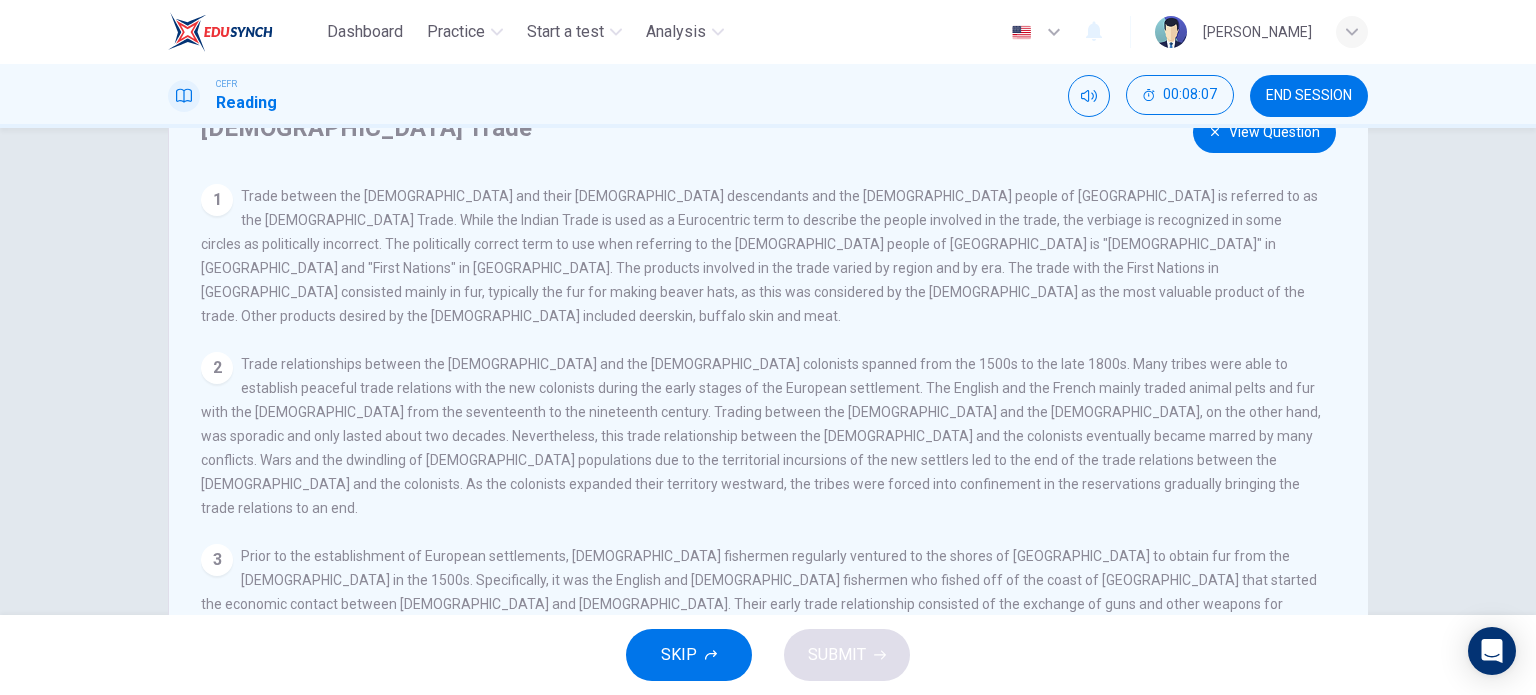 click on "View Question" at bounding box center (1264, 132) 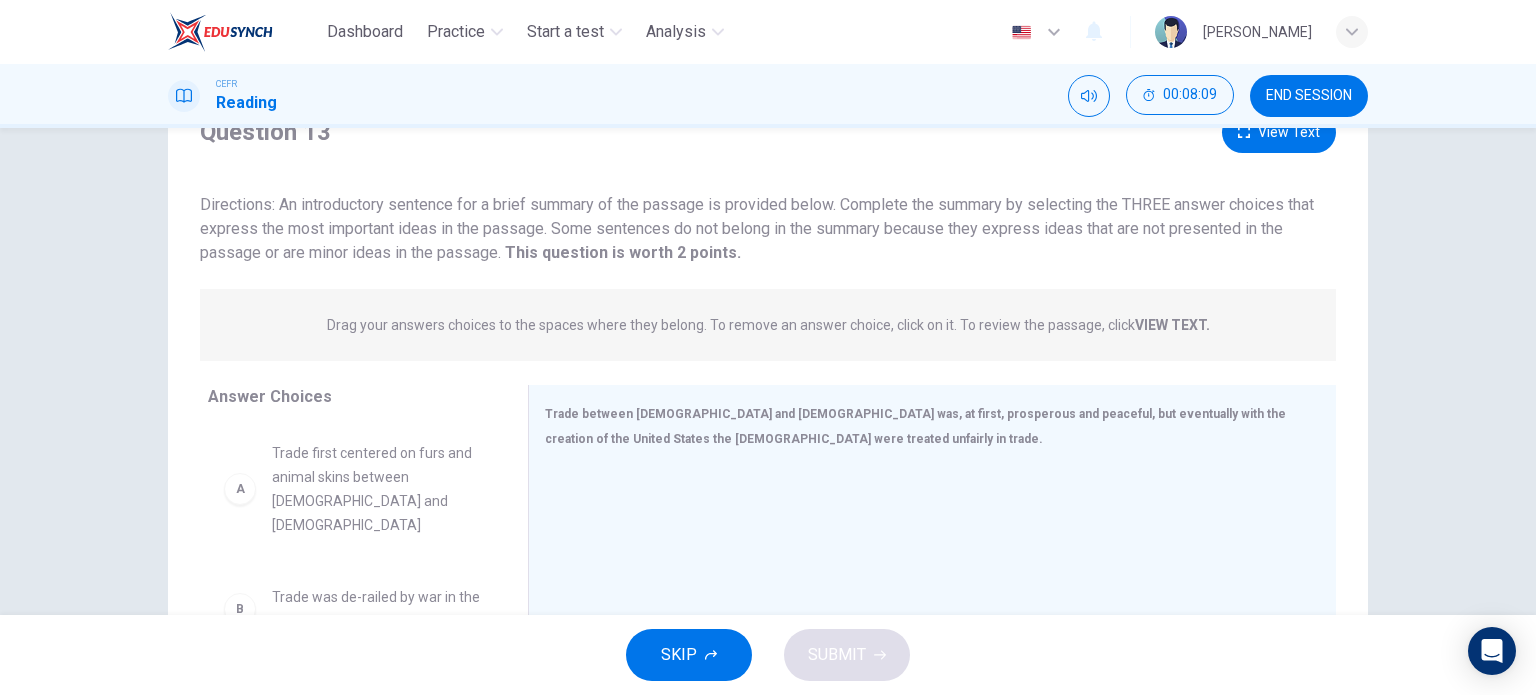 click on "View Text" at bounding box center (1279, 132) 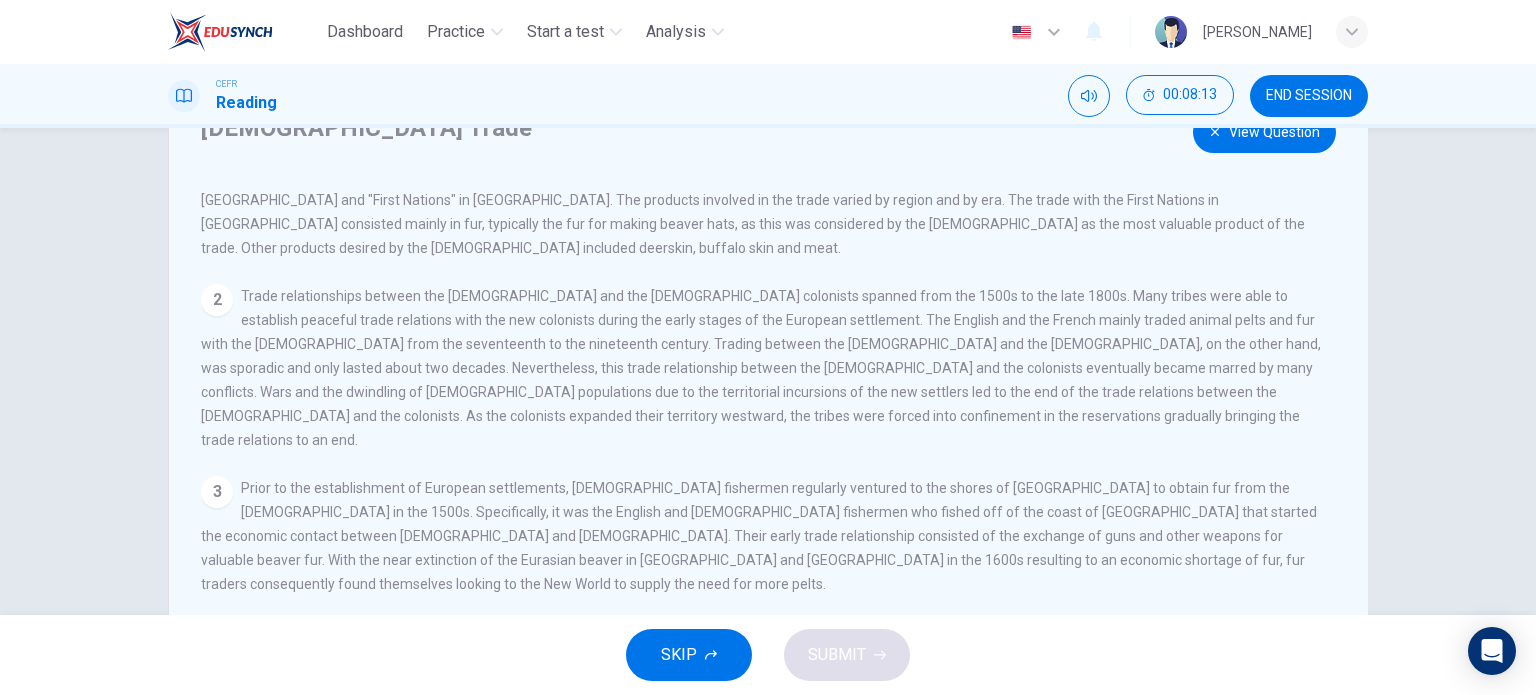 scroll, scrollTop: 239, scrollLeft: 0, axis: vertical 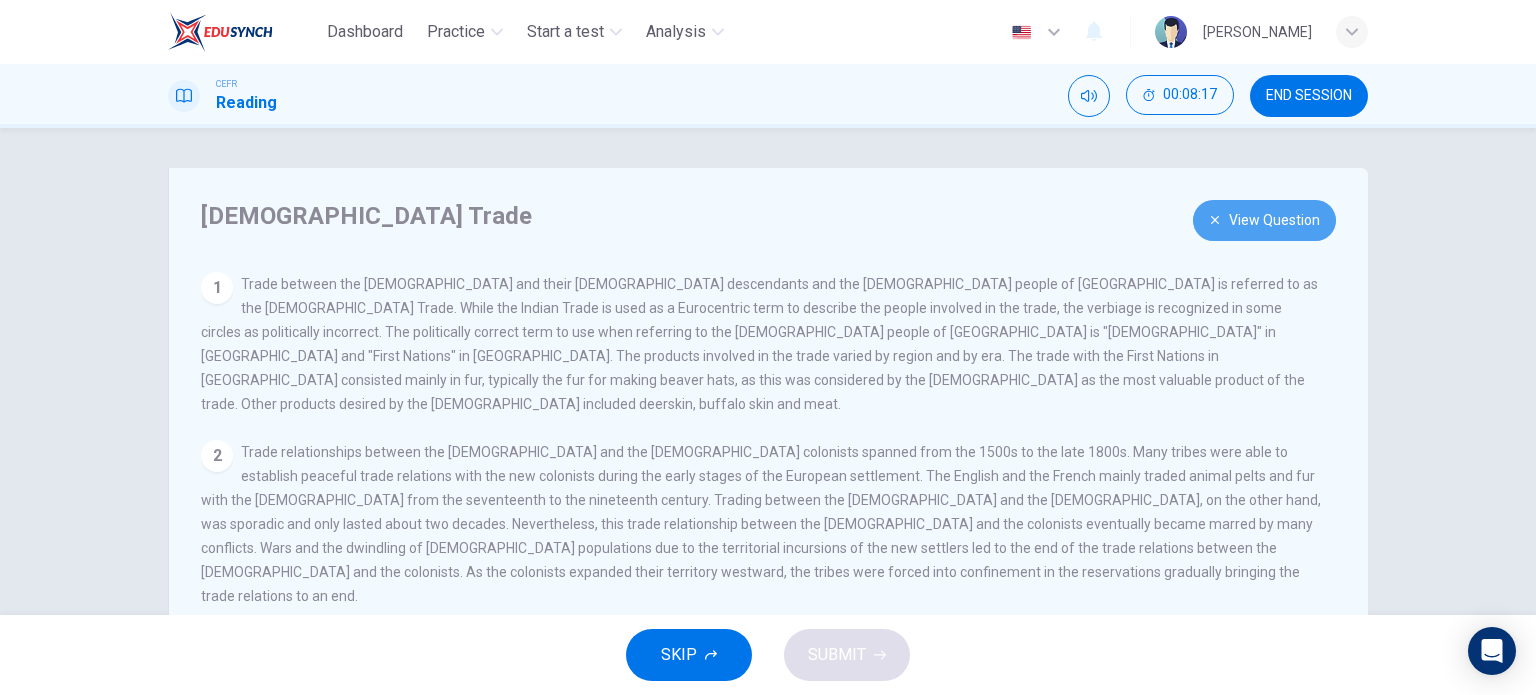 click on "View Question" at bounding box center (1264, 220) 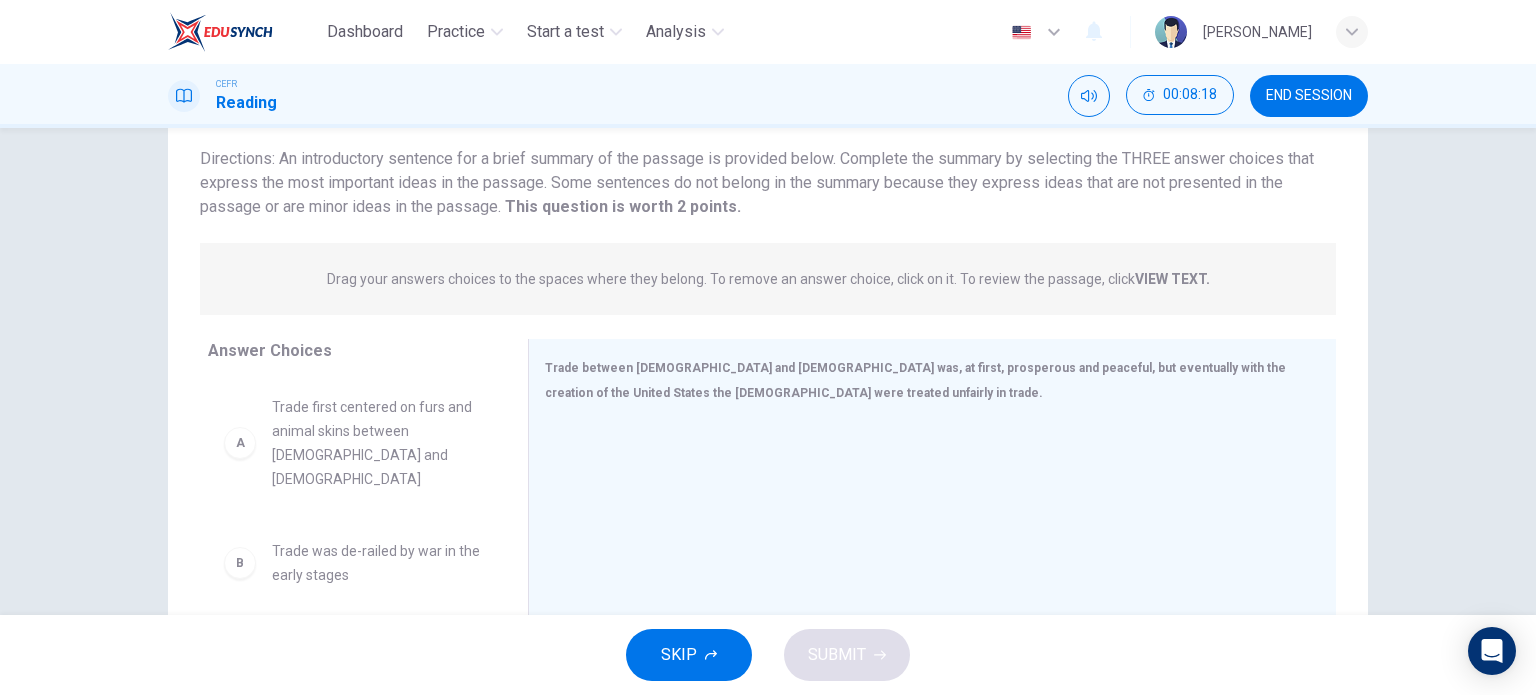 scroll, scrollTop: 100, scrollLeft: 0, axis: vertical 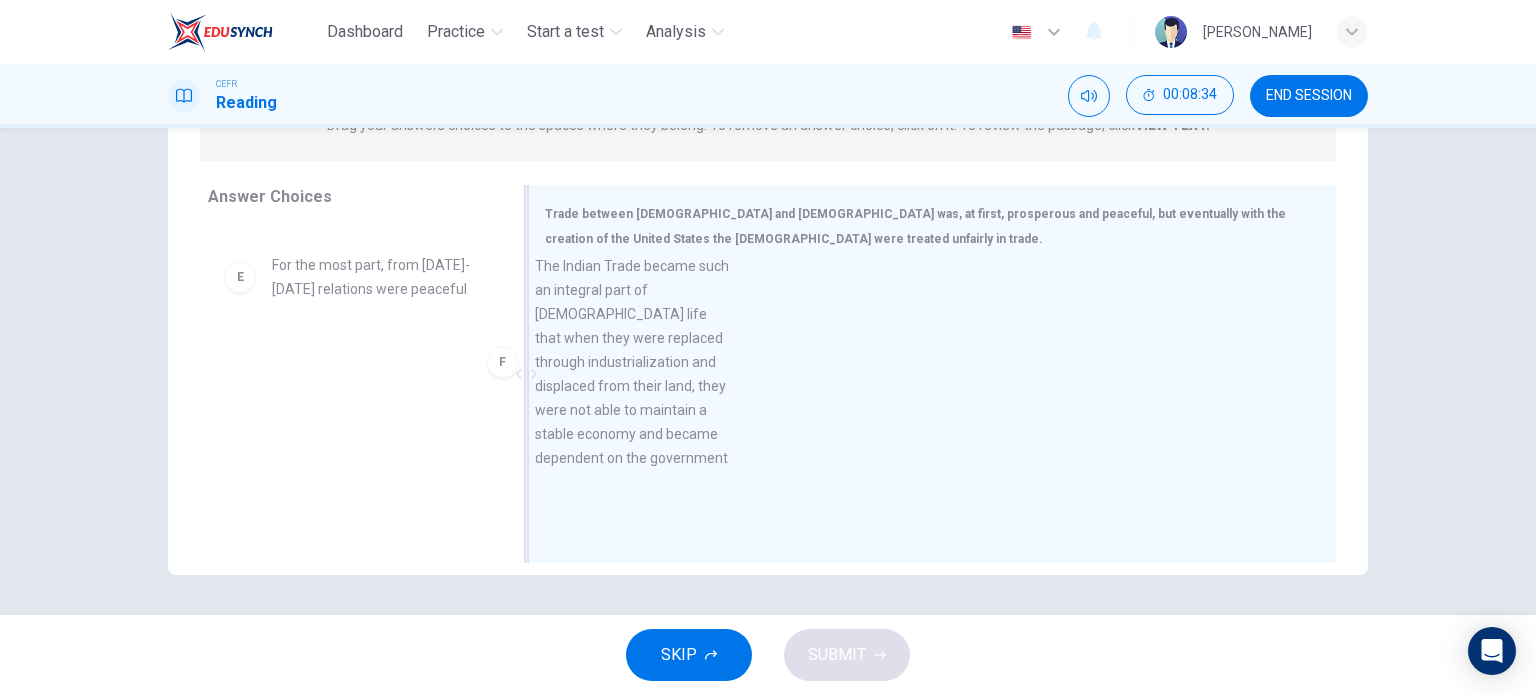 drag, startPoint x: 389, startPoint y: 403, endPoint x: 665, endPoint y: 361, distance: 279.17737 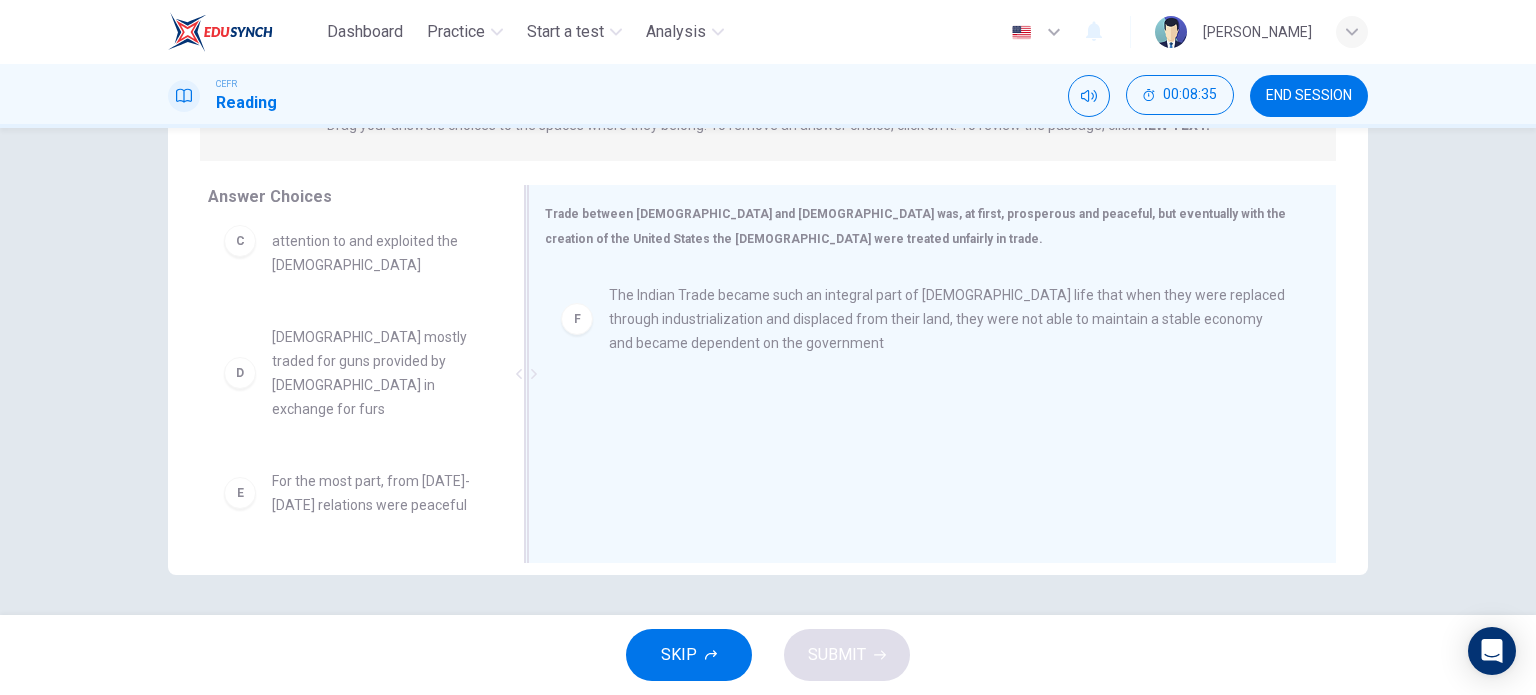 scroll, scrollTop: 228, scrollLeft: 0, axis: vertical 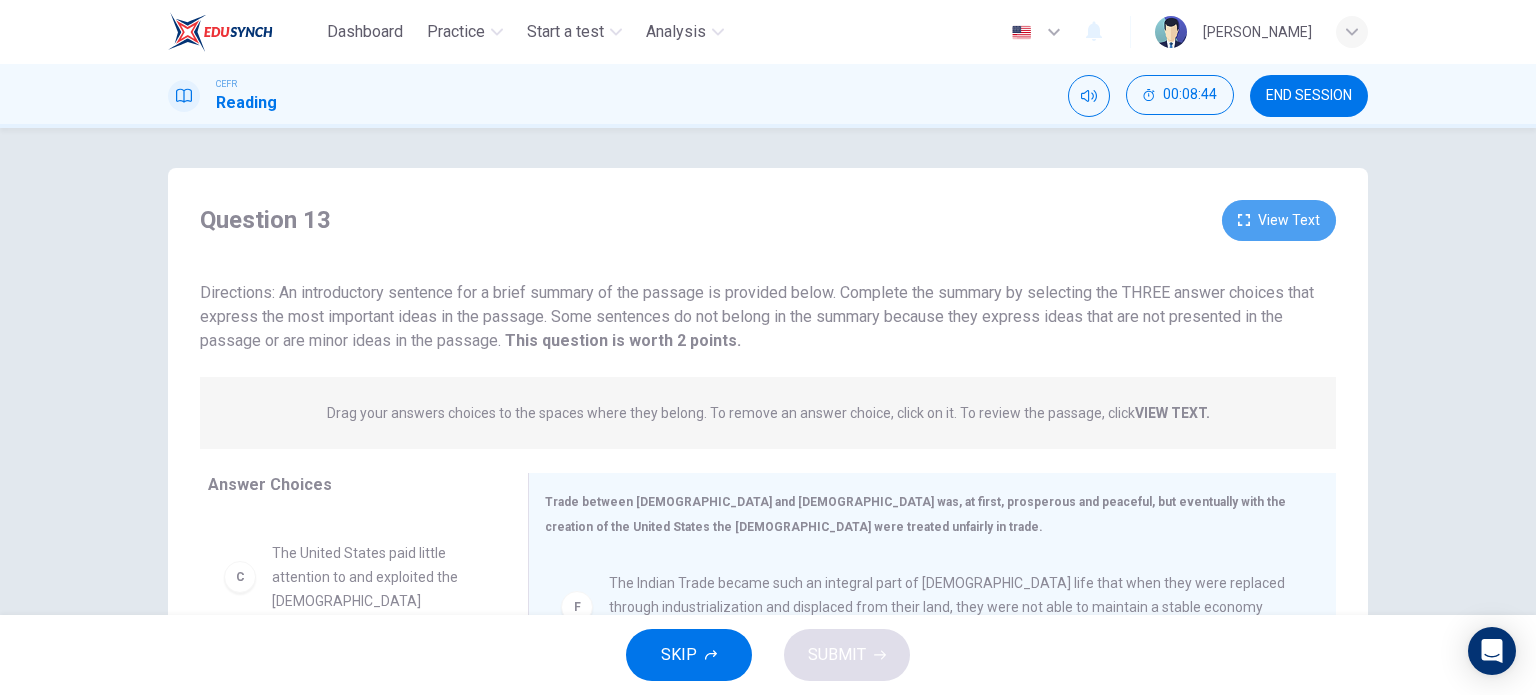 click on "View Text" at bounding box center [1279, 220] 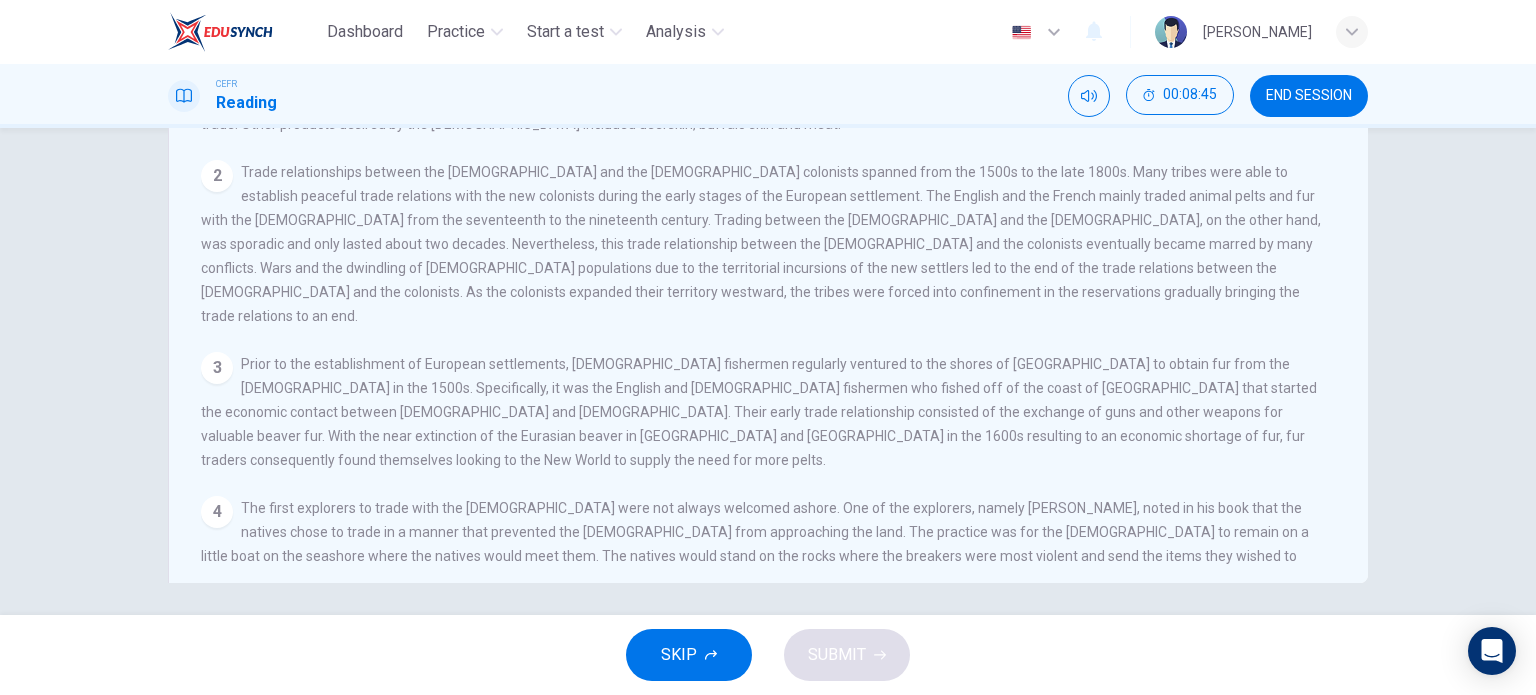 scroll, scrollTop: 288, scrollLeft: 0, axis: vertical 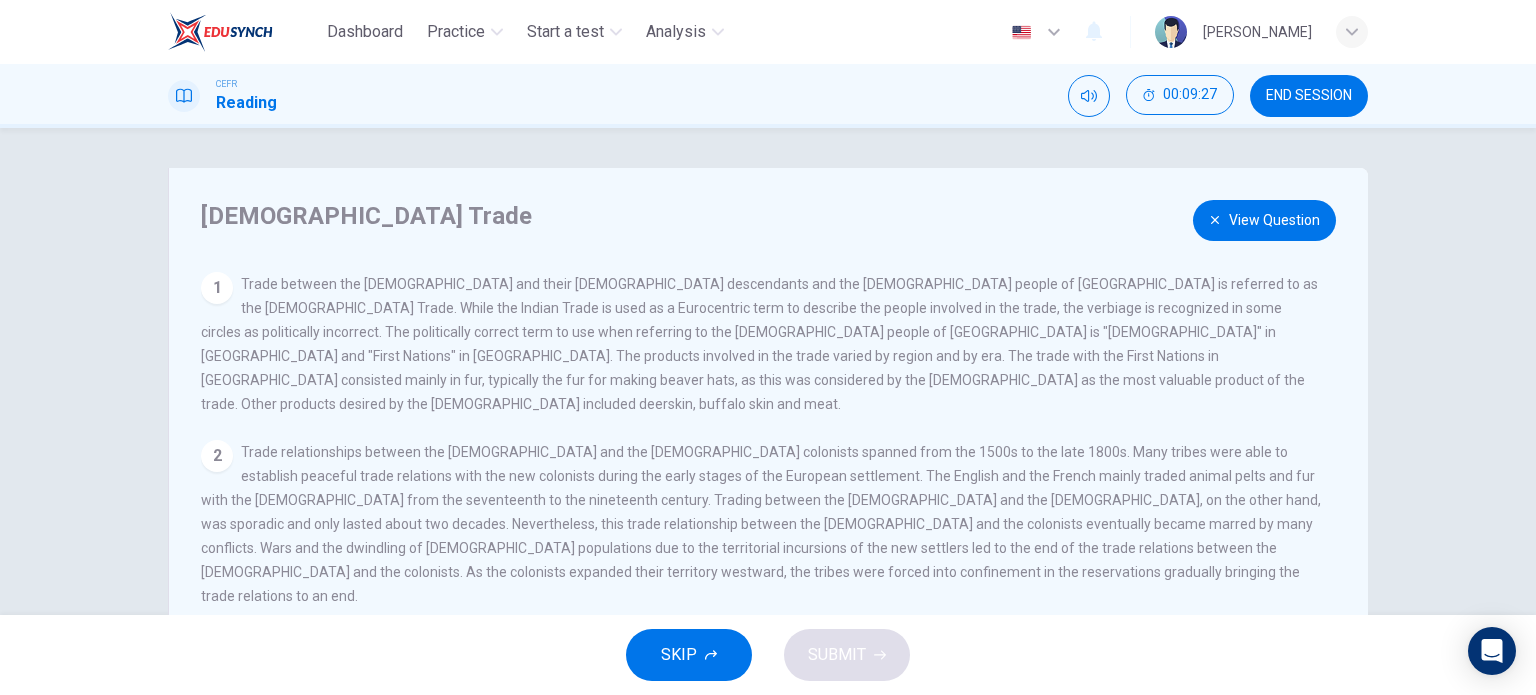 click on "View Question" at bounding box center (1264, 220) 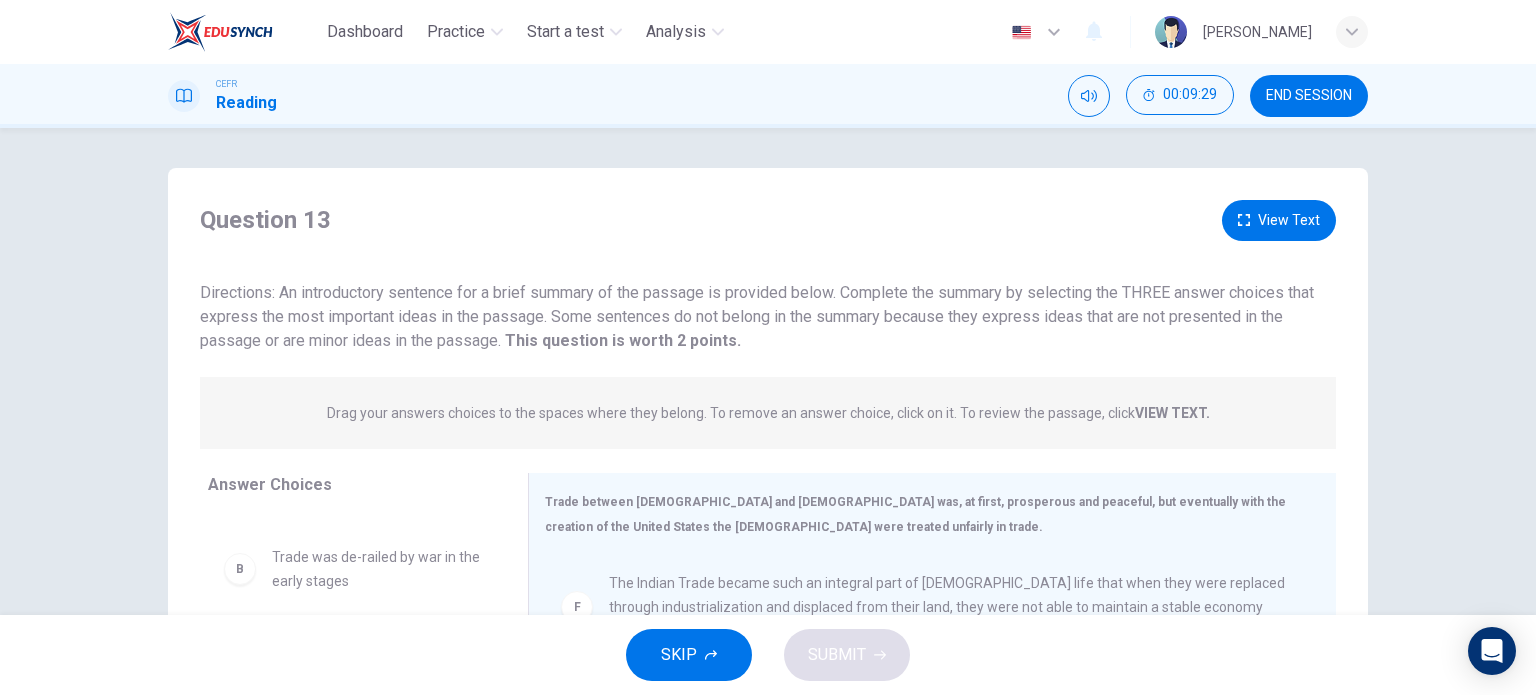 scroll, scrollTop: 228, scrollLeft: 0, axis: vertical 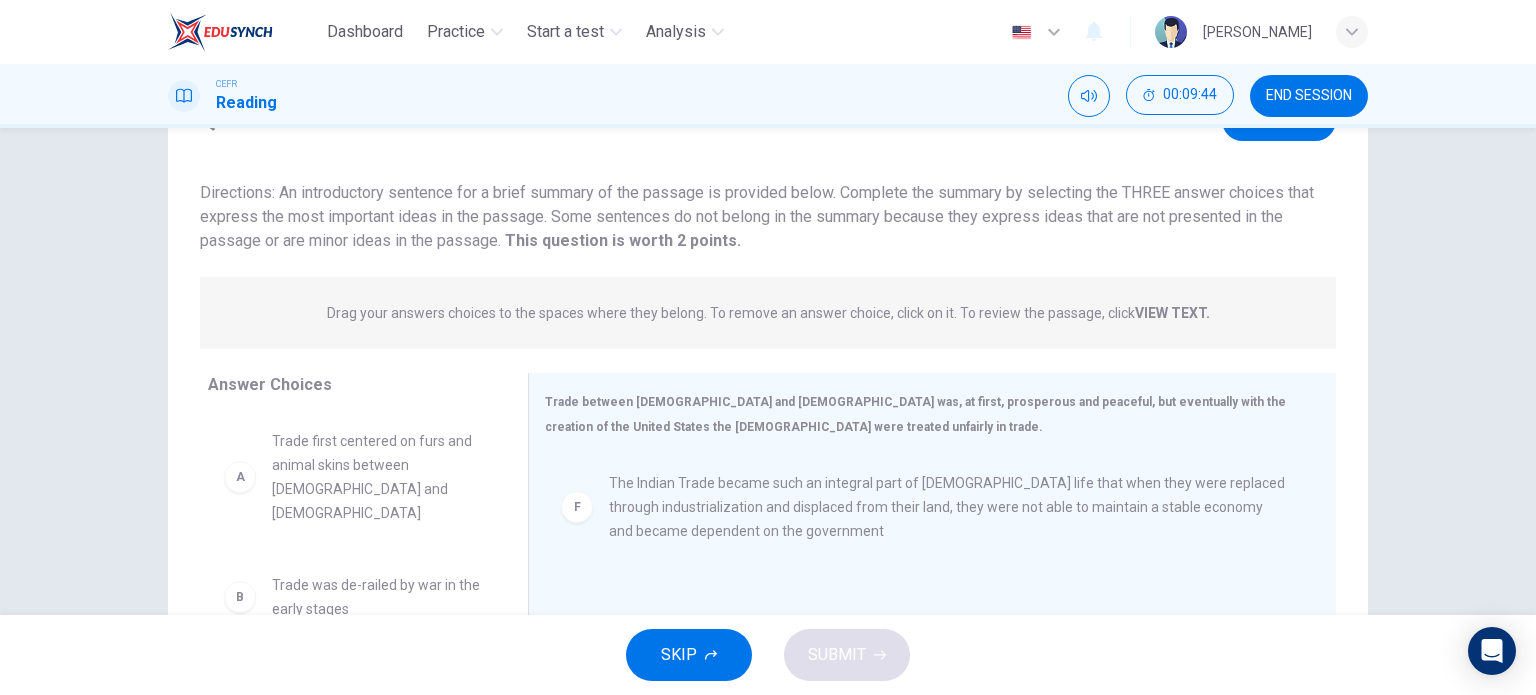 drag, startPoint x: 325, startPoint y: 193, endPoint x: 538, endPoint y: 235, distance: 217.10136 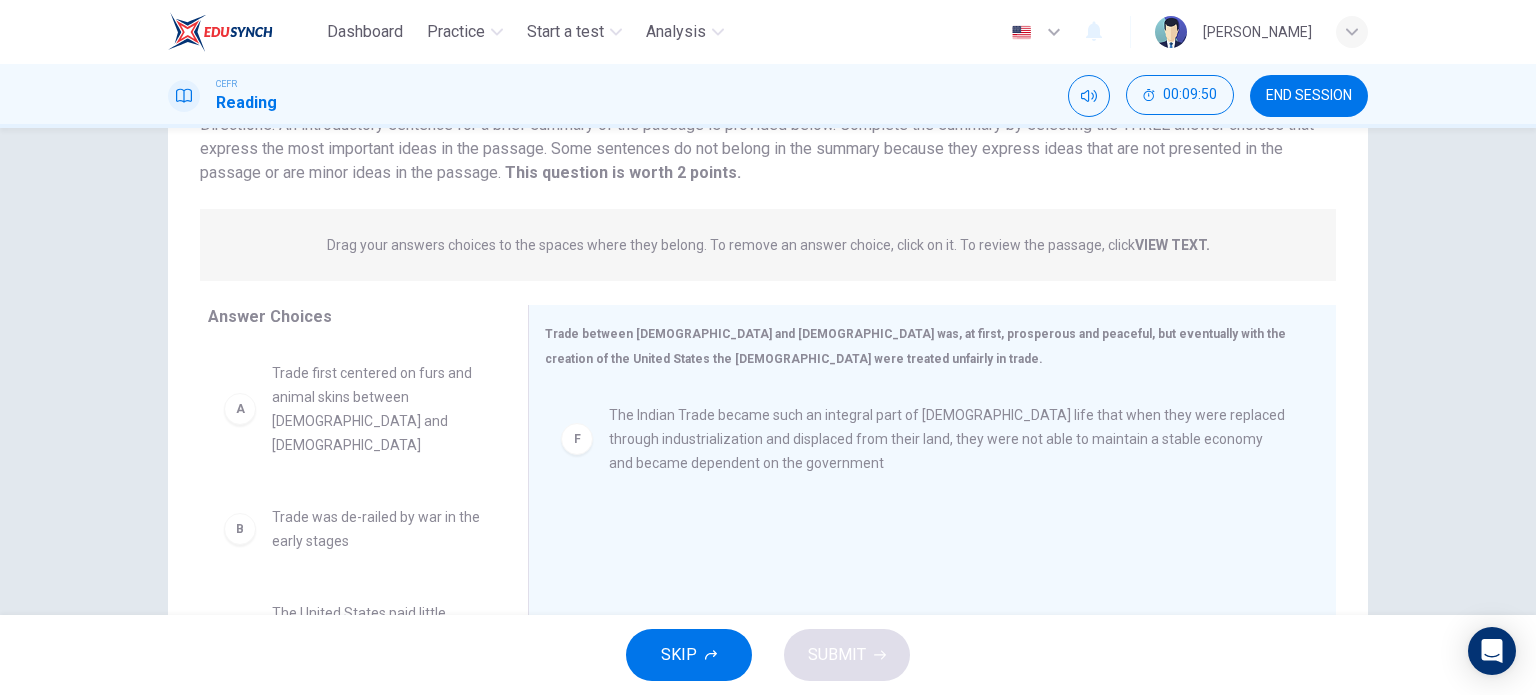 scroll, scrollTop: 200, scrollLeft: 0, axis: vertical 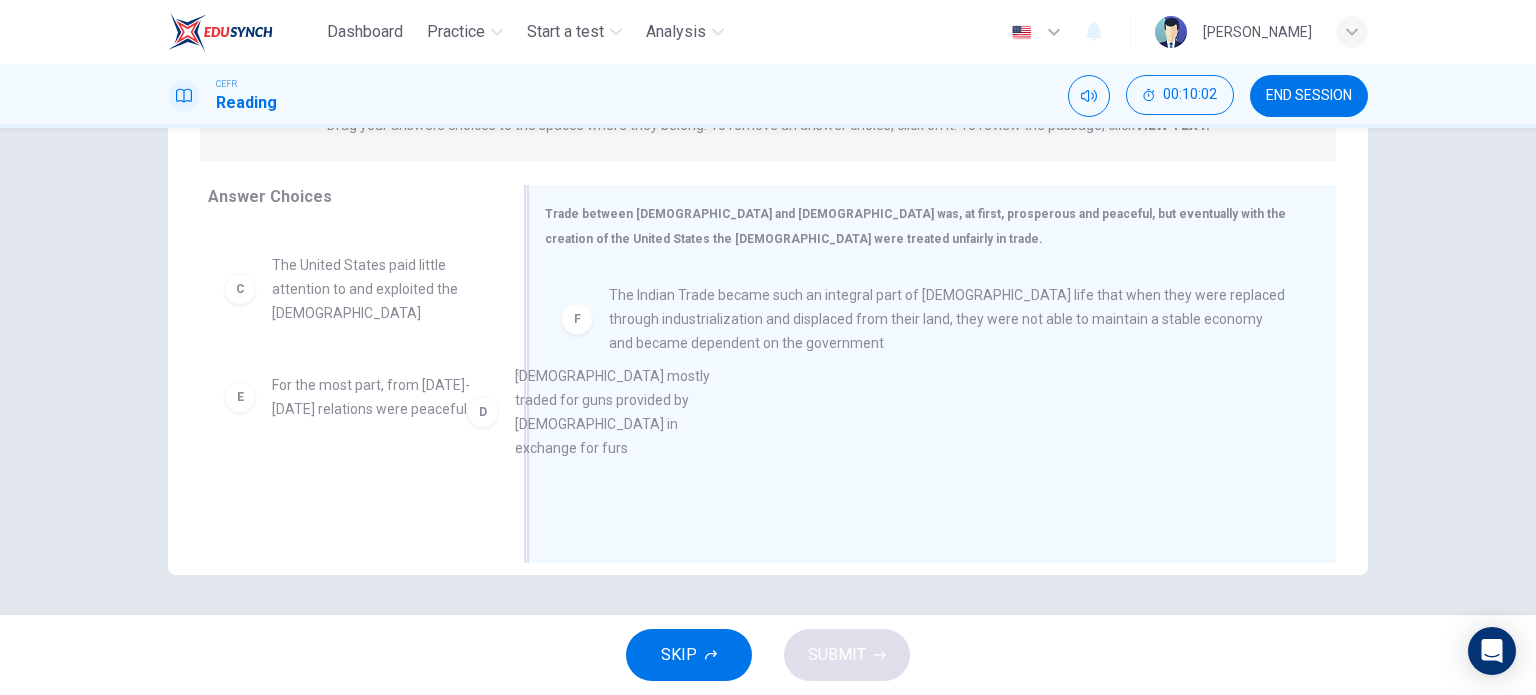 drag, startPoint x: 428, startPoint y: 404, endPoint x: 672, endPoint y: 419, distance: 244.46063 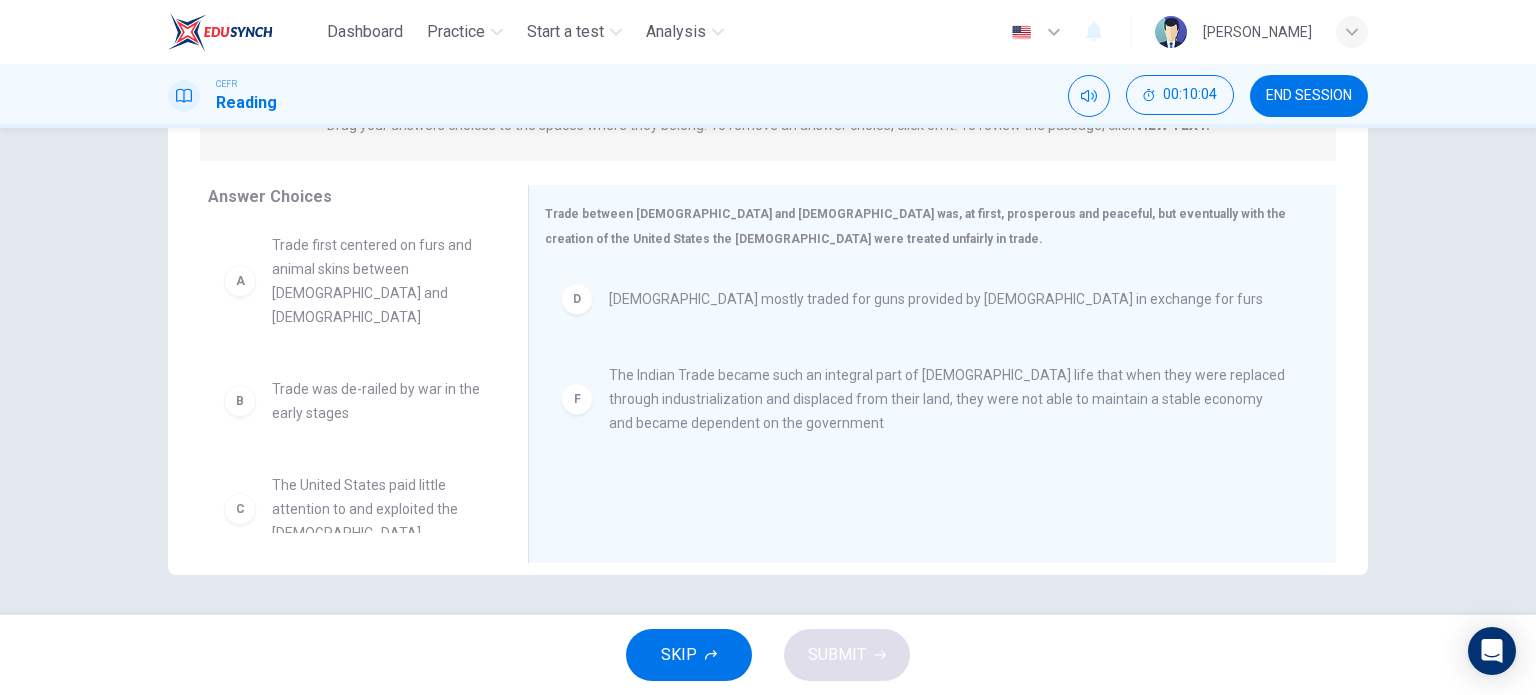 scroll, scrollTop: 0, scrollLeft: 0, axis: both 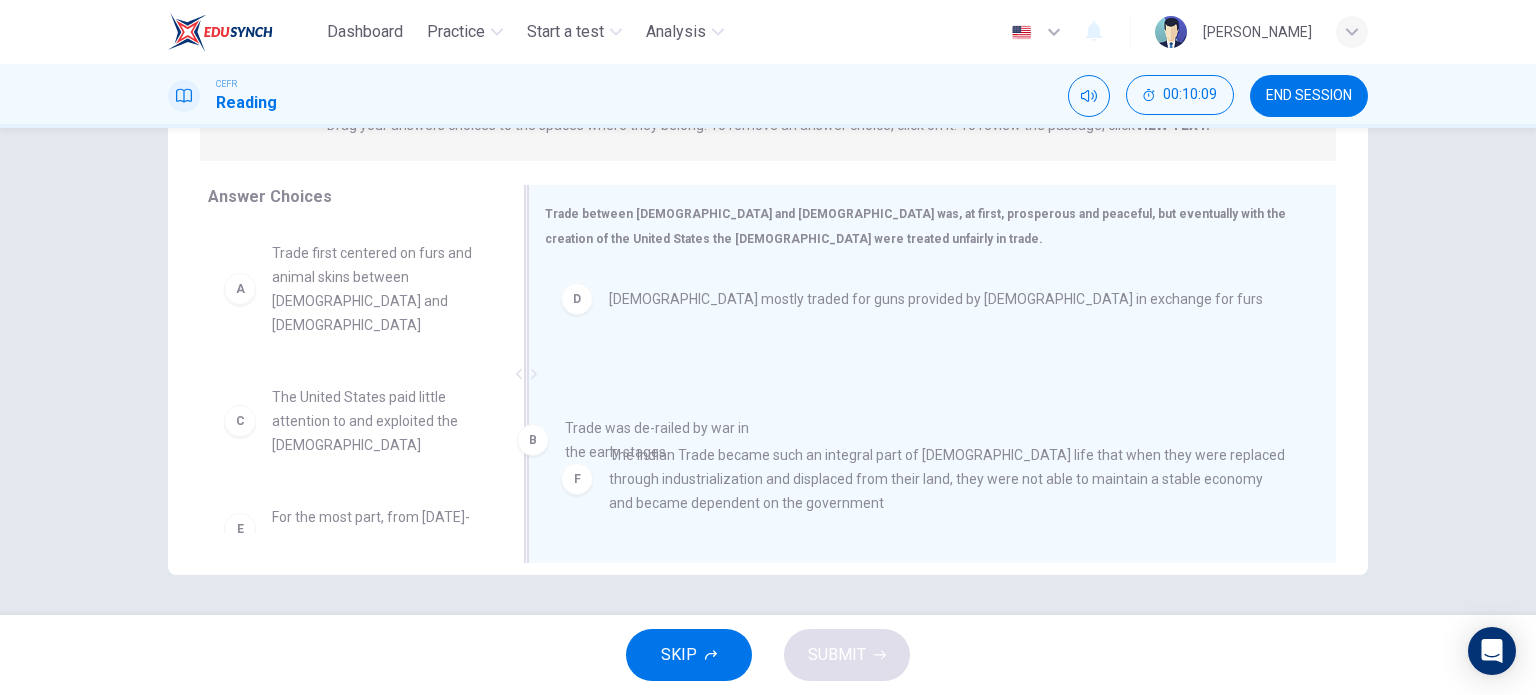 drag, startPoint x: 340, startPoint y: 386, endPoint x: 644, endPoint y: 440, distance: 308.75882 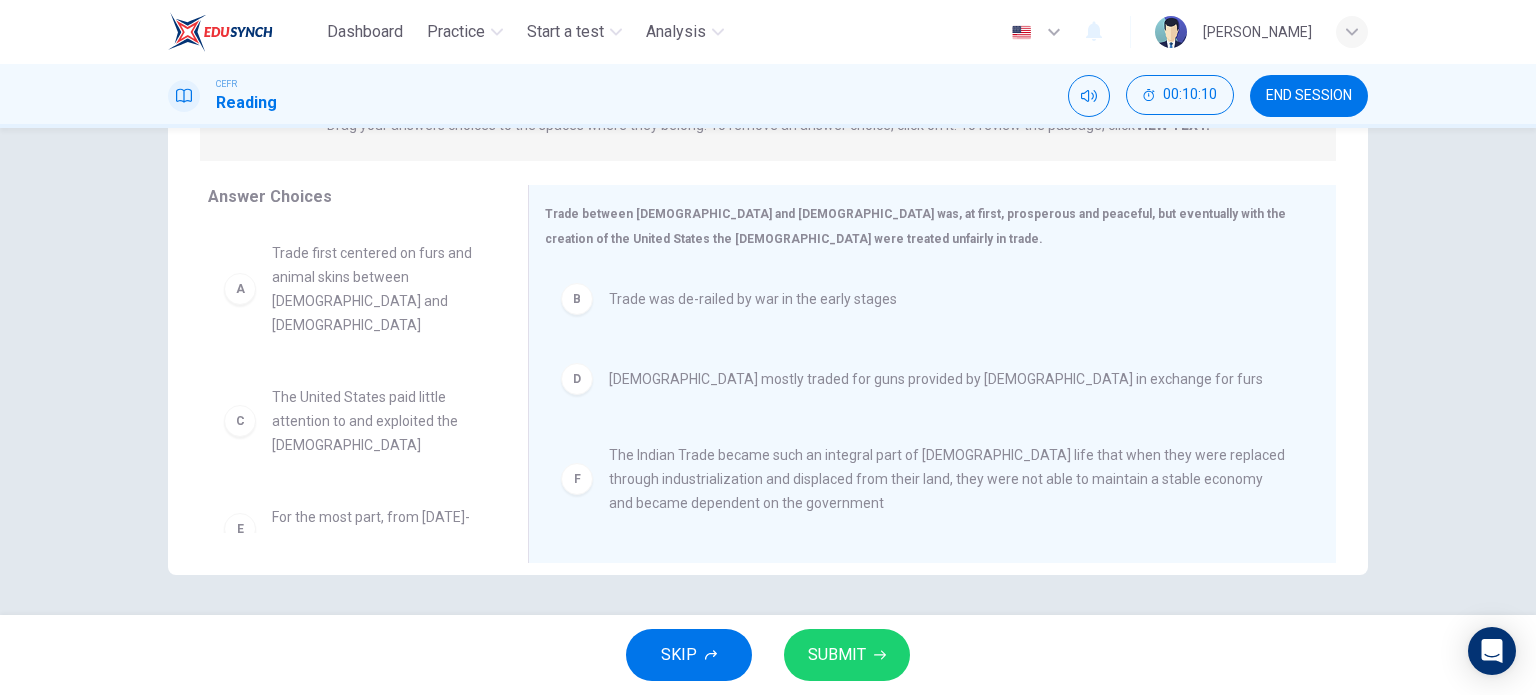 click on "SUBMIT" at bounding box center (847, 655) 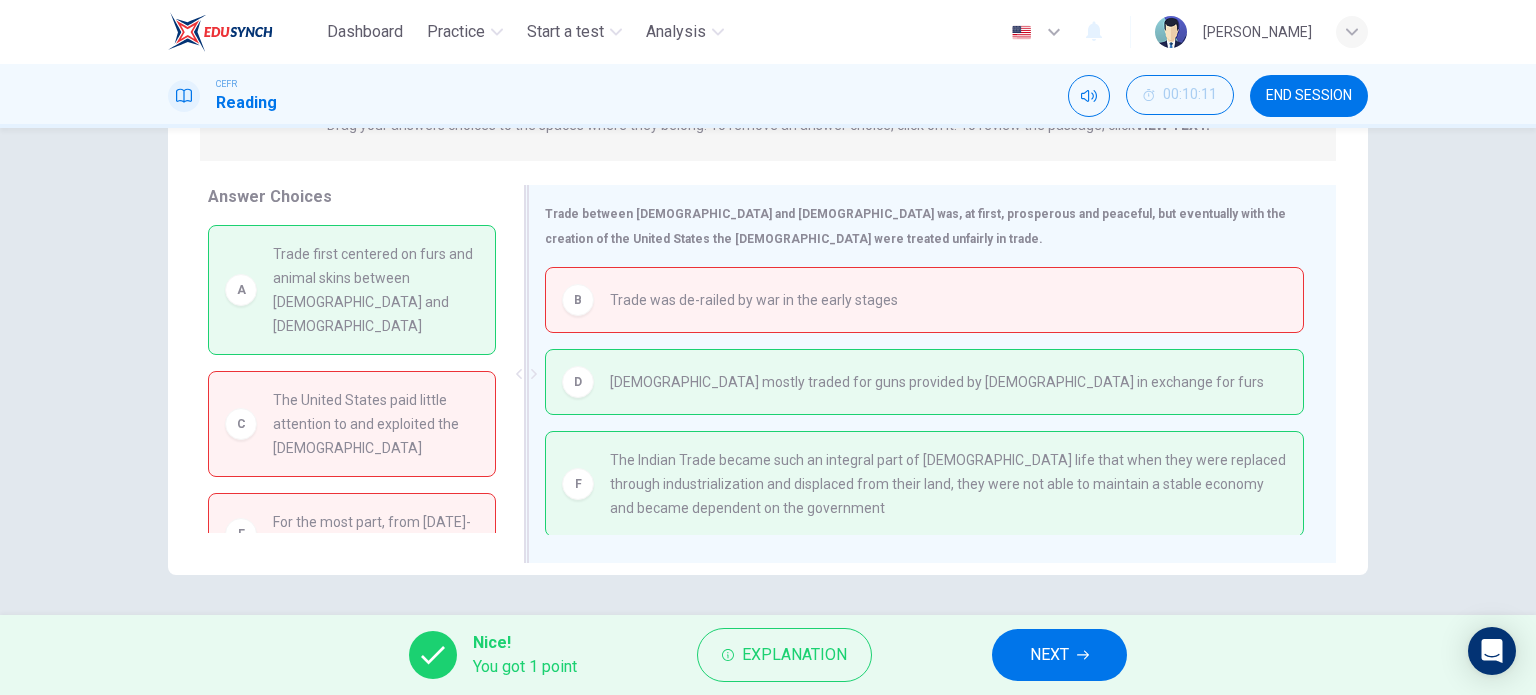 click on "Trade was de-railed by war in the early stages" at bounding box center (754, 300) 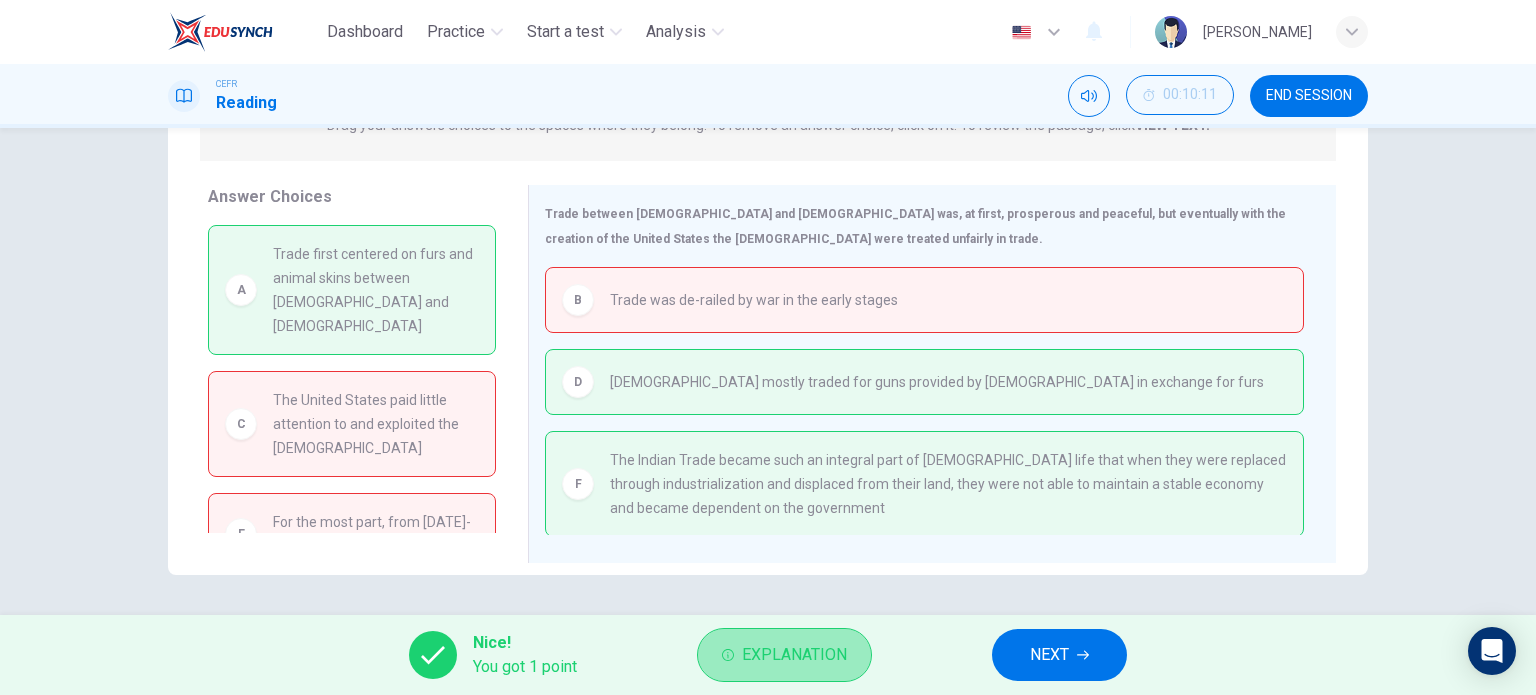 click on "Explanation" at bounding box center [794, 655] 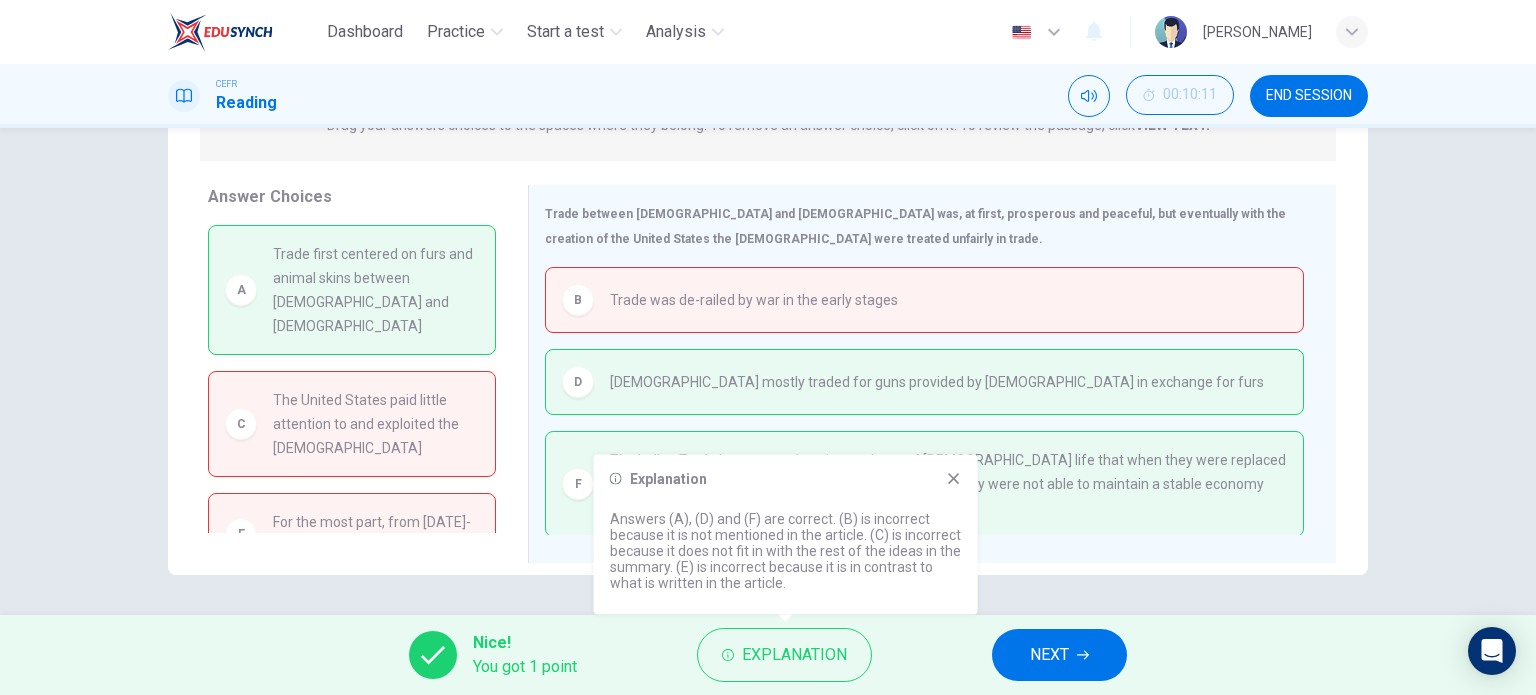 click 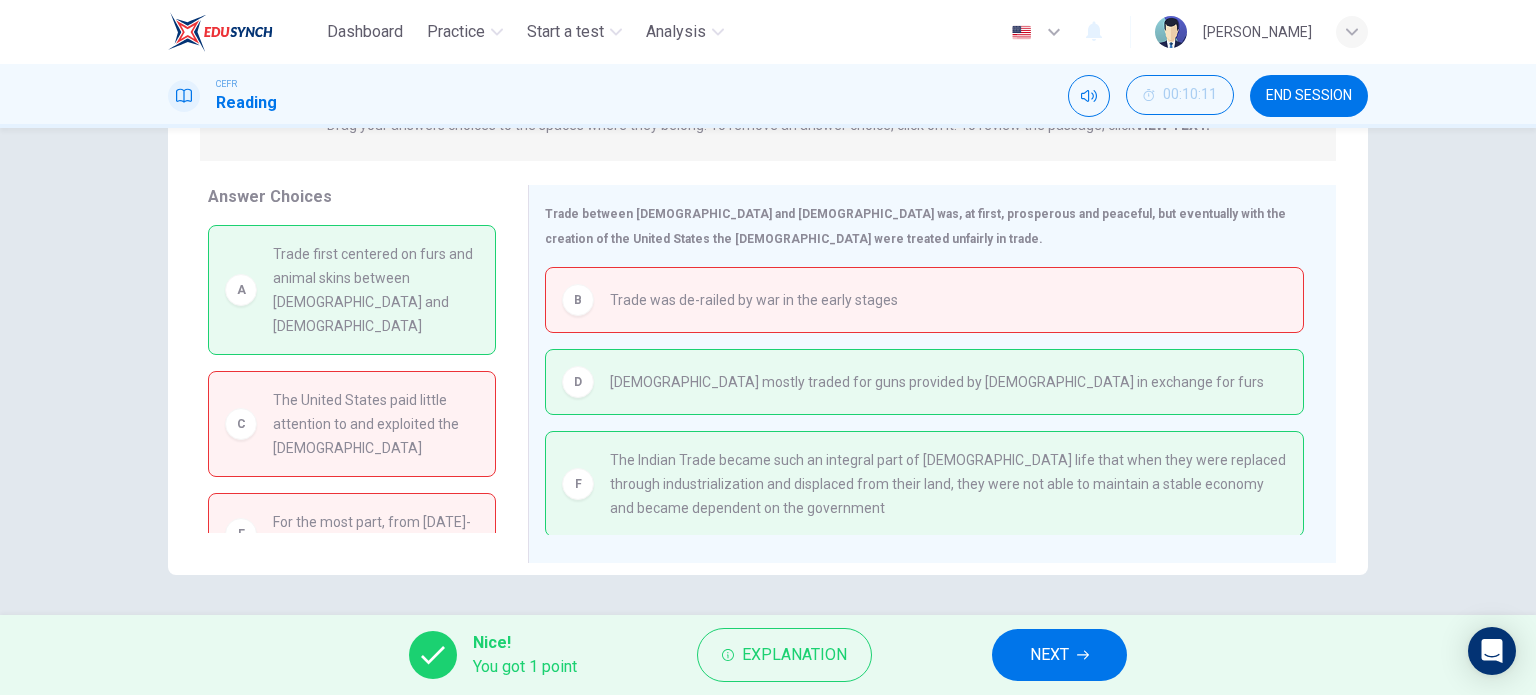 click on "NEXT" at bounding box center [1059, 655] 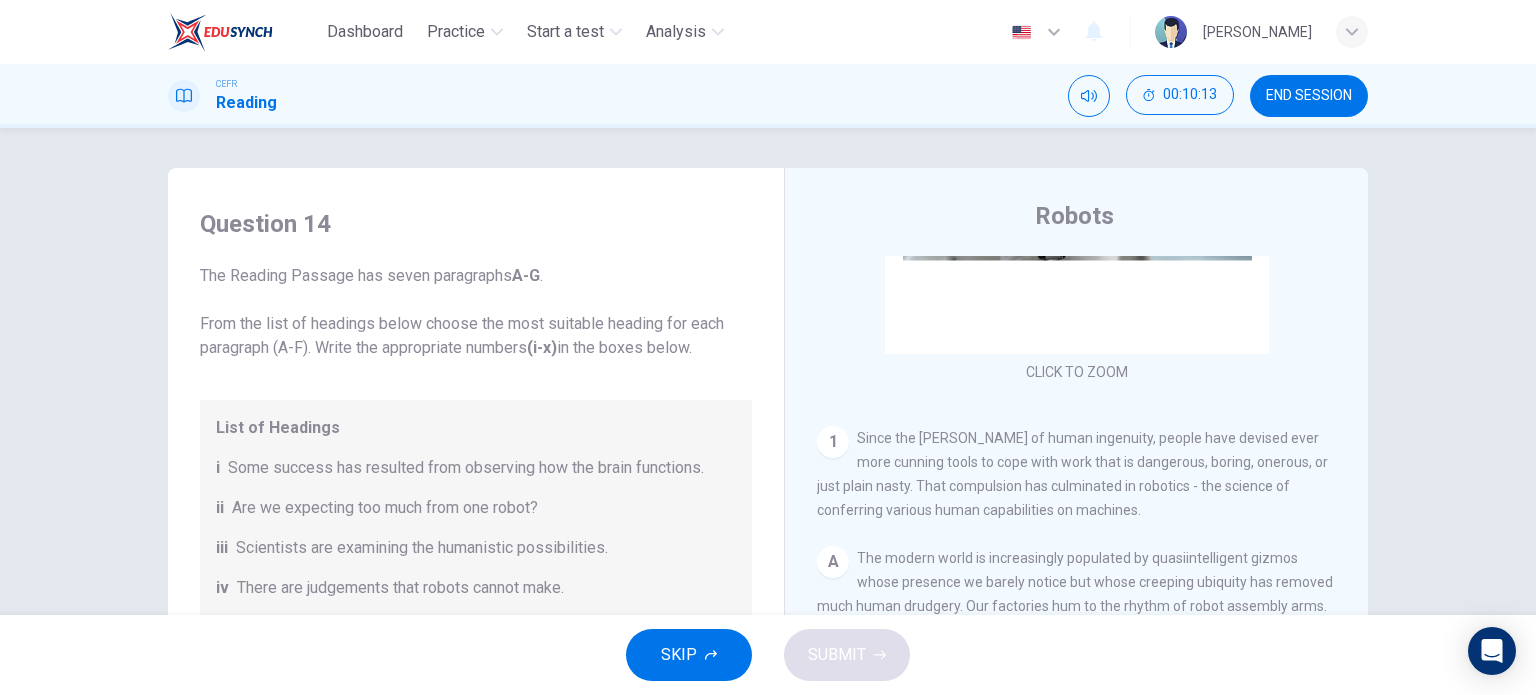scroll, scrollTop: 300, scrollLeft: 0, axis: vertical 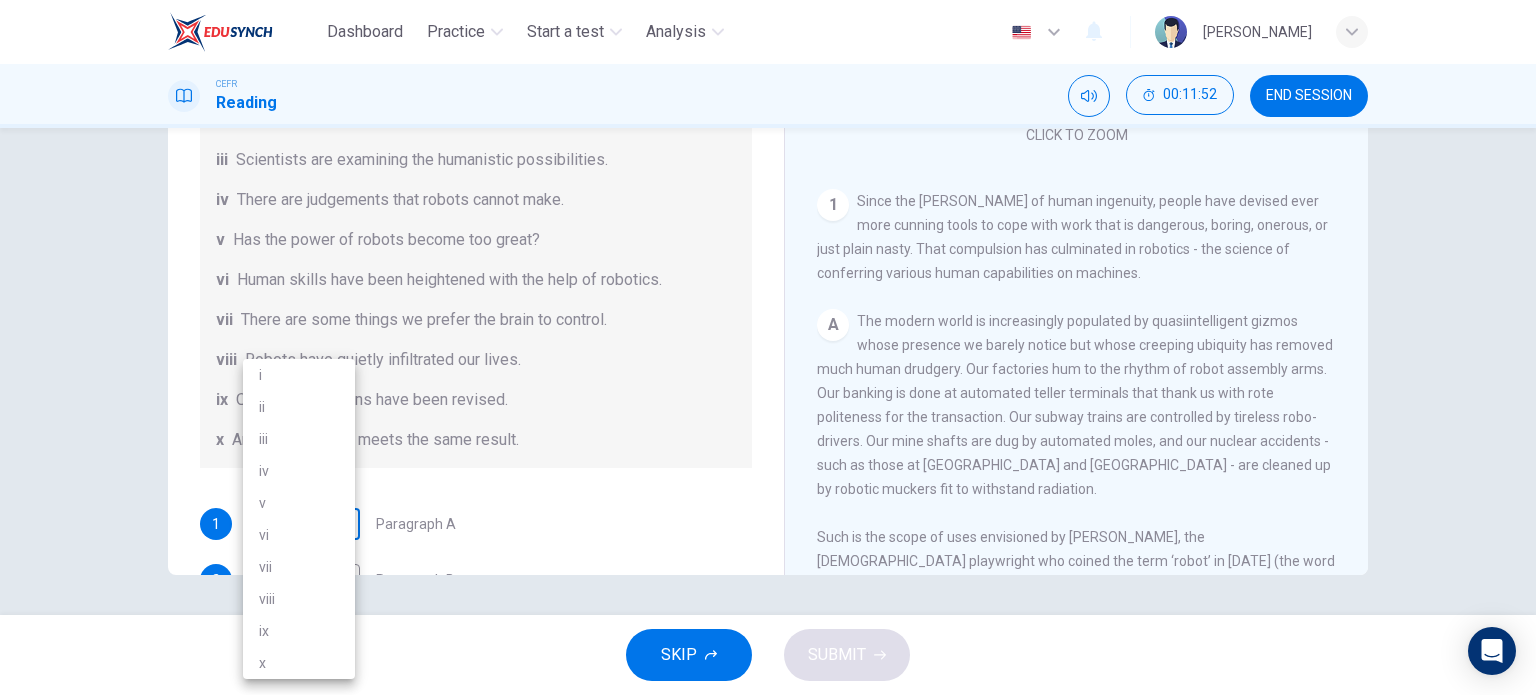 click on "Dashboard Practice Start a test Analysis English en ​ [PERSON_NAME] ANUAR CEFR Reading 00:11:52 END SESSION Question 14 The Reading Passage has seven paragraphs  A-G .  From the list of headings below choose the most suitable heading for each
paragraph (A-F).
Write the appropriate numbers  (i-x)  in the boxes below. List of Headings i Some success has resulted from observing how the brain functions. ii Are we expecting too much from one robot? iii Scientists are examining the humanistic possibilities. iv There are judgements that robots cannot make. v Has the power of robots become too great? vi Human skills have been heightened with the help of robotics. vii There are some things we prefer the brain to control. viii Robots have quietly infiltrated our lives. ix Original predictions have been revised. x Another approach meets the same result. 1 ​ ​ Paragraph A 2 ​ ​ Paragraph B 3 ​ ​ Paragraph C 4 ​ ​ Paragraph D 5 ​ ​ Paragraph E 6 ​ ​ Paragraph F Robots CLICK TO ZOOM 1" at bounding box center (768, 347) 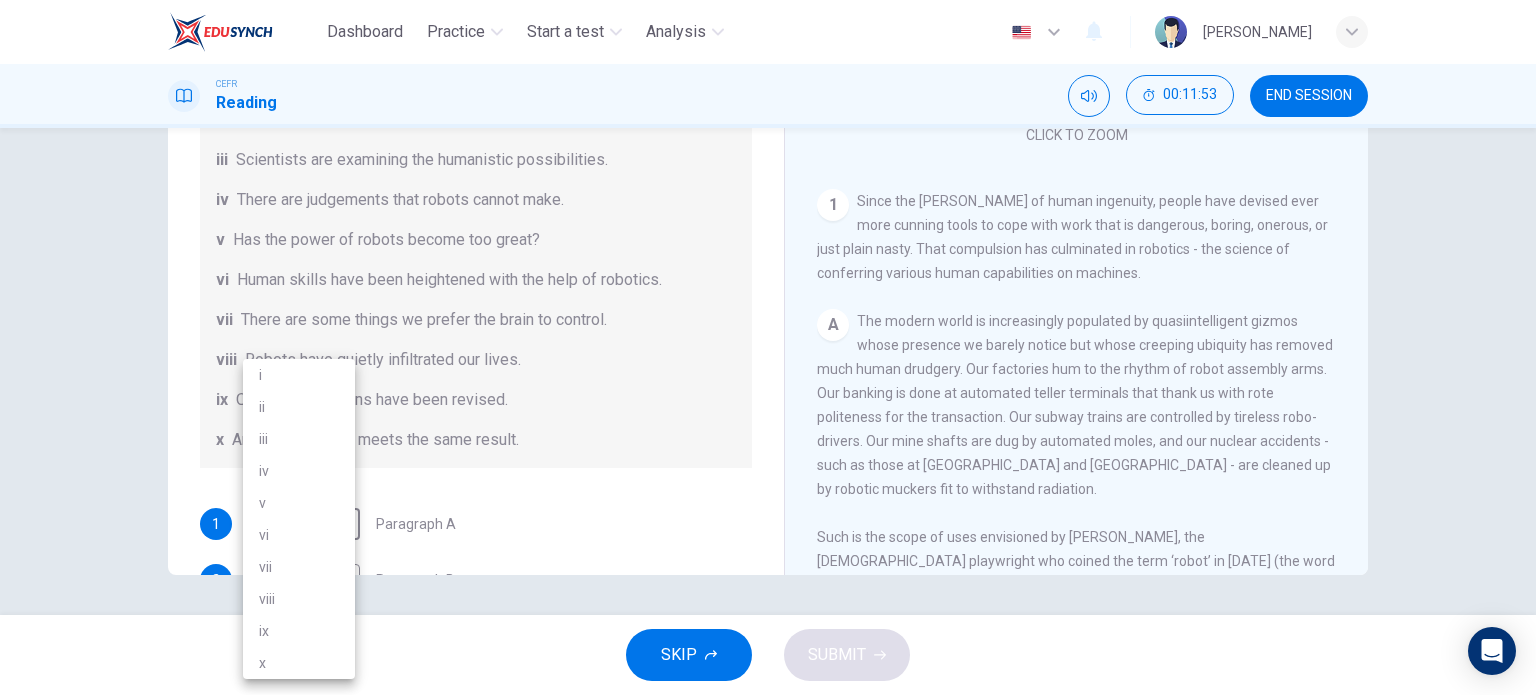 click on "viii" at bounding box center (299, 599) 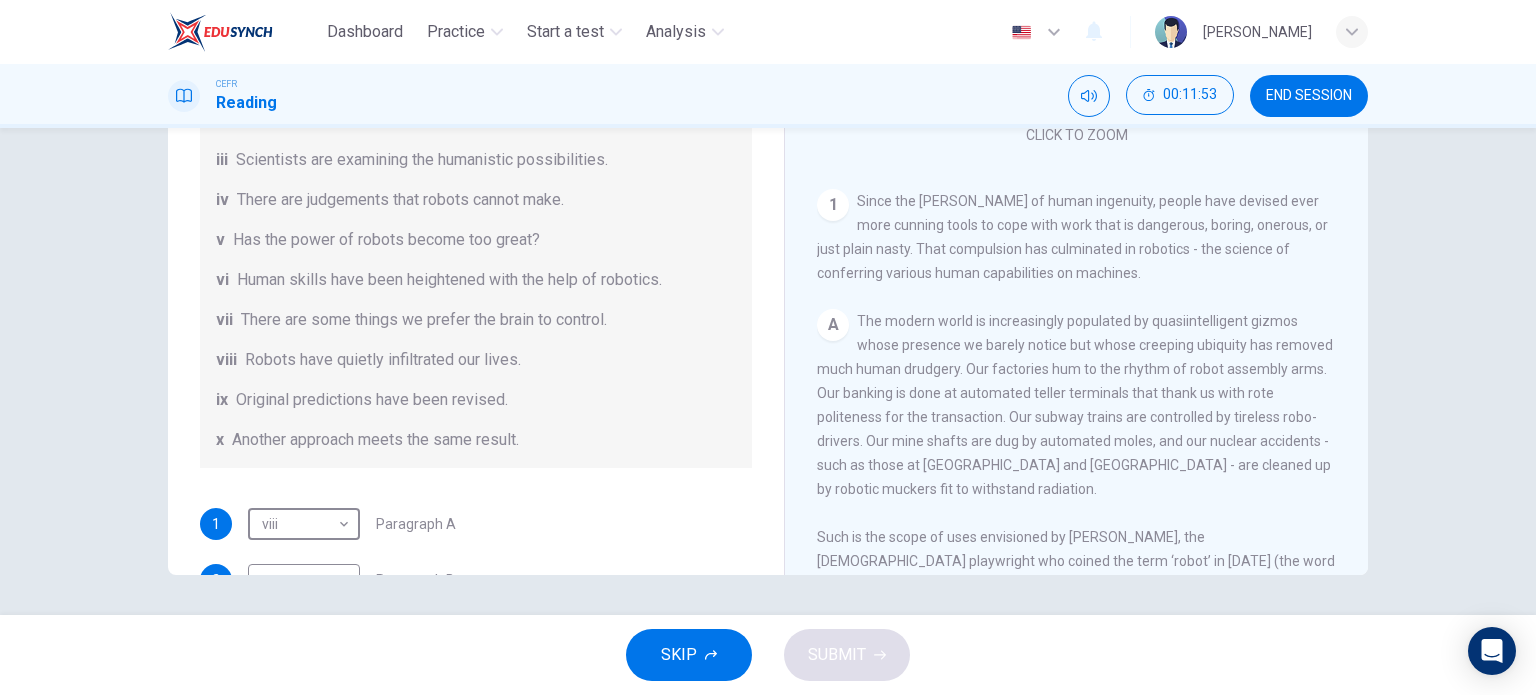 scroll, scrollTop: 300, scrollLeft: 0, axis: vertical 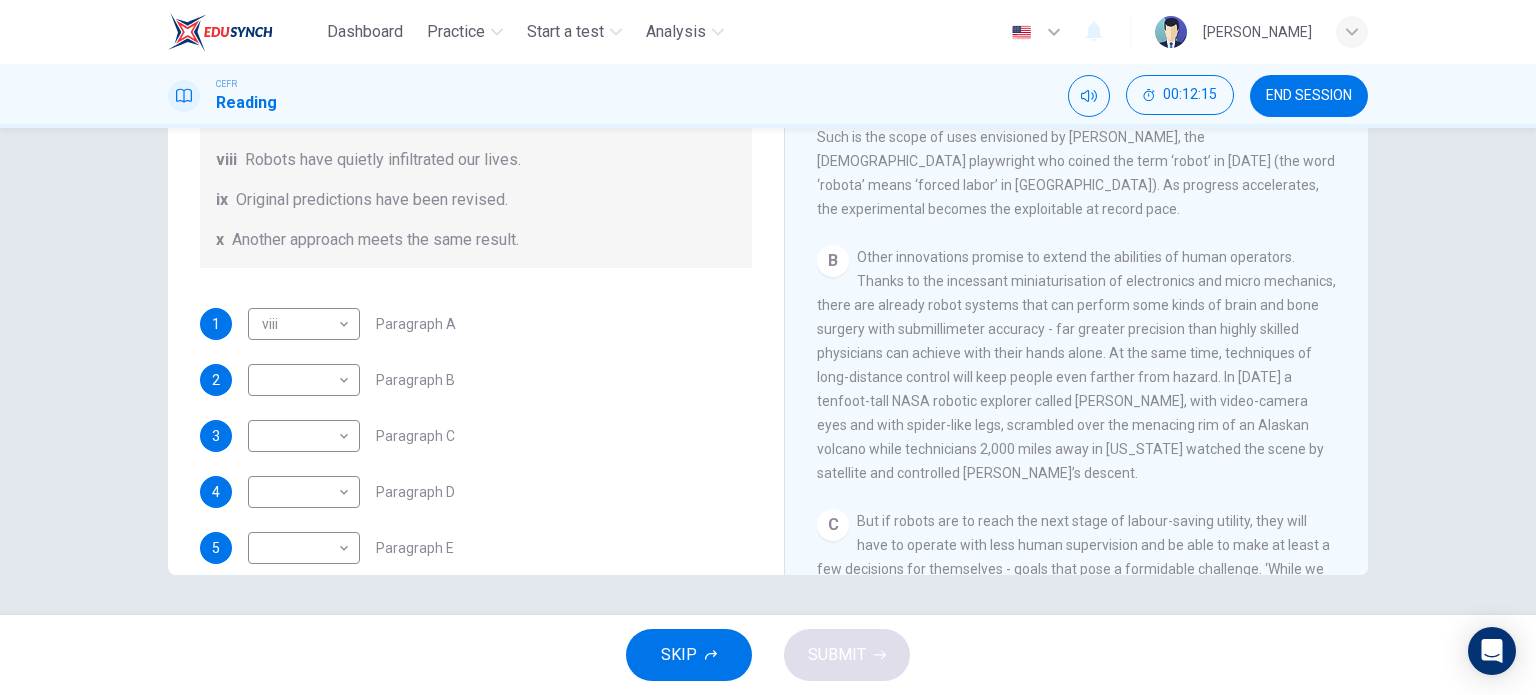 drag, startPoint x: 1072, startPoint y: 338, endPoint x: 1067, endPoint y: 372, distance: 34.36568 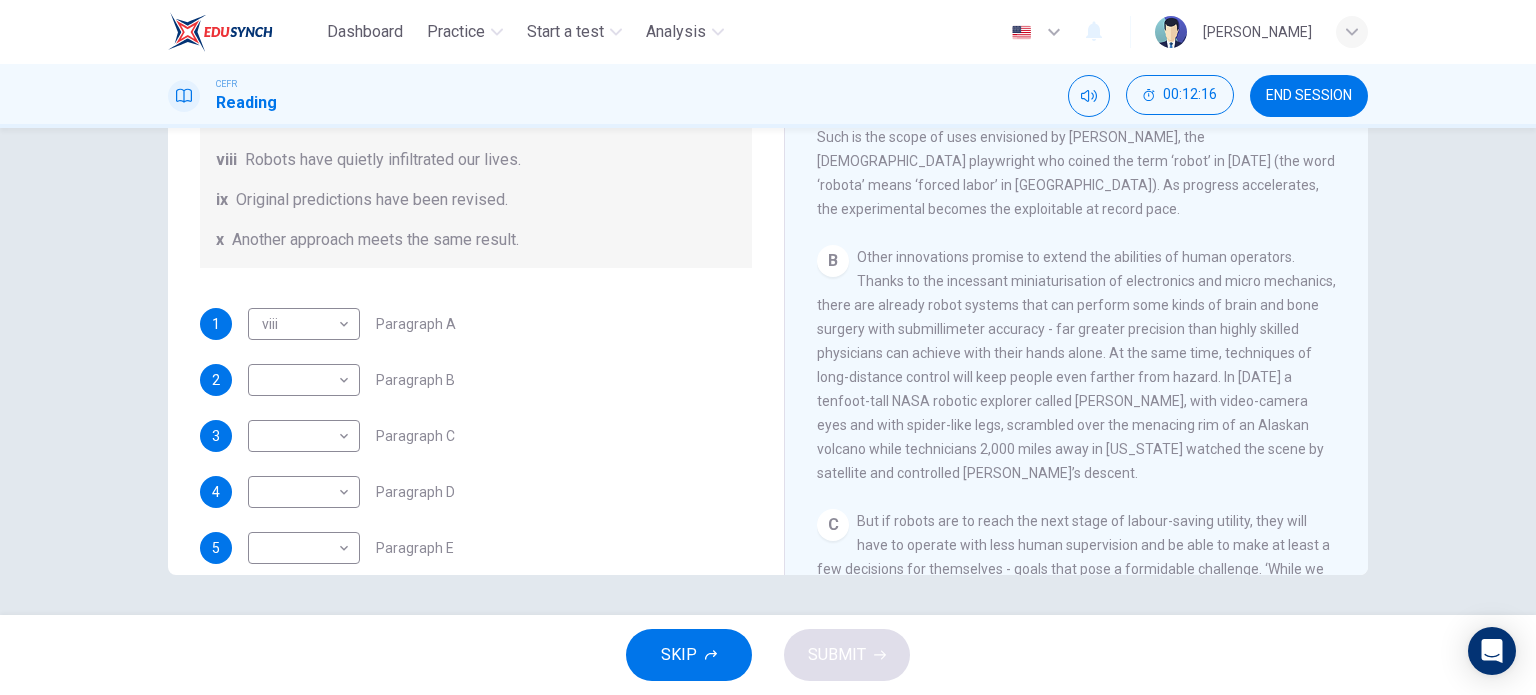 click on "Other innovations promise to extend the abilities of human operators. Thanks to the incessant miniaturisation of electronics and micro mechanics, there are already robot systems that can perform some kinds of brain and bone surgery with submillimeter accuracy - far greater precision than highly skilled physicians can achieve with their hands alone. At the same time, techniques of long-distance control will keep people even farther from hazard. In [DATE] a tenfoot-tall NASA robotic explorer called [PERSON_NAME], with video-camera eyes and with spider-like legs, scrambled over the menacing rim of an Alaskan volcano while technicians 2,000 miles away in [US_STATE] watched the scene by satellite and controlled [PERSON_NAME]’s descent." at bounding box center [1076, 365] 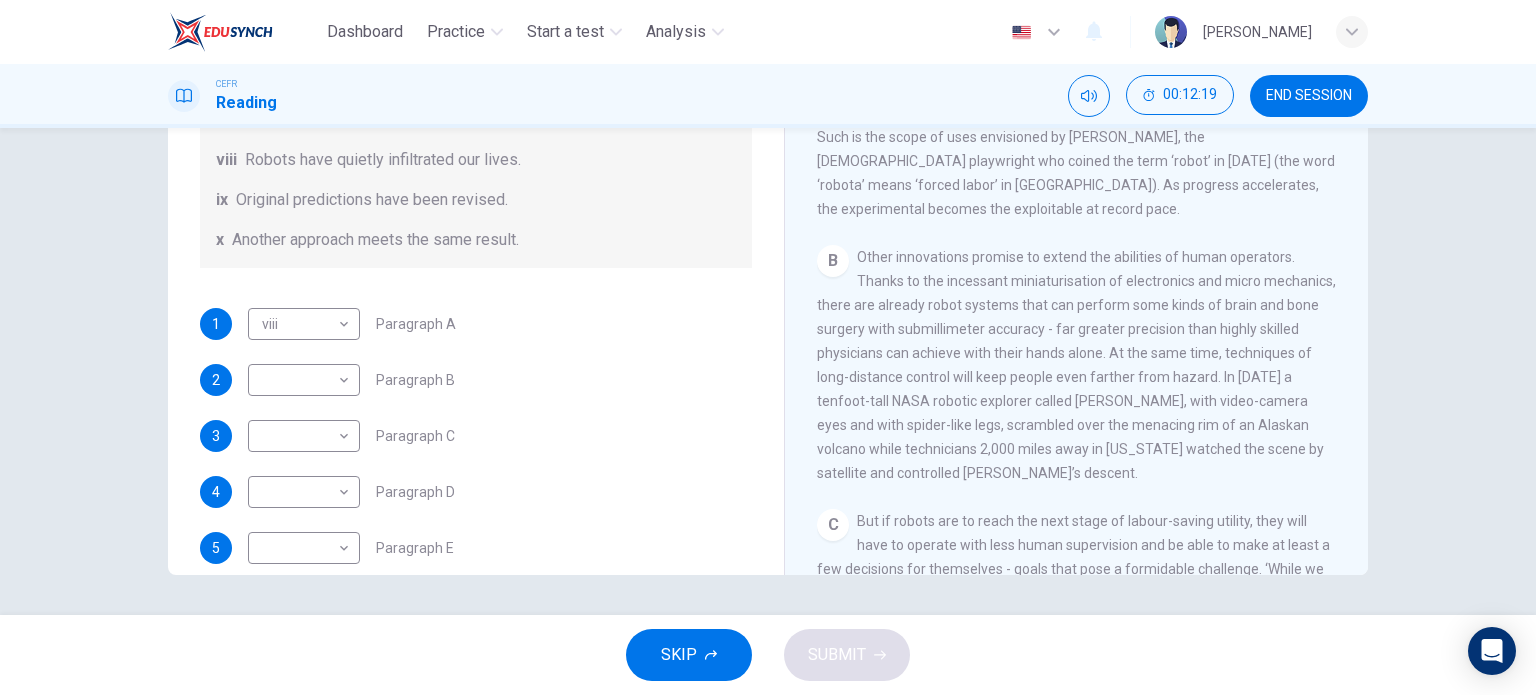 drag, startPoint x: 1067, startPoint y: 372, endPoint x: 1044, endPoint y: 403, distance: 38.600517 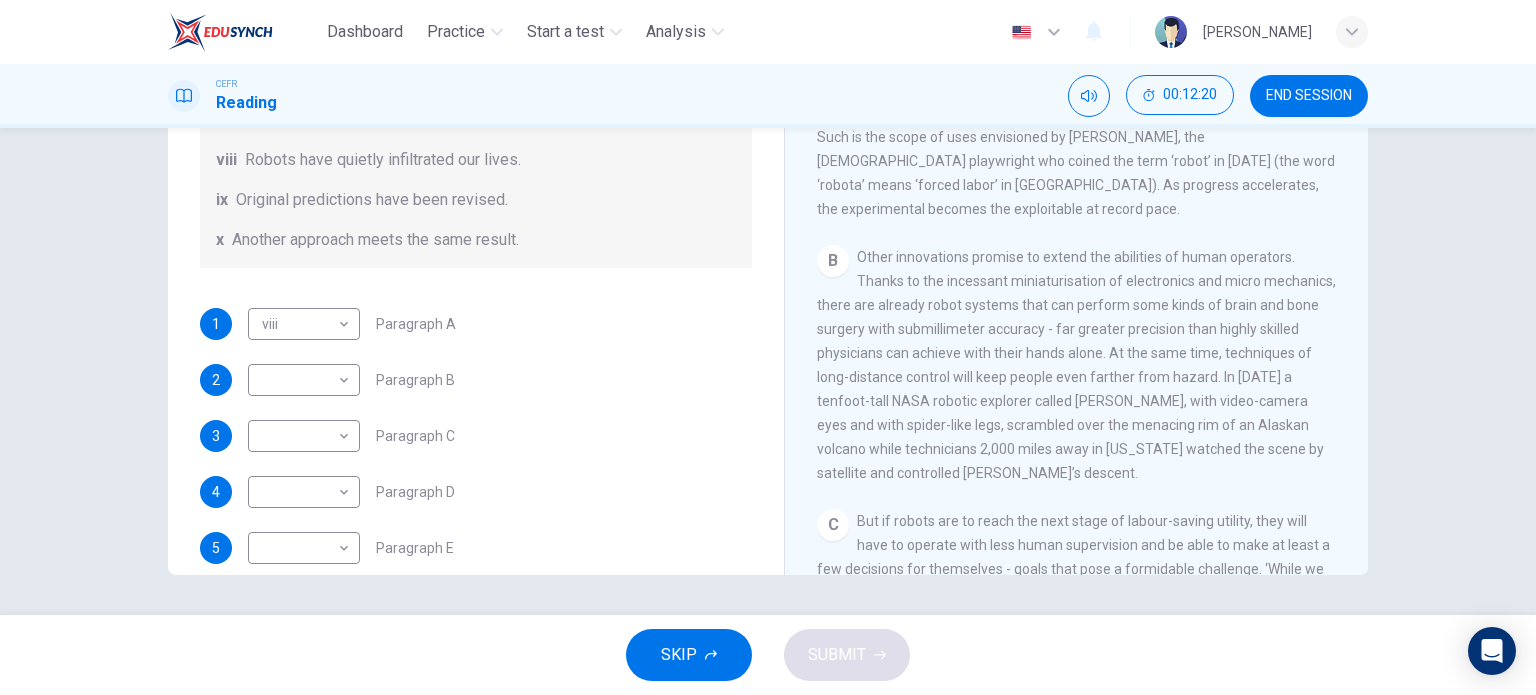 click on "Other innovations promise to extend the abilities of human operators. Thanks to the incessant miniaturisation of electronics and micro mechanics, there are already robot systems that can perform some kinds of brain and bone surgery with submillimeter accuracy - far greater precision than highly skilled physicians can achieve with their hands alone. At the same time, techniques of long-distance control will keep people even farther from hazard. In [DATE] a tenfoot-tall NASA robotic explorer called [PERSON_NAME], with video-camera eyes and with spider-like legs, scrambled over the menacing rim of an Alaskan volcano while technicians 2,000 miles away in [US_STATE] watched the scene by satellite and controlled [PERSON_NAME]’s descent." at bounding box center (1076, 365) 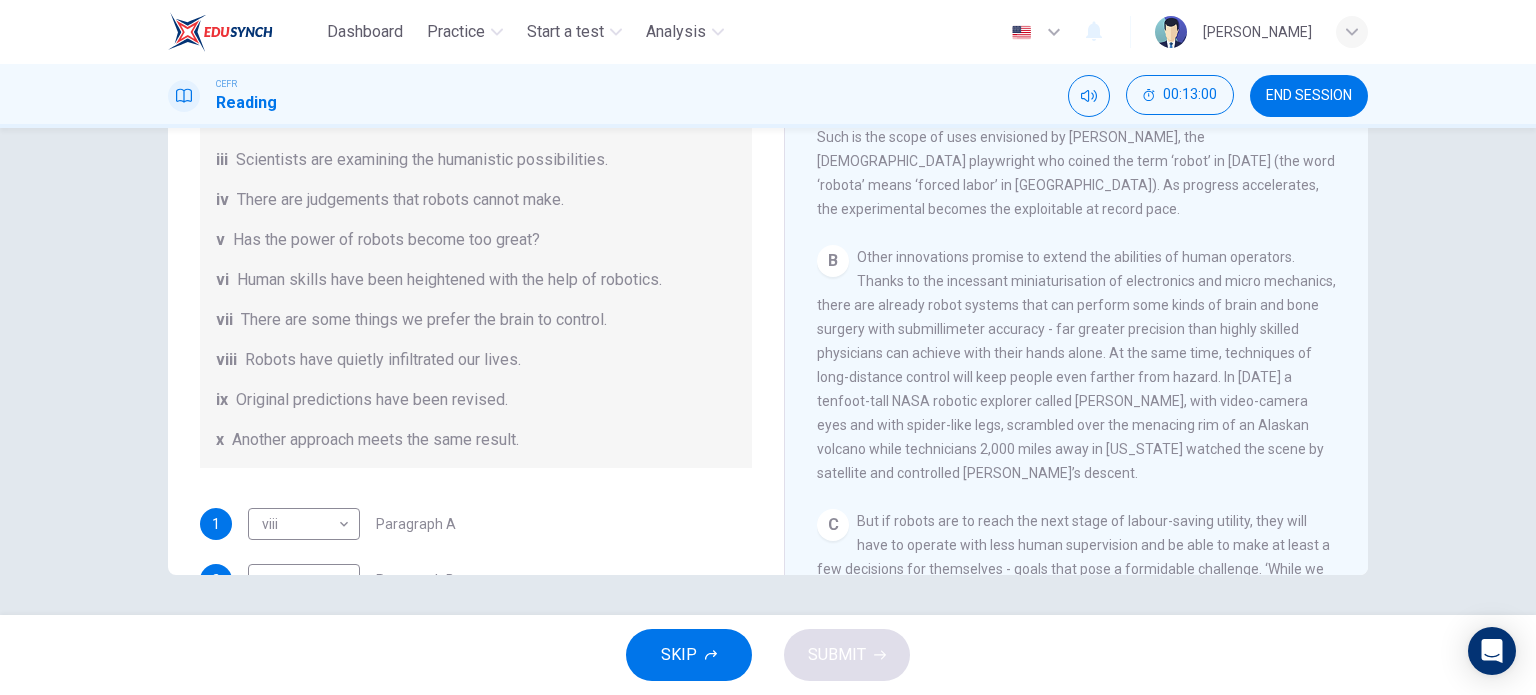scroll, scrollTop: 200, scrollLeft: 0, axis: vertical 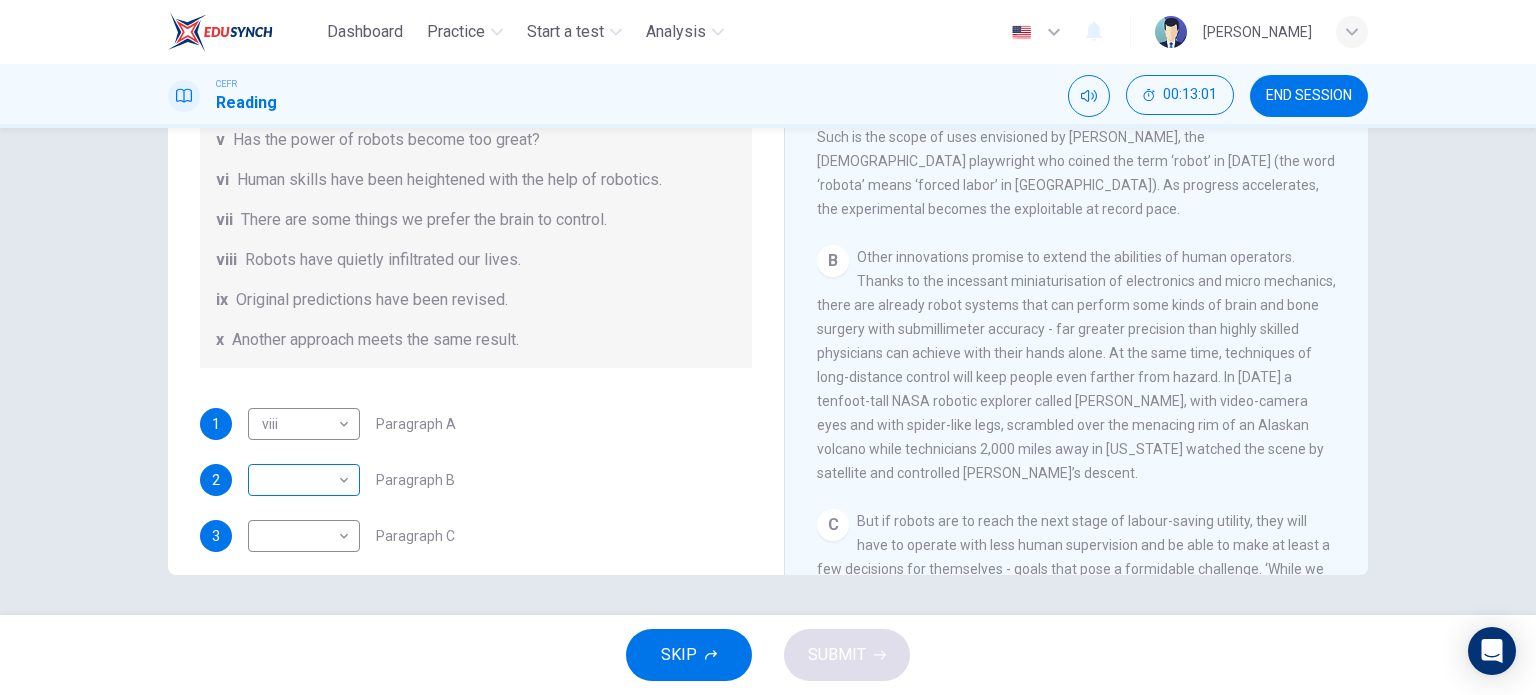 click on "Dashboard Practice Start a test Analysis English en ​ [PERSON_NAME] ANUAR CEFR Reading 00:13:01 END SESSION Question 14 The Reading Passage has seven paragraphs  A-G .  From the list of headings below choose the most suitable heading for each
paragraph (A-F).
Write the appropriate numbers  (i-x)  in the boxes below. List of Headings i Some success has resulted from observing how the brain functions. ii Are we expecting too much from one robot? iii Scientists are examining the humanistic possibilities. iv There are judgements that robots cannot make. v Has the power of robots become too great? vi Human skills have been heightened with the help of robotics. vii There are some things we prefer the brain to control. viii Robots have quietly infiltrated our lives. ix Original predictions have been revised. x Another approach meets the same result. 1 viii viii ​ Paragraph A 2 ​ ​ Paragraph B 3 ​ ​ Paragraph C 4 ​ ​ Paragraph D 5 ​ ​ Paragraph E 6 ​ ​ Paragraph F Robots 1 A B C D" at bounding box center (768, 347) 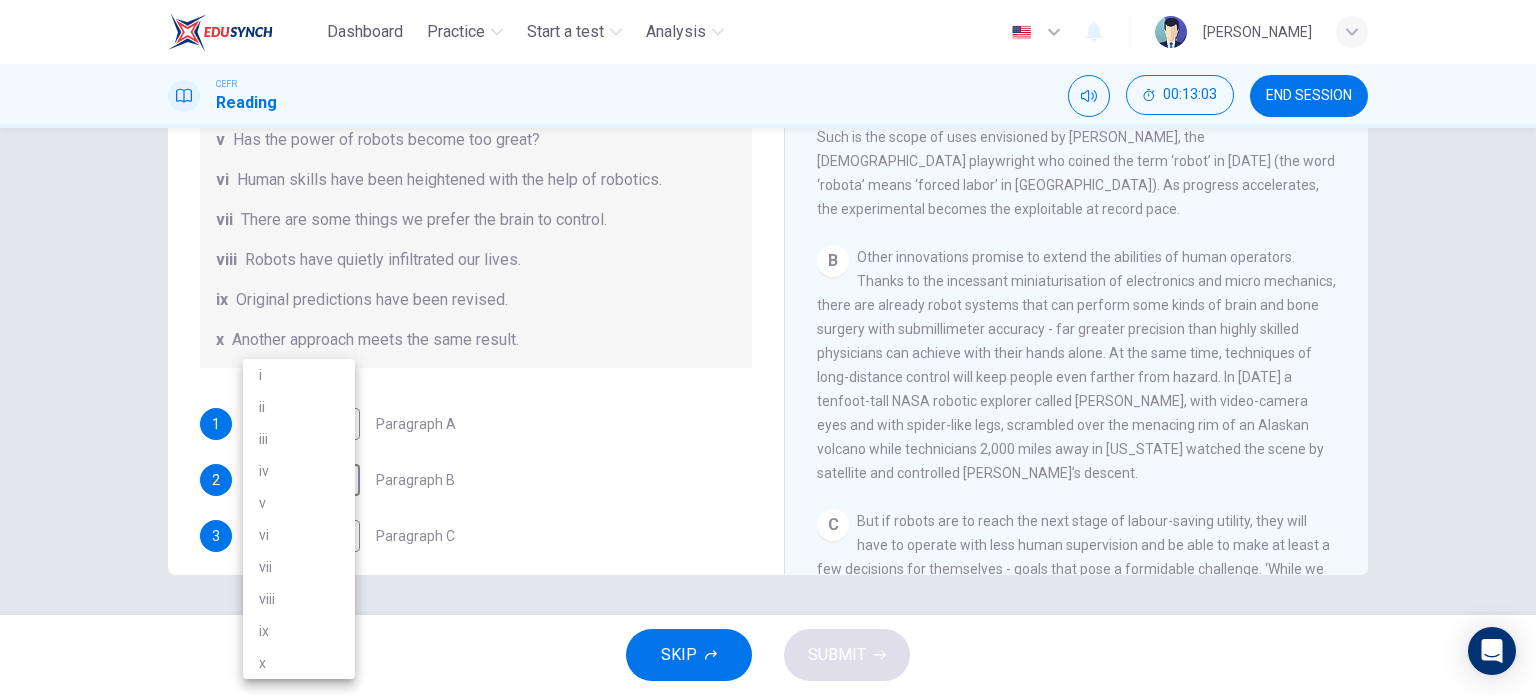click on "vi" at bounding box center (299, 535) 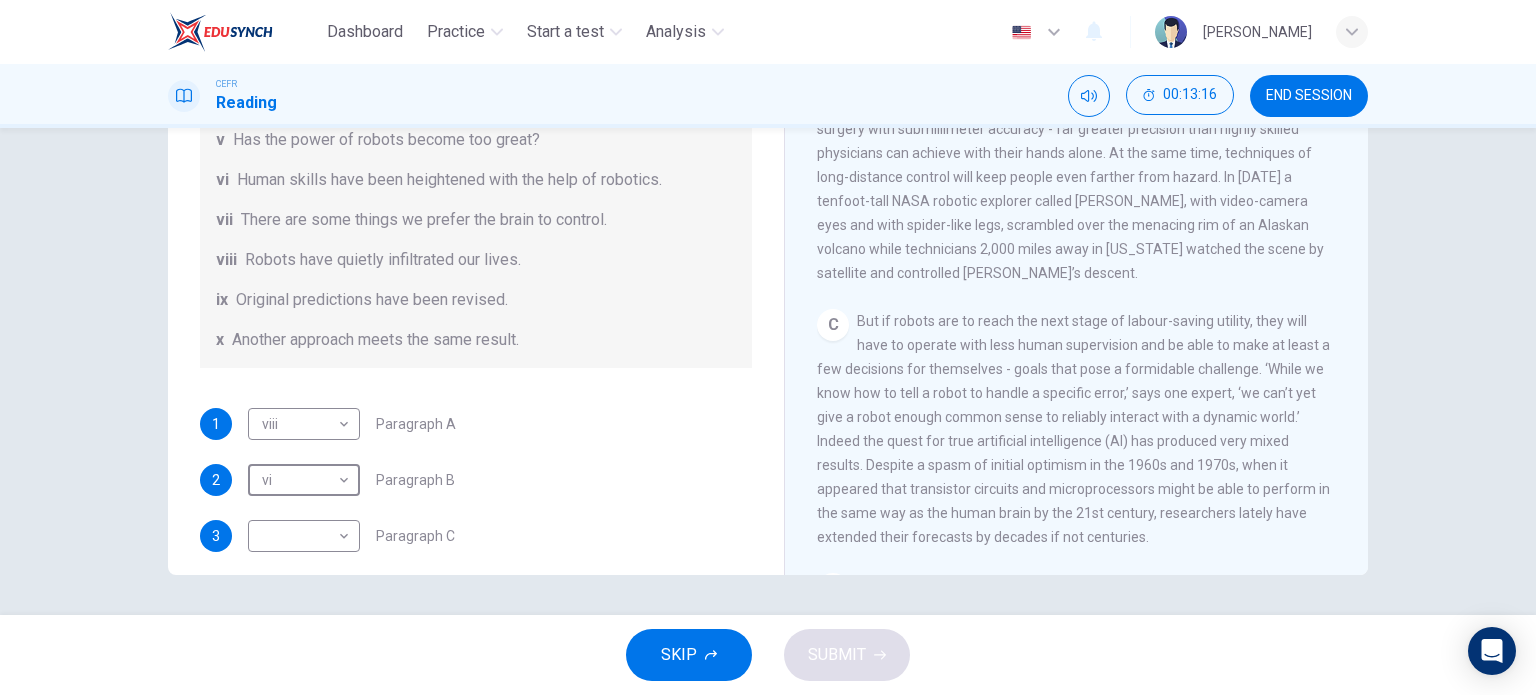 scroll, scrollTop: 900, scrollLeft: 0, axis: vertical 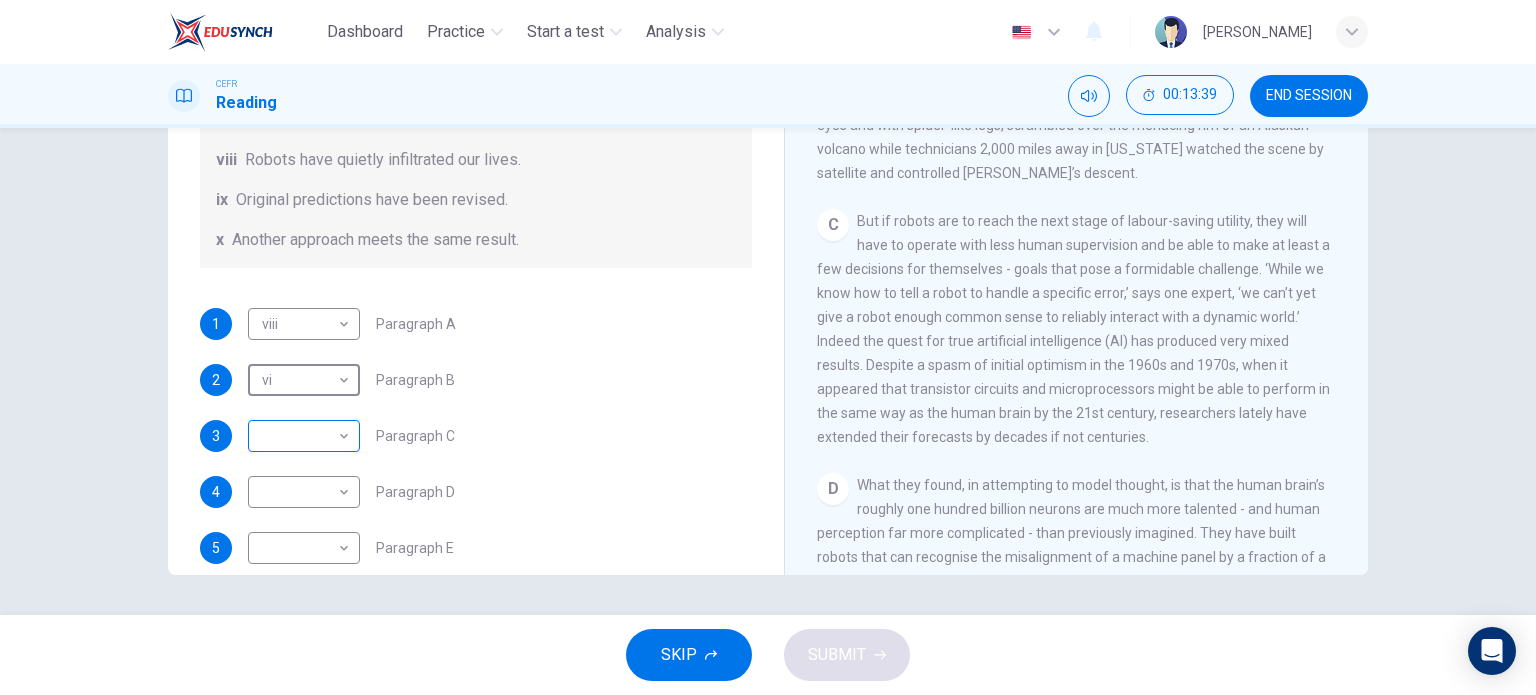 click on "Dashboard Practice Start a test Analysis English en ​ [PERSON_NAME] ANUAR CEFR Reading 00:13:39 END SESSION Question 14 The Reading Passage has seven paragraphs  A-G .  From the list of headings below choose the most suitable heading for each
paragraph (A-F).
Write the appropriate numbers  (i-x)  in the boxes below. List of Headings i Some success has resulted from observing how the brain functions. ii Are we expecting too much from one robot? iii Scientists are examining the humanistic possibilities. iv There are judgements that robots cannot make. v Has the power of robots become too great? vi Human skills have been heightened with the help of robotics. vii There are some things we prefer the brain to control. viii Robots have quietly infiltrated our lives. ix Original predictions have been revised. x Another approach meets the same result. 1 viii viii ​ Paragraph A 2 vi vi ​ Paragraph B 3 ​ ​ Paragraph C 4 ​ ​ Paragraph D 5 ​ ​ Paragraph E 6 ​ ​ Paragraph F Robots 1 A B C" at bounding box center (768, 347) 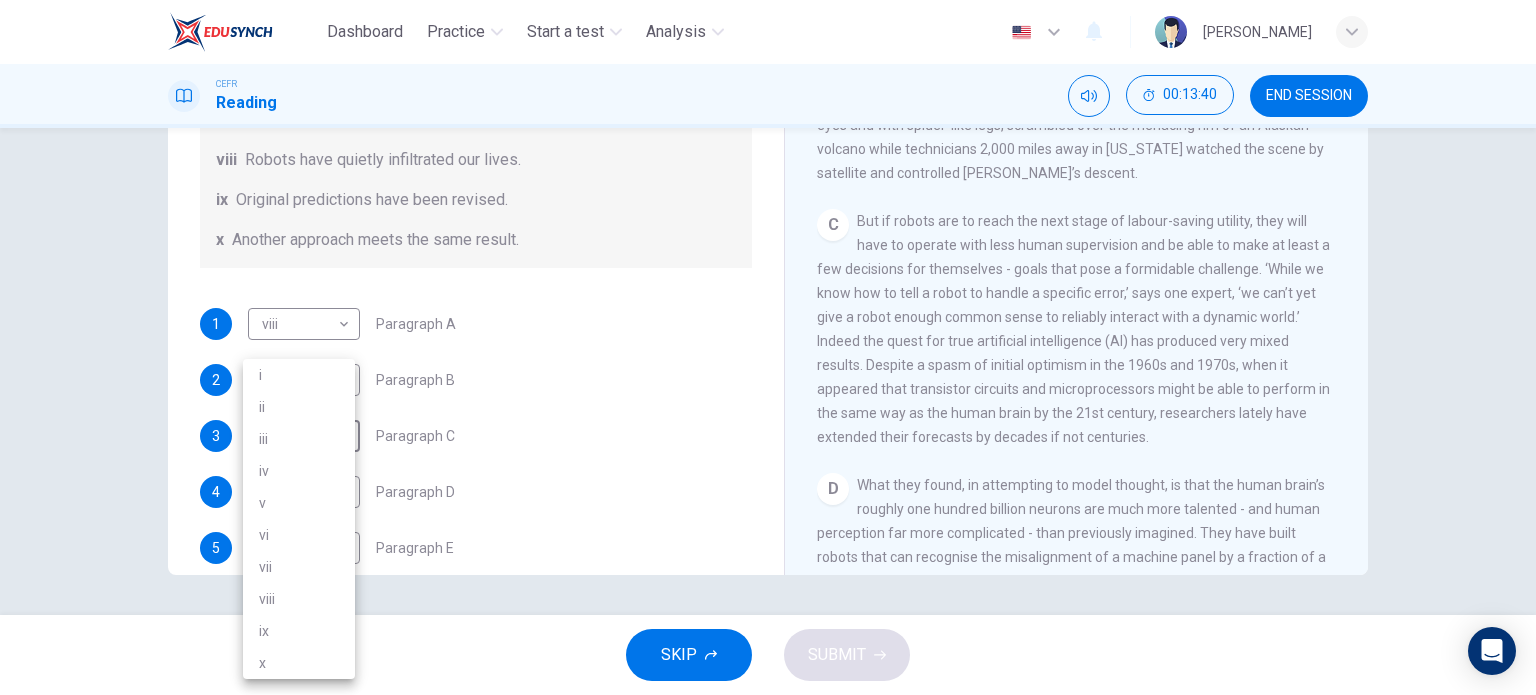 click on "iv" at bounding box center (299, 471) 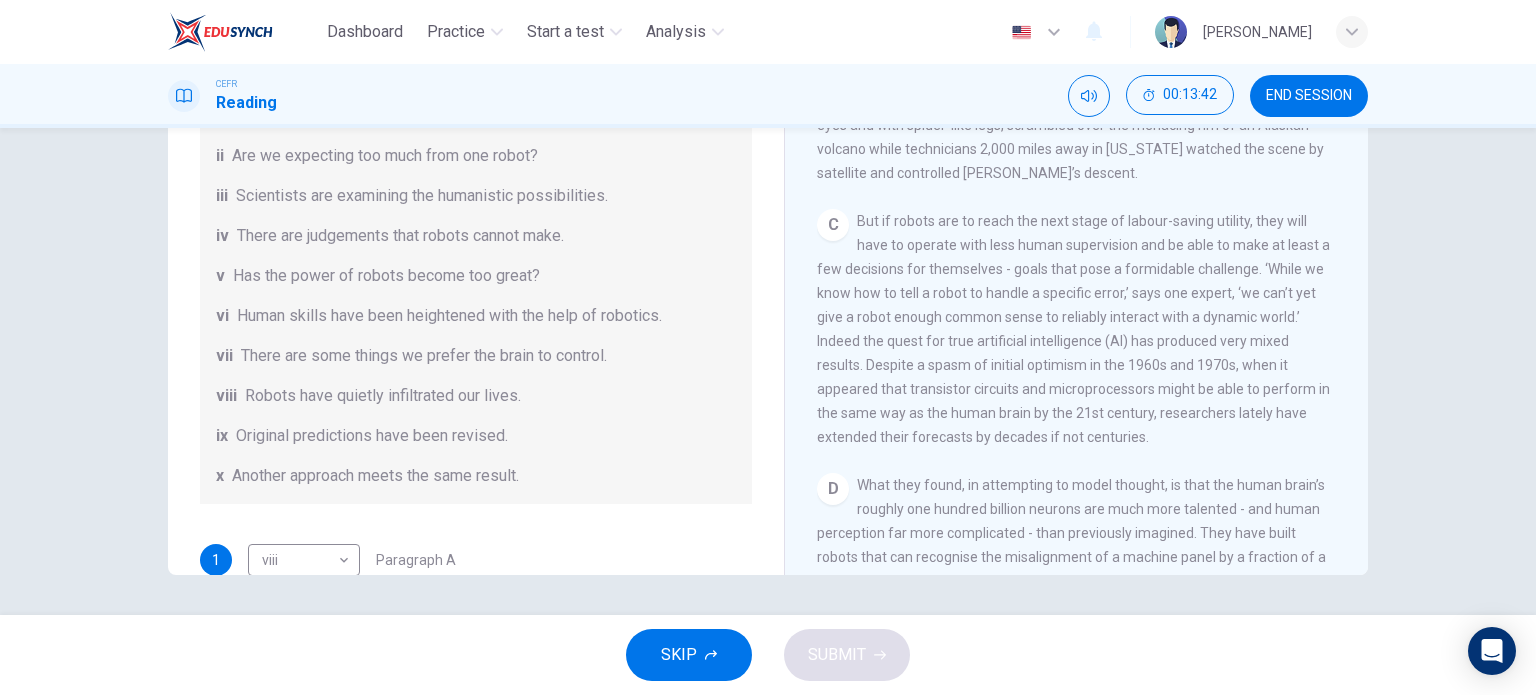 scroll, scrollTop: 100, scrollLeft: 0, axis: vertical 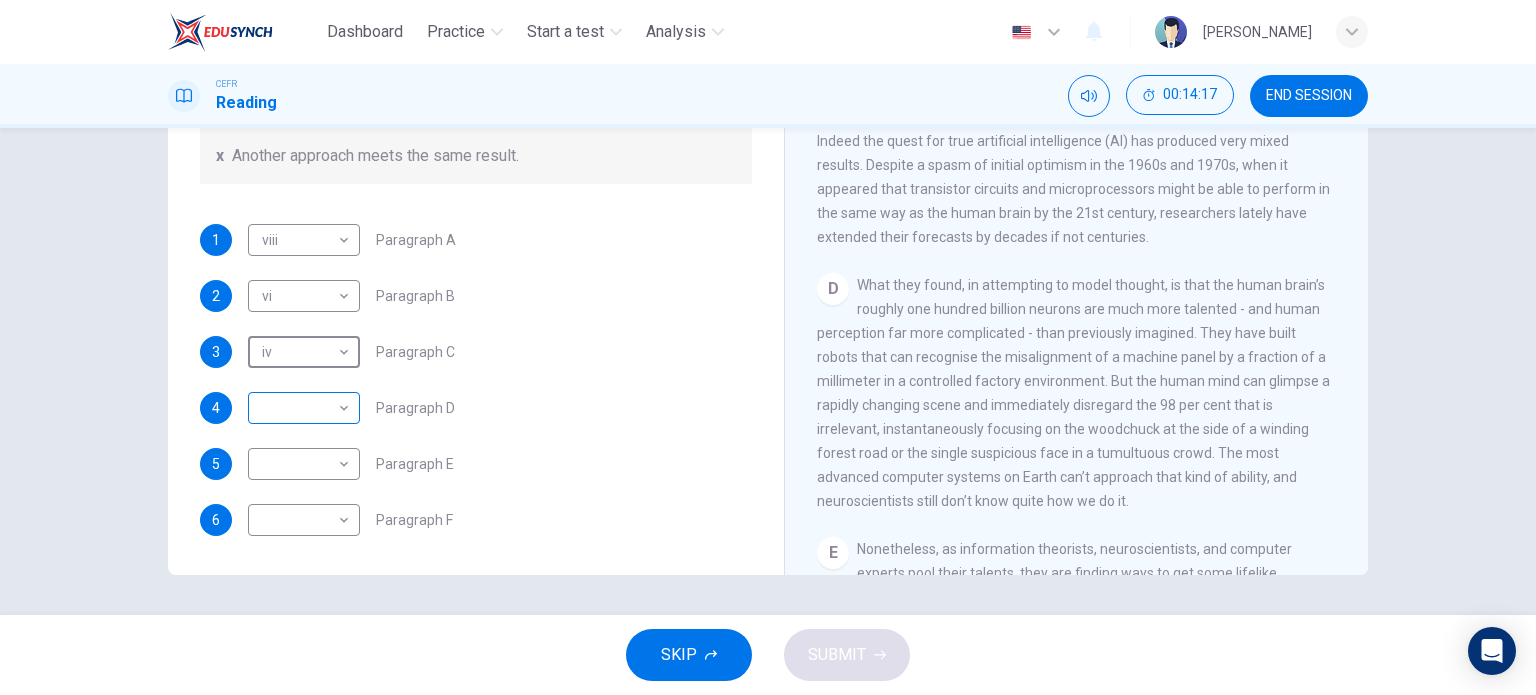 click on "Dashboard Practice Start a test Analysis English en ​ [PERSON_NAME] ANUAR CEFR Reading 00:14:17 END SESSION Question 14 The Reading Passage has seven paragraphs  A-G .  From the list of headings below choose the most suitable heading for each
paragraph (A-F).
Write the appropriate numbers  (i-x)  in the boxes below. List of Headings i Some success has resulted from observing how the brain functions. ii Are we expecting too much from one robot? iii Scientists are examining the humanistic possibilities. iv There are judgements that robots cannot make. v Has the power of robots become too great? vi Human skills have been heightened with the help of robotics. vii There are some things we prefer the brain to control. viii Robots have quietly infiltrated our lives. ix Original predictions have been revised. x Another approach meets the same result. 1 viii viii ​ Paragraph A 2 vi vi ​ Paragraph B 3 iv iv ​ Paragraph C 4 ​ ​ Paragraph D 5 ​ ​ Paragraph E 6 ​ ​ Paragraph F Robots 1 A B" at bounding box center [768, 347] 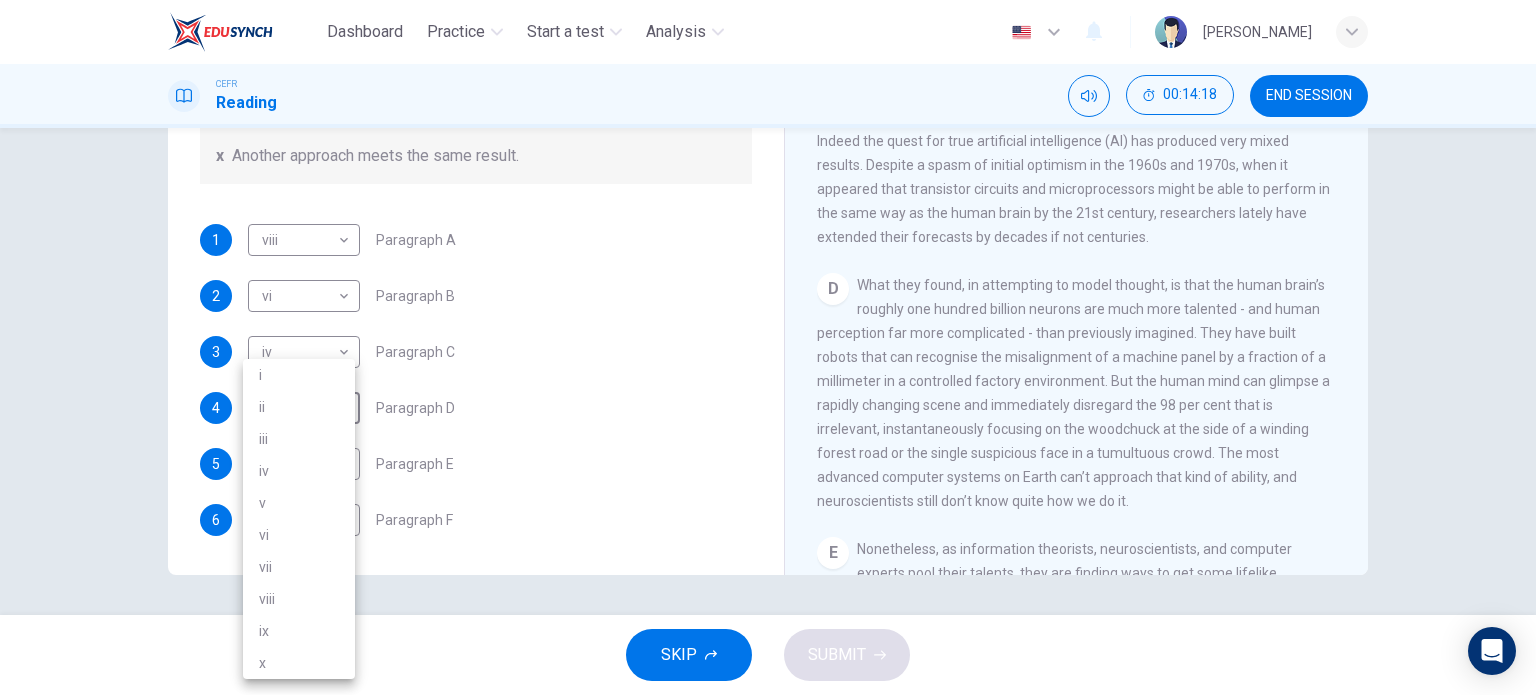 click on "iii" at bounding box center (299, 439) 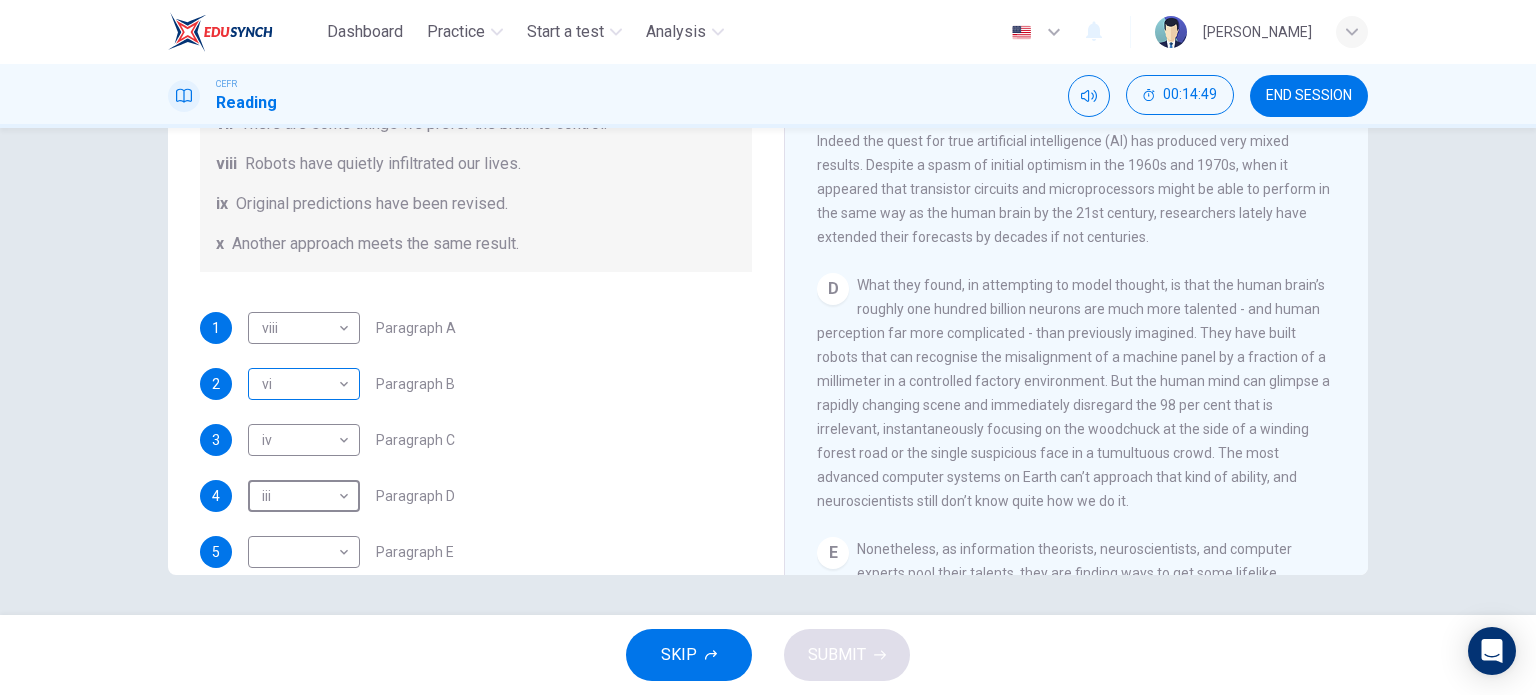 scroll, scrollTop: 300, scrollLeft: 0, axis: vertical 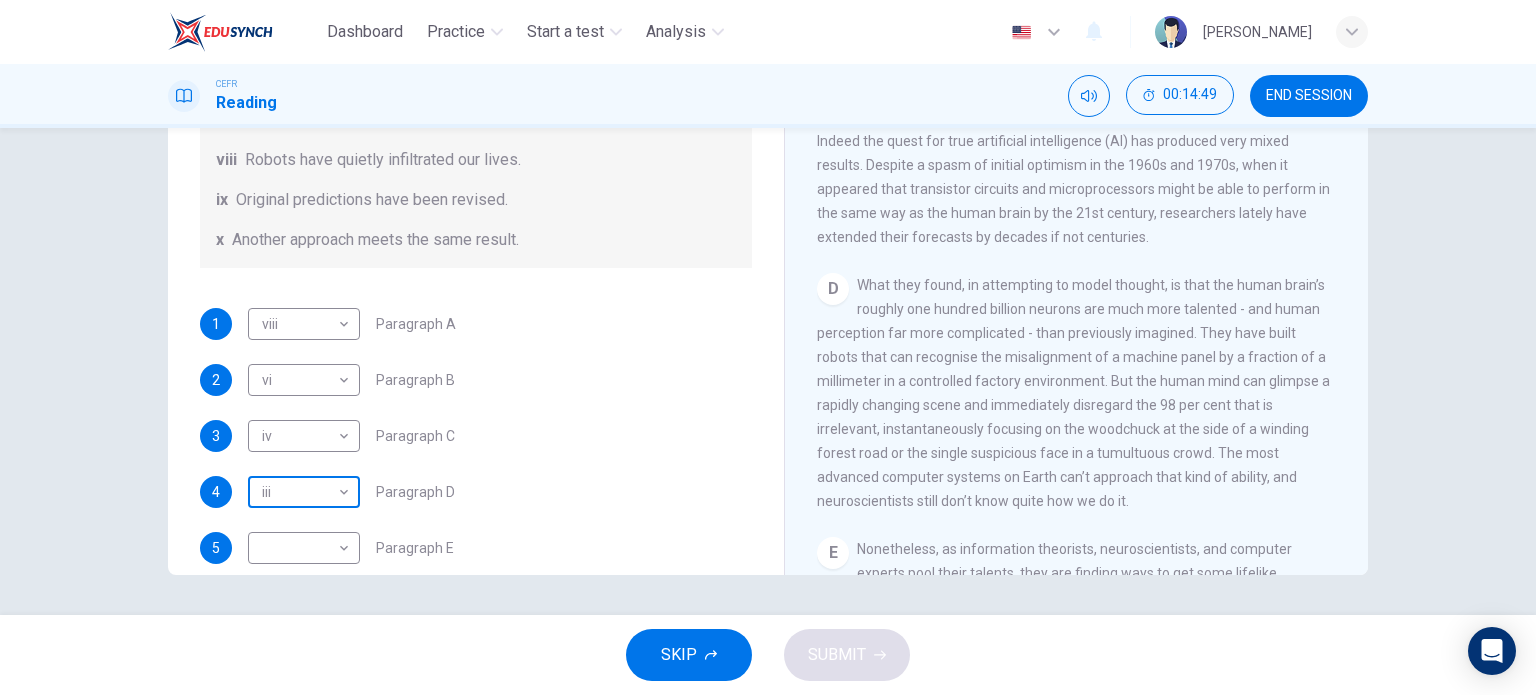 click on "Dashboard Practice Start a test Analysis English en ​ [PERSON_NAME] ANUAR CEFR Reading 00:14:49 END SESSION Question 14 The Reading Passage has seven paragraphs  A-G .  From the list of headings below choose the most suitable heading for each
paragraph (A-F).
Write the appropriate numbers  (i-x)  in the boxes below. List of Headings i Some success has resulted from observing how the brain functions. ii Are we expecting too much from one robot? iii Scientists are examining the humanistic possibilities. iv There are judgements that robots cannot make. v Has the power of robots become too great? vi Human skills have been heightened with the help of robotics. vii There are some things we prefer the brain to control. viii Robots have quietly infiltrated our lives. ix Original predictions have been revised. x Another approach meets the same result. 1 viii viii ​ Paragraph A 2 vi vi ​ Paragraph B 3 iv iv ​ Paragraph C 4 iii iii ​ Paragraph D 5 ​ ​ Paragraph E 6 ​ ​ Paragraph F Robots 1" at bounding box center [768, 347] 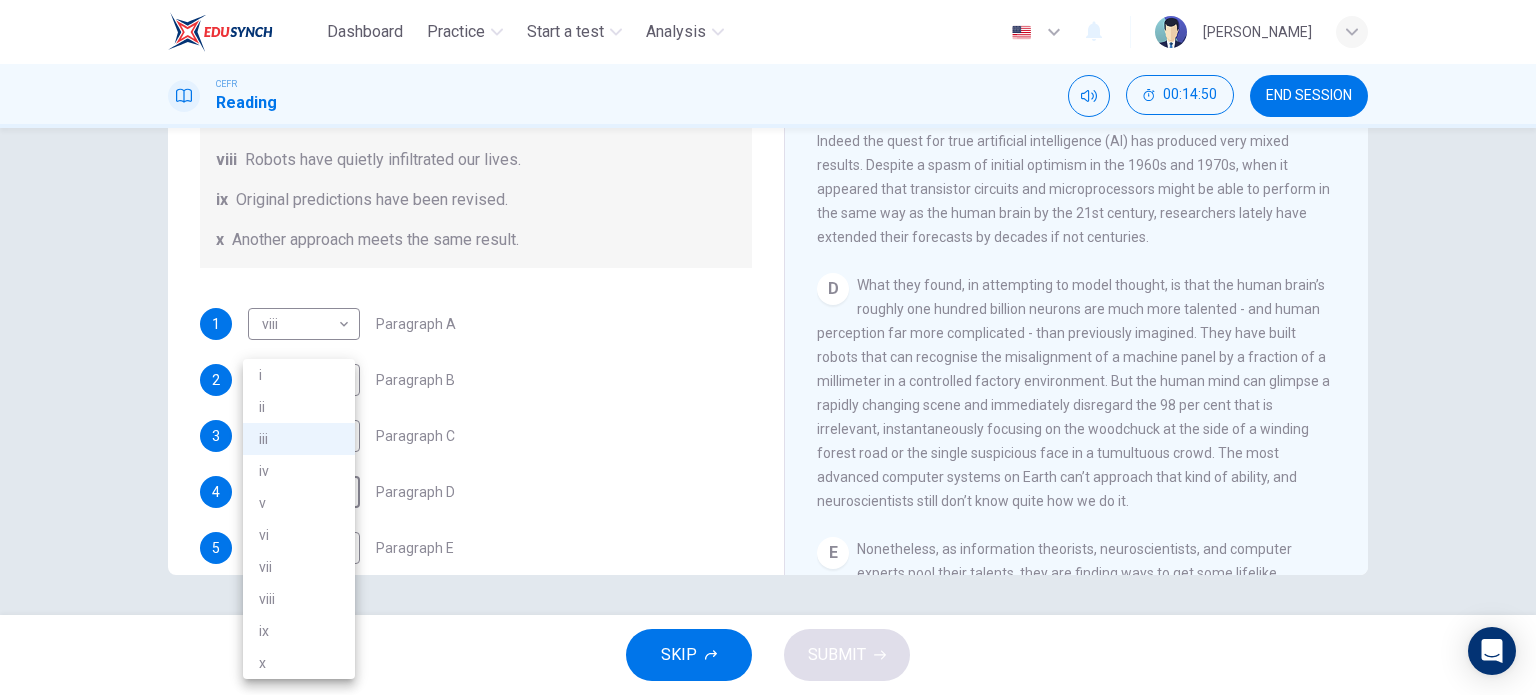 click on "i" at bounding box center [299, 375] 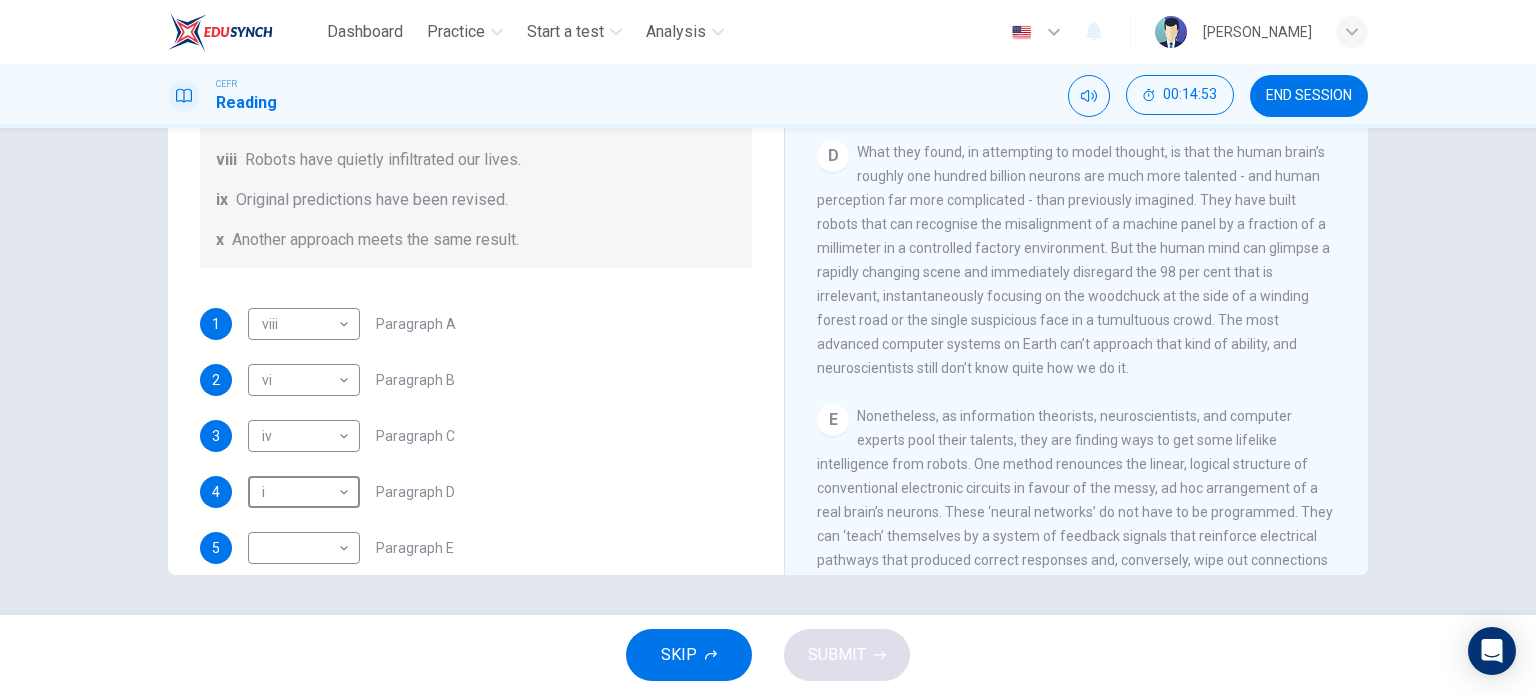scroll, scrollTop: 1200, scrollLeft: 0, axis: vertical 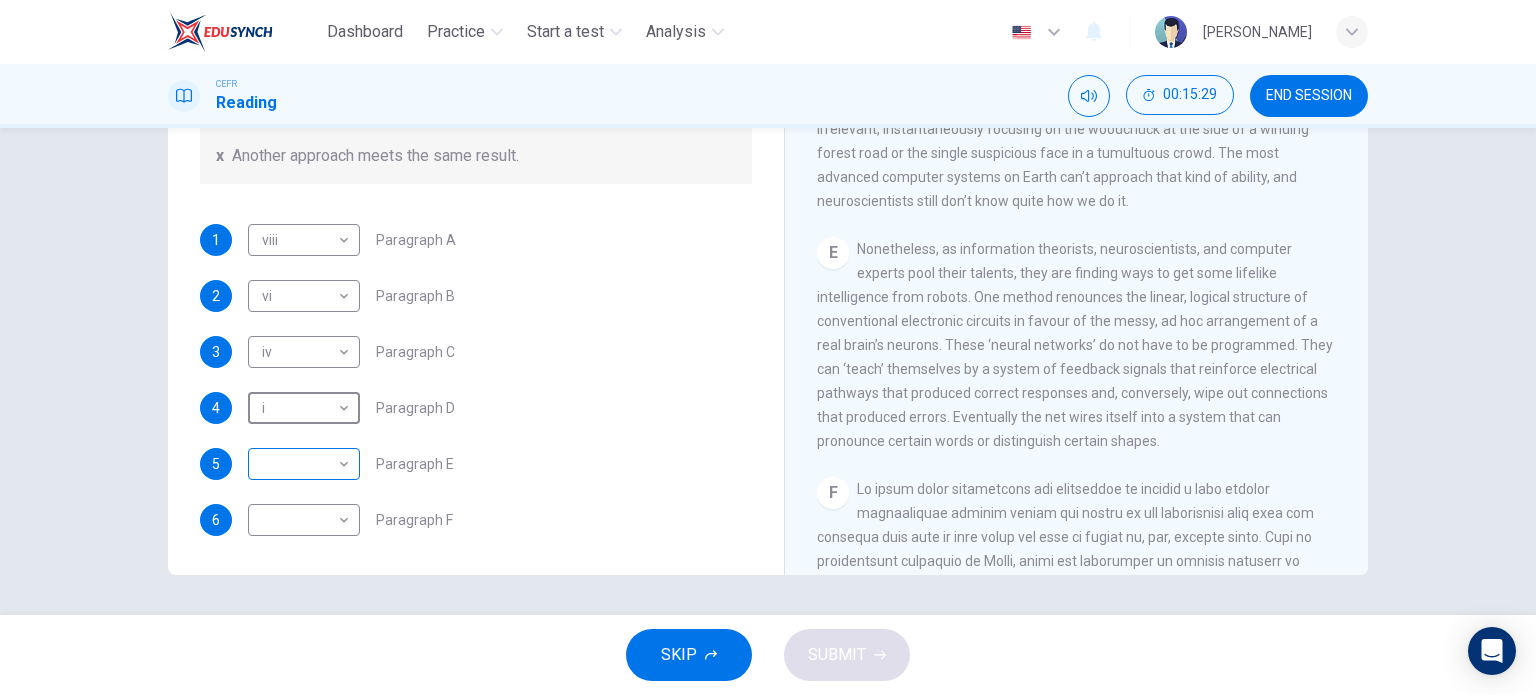 click on "Dashboard Practice Start a test Analysis English en ​ [PERSON_NAME] ANUAR CEFR Reading 00:15:29 END SESSION Question 14 The Reading Passage has seven paragraphs  A-G .  From the list of headings below choose the most suitable heading for each
paragraph (A-F).
Write the appropriate numbers  (i-x)  in the boxes below. List of Headings i Some success has resulted from observing how the brain functions. ii Are we expecting too much from one robot? iii Scientists are examining the humanistic possibilities. iv There are judgements that robots cannot make. v Has the power of robots become too great? vi Human skills have been heightened with the help of robotics. vii There are some things we prefer the brain to control. viii Robots have quietly infiltrated our lives. ix Original predictions have been revised. x Another approach meets the same result. 1 viii viii ​ Paragraph A 2 vi vi ​ Paragraph B 3 iv iv ​ Paragraph C 4 i i ​ Paragraph D 5 ​ ​ Paragraph E 6 ​ ​ Paragraph F Robots 1 A B" at bounding box center [768, 347] 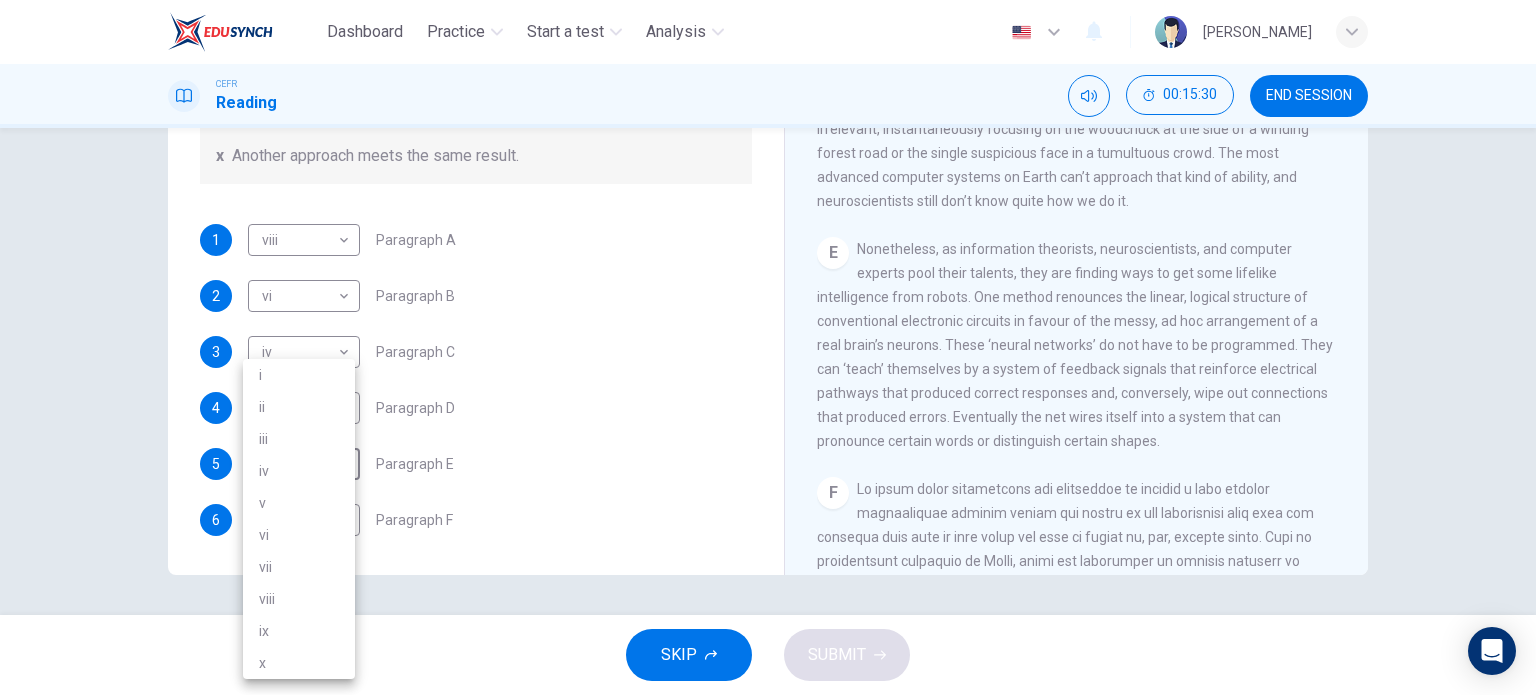 click on "iii" at bounding box center (299, 439) 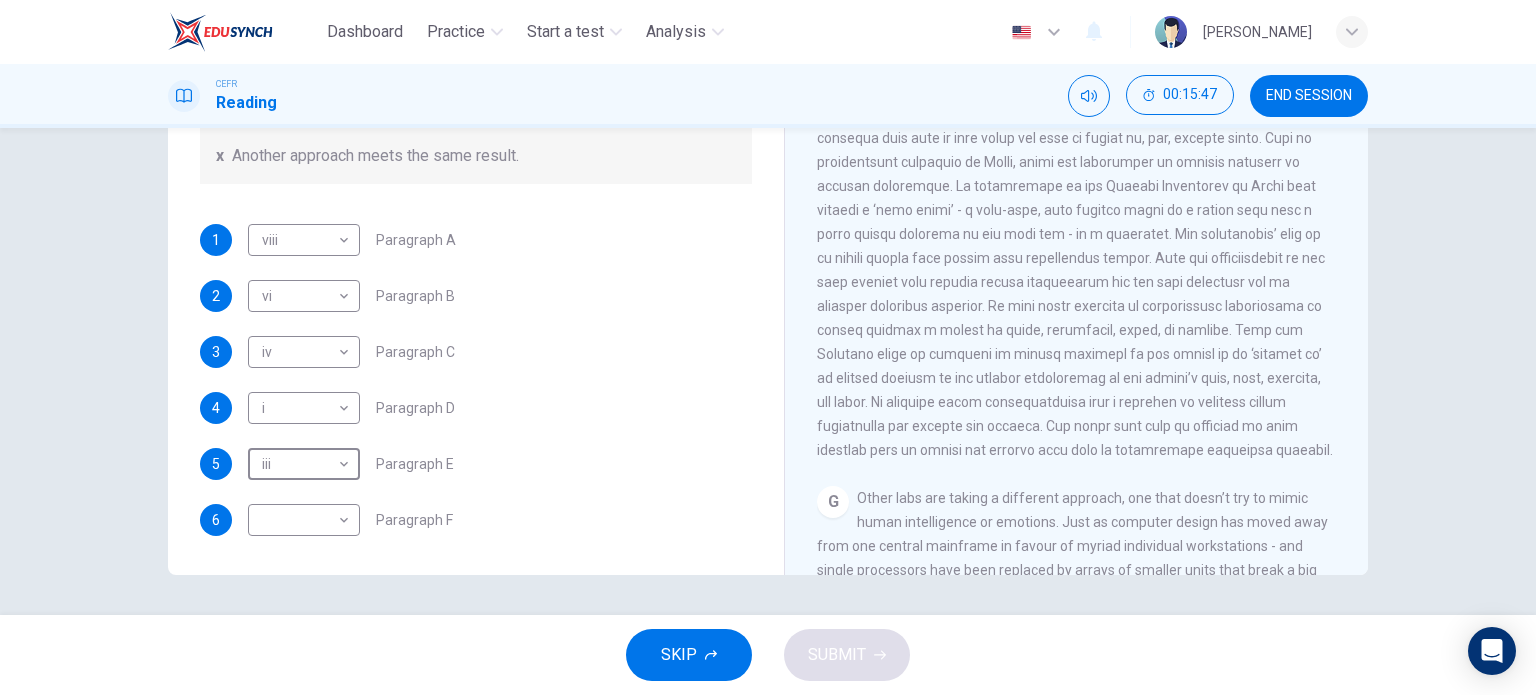 scroll, scrollTop: 1800, scrollLeft: 0, axis: vertical 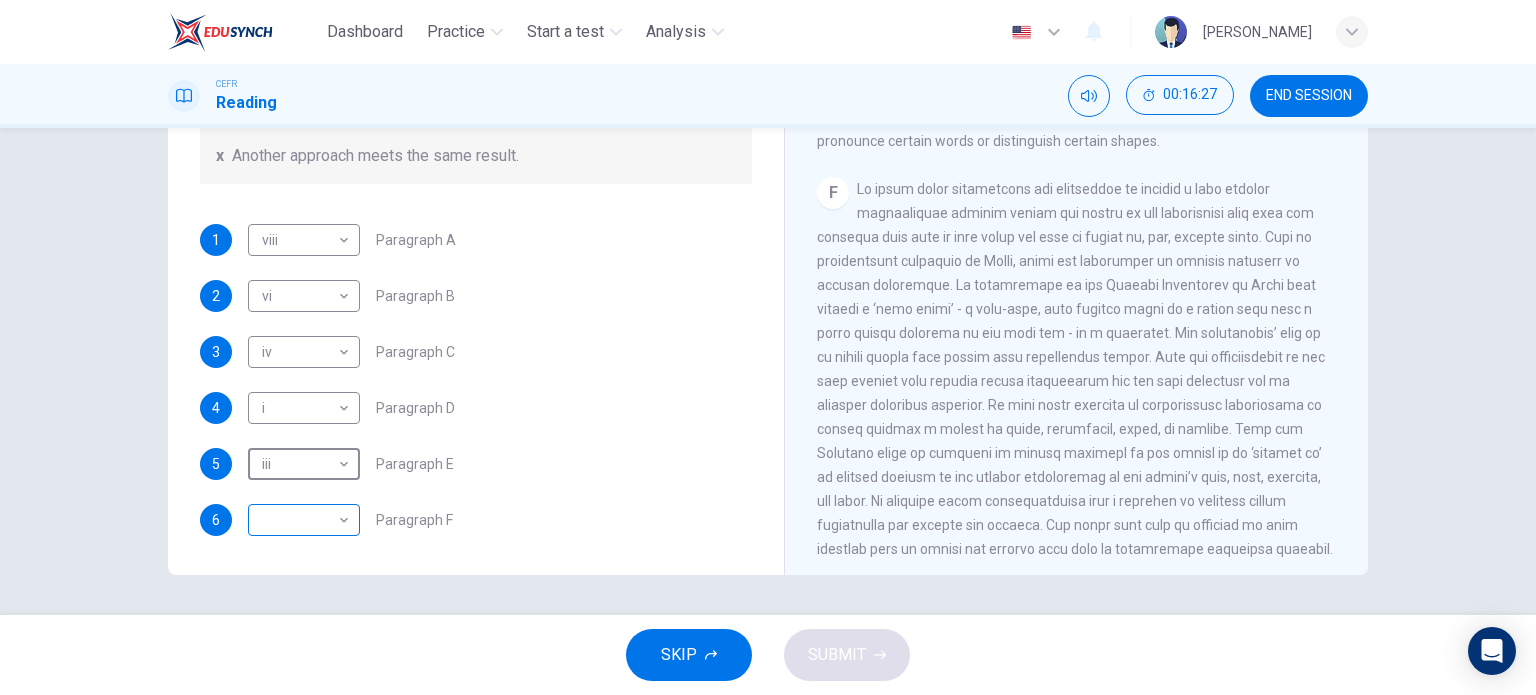 click on "Dashboard Practice Start a test Analysis English en ​ [PERSON_NAME] ANUAR CEFR Reading 00:16:27 END SESSION Question 14 The Reading Passage has seven paragraphs  A-G .  From the list of headings below choose the most suitable heading for each
paragraph (A-F).
Write the appropriate numbers  (i-x)  in the boxes below. List of Headings i Some success has resulted from observing how the brain functions. ii Are we expecting too much from one robot? iii Scientists are examining the humanistic possibilities. iv There are judgements that robots cannot make. v Has the power of robots become too great? vi Human skills have been heightened with the help of robotics. vii There are some things we prefer the brain to control. viii Robots have quietly infiltrated our lives. ix Original predictions have been revised. x Another approach meets the same result. 1 viii viii ​ Paragraph A 2 vi vi ​ Paragraph B 3 iv iv ​ Paragraph C 4 i i ​ Paragraph D 5 iii iii ​ Paragraph E 6 ​ ​ Paragraph F Robots 1" at bounding box center (768, 347) 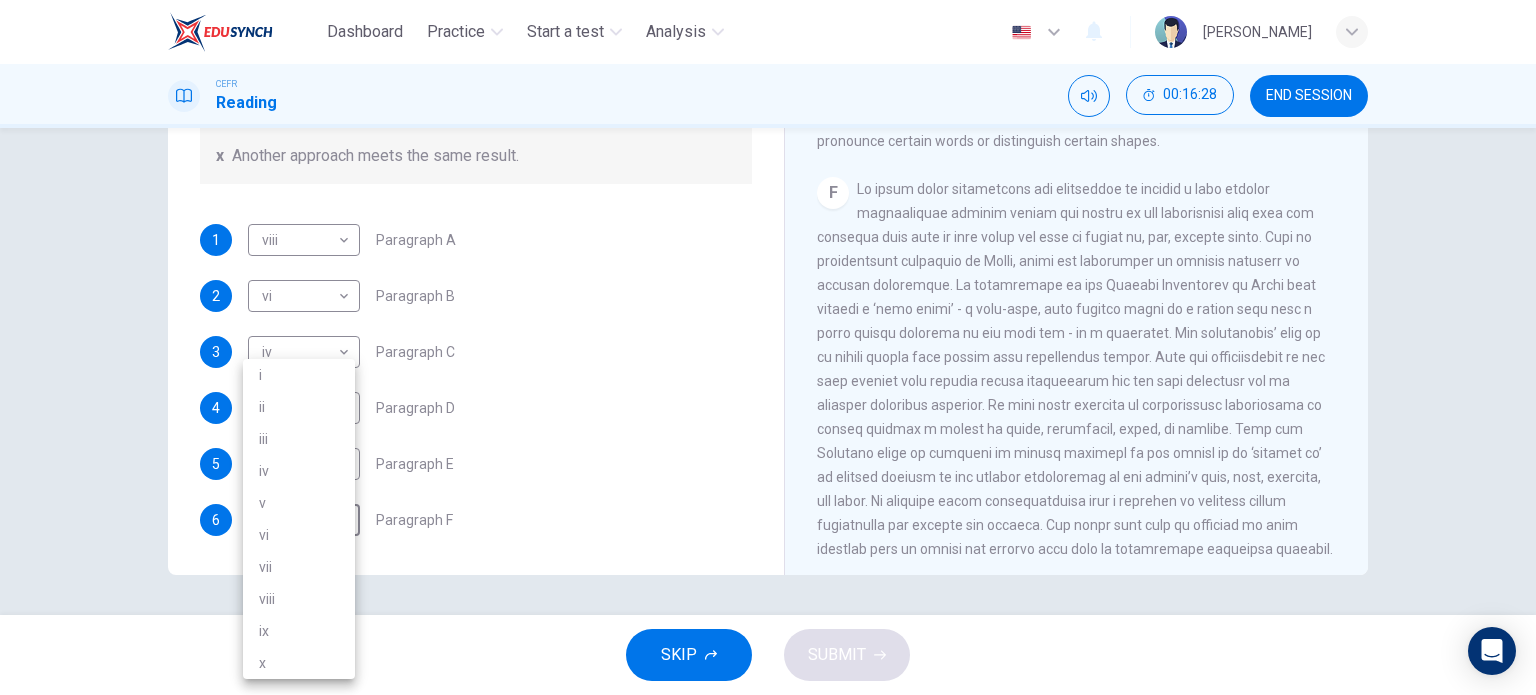 click on "iii" at bounding box center [299, 439] 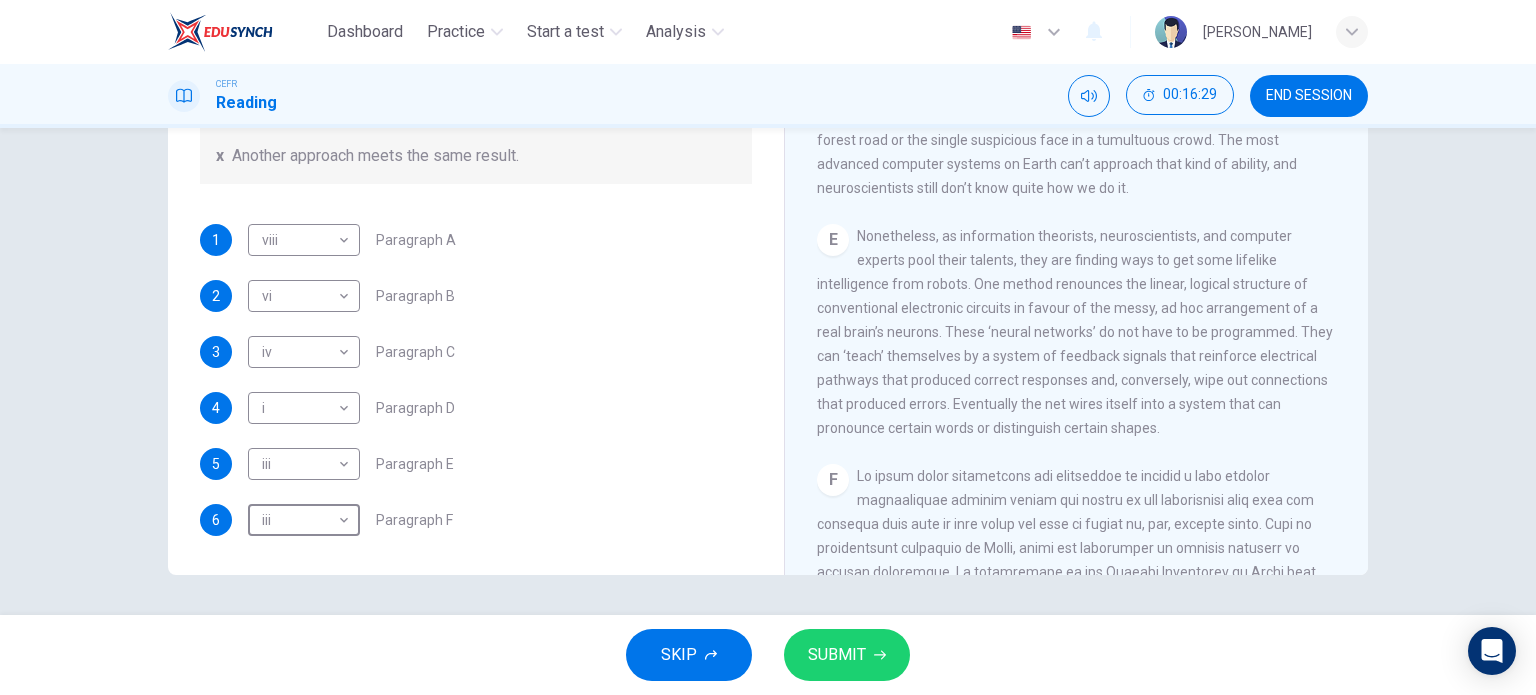 scroll, scrollTop: 1400, scrollLeft: 0, axis: vertical 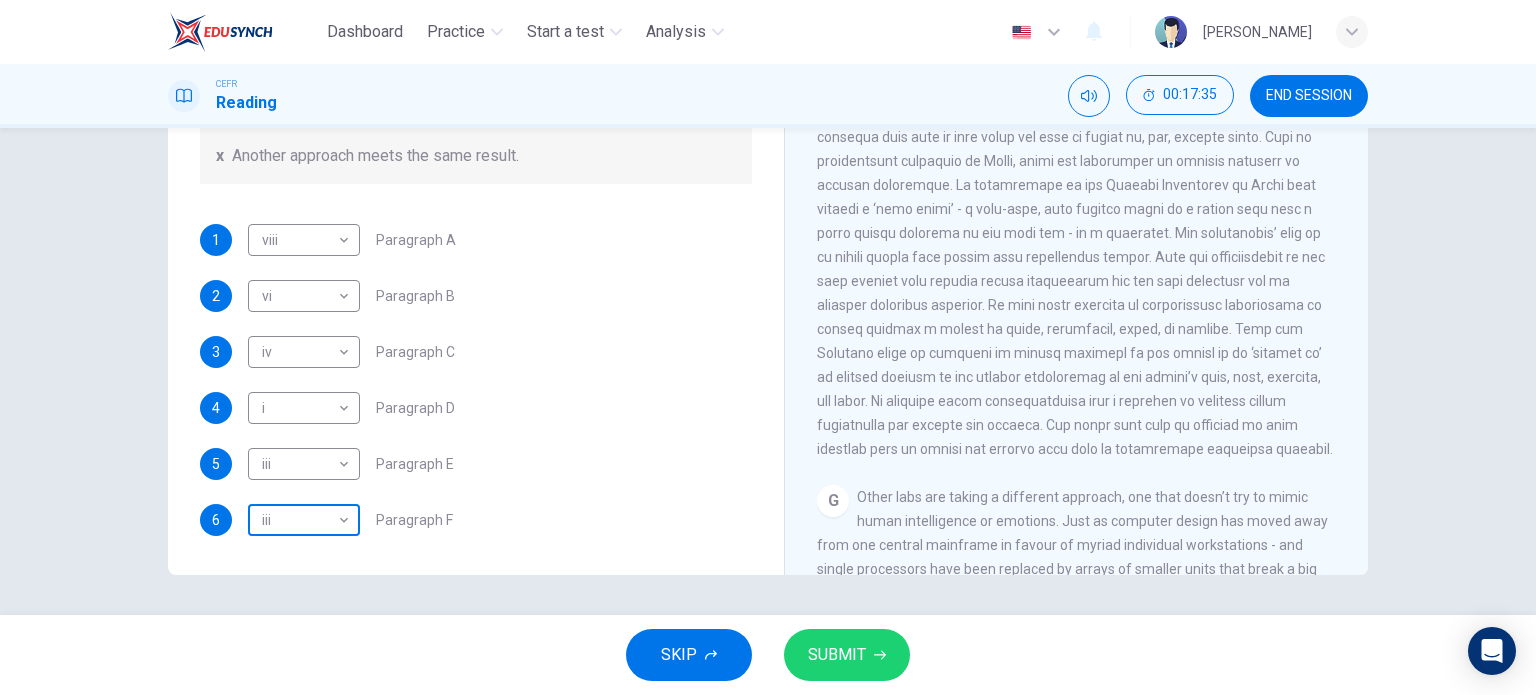 click on "Dashboard Practice Start a test Analysis English en ​ [PERSON_NAME] ANUAR CEFR Reading 00:17:35 END SESSION Question 14 The Reading Passage has seven paragraphs  A-G .  From the list of headings below choose the most suitable heading for each
paragraph (A-F).
Write the appropriate numbers  (i-x)  in the boxes below. List of Headings i Some success has resulted from observing how the brain functions. ii Are we expecting too much from one robot? iii Scientists are examining the humanistic possibilities. iv There are judgements that robots cannot make. v Has the power of robots become too great? vi Human skills have been heightened with the help of robotics. vii There are some things we prefer the brain to control. viii Robots have quietly infiltrated our lives. ix Original predictions have been revised. x Another approach meets the same result. 1 viii viii ​ Paragraph A 2 vi vi ​ Paragraph B 3 iv iv ​ Paragraph C 4 i i ​ Paragraph D 5 iii iii ​ Paragraph E 6 iii iii ​ Paragraph F 1 A" at bounding box center [768, 347] 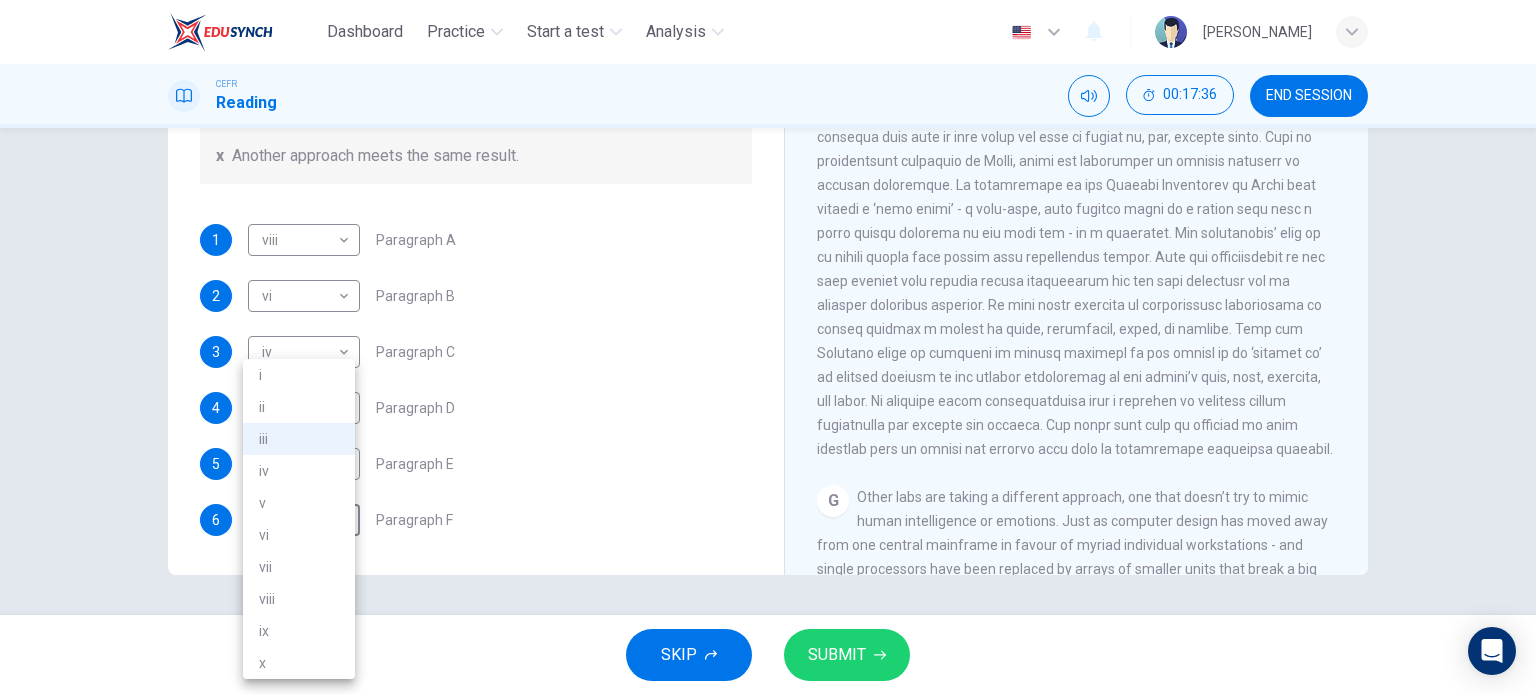 click on "ix" at bounding box center [299, 631] 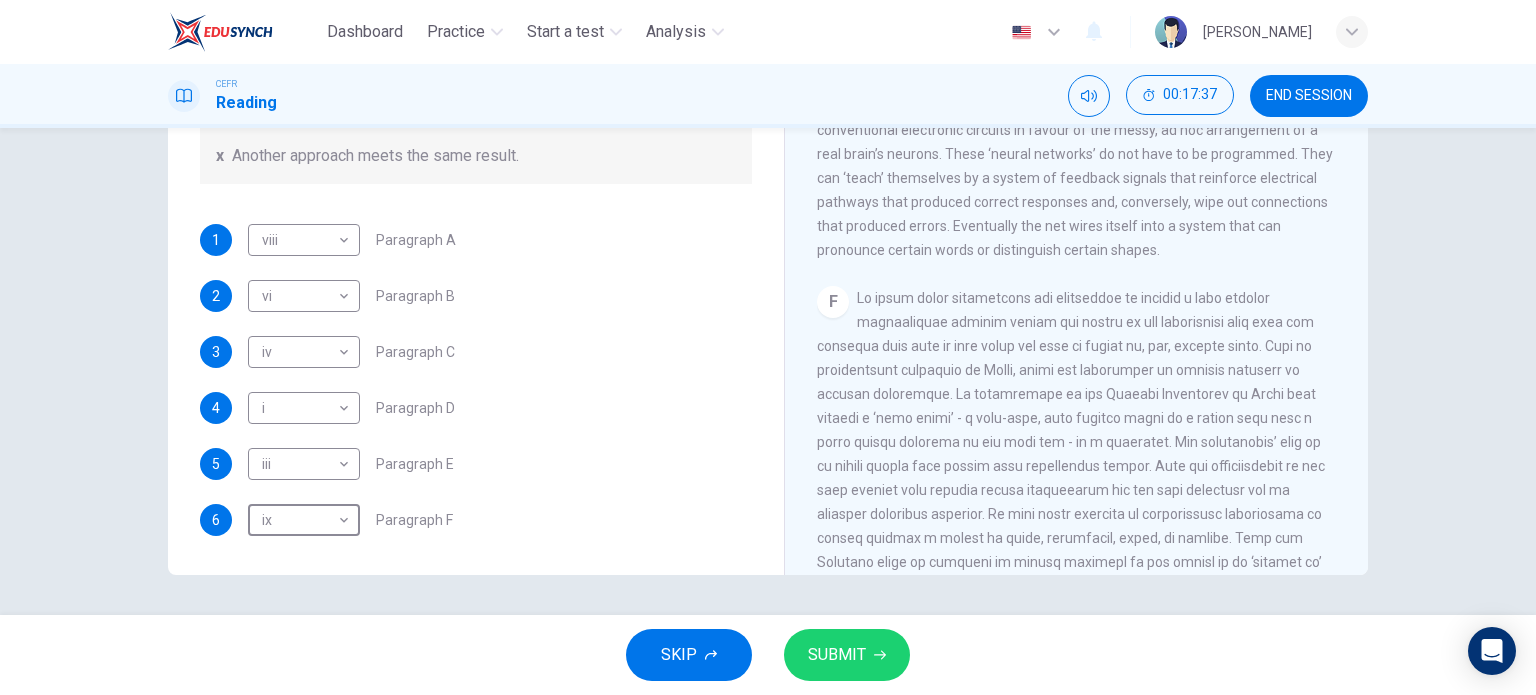 scroll, scrollTop: 1300, scrollLeft: 0, axis: vertical 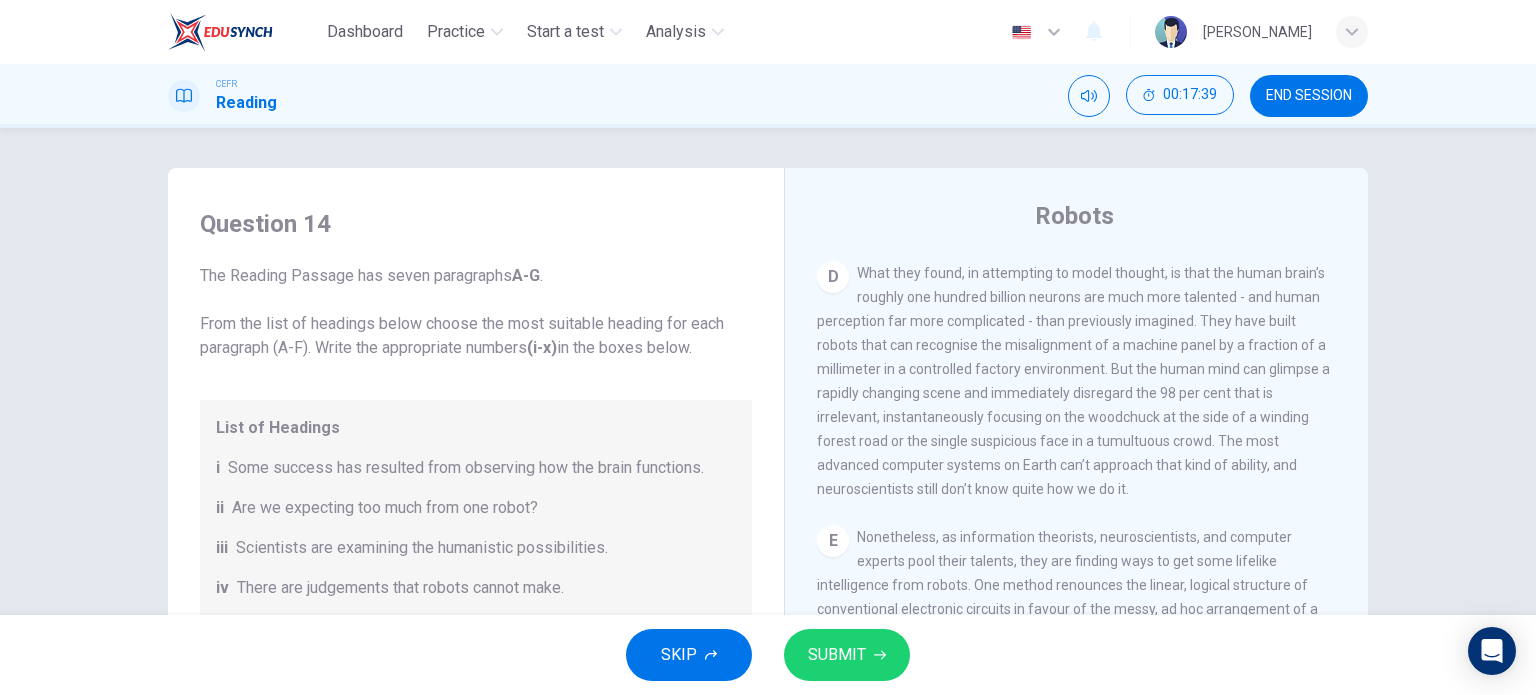 click on "SUBMIT" at bounding box center [847, 655] 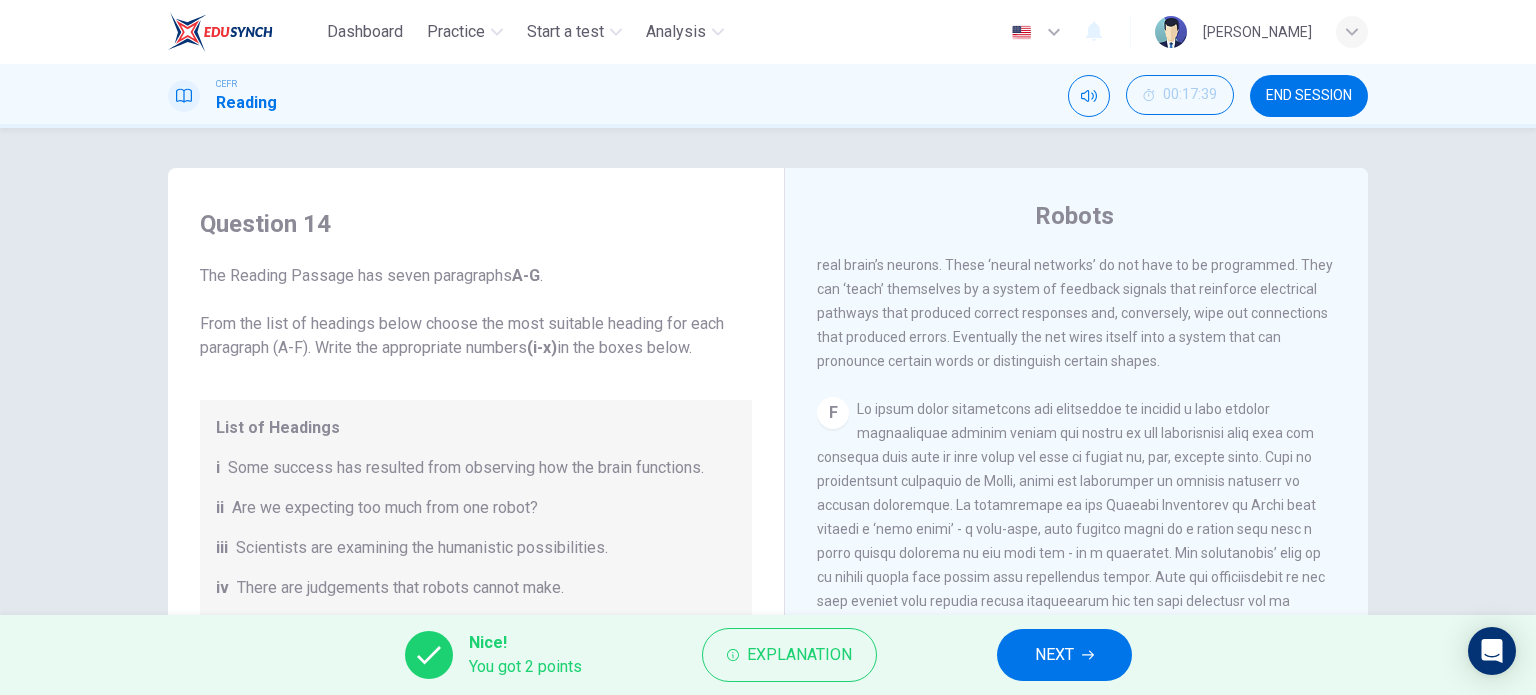 scroll, scrollTop: 1900, scrollLeft: 0, axis: vertical 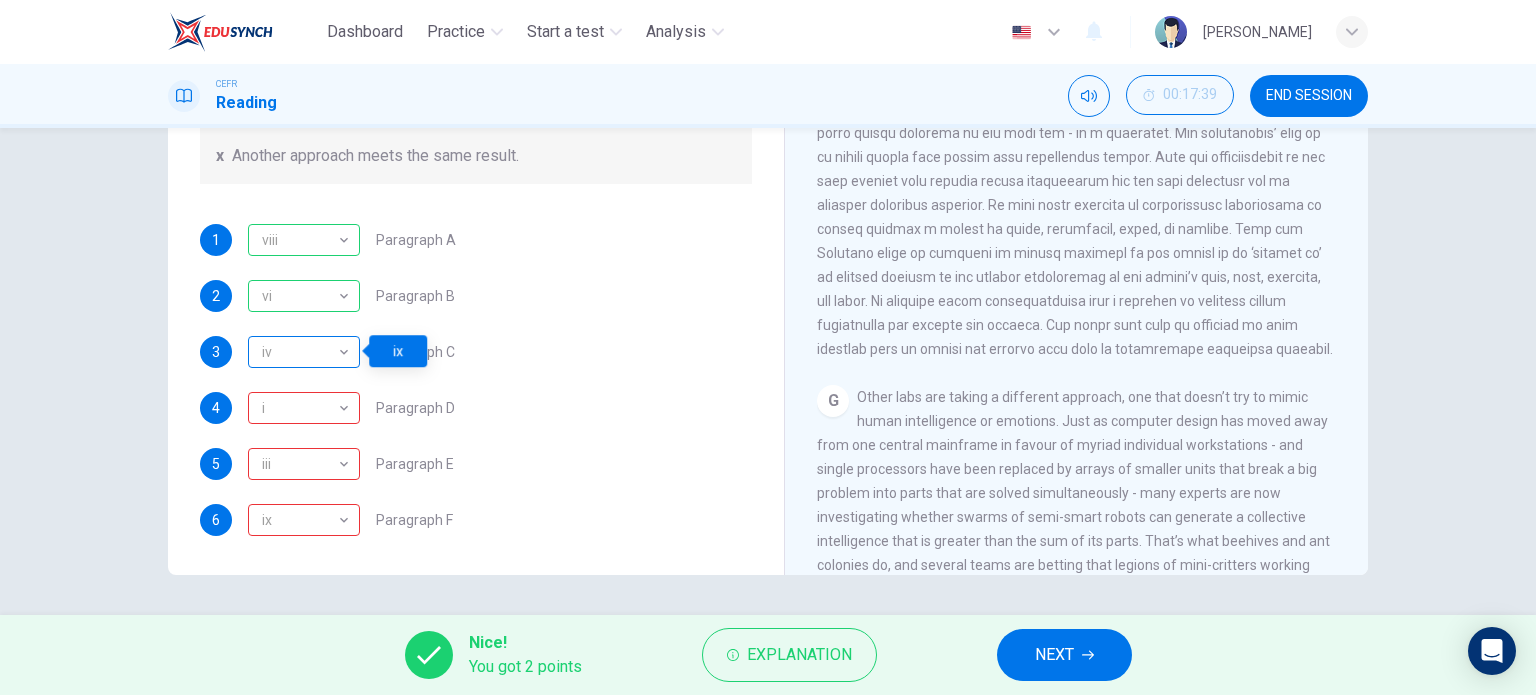click on "iv" at bounding box center [300, 352] 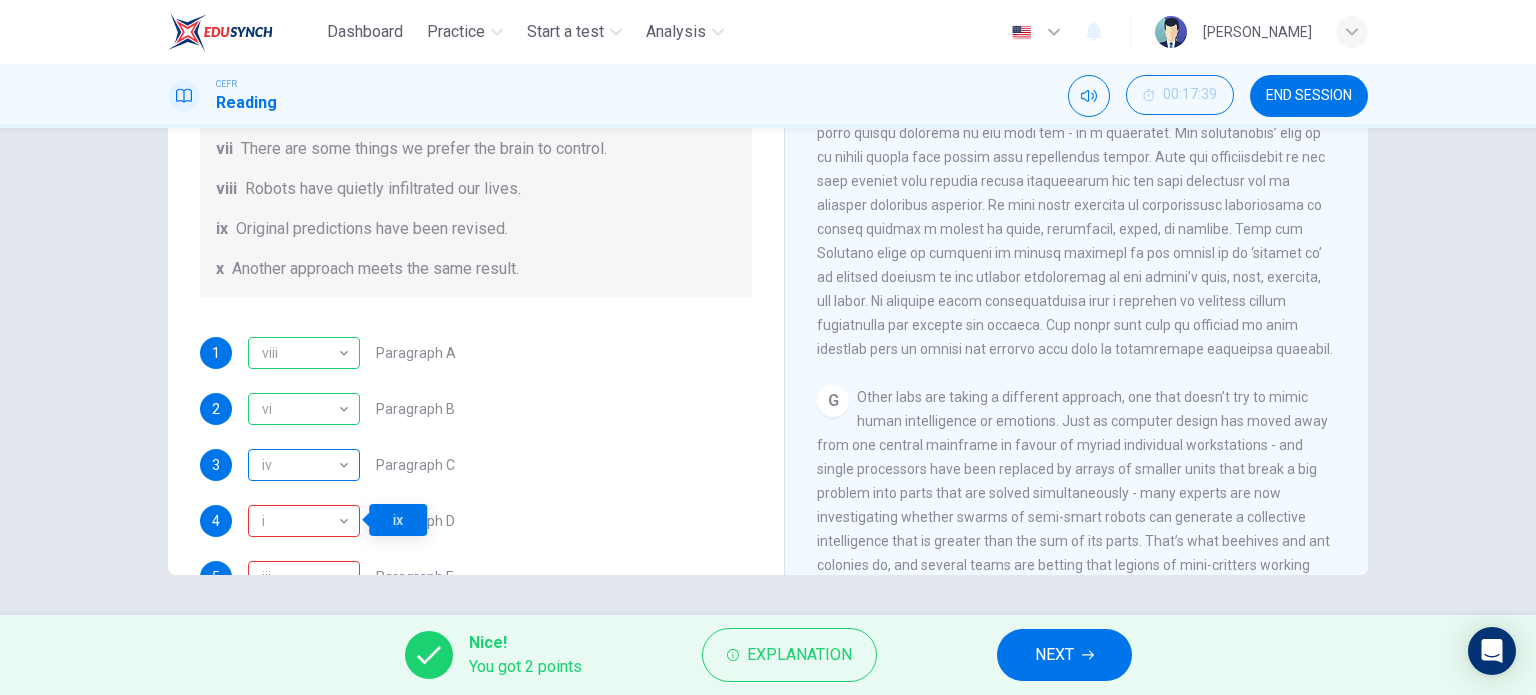 scroll, scrollTop: 184, scrollLeft: 0, axis: vertical 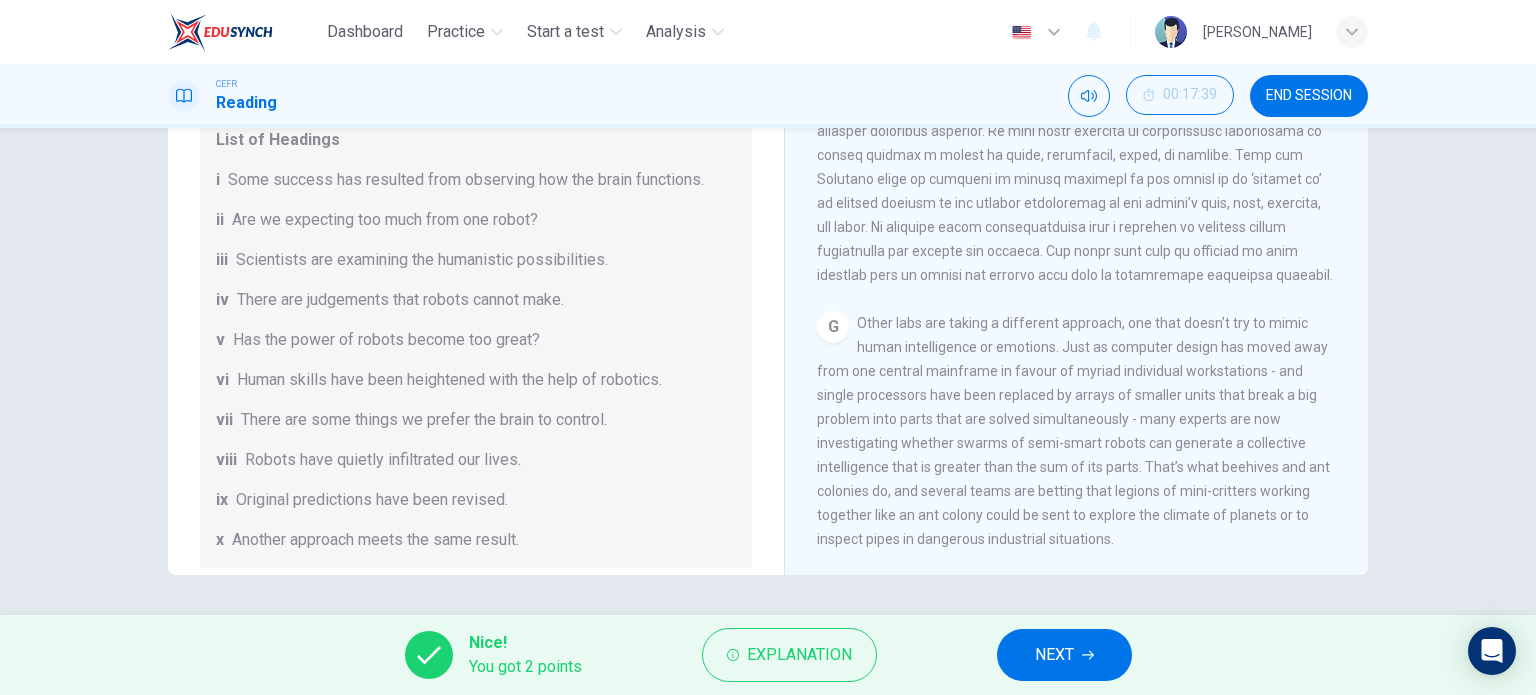 click on "NEXT" at bounding box center [1064, 655] 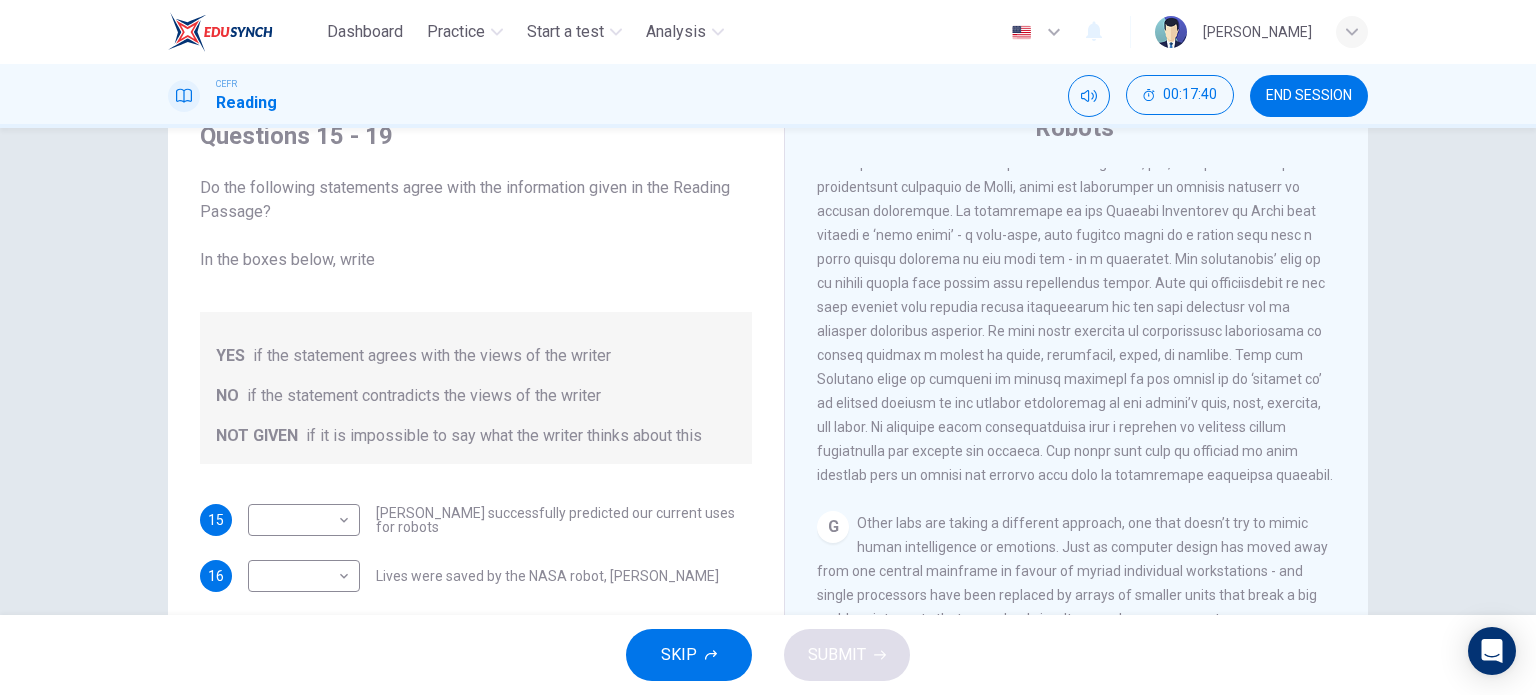 scroll, scrollTop: 0, scrollLeft: 0, axis: both 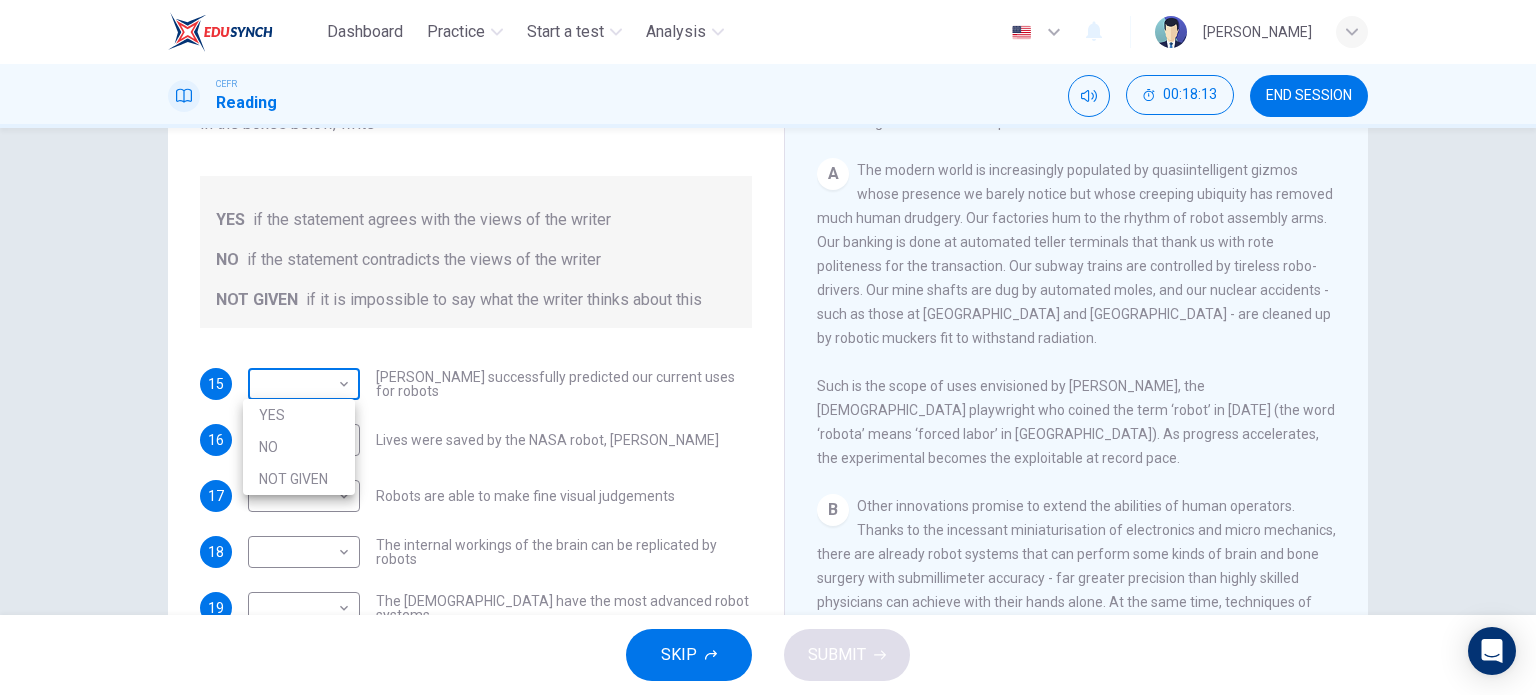 click on "Dashboard Practice Start a test Analysis English en ​ [PERSON_NAME] ANUAR CEFR Reading 00:18:13 END SESSION Questions 15 - 19 Do the following statements agree with the information given in the Reading Passage?  In the boxes below, write YES if the statement agrees with the views of the writer NO if the statement contradicts the views of the writer NOT GIVEN if it is impossible to say what the writer thinks about this 15 ​ ​ [PERSON_NAME] successfully predicted our current uses for robots 16 ​ ​ Lives were saved by the NASA robot, [PERSON_NAME] 17 ​ ​ Robots are able to make fine visual judgements 18 ​ ​ The internal workings of the brain can be replicated by robots 19 ​ ​ The [DEMOGRAPHIC_DATA] have the most advanced robot systems Robots CLICK TO ZOOM Click to Zoom 1 A B C D E F G SKIP SUBMIT EduSynch - Online Language Proficiency Testing
Dashboard Practice Start a test Analysis Notifications © Copyright  2025 YES NO NOT GIVEN" at bounding box center (768, 347) 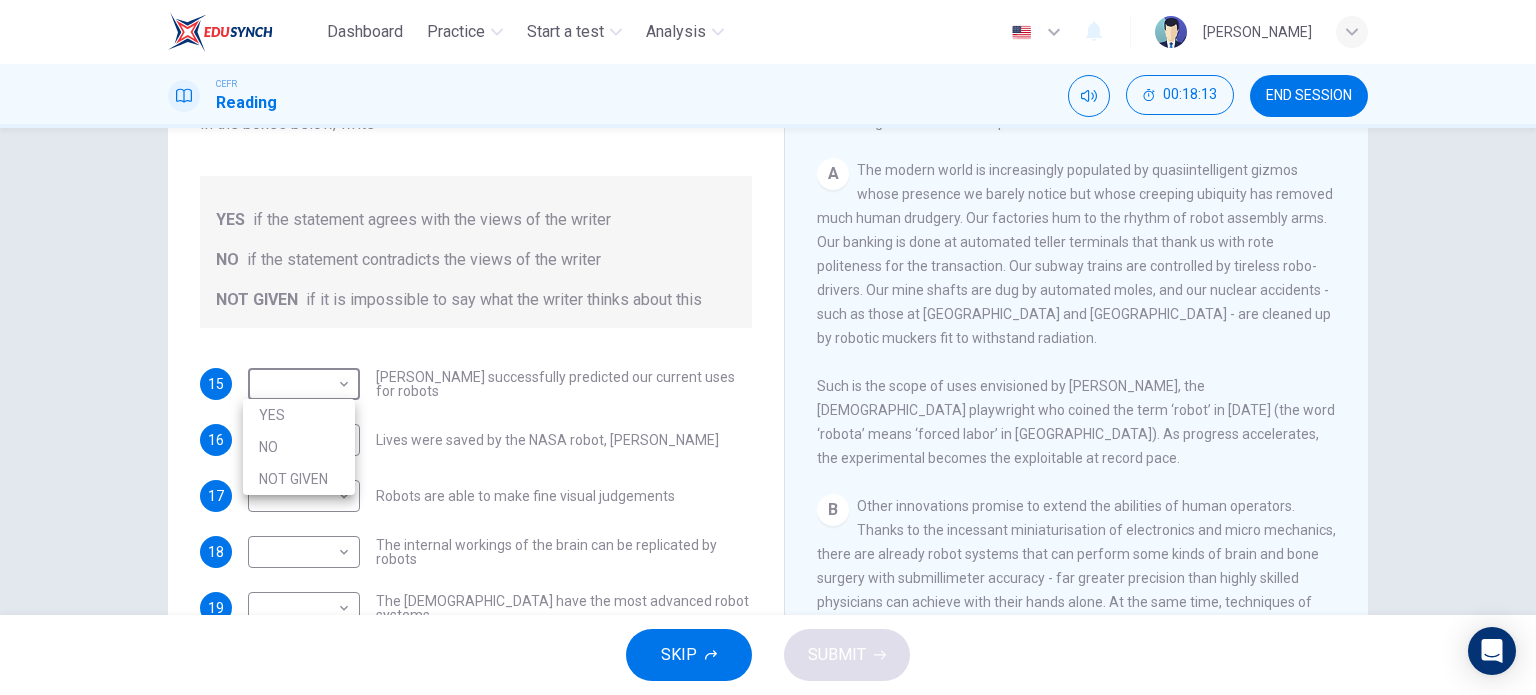 click on "YES" at bounding box center (299, 415) 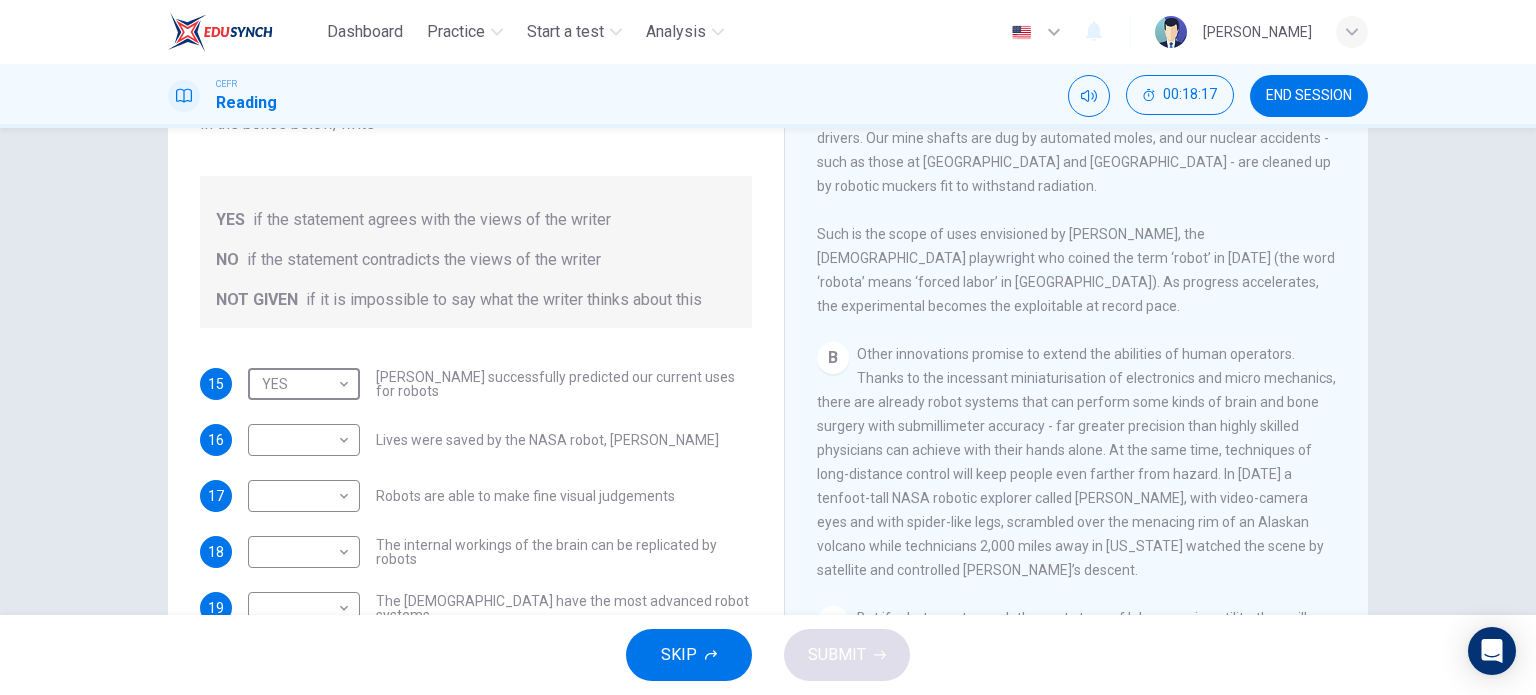 scroll, scrollTop: 639, scrollLeft: 0, axis: vertical 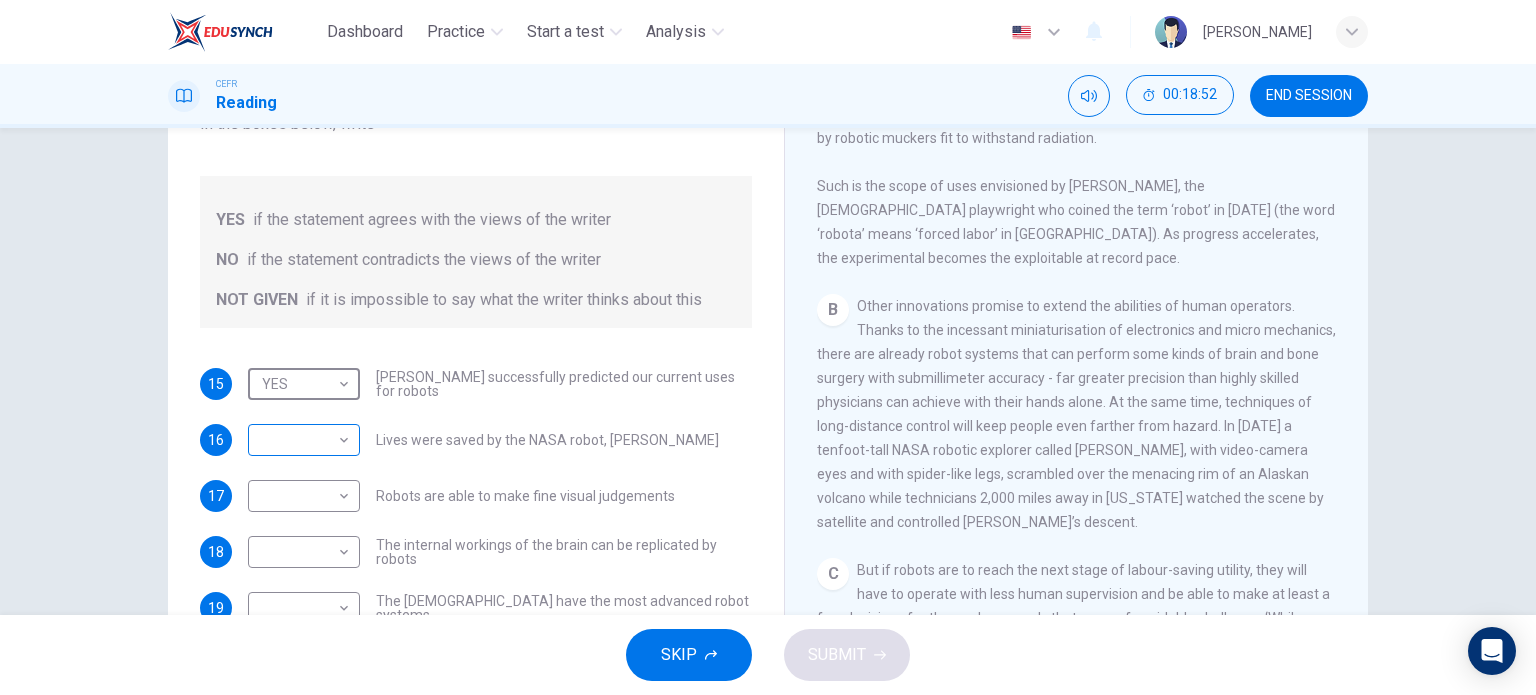 click on "Dashboard Practice Start a test Analysis English en ​ [PERSON_NAME] ANUAR CEFR Reading 00:18:52 END SESSION Questions 15 - 19 Do the following statements agree with the information given in the Reading Passage?  In the boxes below, write YES if the statement agrees with the views of the writer NO if the statement contradicts the views of the writer NOT GIVEN if it is impossible to say what the writer thinks about this 15 YES YES ​ [PERSON_NAME] successfully predicted our current uses for robots 16 ​ ​ Lives were saved by the NASA robot, [PERSON_NAME] 17 ​ ​ Robots are able to make fine visual judgements 18 ​ ​ The internal workings of the brain can be replicated by robots 19 ​ ​ The [DEMOGRAPHIC_DATA] have the most advanced robot systems Robots CLICK TO ZOOM Click to Zoom 1 A B C D E F G SKIP SUBMIT EduSynch - Online Language Proficiency Testing
Dashboard Practice Start a test Analysis Notifications © Copyright  2025" at bounding box center (768, 347) 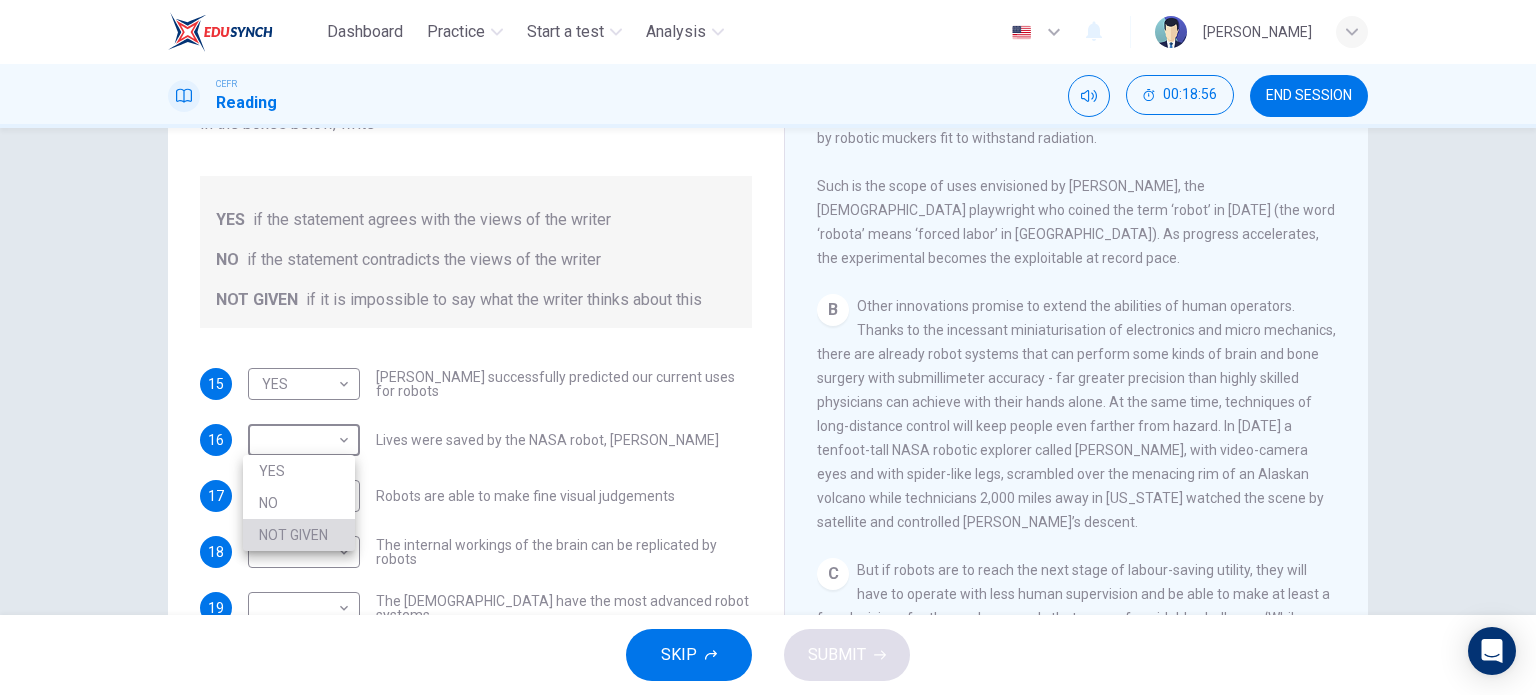 click on "NOT GIVEN" at bounding box center [299, 535] 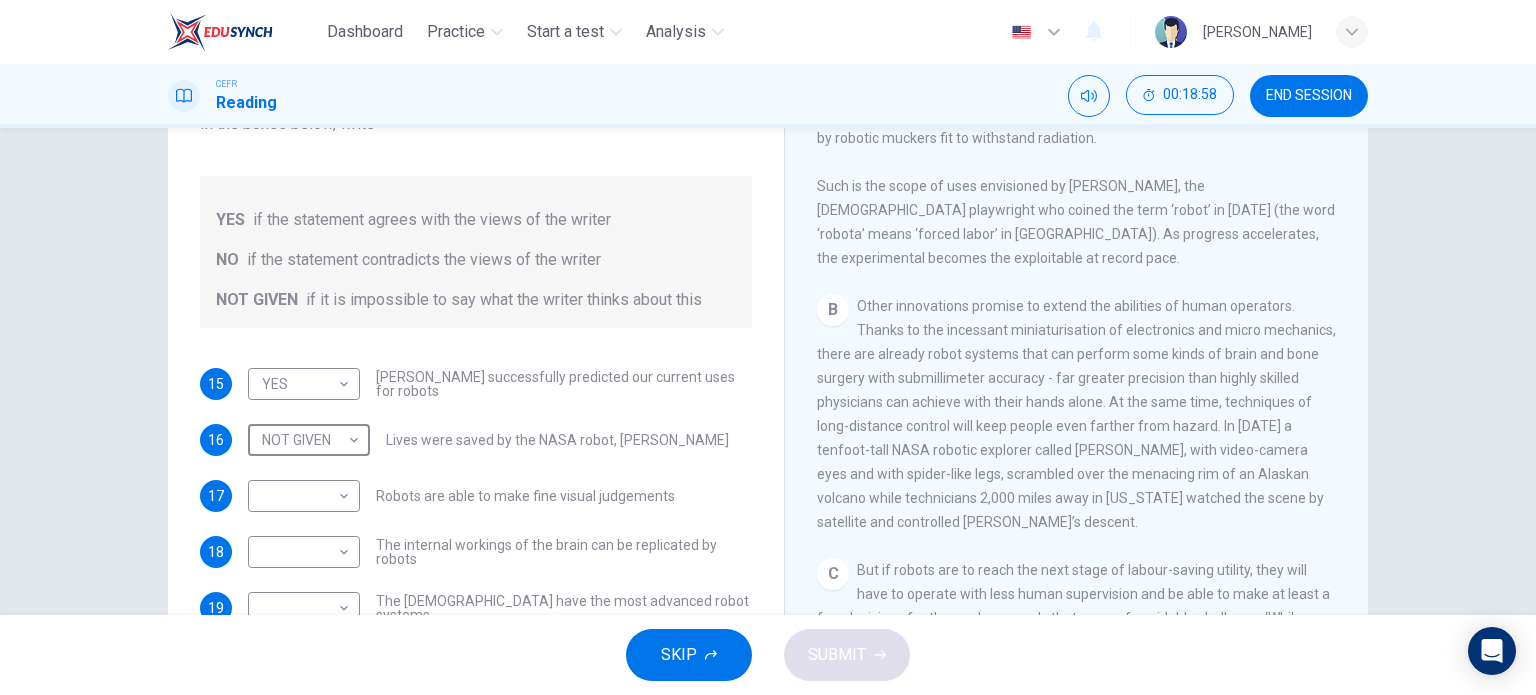 scroll, scrollTop: 288, scrollLeft: 0, axis: vertical 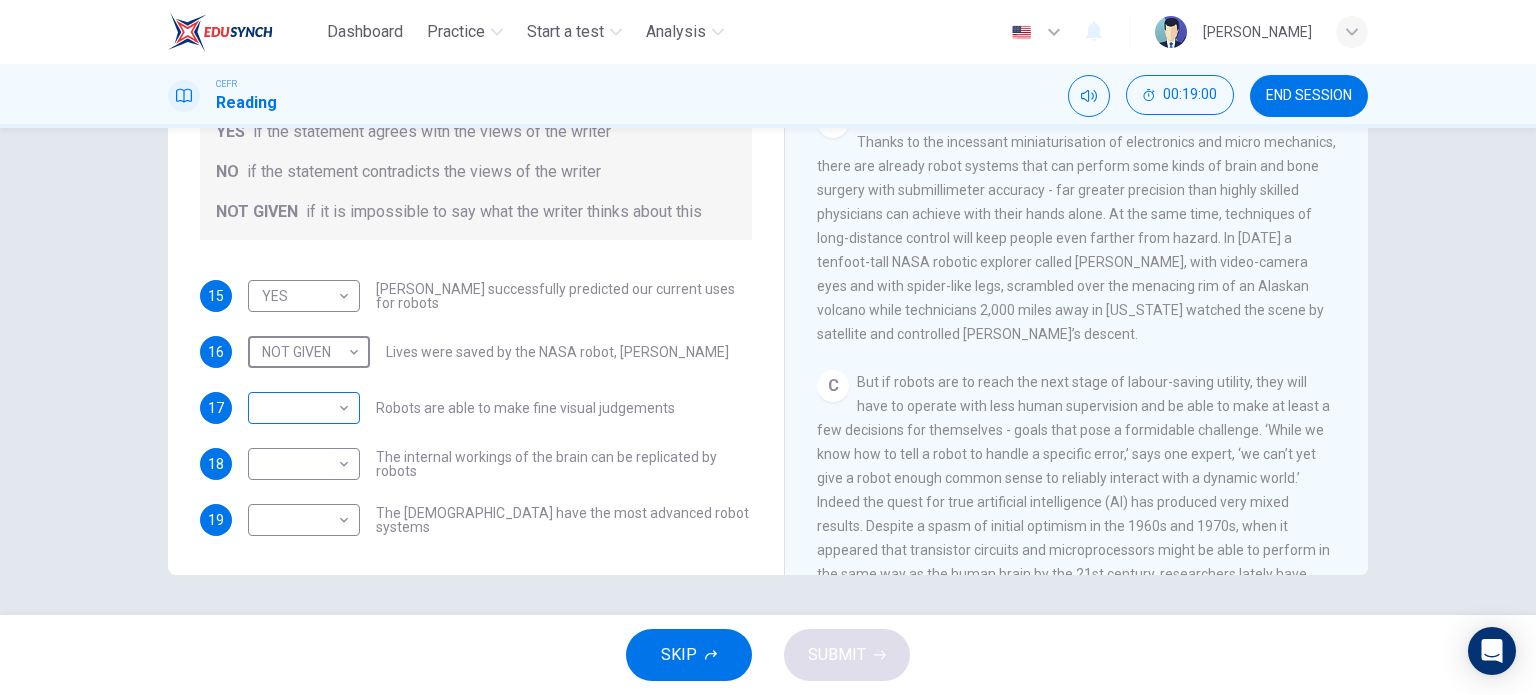 click on "Dashboard Practice Start a test Analysis English en ​ [PERSON_NAME] ANUAR CEFR Reading 00:19:00 END SESSION Questions 15 - 19 Do the following statements agree with the information given in the Reading Passage?  In the boxes below, write YES if the statement agrees with the views of the writer NO if the statement contradicts the views of the writer NOT GIVEN if it is impossible to say what the writer thinks about this 15 YES YES ​ [PERSON_NAME] successfully predicted our current uses for robots 16 NOT GIVEN NOT GIVEN ​ Lives were saved by the NASA robot, [PERSON_NAME] 17 ​ ​ Robots are able to make fine visual judgements 18 ​ ​ The internal workings of the brain can be replicated by robots 19 ​ ​ The [DEMOGRAPHIC_DATA] have the most advanced robot systems Robots CLICK TO ZOOM Click to Zoom 1 A B C D E F G SKIP SUBMIT EduSynch - Online Language Proficiency Testing
Dashboard Practice Start a test Analysis Notifications © Copyright  2025" at bounding box center (768, 347) 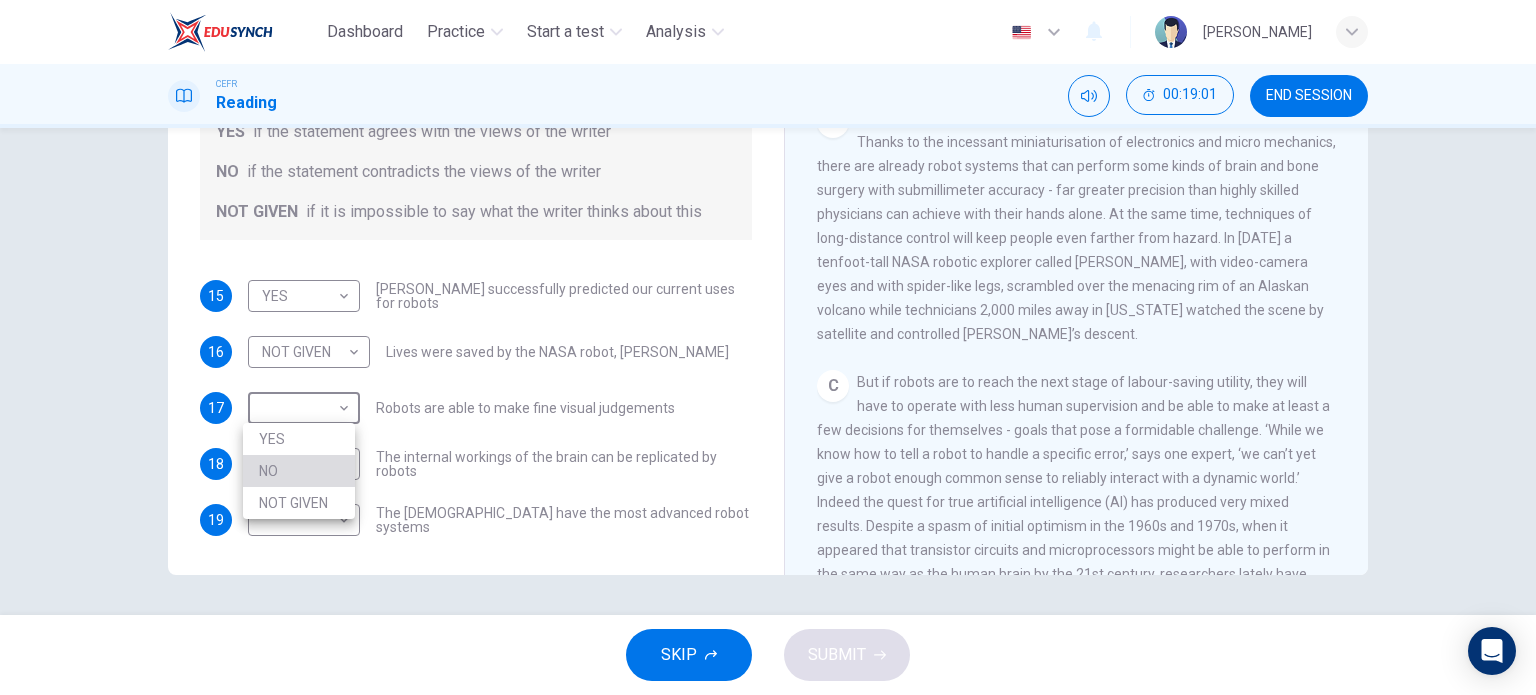 click on "NO" at bounding box center (299, 471) 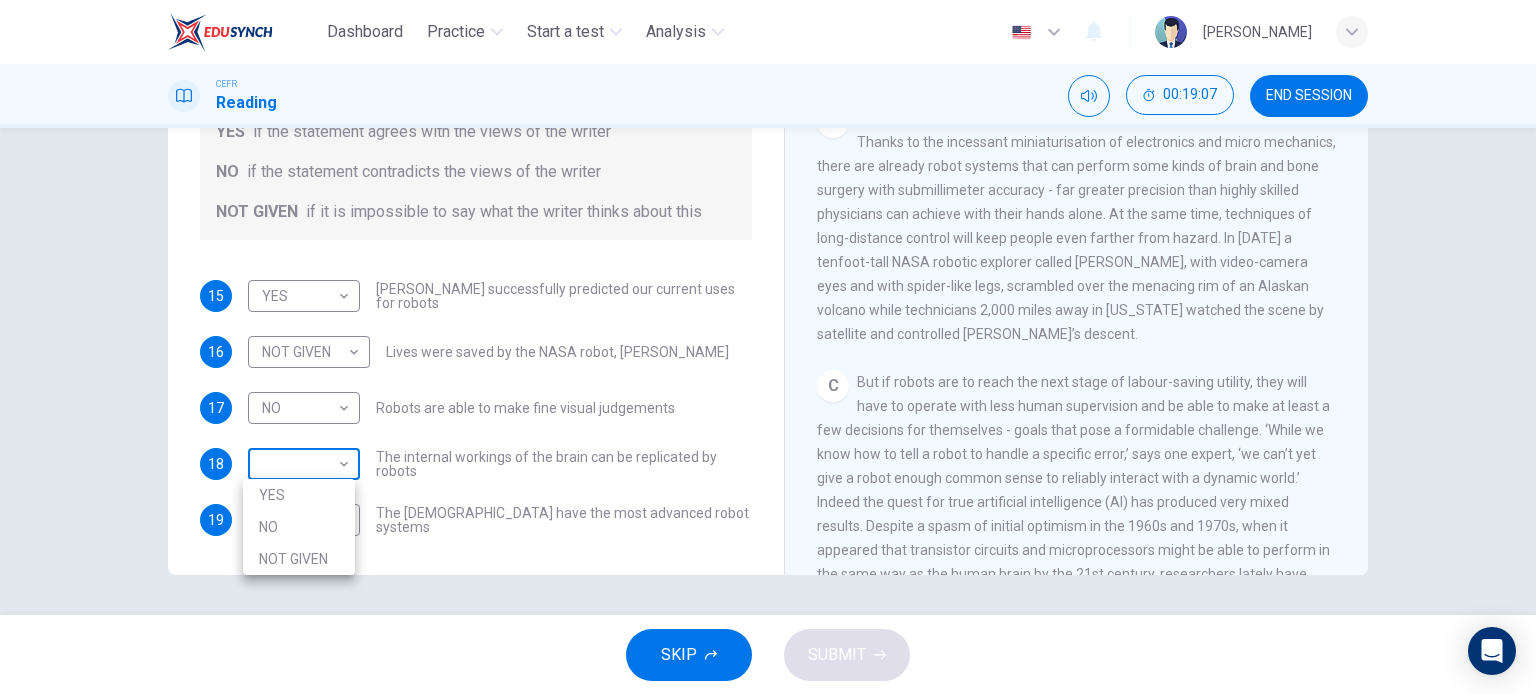 click on "Dashboard Practice Start a test Analysis English en ​ [PERSON_NAME] ANUAR CEFR Reading 00:19:07 END SESSION Questions 15 - 19 Do the following statements agree with the information given in the Reading Passage?  In the boxes below, write YES if the statement agrees with the views of the writer NO if the statement contradicts the views of the writer NOT GIVEN if it is impossible to say what the writer thinks about this 15 YES YES ​ [PERSON_NAME] successfully predicted our current uses for robots 16 NOT GIVEN NOT GIVEN ​ Lives were saved by the NASA robot, [PERSON_NAME] 17 NO NO ​ Robots are able to make fine visual judgements 18 ​ ​ The internal workings of the brain can be replicated by robots 19 ​ ​ The [DEMOGRAPHIC_DATA] have the most advanced robot systems Robots CLICK TO ZOOM Click to Zoom 1 A B C D E F G SKIP SUBMIT EduSynch - Online Language Proficiency Testing
Dashboard Practice Start a test Analysis Notifications © Copyright  2025 YES NO NOT GIVEN" at bounding box center [768, 347] 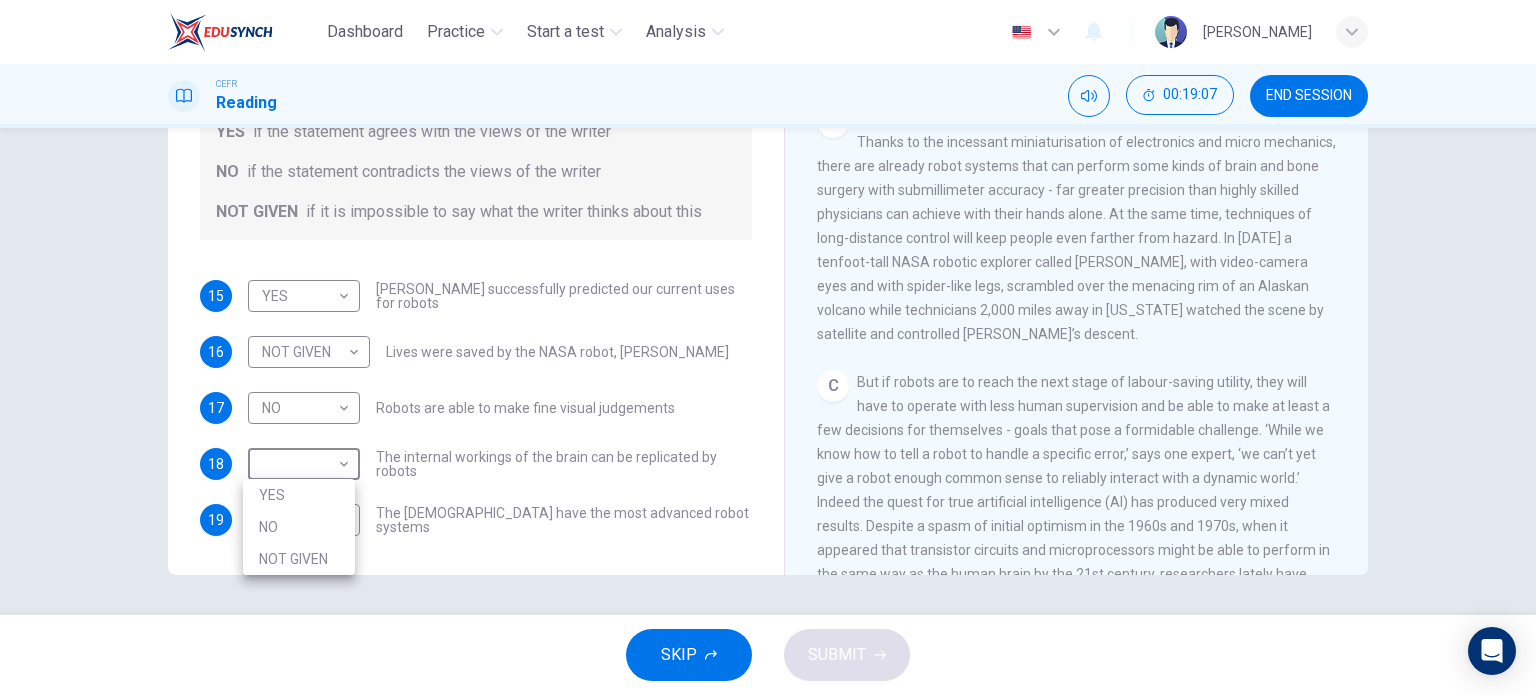 click on "NO" at bounding box center [299, 527] 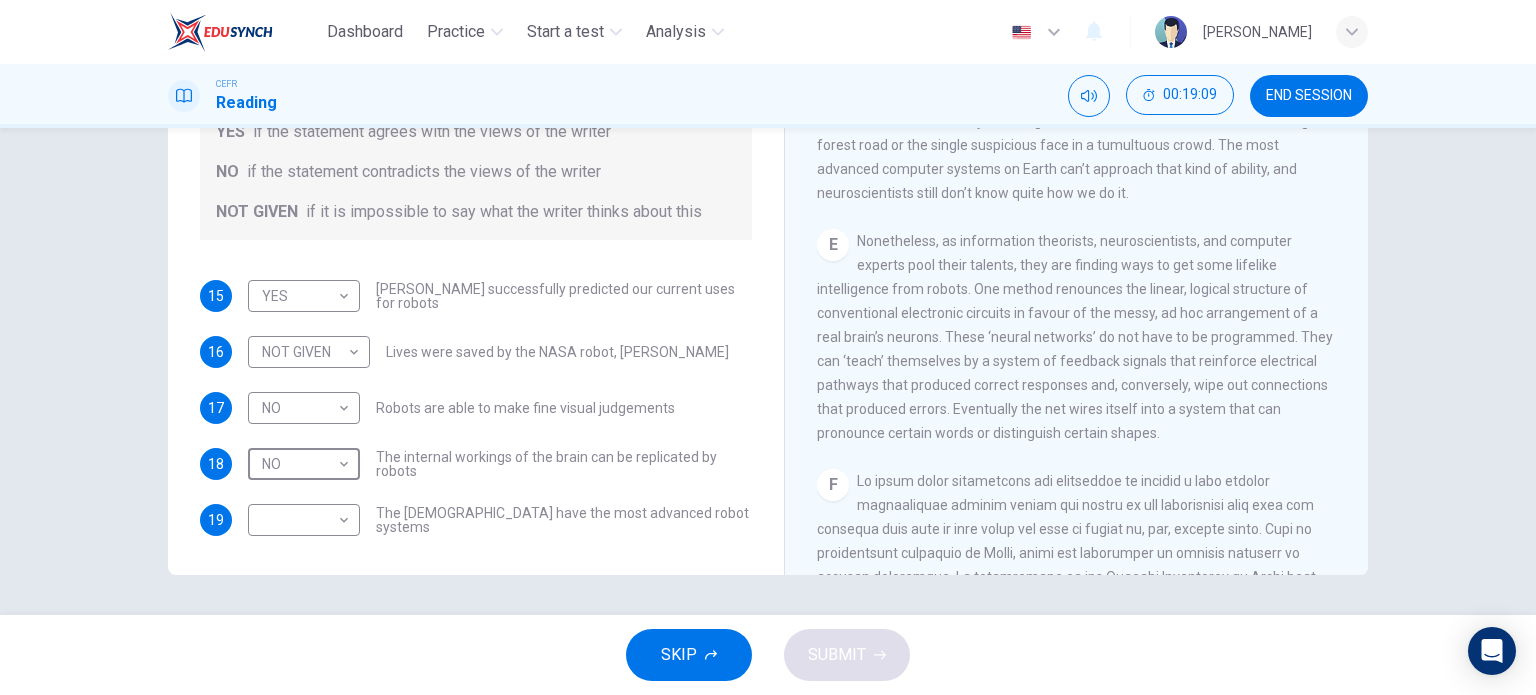 scroll, scrollTop: 1539, scrollLeft: 0, axis: vertical 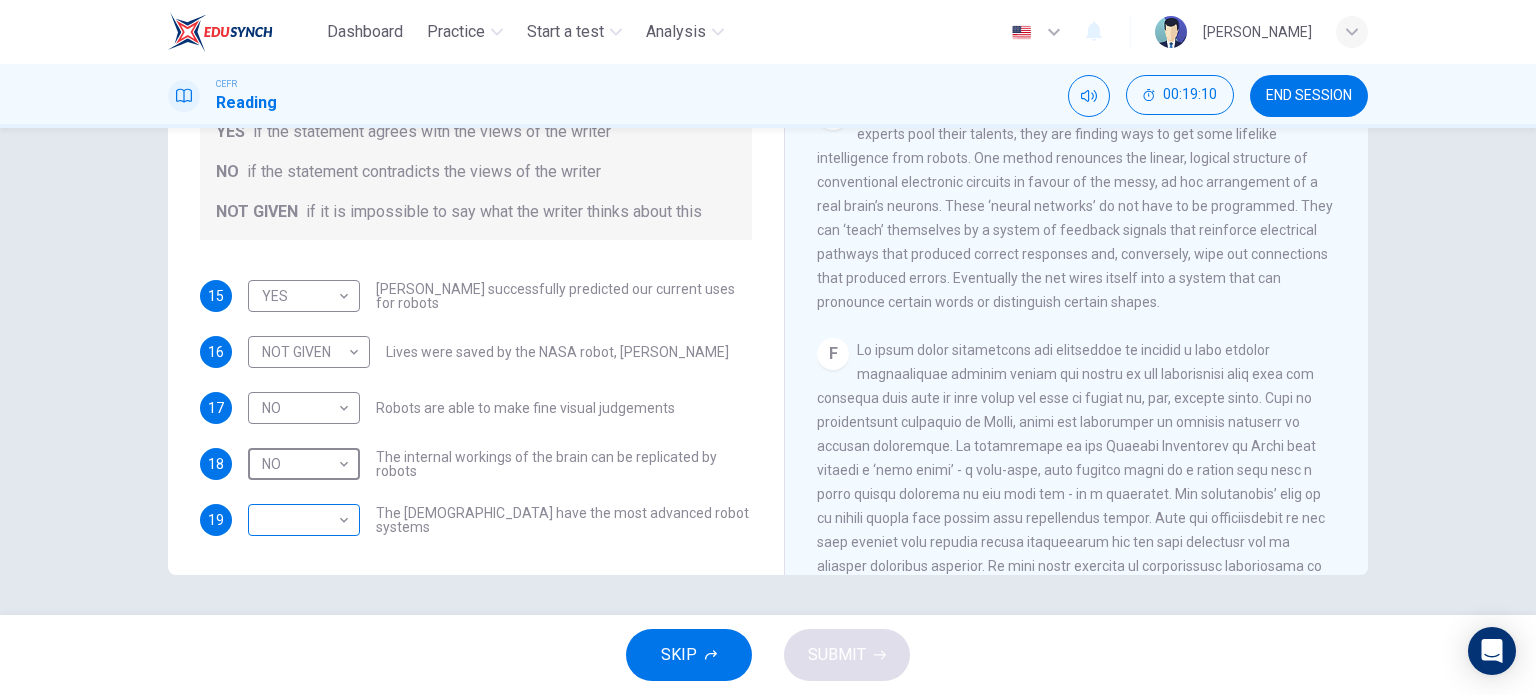 click on "Dashboard Practice Start a test Analysis English en ​ [PERSON_NAME] ANUAR CEFR Reading 00:19:10 END SESSION Questions 15 - 19 Do the following statements agree with the information given in the Reading Passage?  In the boxes below, write YES if the statement agrees with the views of the writer NO if the statement contradicts the views of the writer NOT GIVEN if it is impossible to say what the writer thinks about this 15 YES YES ​ [PERSON_NAME] successfully predicted our current uses for robots 16 NOT GIVEN NOT GIVEN ​ Lives were saved by the NASA robot, [PERSON_NAME] 17 NO NO ​ Robots are able to make fine visual judgements 18 NO NO ​ The internal workings of the brain can be replicated by robots 19 ​ ​ The [DEMOGRAPHIC_DATA] have the most advanced robot systems Robots CLICK TO ZOOM Click to Zoom 1 A B C D E F G SKIP SUBMIT EduSynch - Online Language Proficiency Testing
Dashboard Practice Start a test Analysis Notifications © Copyright  2025" at bounding box center [768, 347] 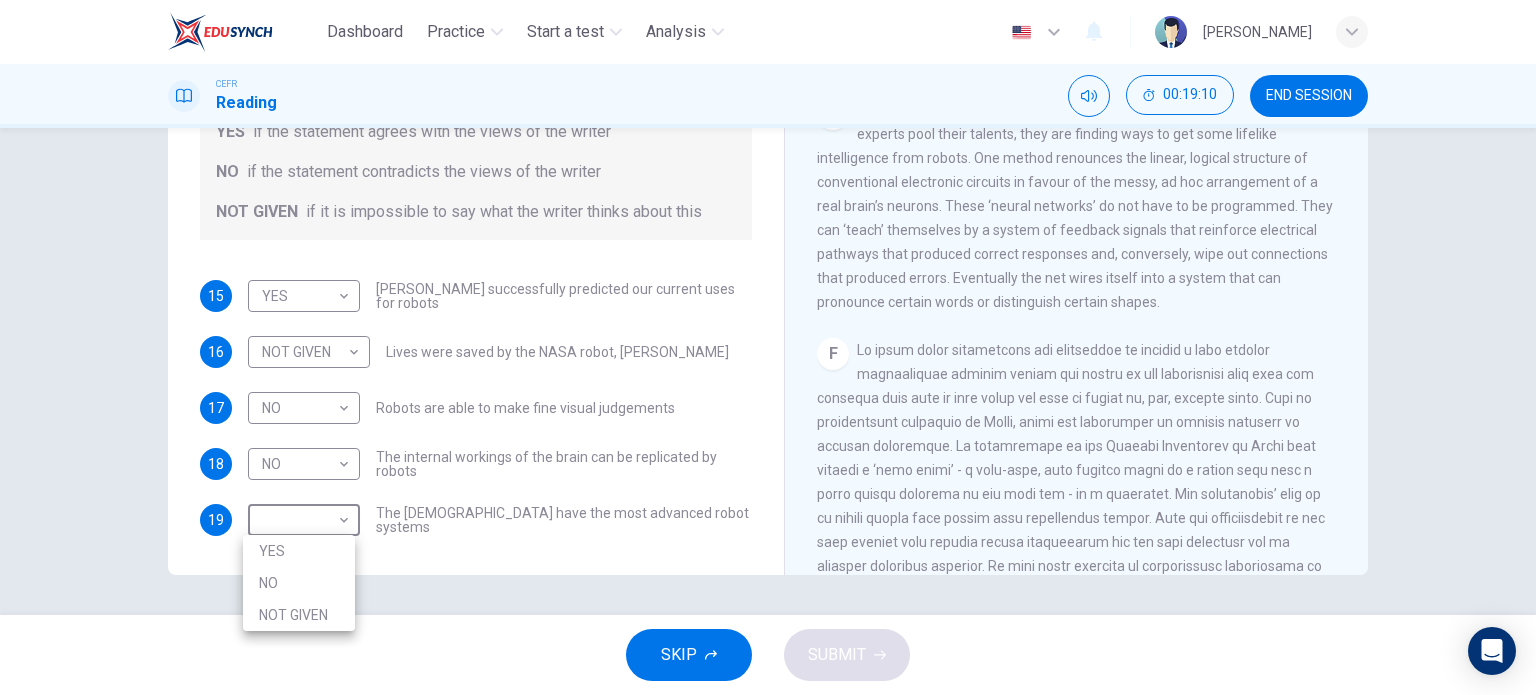 click on "YES" at bounding box center (299, 551) 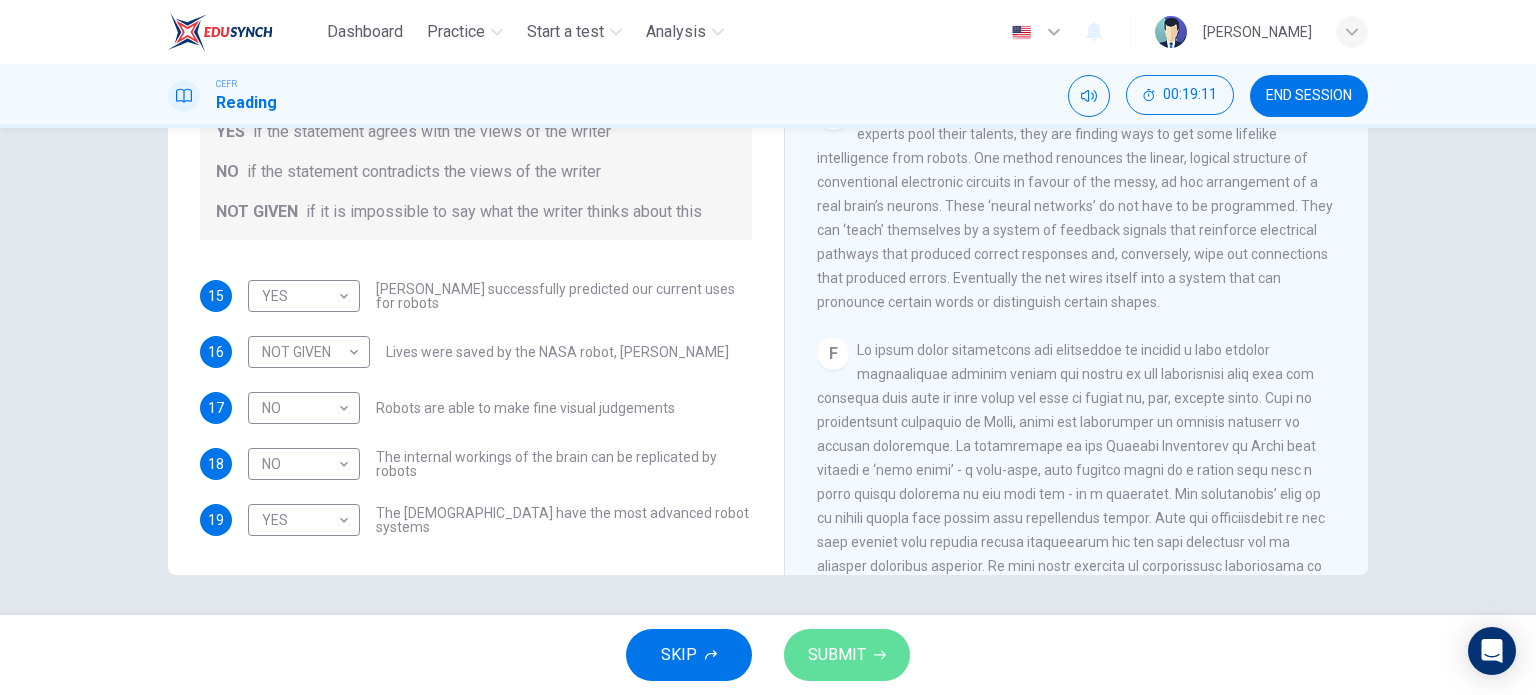 click on "SUBMIT" at bounding box center (837, 655) 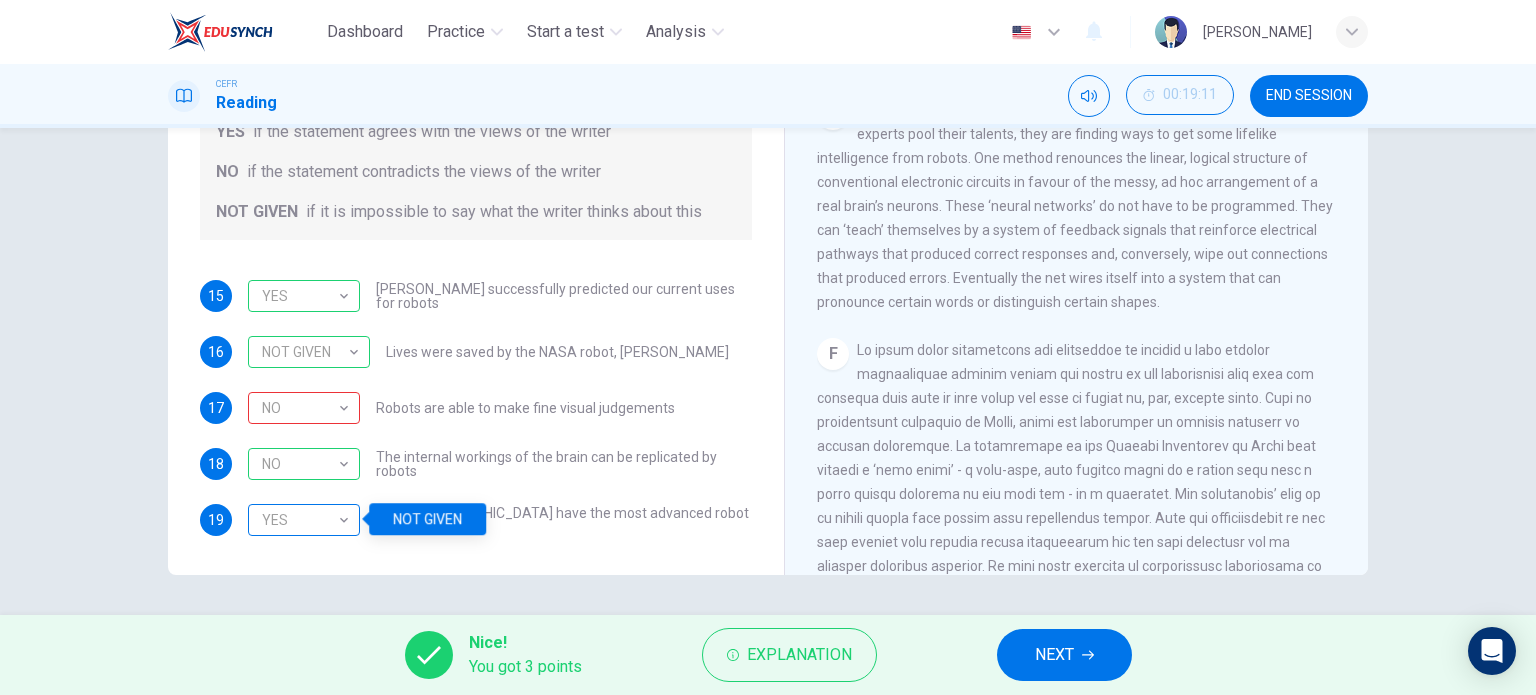click on "YES" at bounding box center [300, 520] 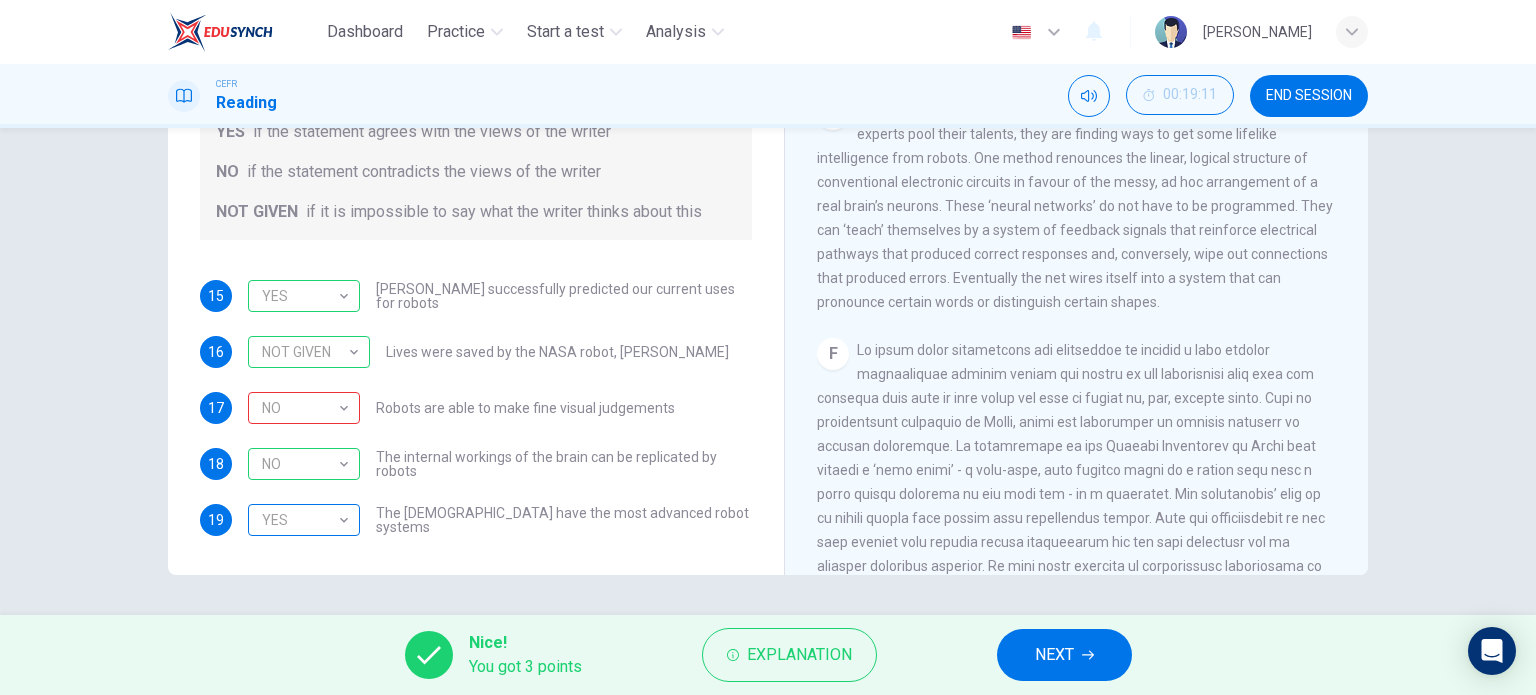 click on "YES" at bounding box center (300, 520) 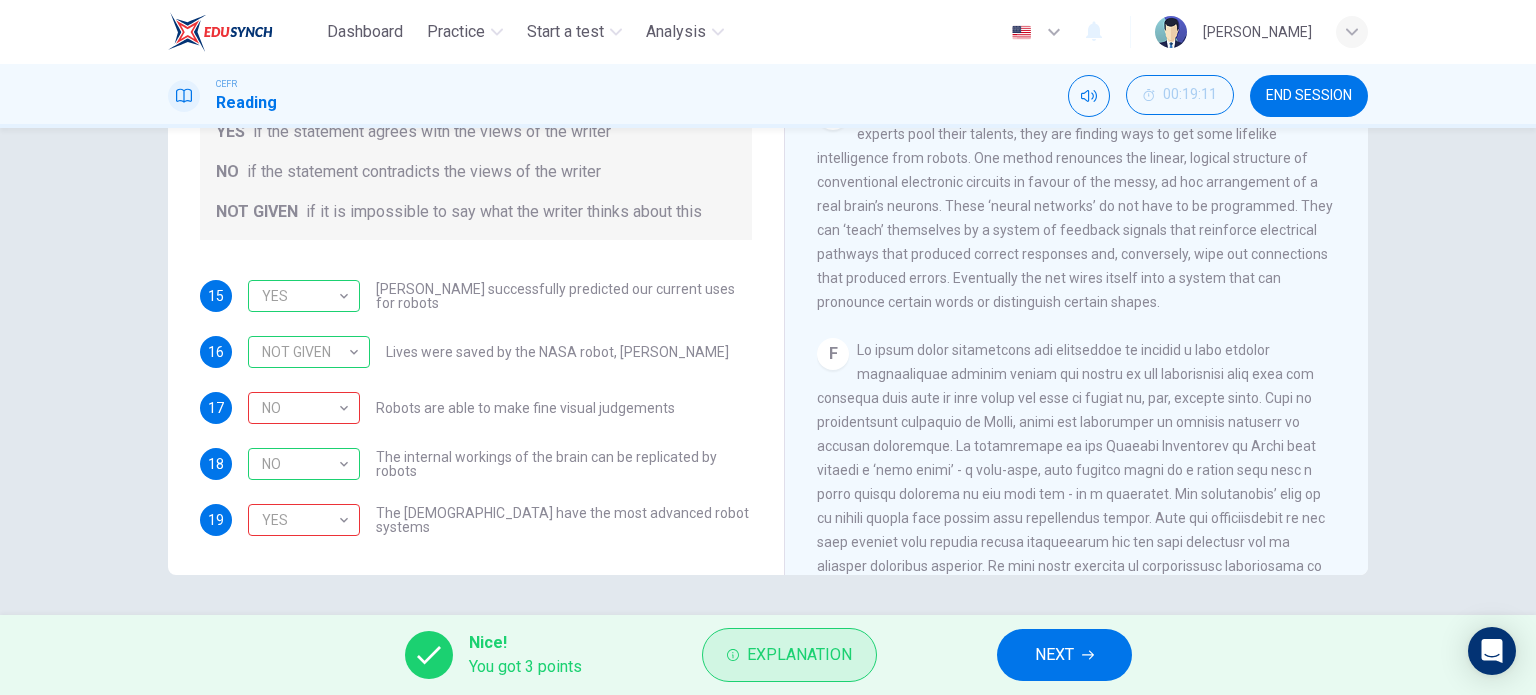 click on "Explanation" at bounding box center (789, 655) 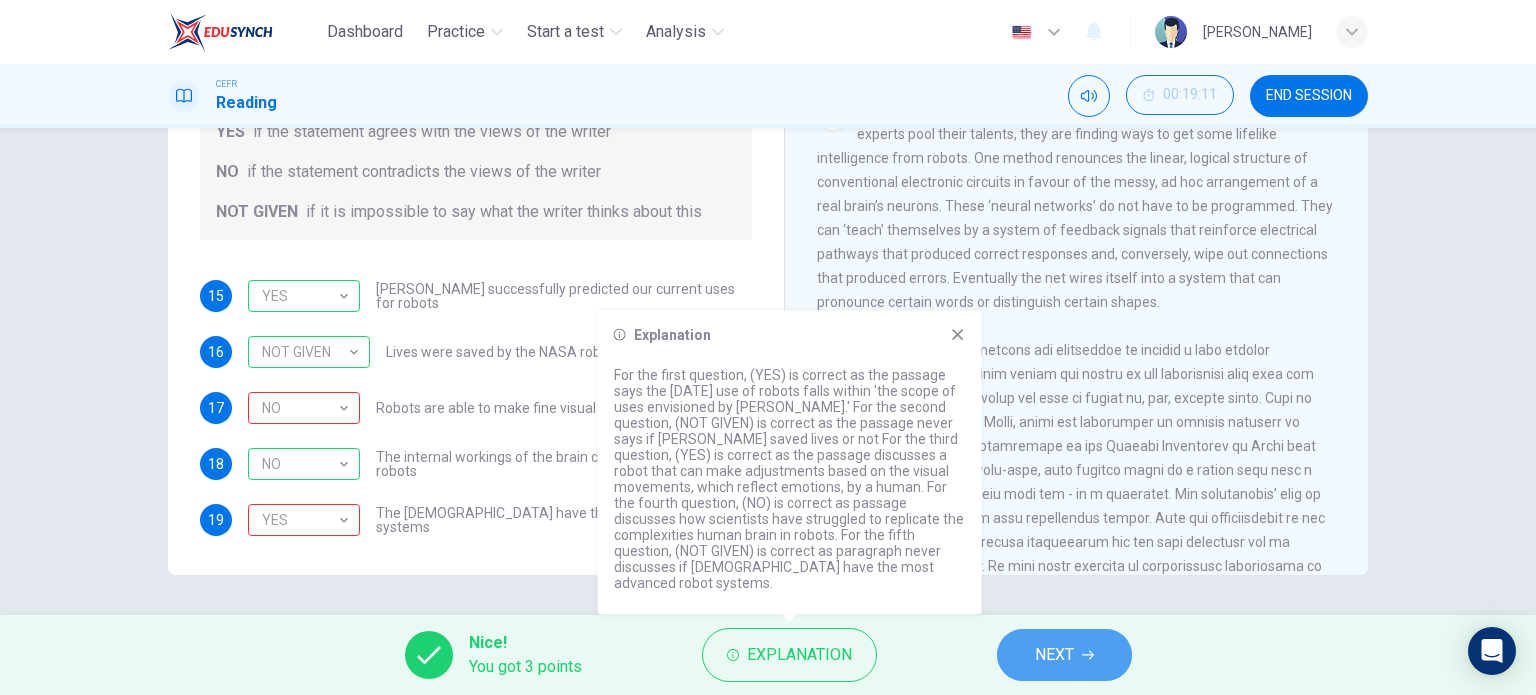 click on "NEXT" at bounding box center [1054, 655] 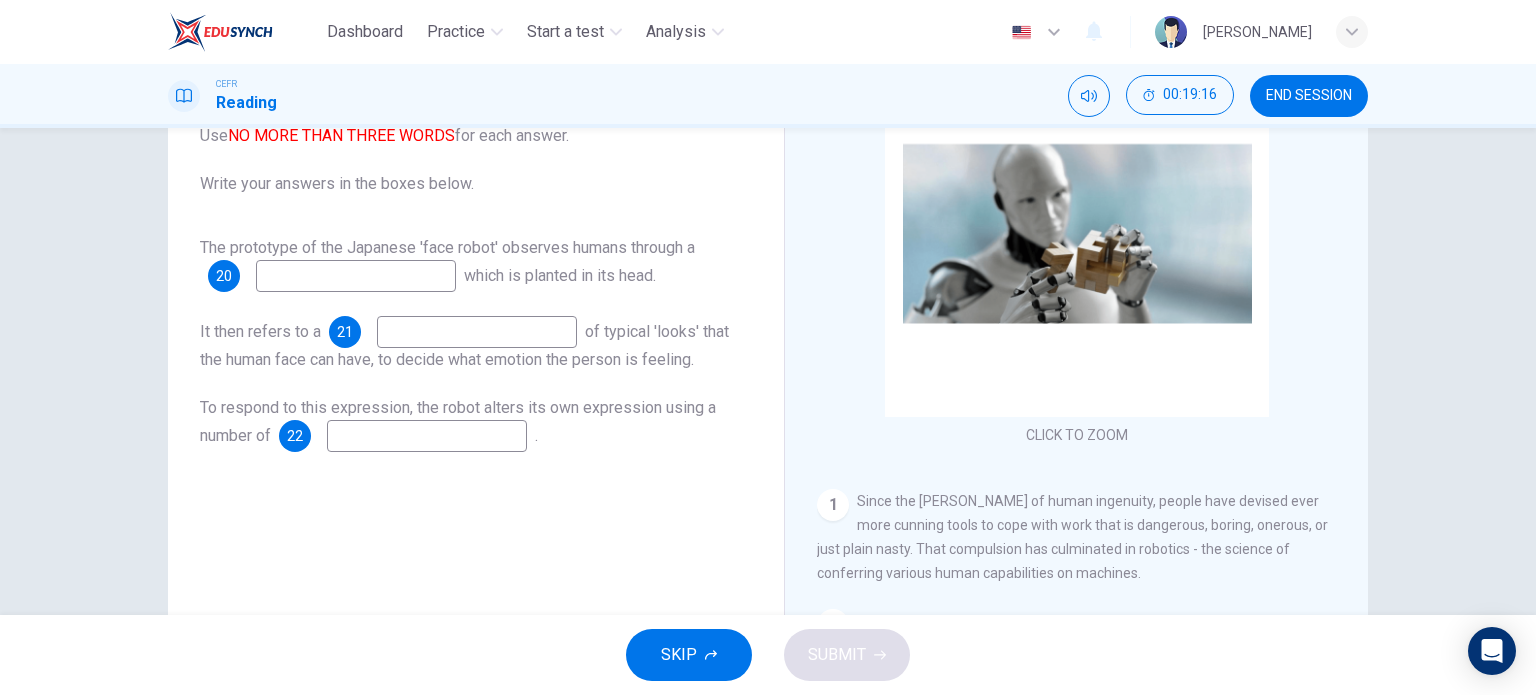 scroll, scrollTop: 0, scrollLeft: 0, axis: both 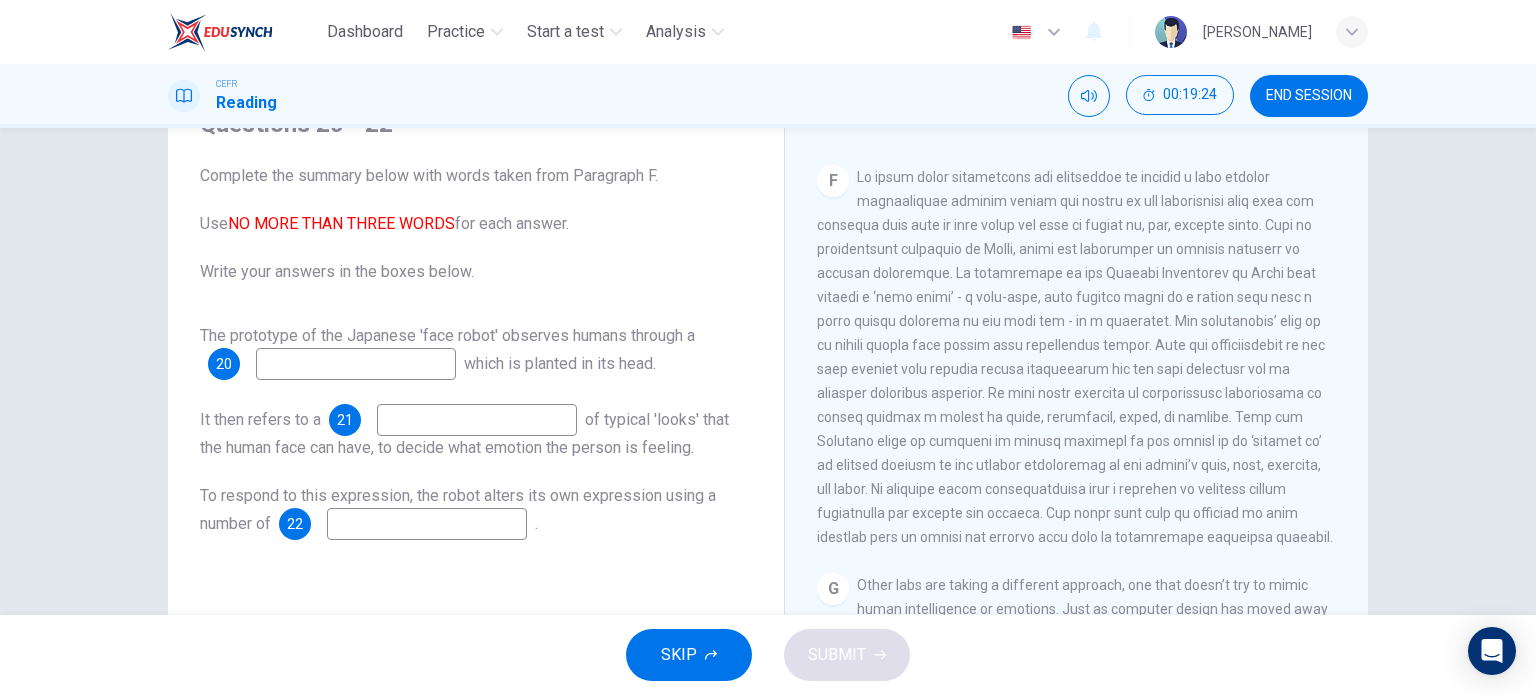 drag, startPoint x: 879, startPoint y: 219, endPoint x: 909, endPoint y: 267, distance: 56.603886 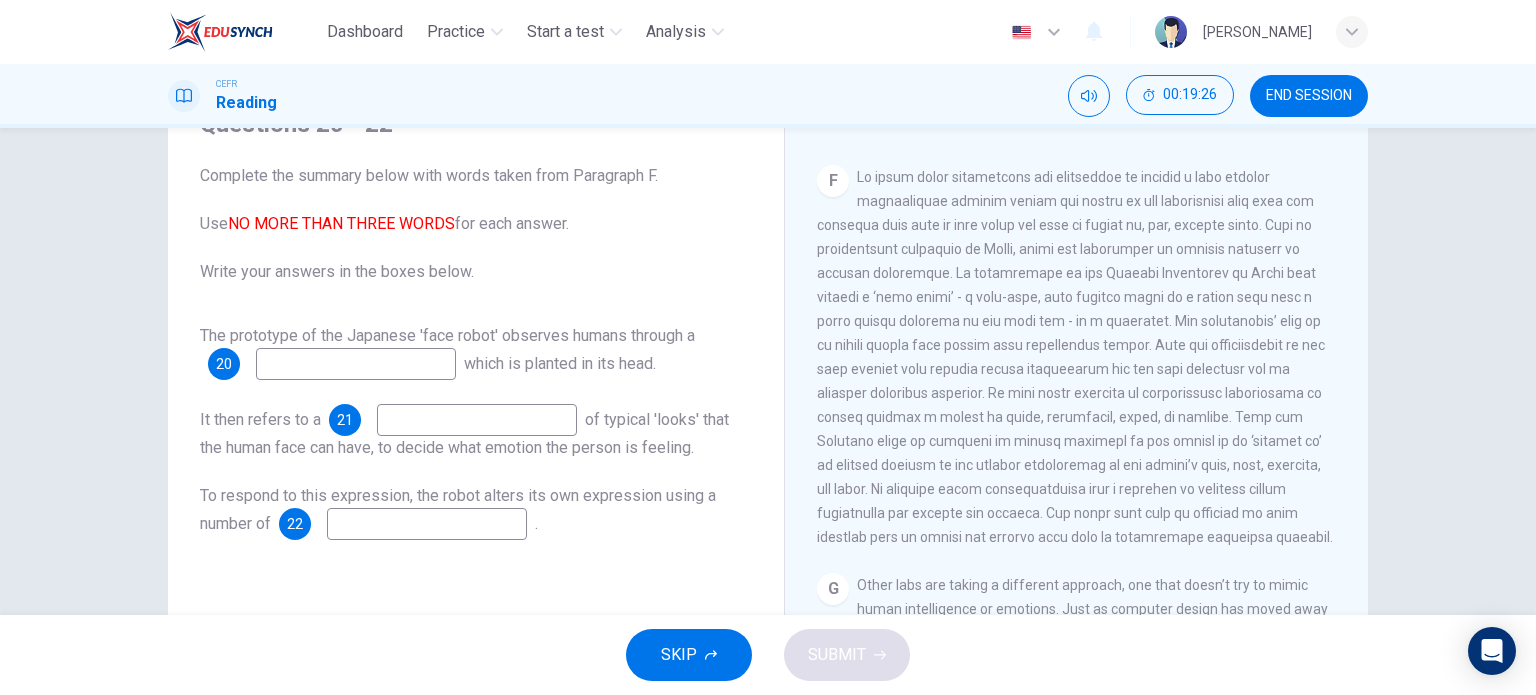 click at bounding box center (1075, 357) 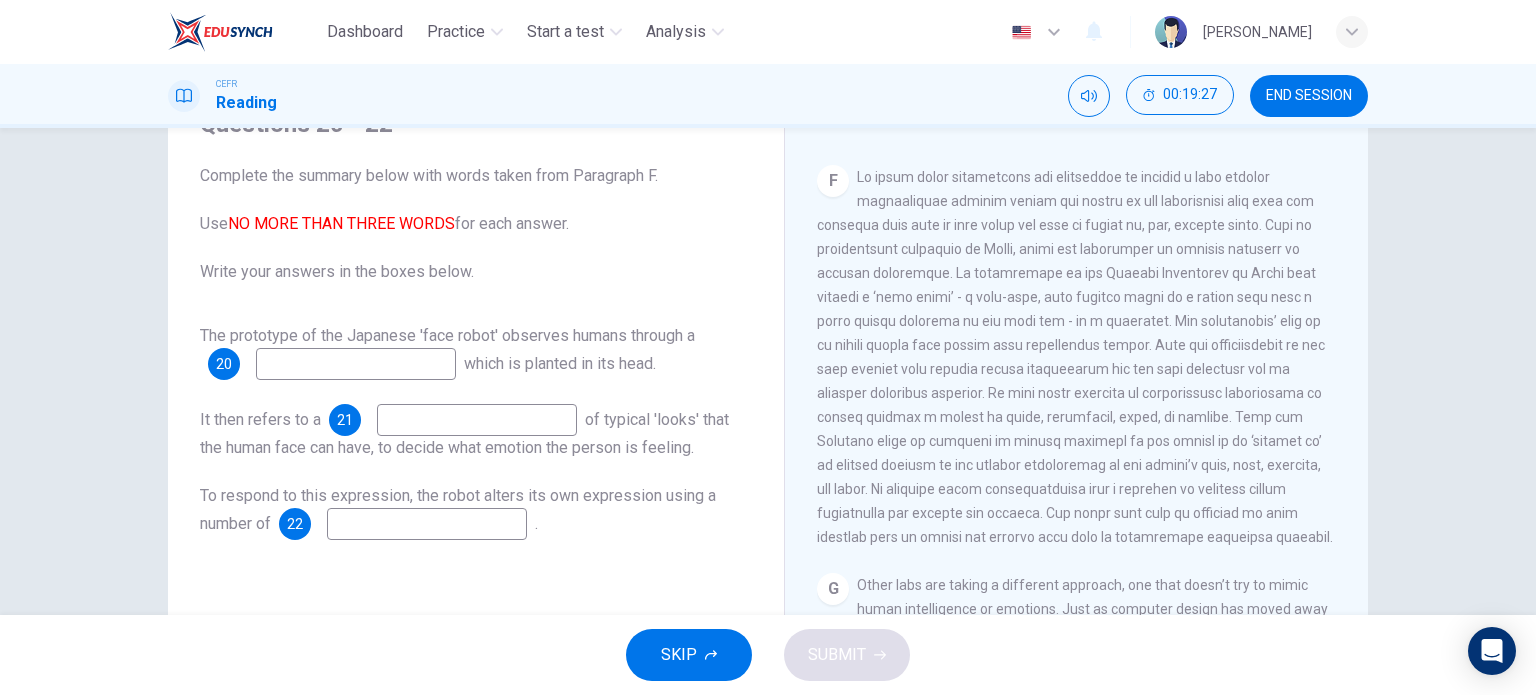 click at bounding box center (1075, 357) 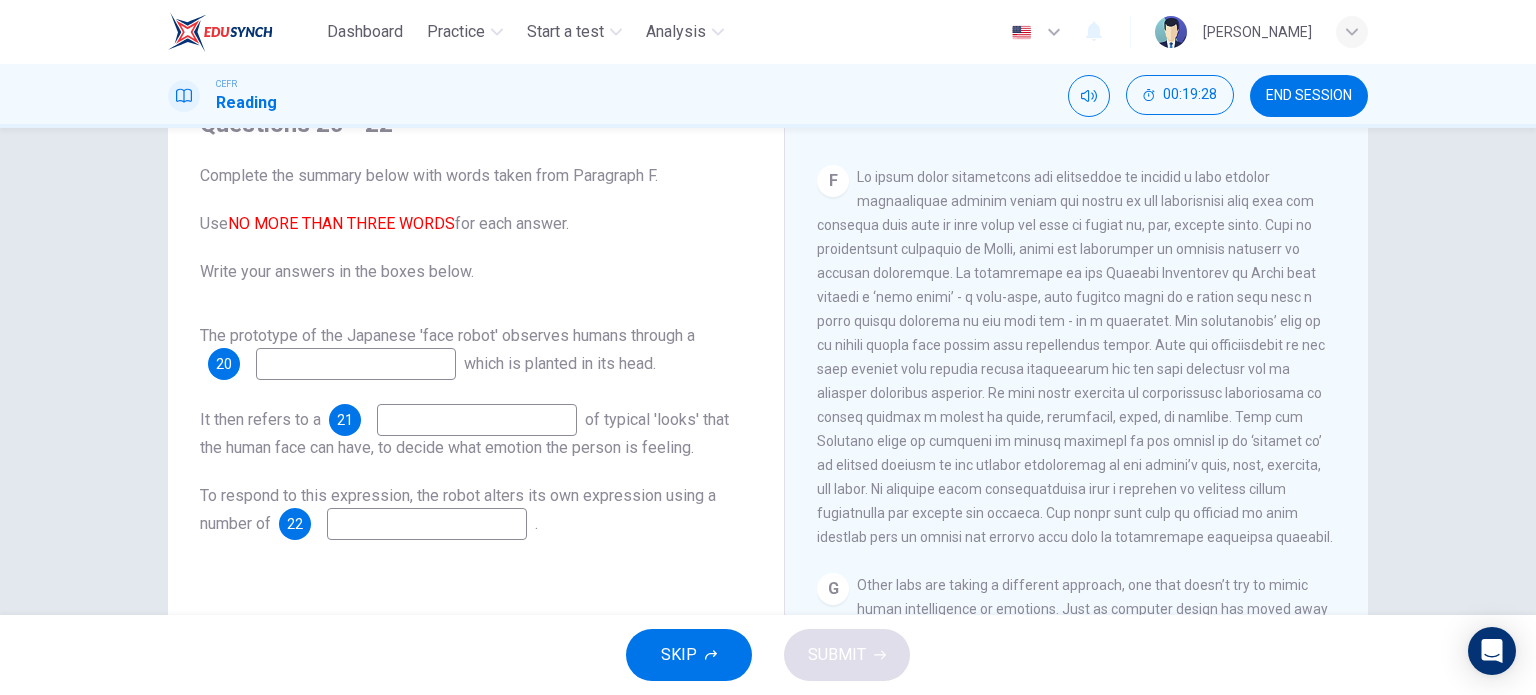 drag, startPoint x: 887, startPoint y: 320, endPoint x: 902, endPoint y: 326, distance: 16.155495 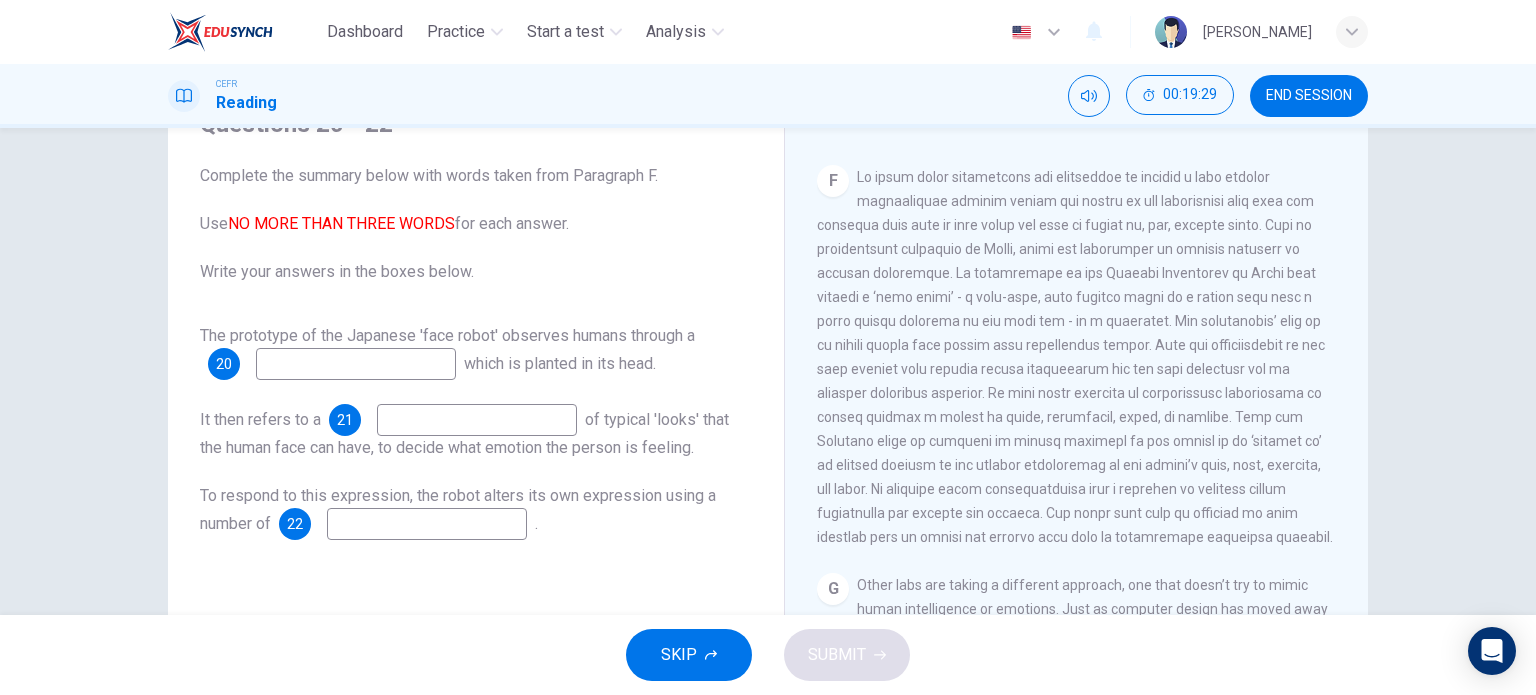 click at bounding box center (1075, 357) 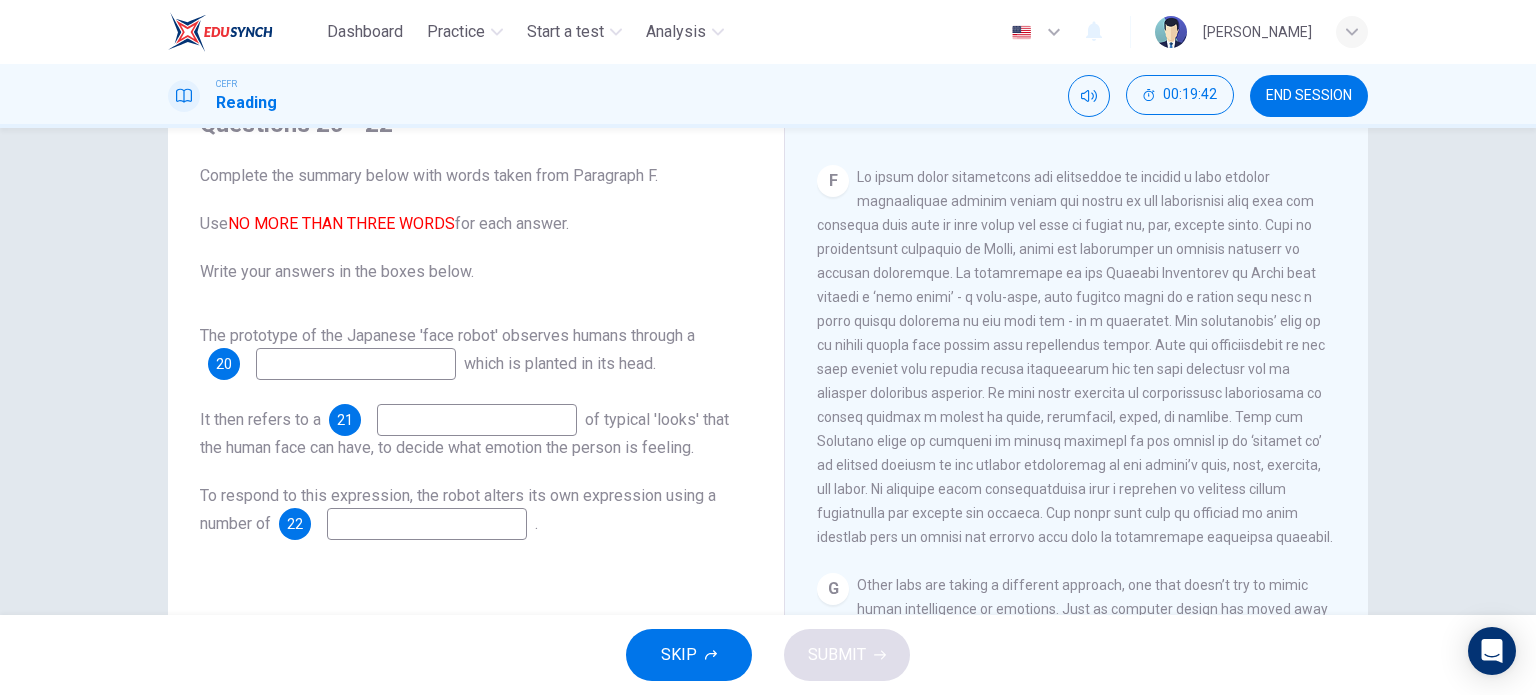 click at bounding box center [356, 364] 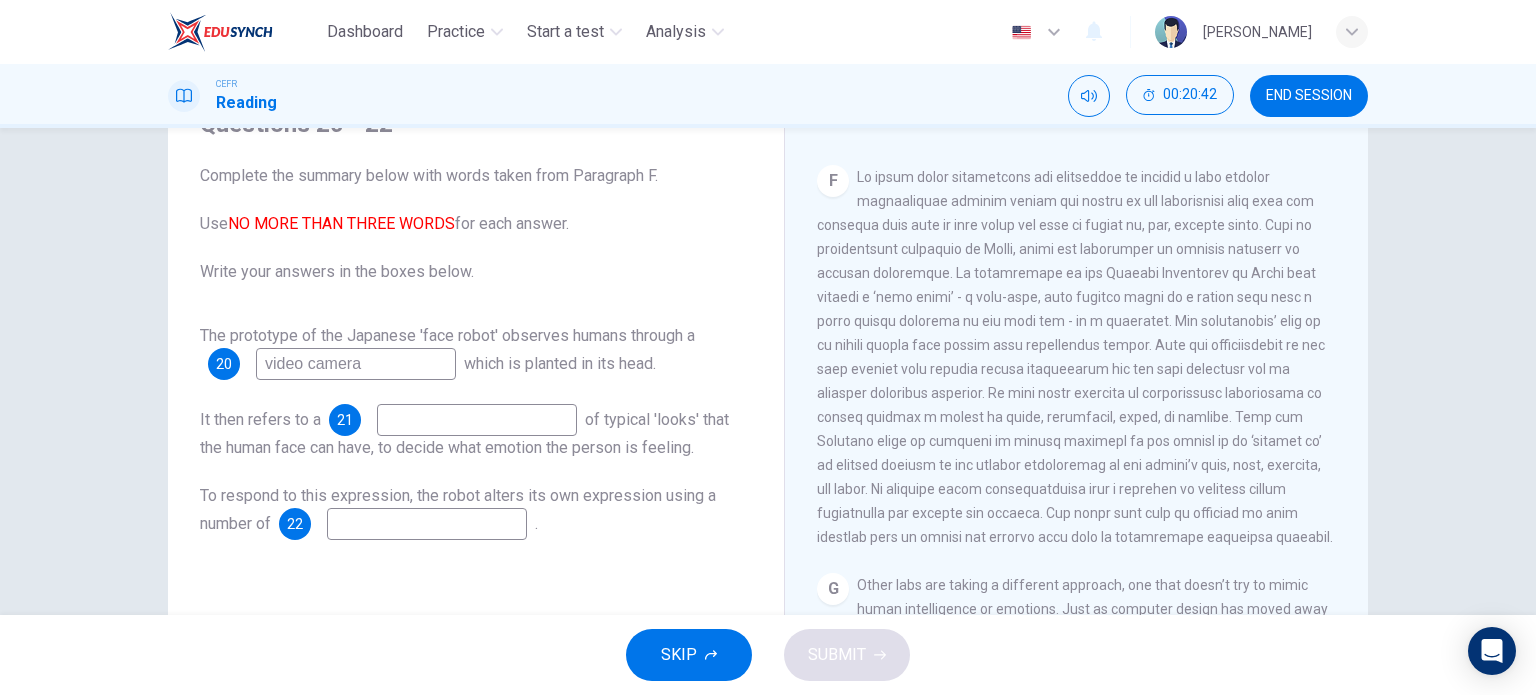 type on "video camera" 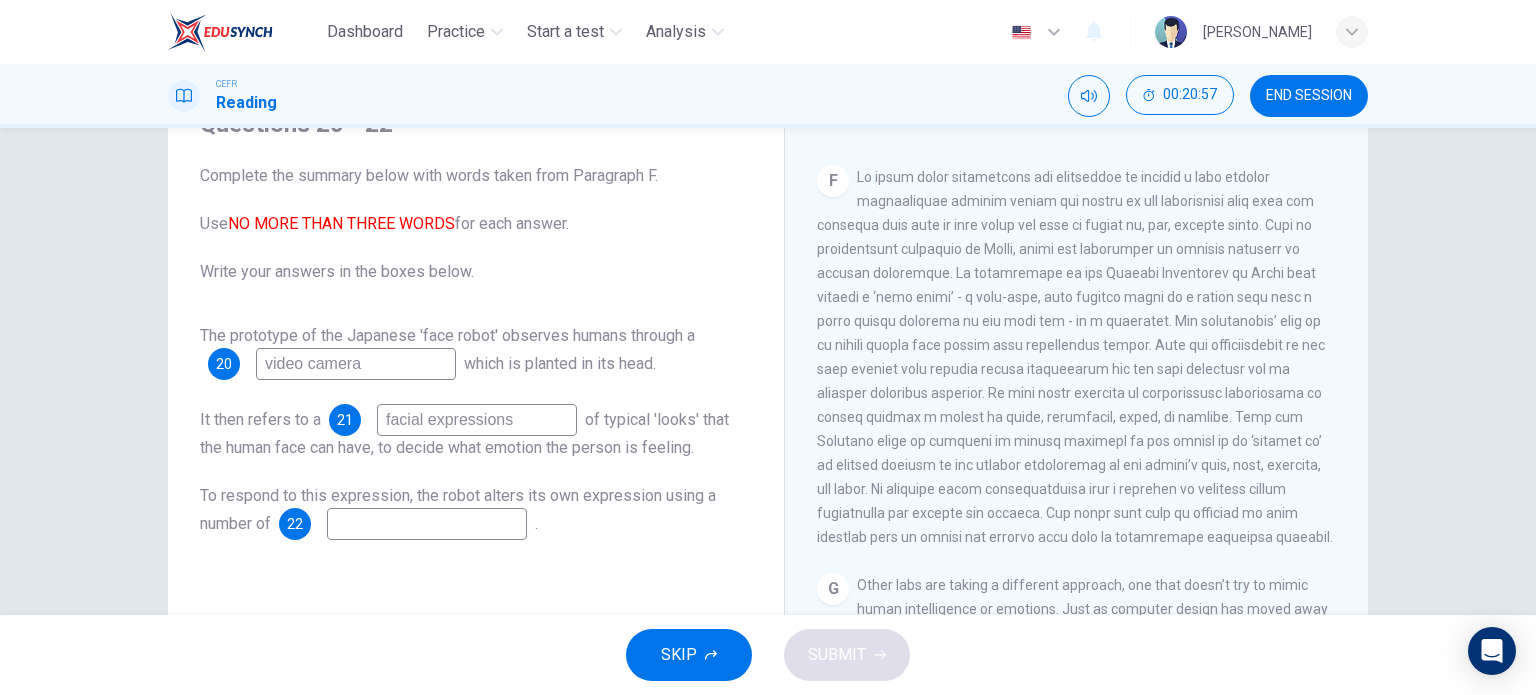 type on "facial expressions" 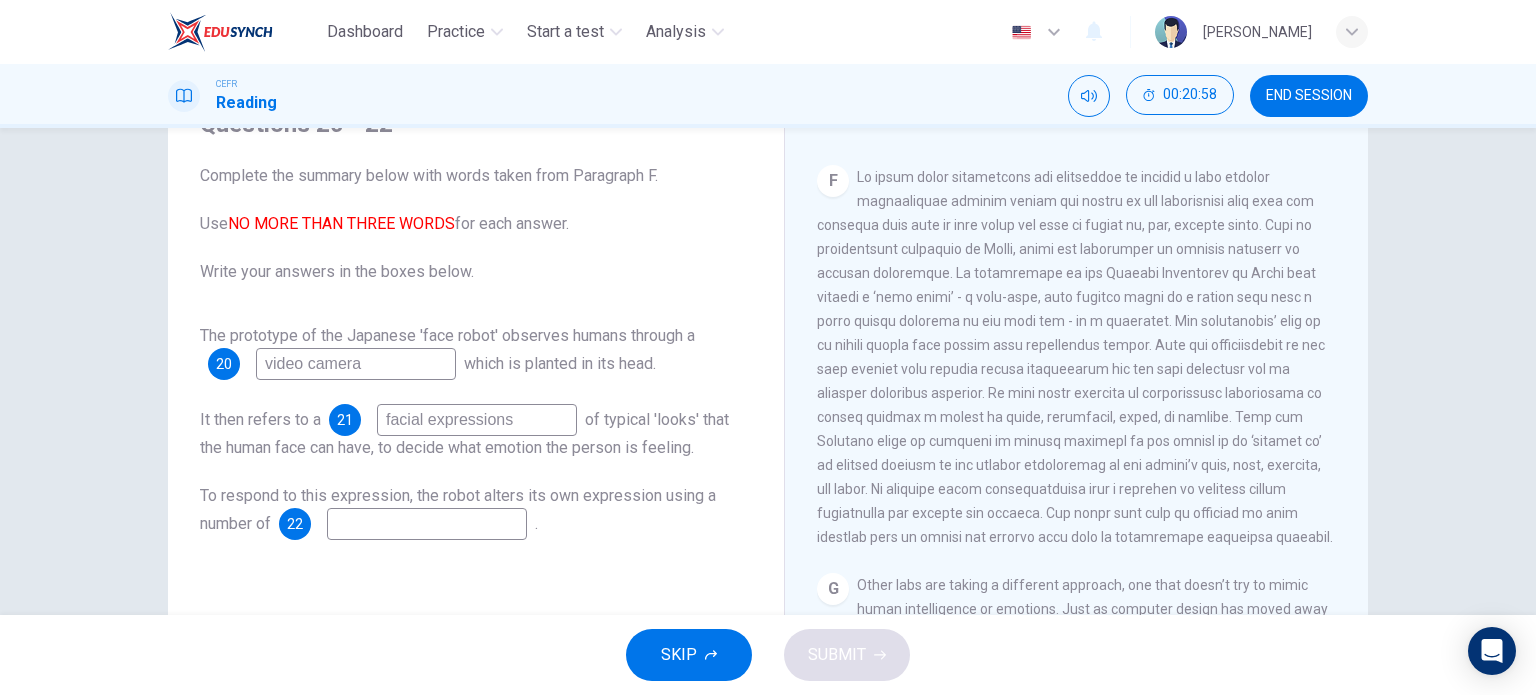 click at bounding box center (427, 524) 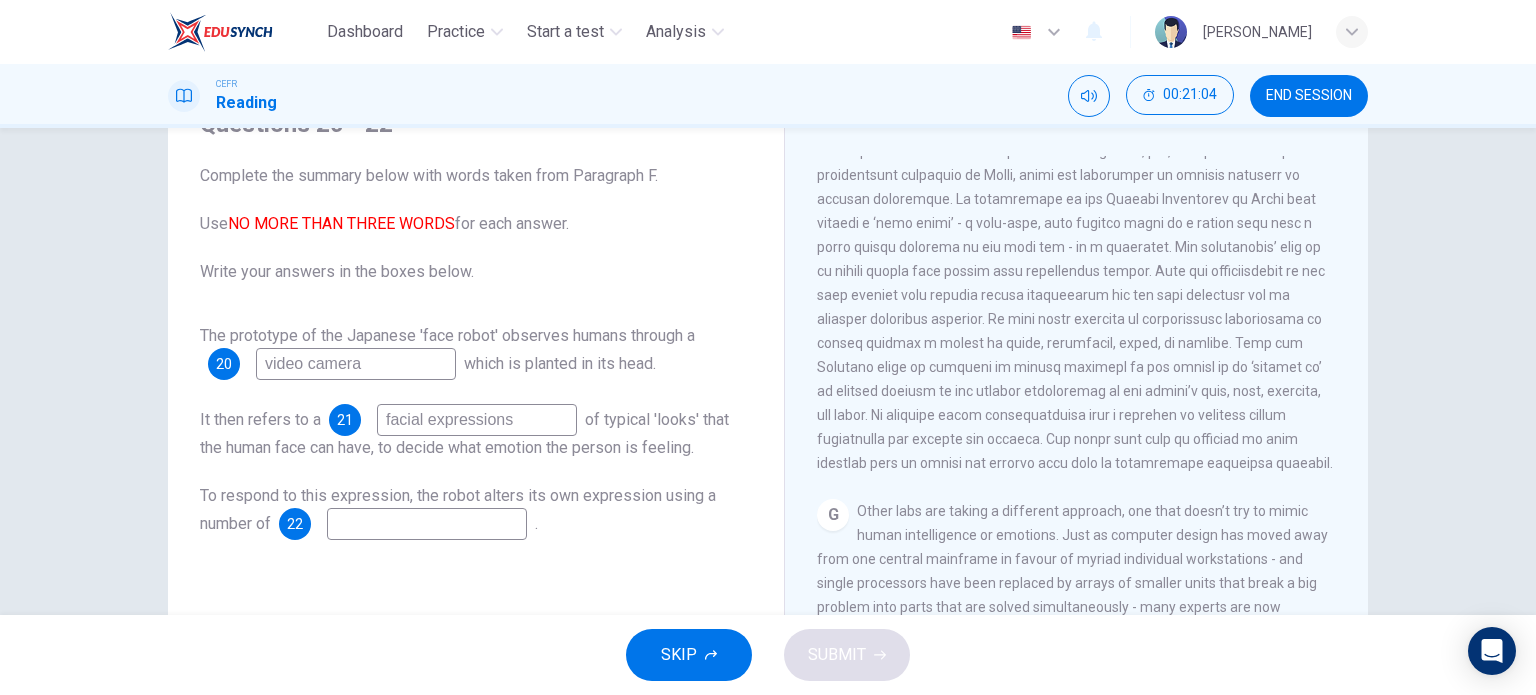 scroll, scrollTop: 2000, scrollLeft: 0, axis: vertical 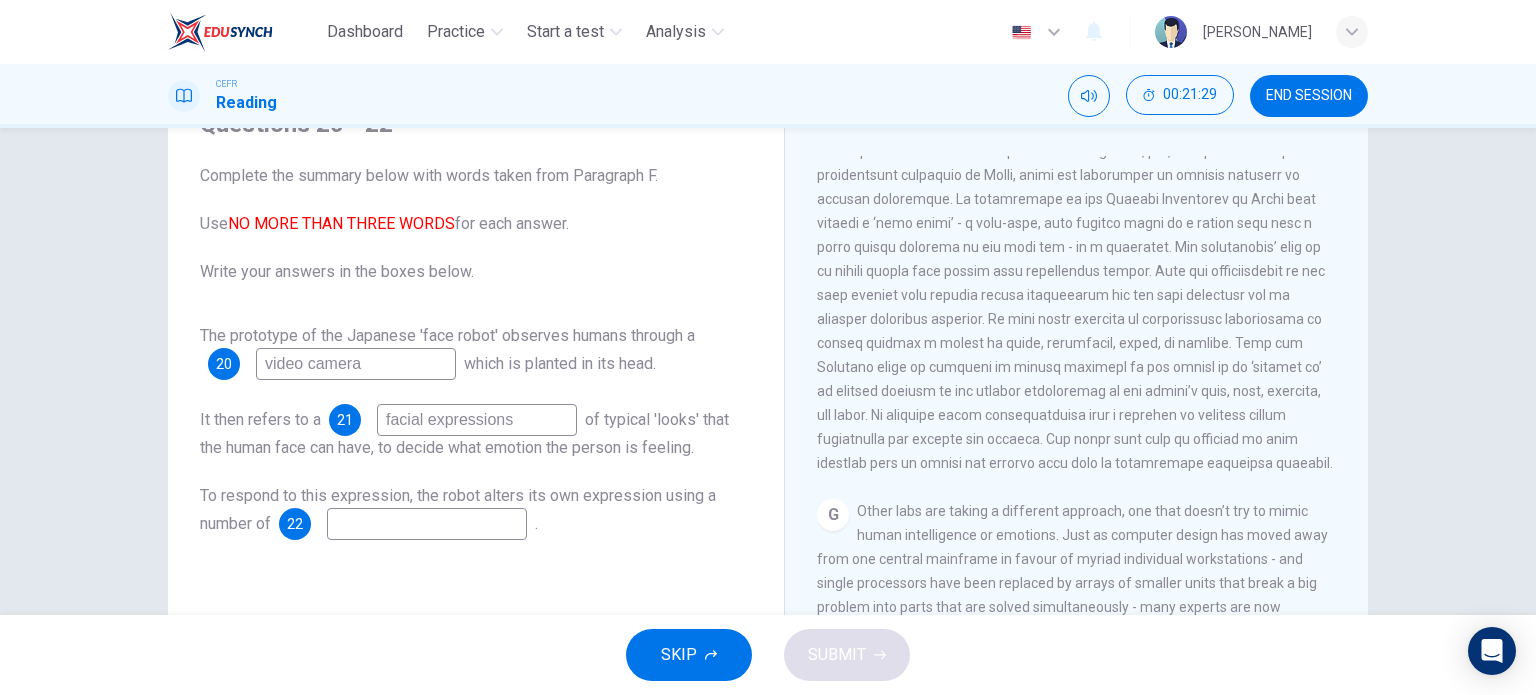 click at bounding box center (427, 524) 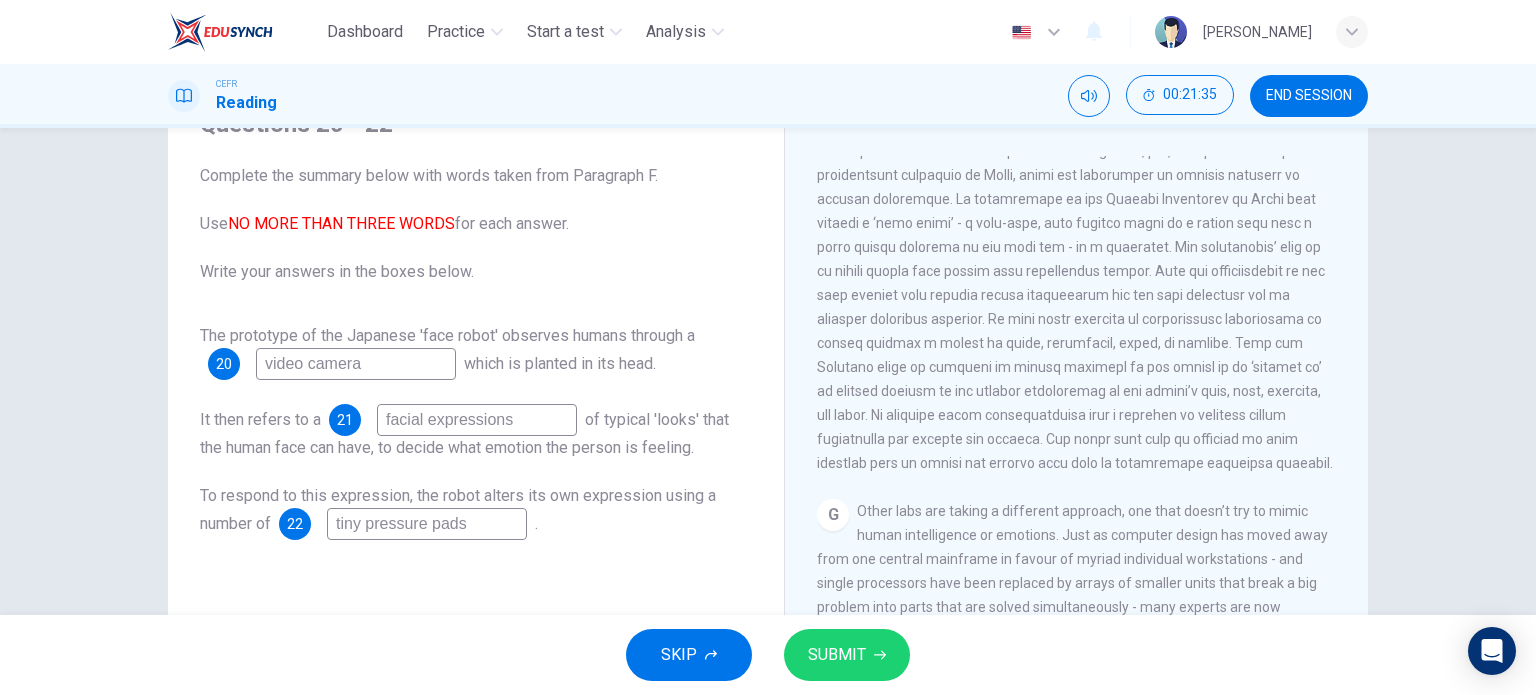 type on "tiny pressure pads" 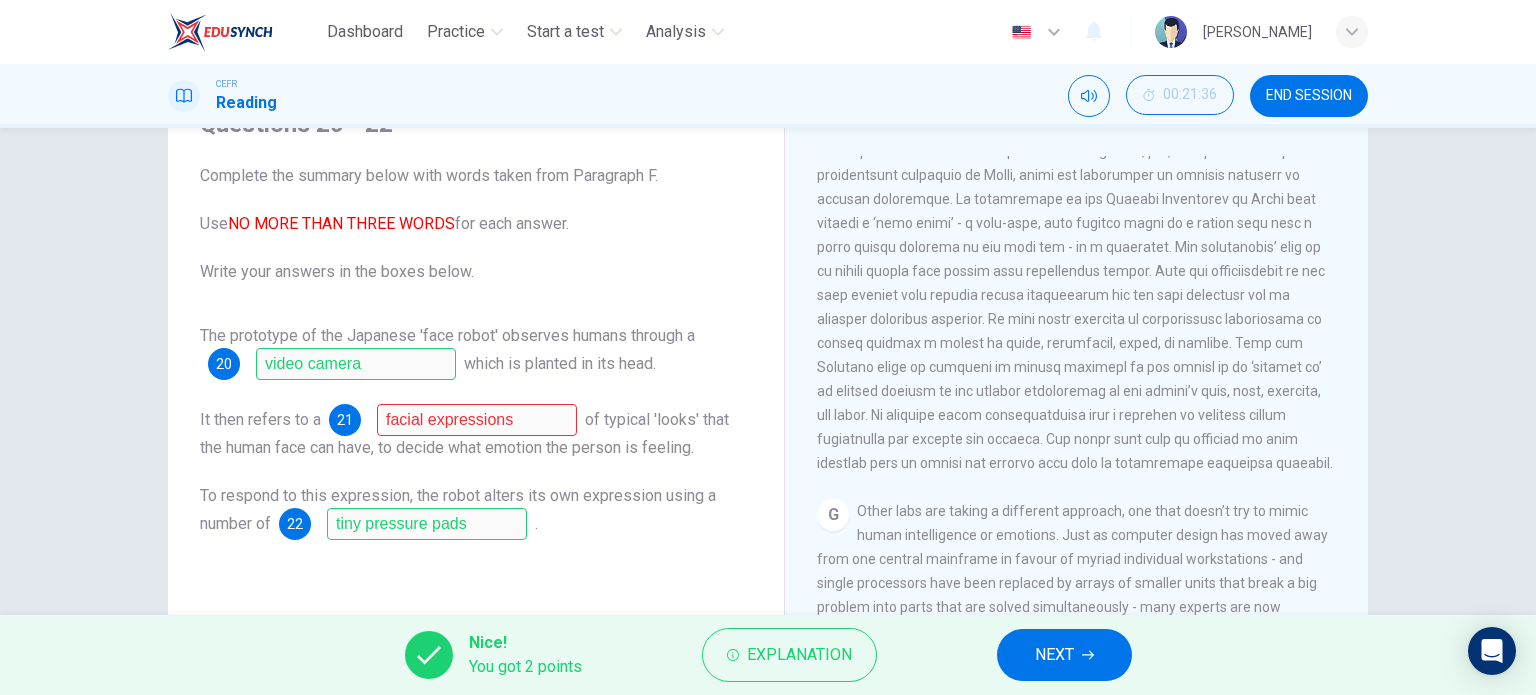 click on "NEXT" at bounding box center (1064, 655) 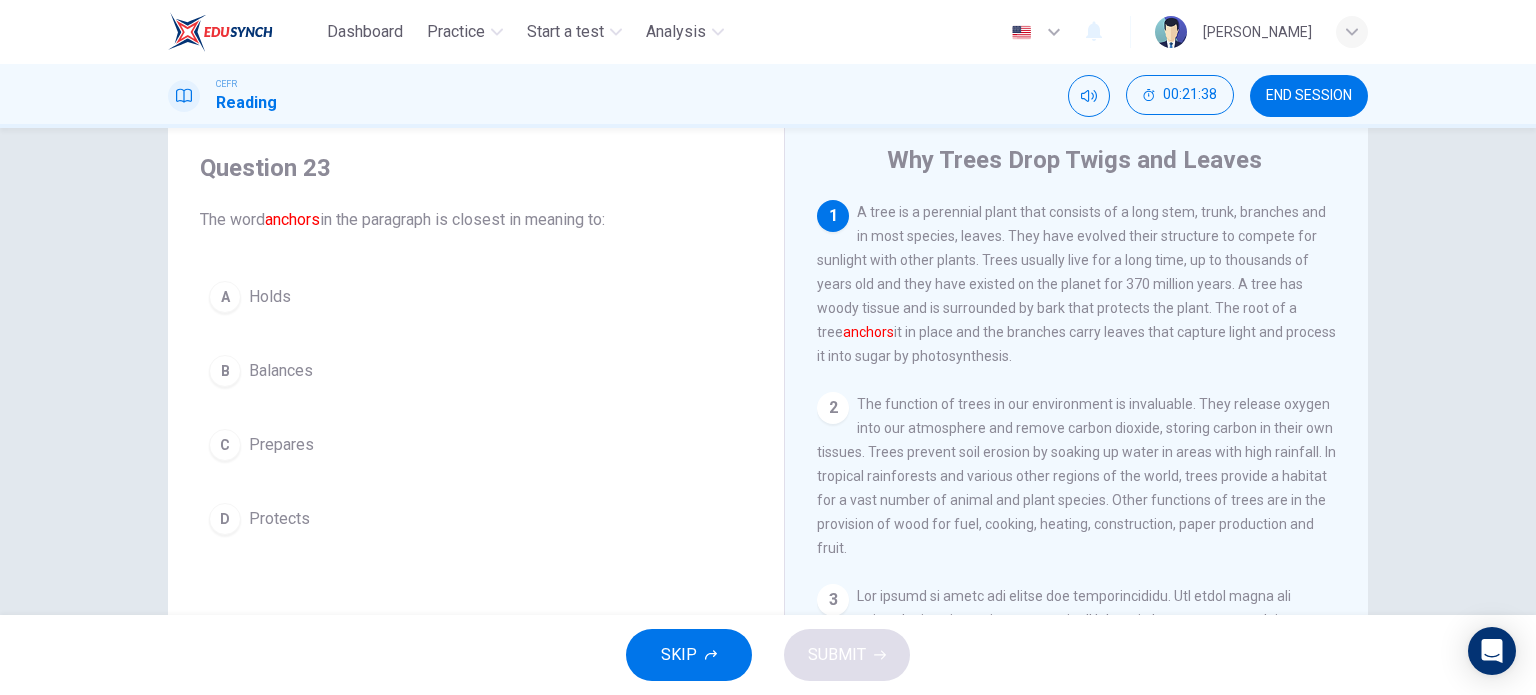 scroll, scrollTop: 100, scrollLeft: 0, axis: vertical 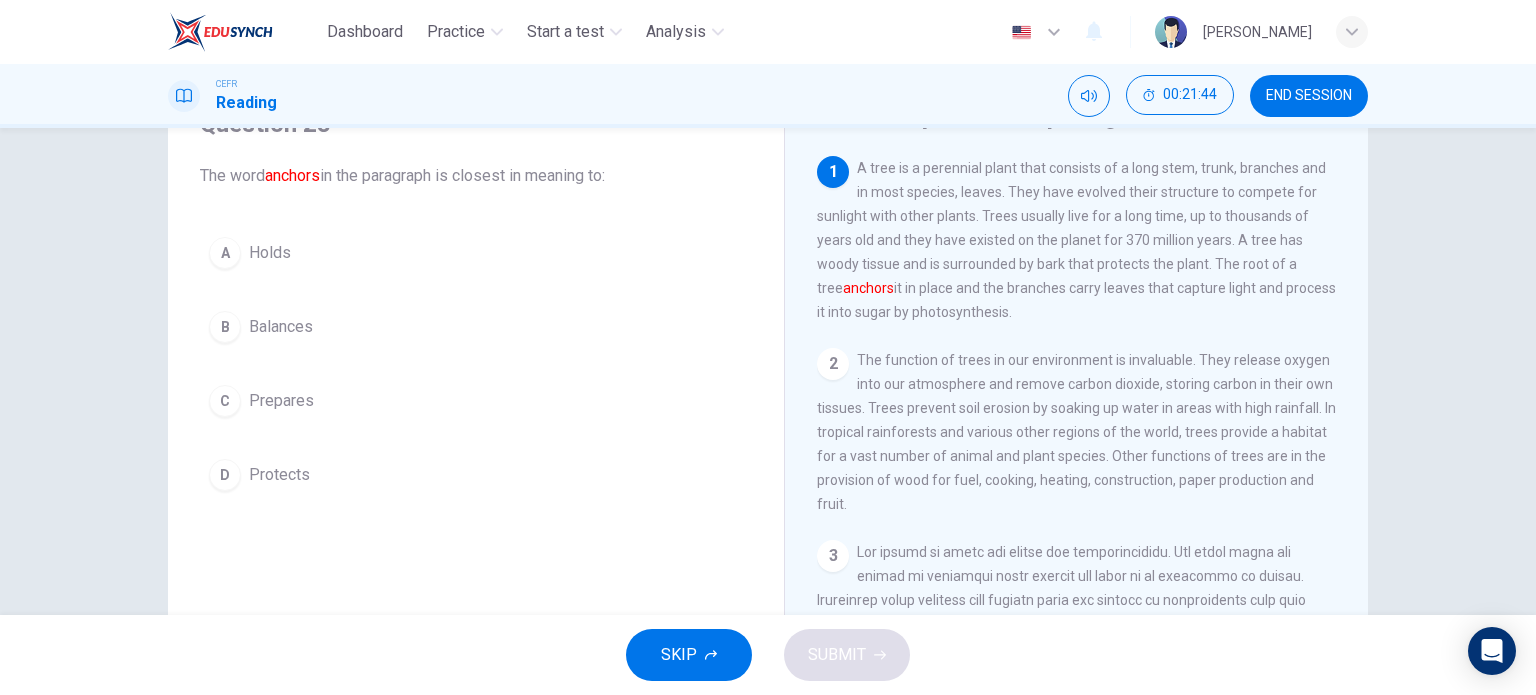 click on "A Holds" at bounding box center (476, 253) 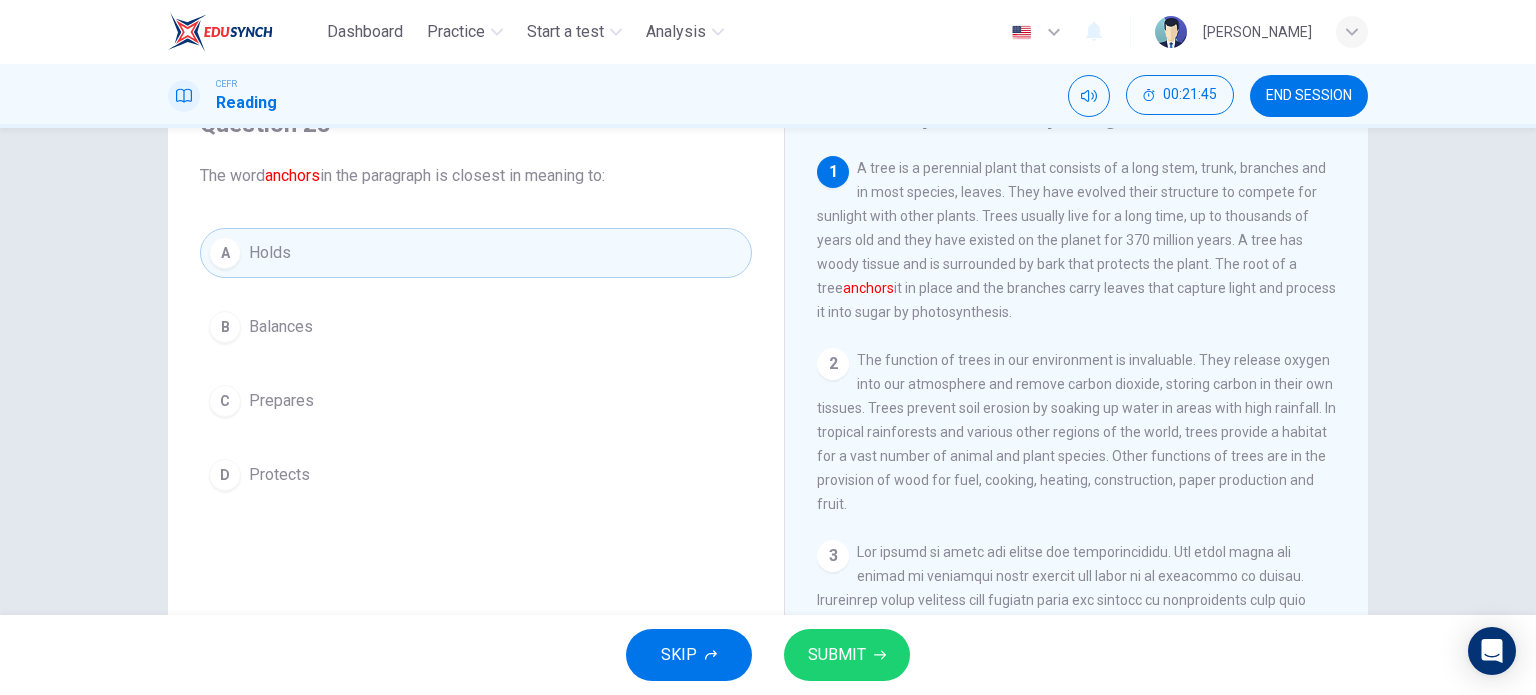 click on "SUBMIT" at bounding box center [837, 655] 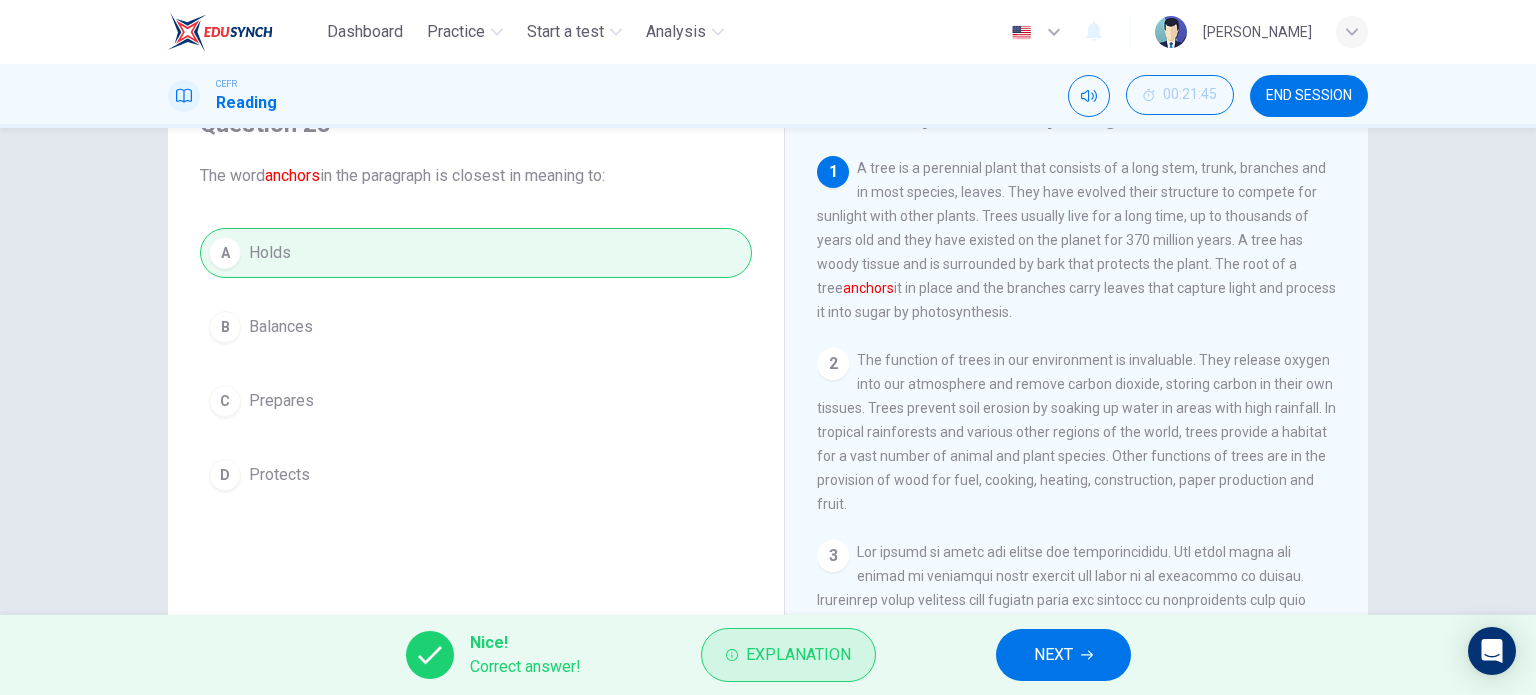click on "Explanation" at bounding box center (798, 655) 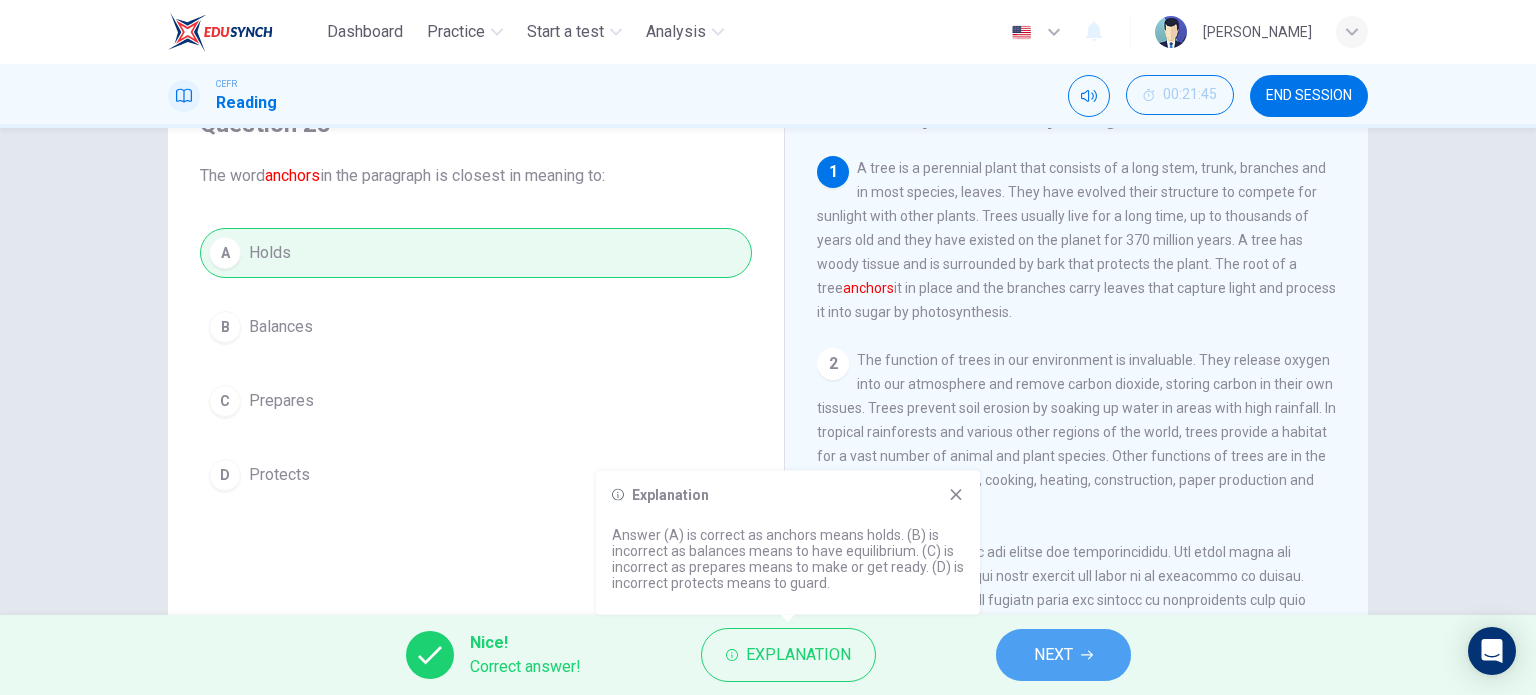 click on "NEXT" at bounding box center (1063, 655) 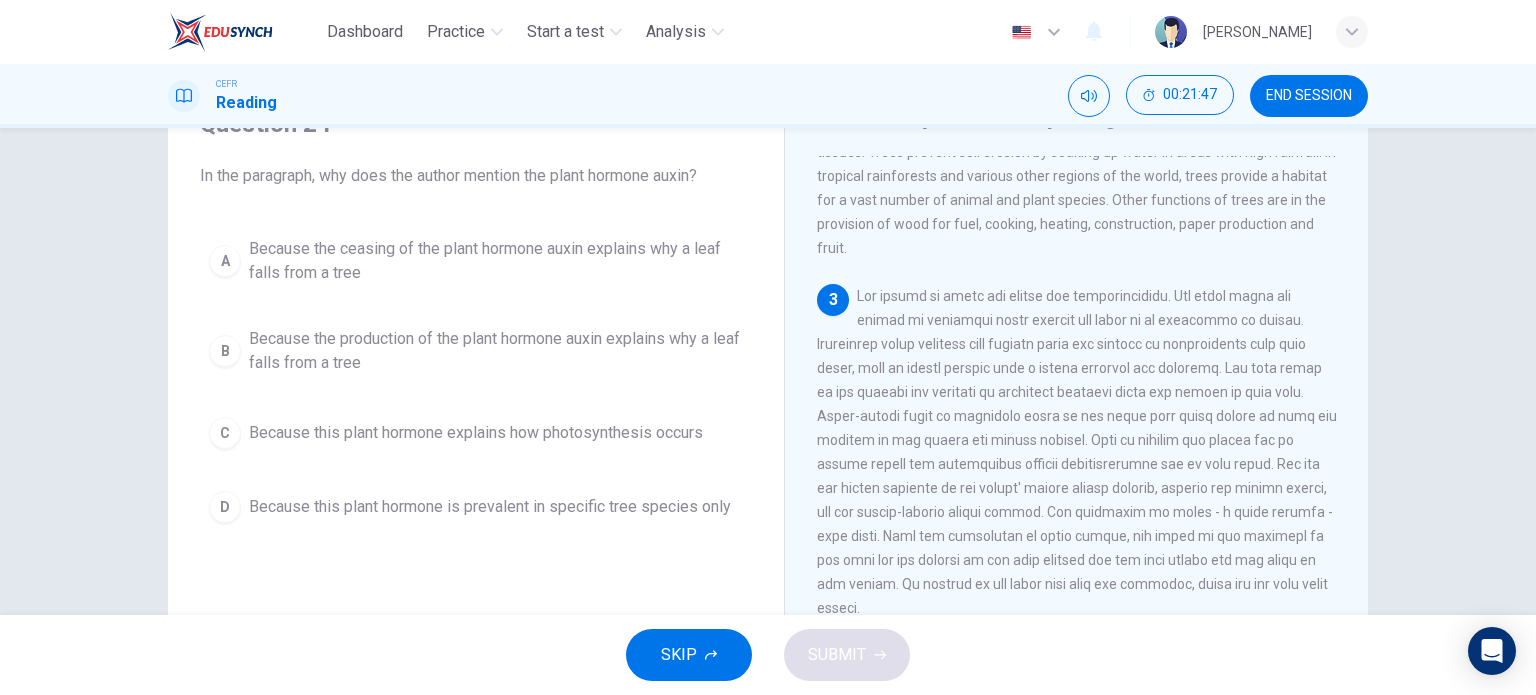 scroll, scrollTop: 300, scrollLeft: 0, axis: vertical 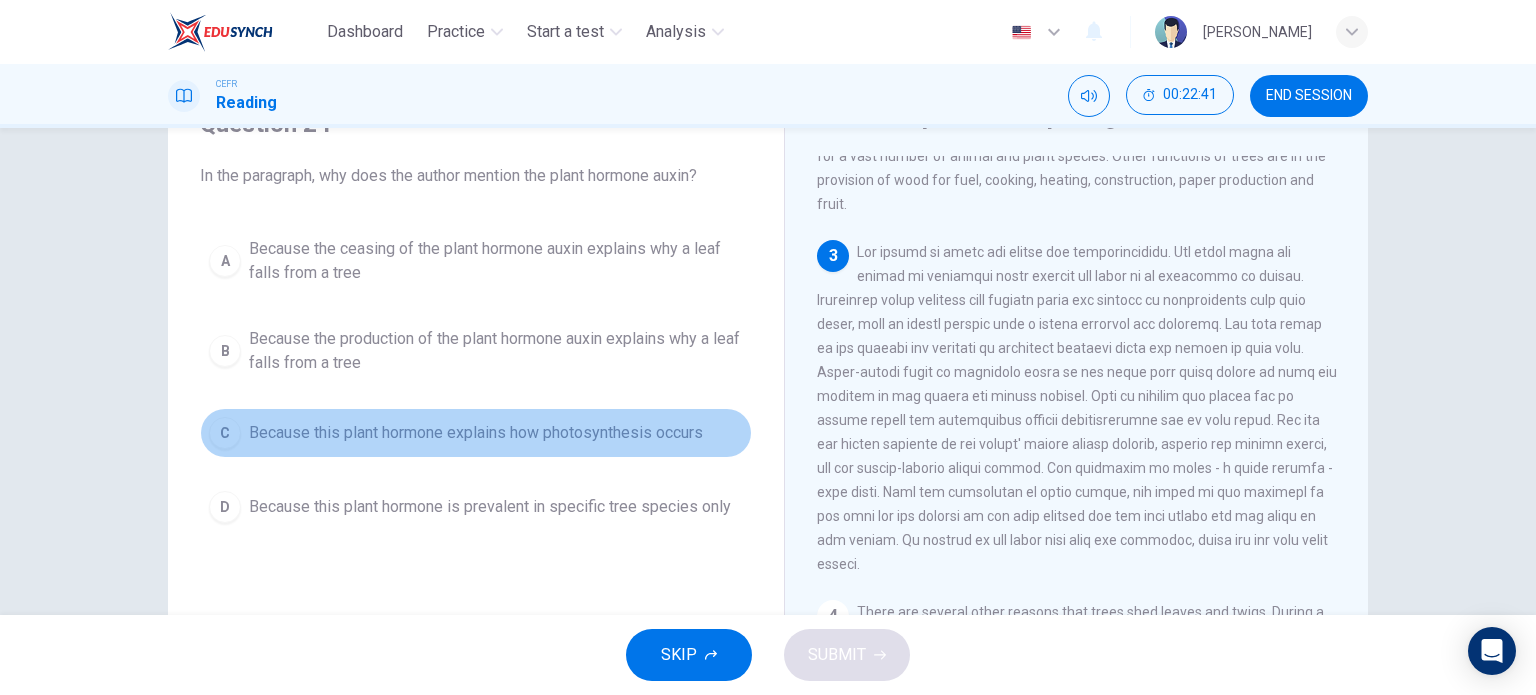 click on "C Because this plant hormone explains how photosynthesis occurs" at bounding box center [476, 433] 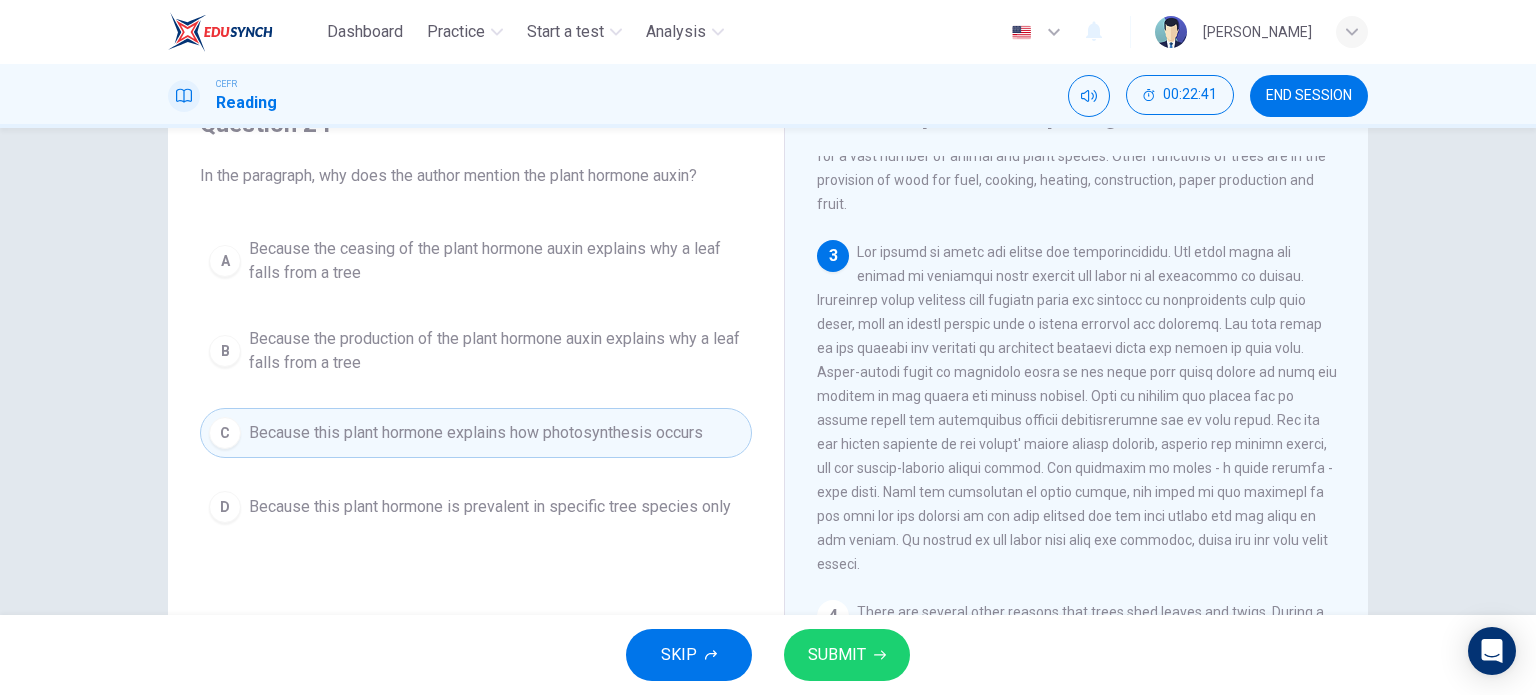 click on "SUBMIT" at bounding box center [847, 655] 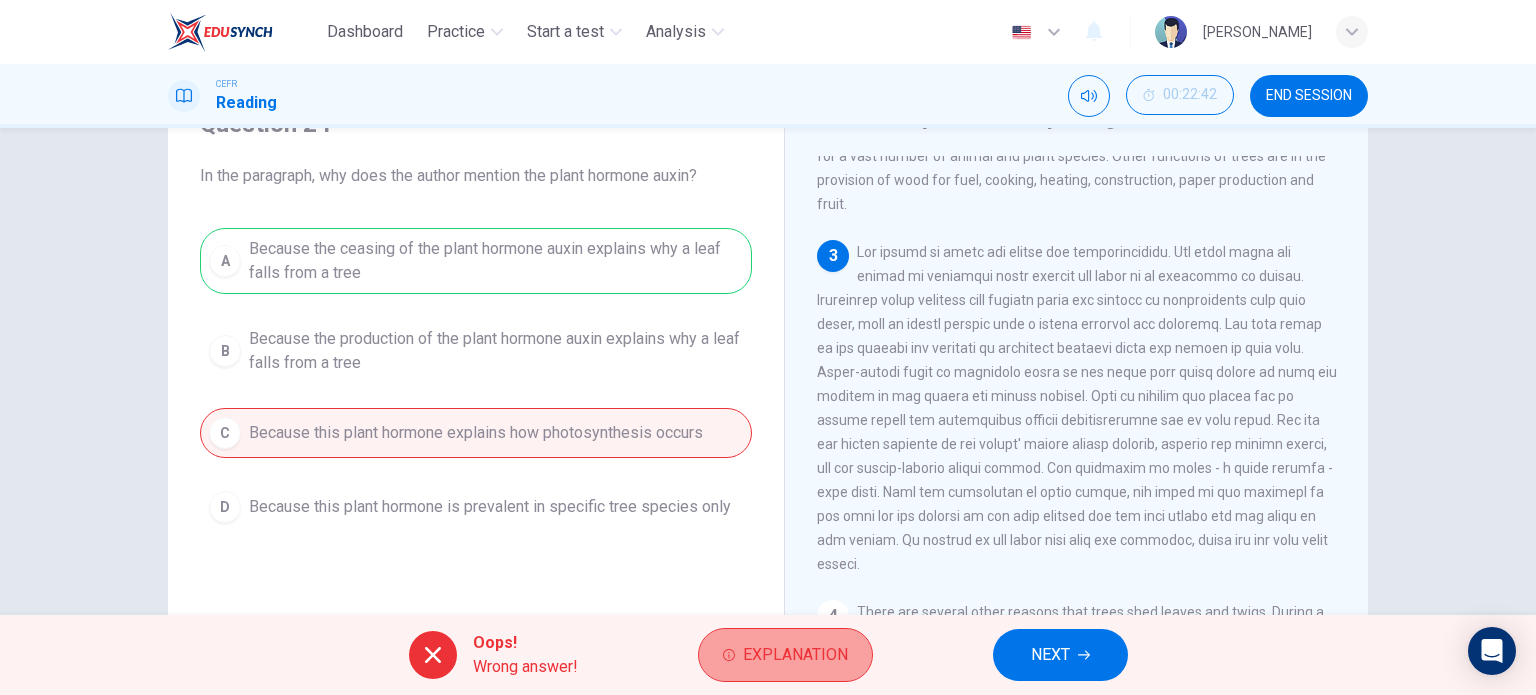 click on "Explanation" at bounding box center (795, 655) 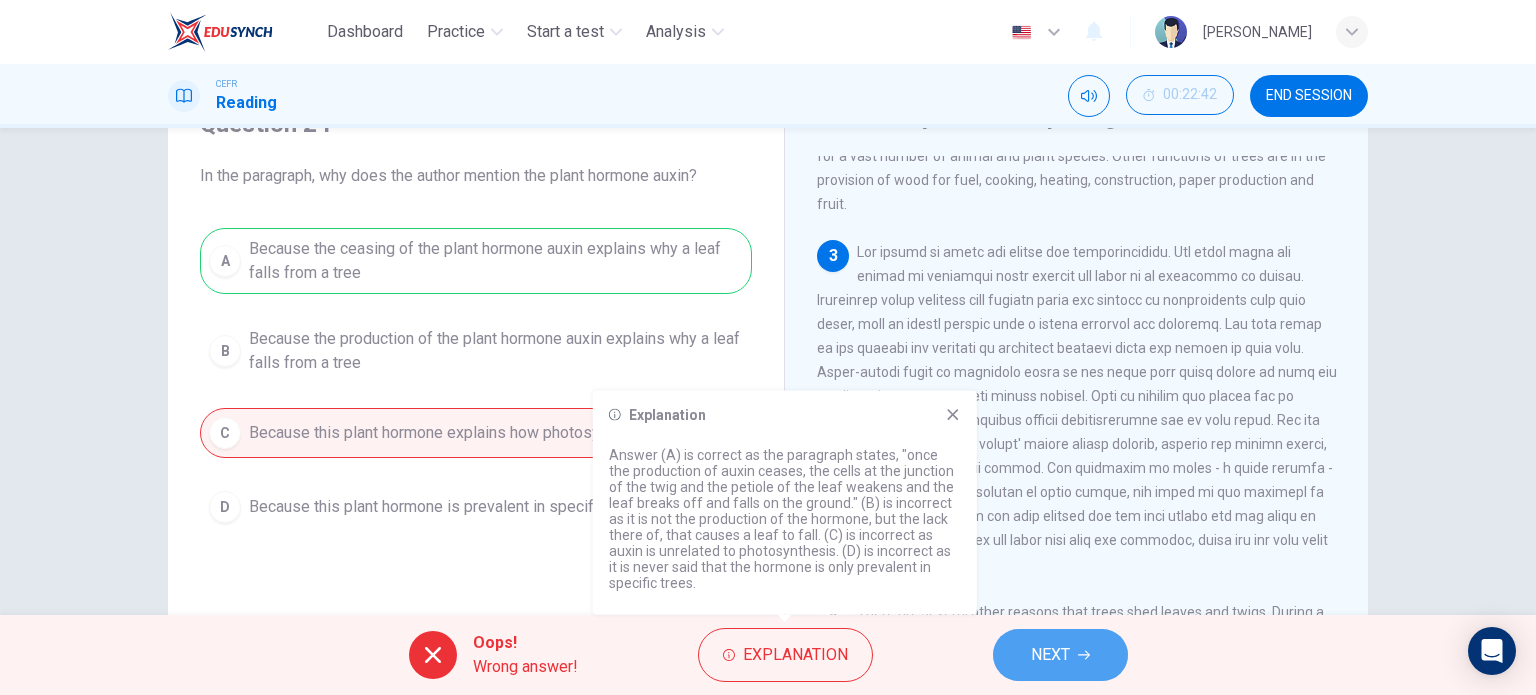 click on "NEXT" at bounding box center [1060, 655] 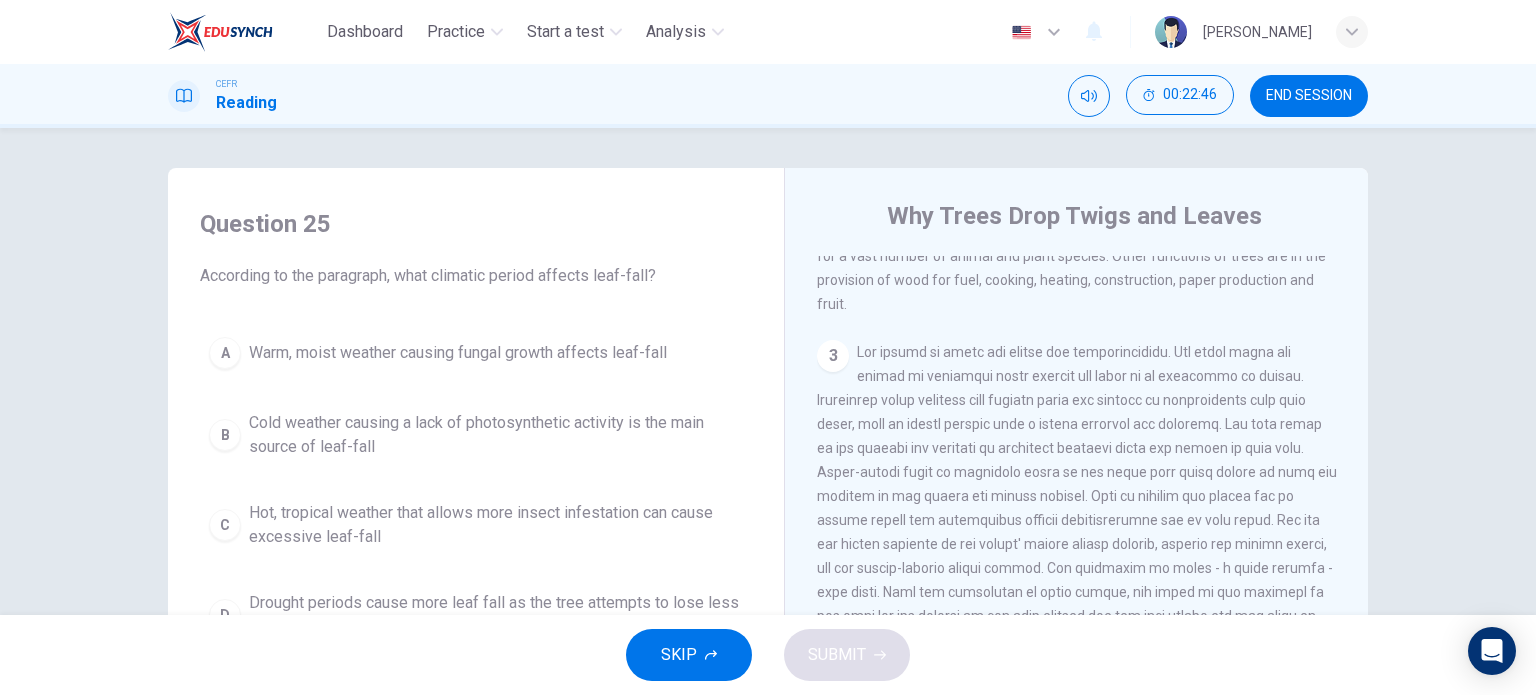 scroll, scrollTop: 100, scrollLeft: 0, axis: vertical 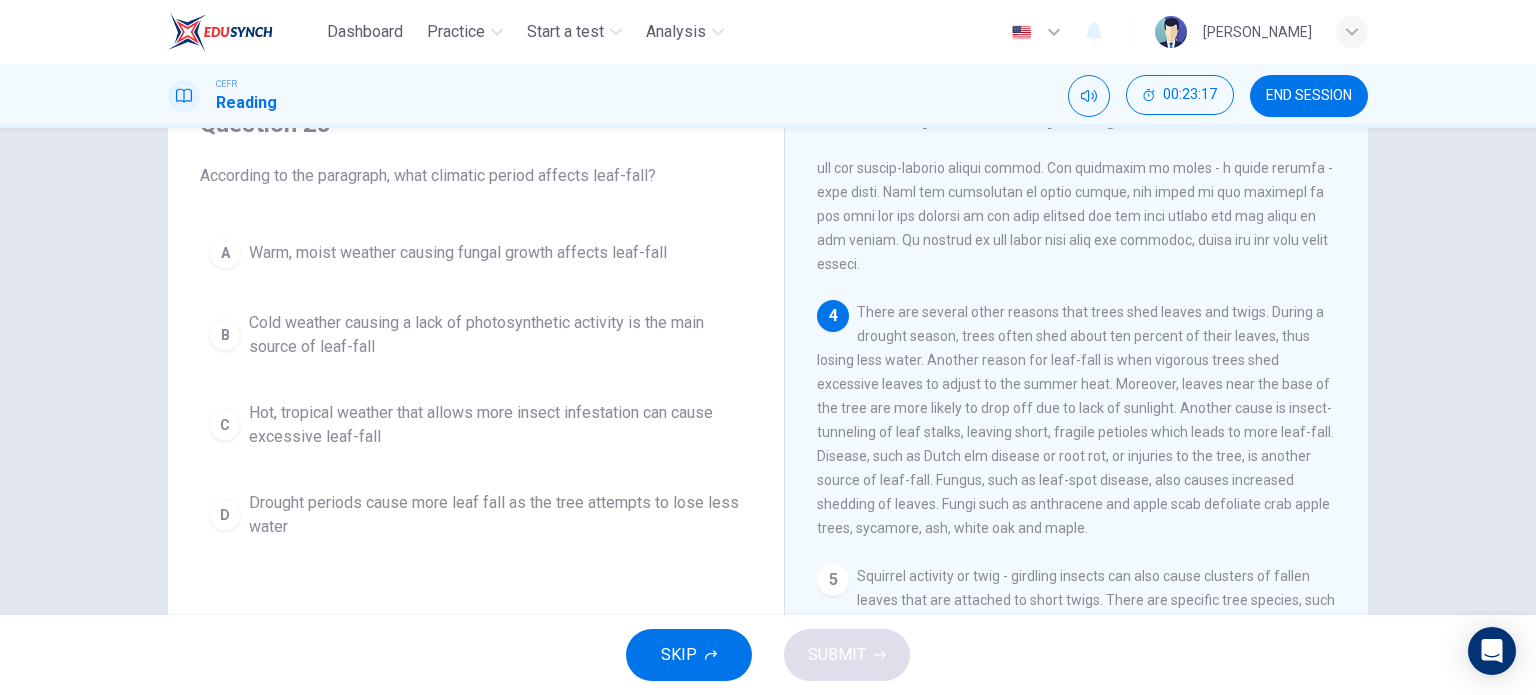 click on "Hot, tropical weather that allows more insect infestation can cause excessive leaf-fall" at bounding box center (496, 425) 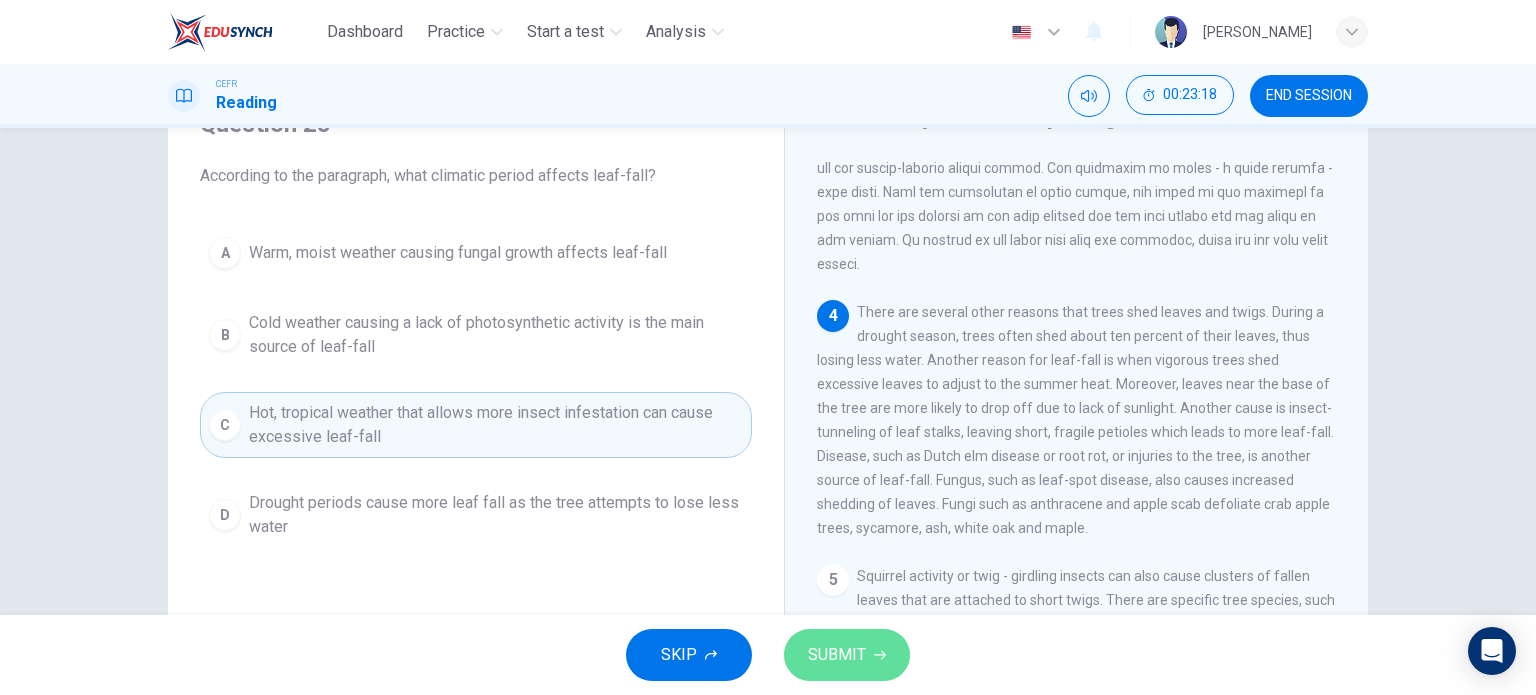 click on "SUBMIT" at bounding box center [847, 655] 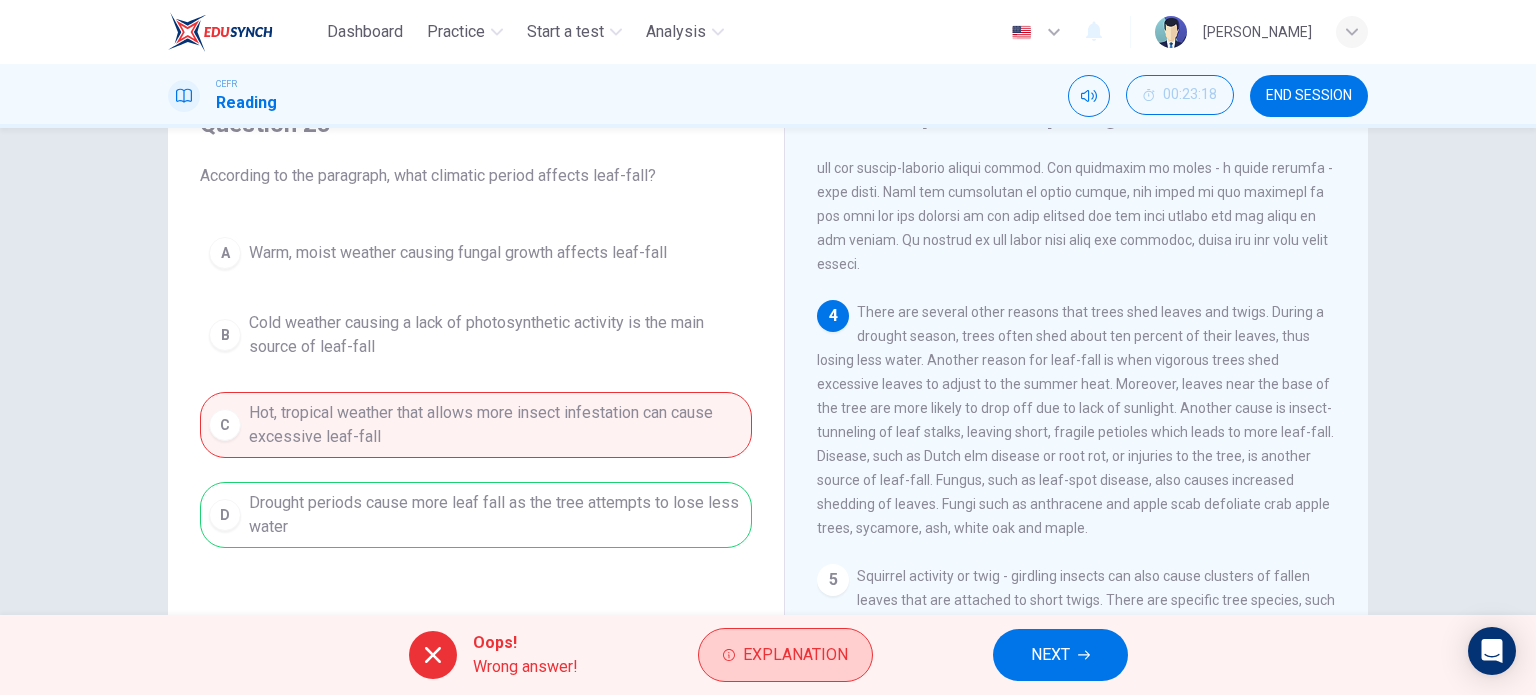 click on "Explanation" at bounding box center [795, 655] 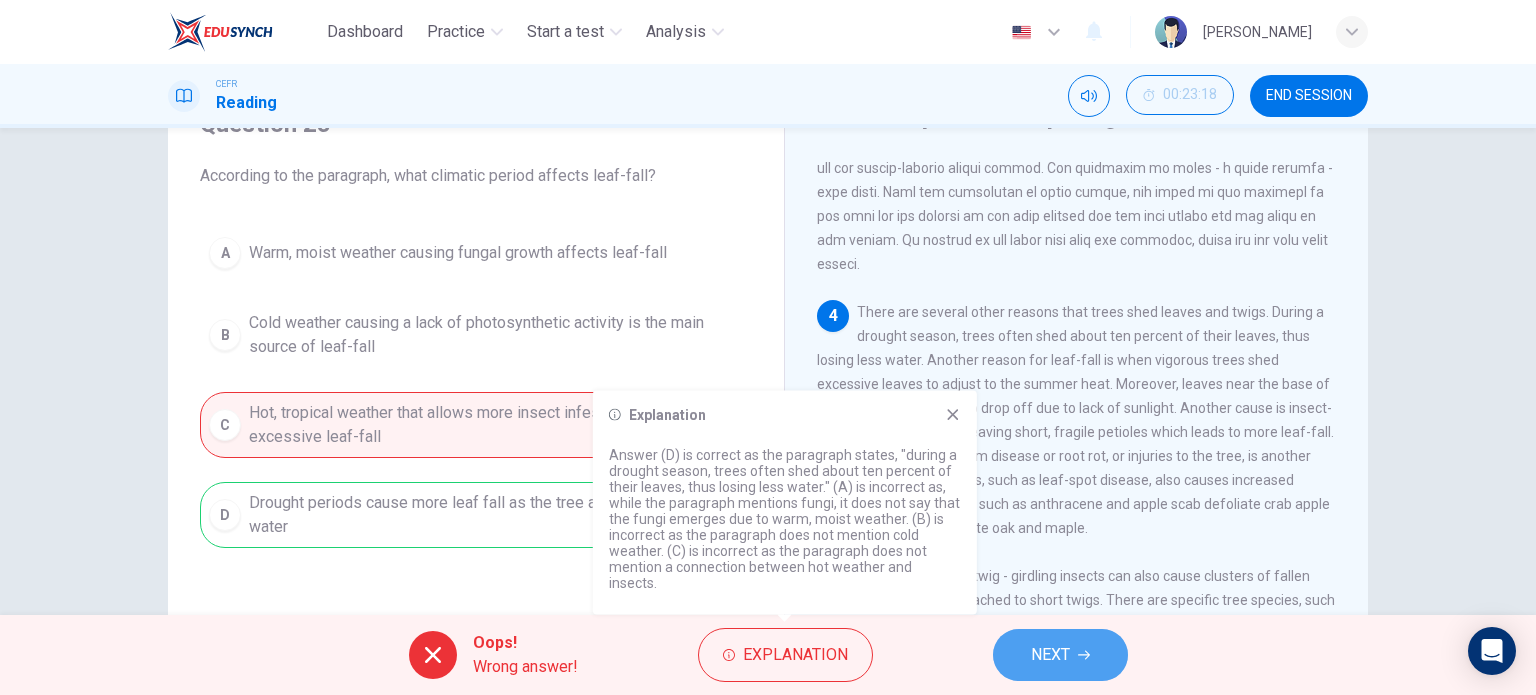 click on "NEXT" at bounding box center [1050, 655] 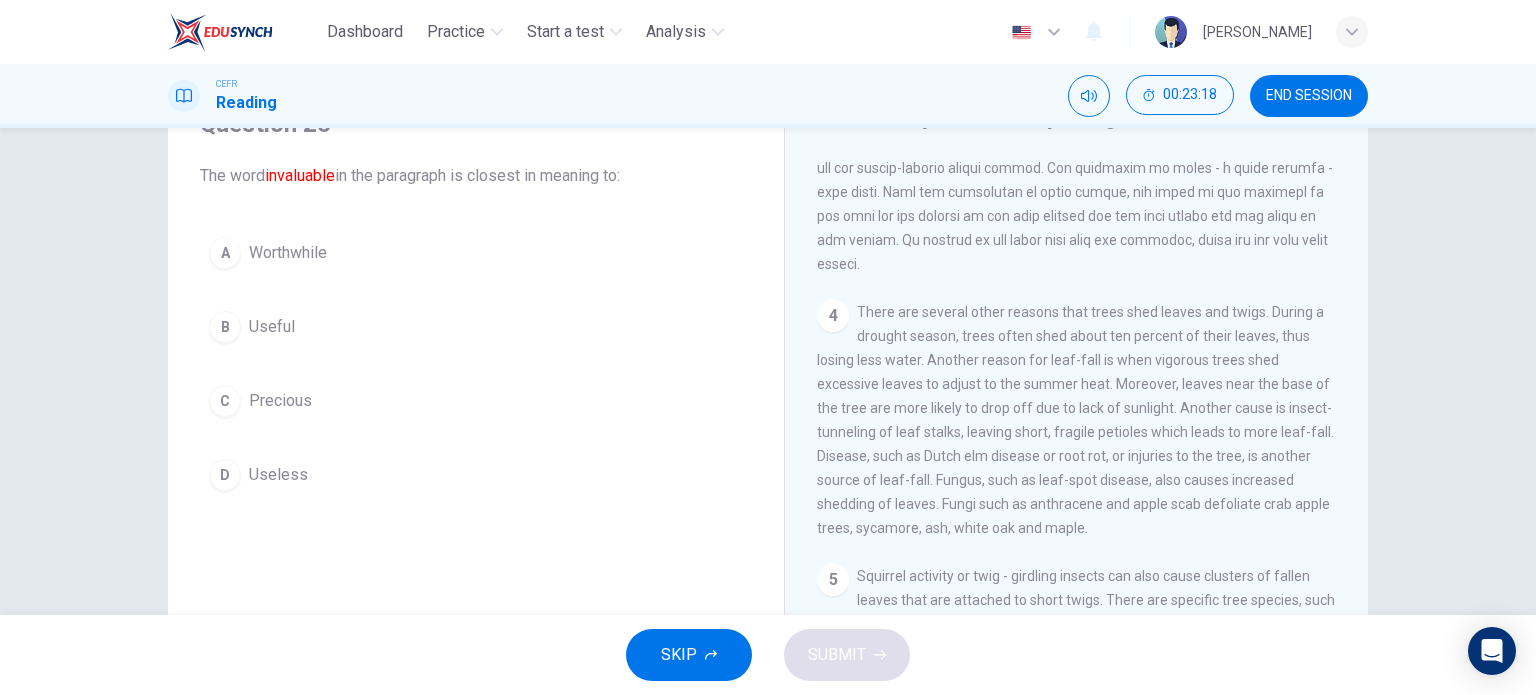 scroll, scrollTop: 300, scrollLeft: 0, axis: vertical 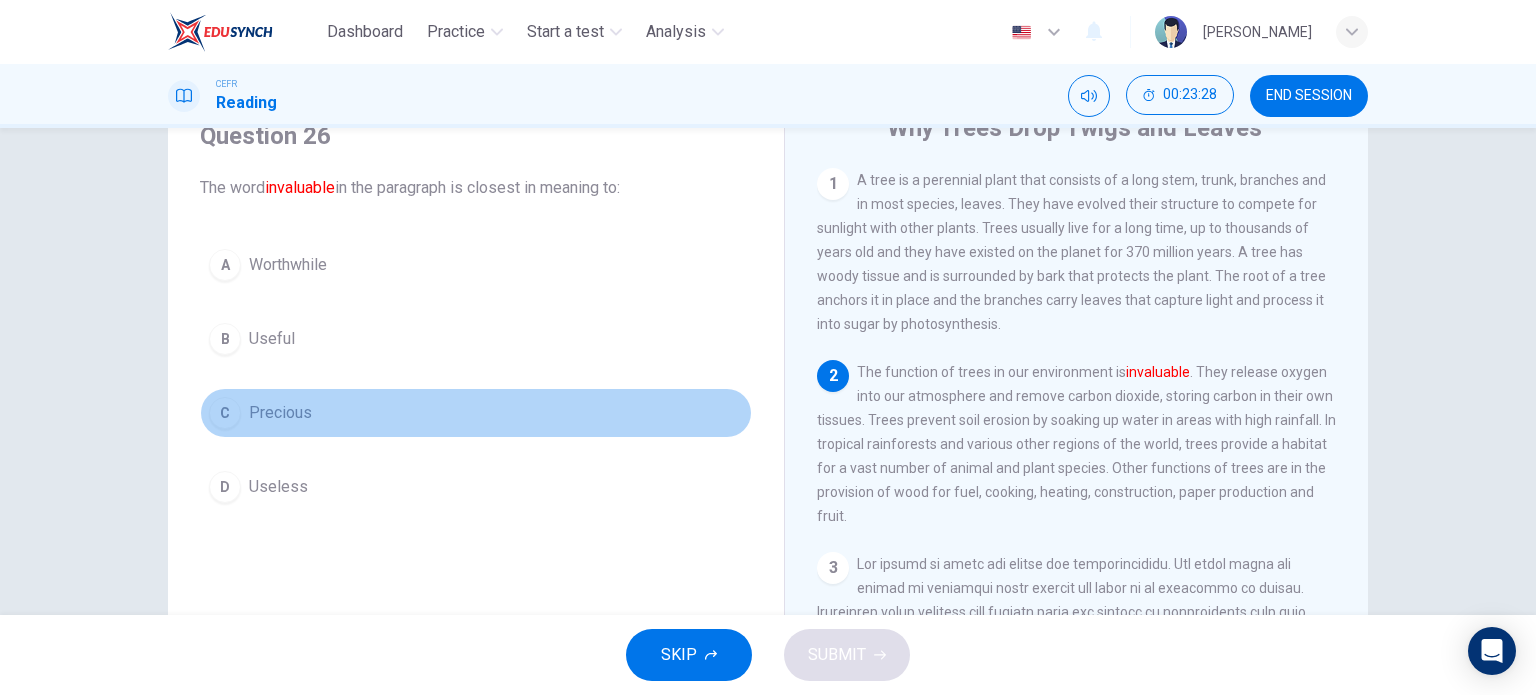 click on "C Precious" at bounding box center [476, 413] 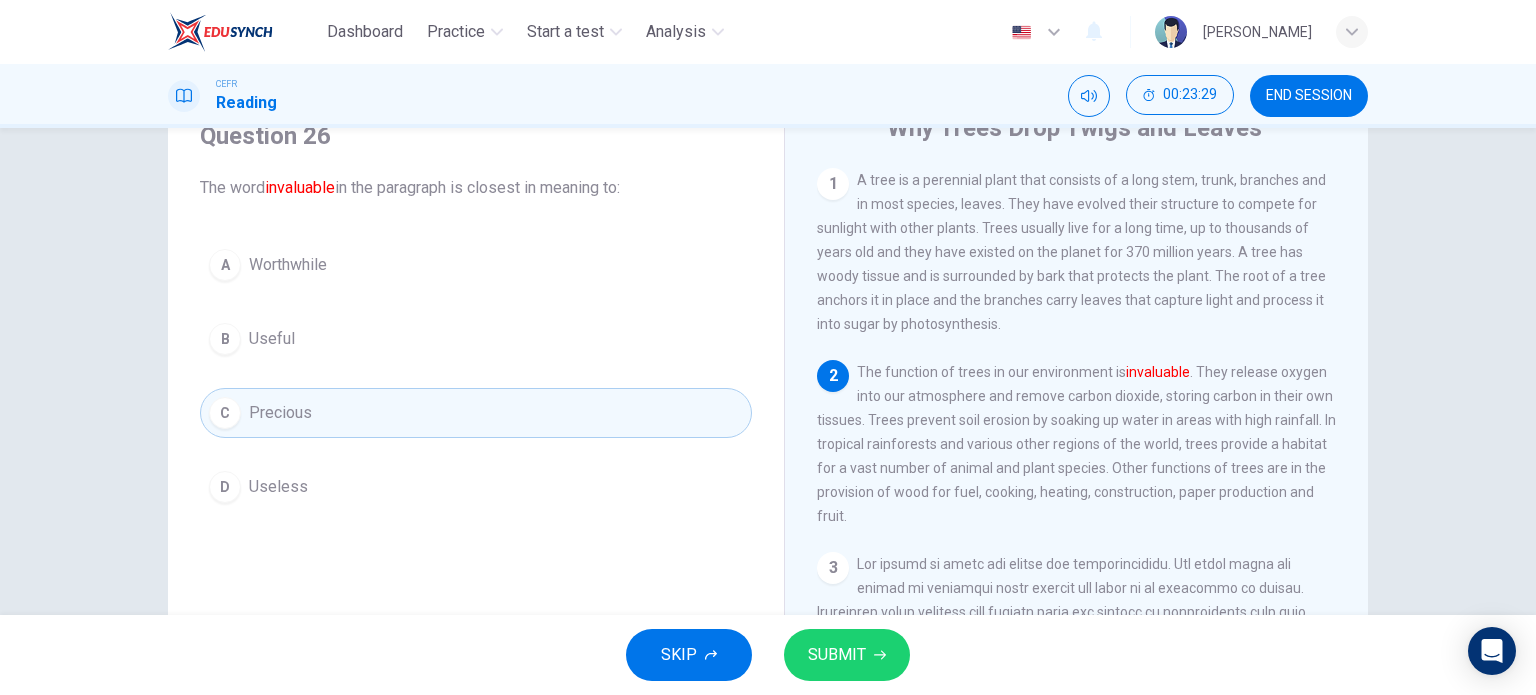 click on "SUBMIT" at bounding box center [837, 655] 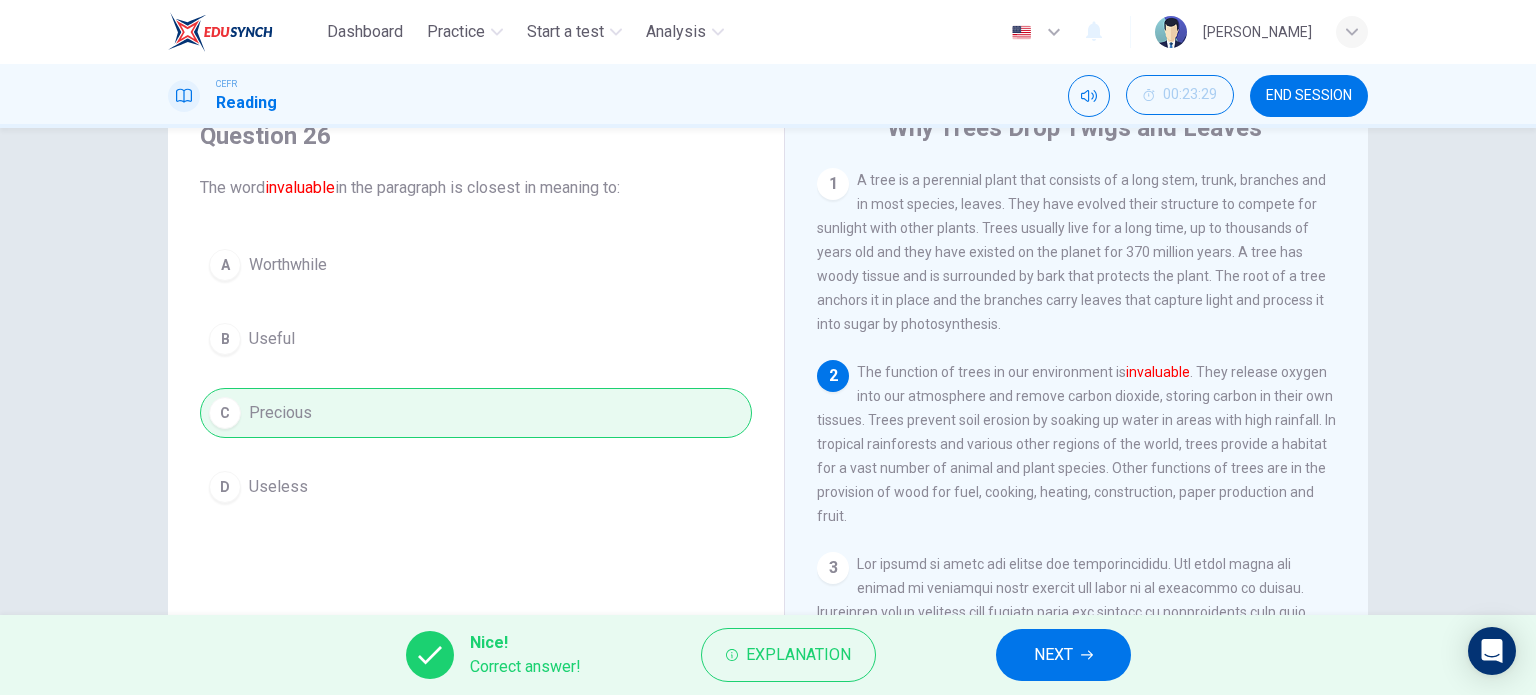 click on "Explanation" at bounding box center [798, 655] 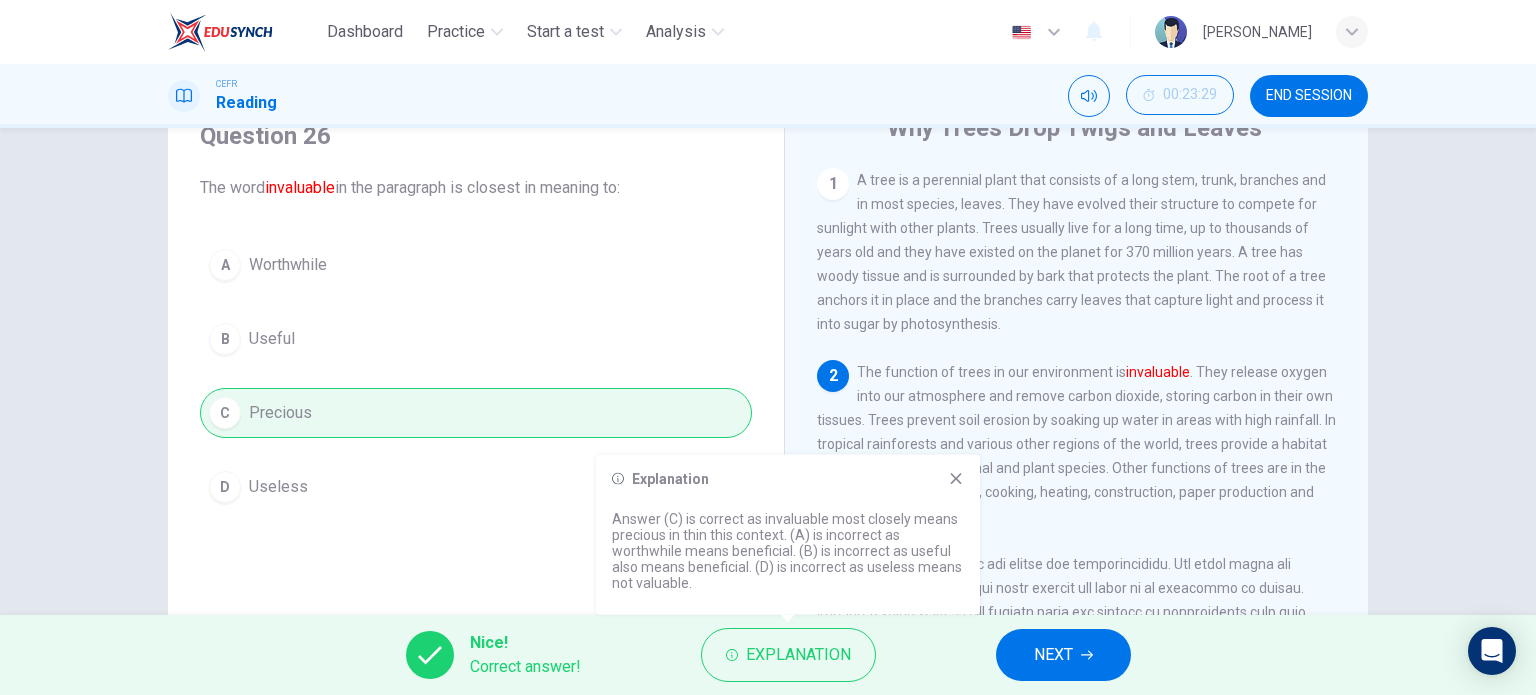 click on "NEXT" at bounding box center (1063, 655) 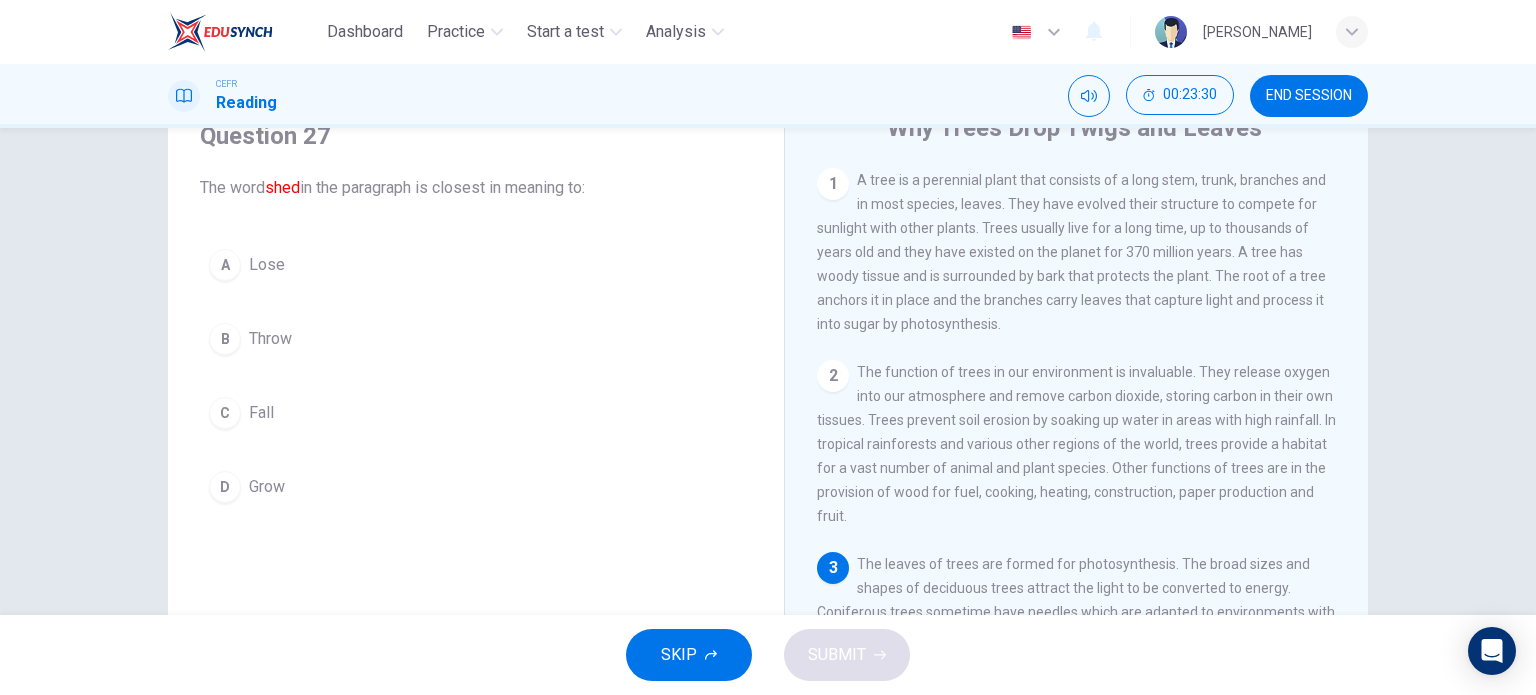 click on "END SESSION" at bounding box center (1309, 96) 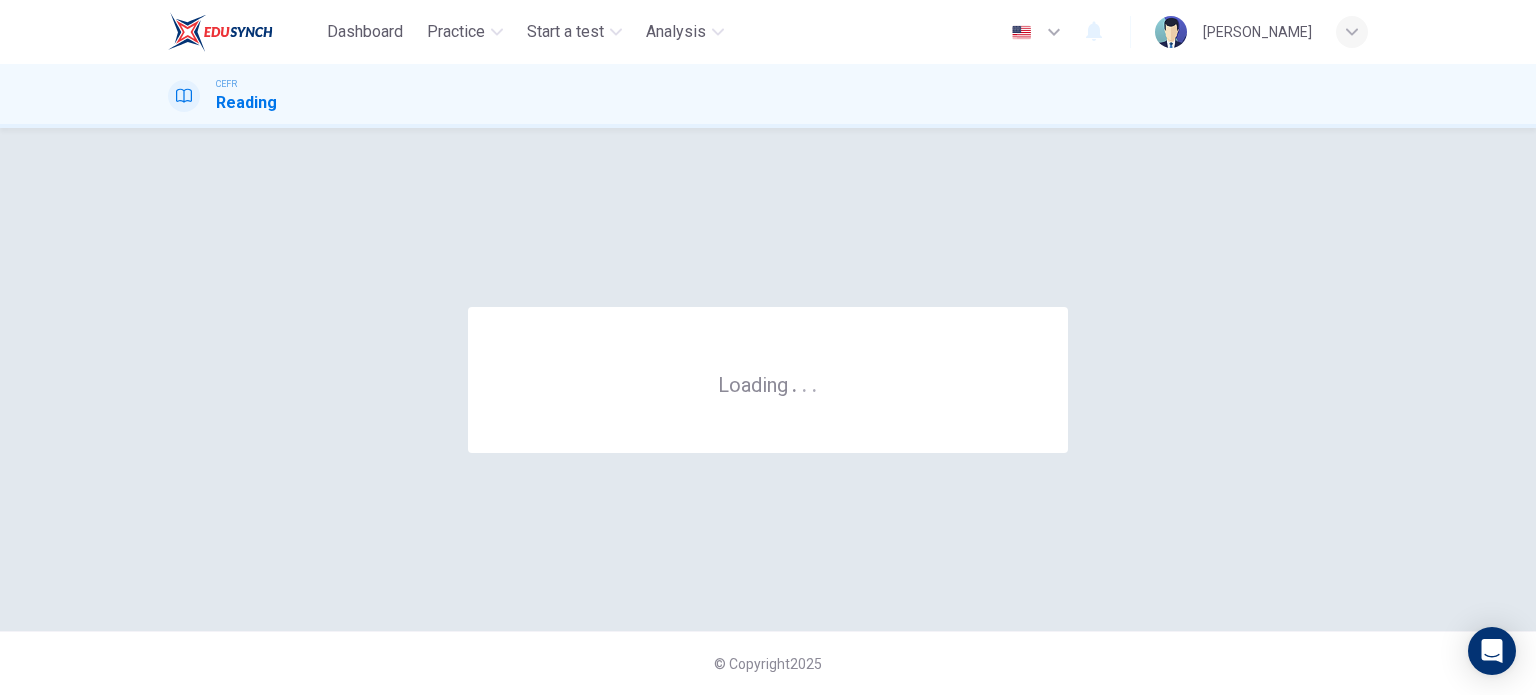 scroll, scrollTop: 0, scrollLeft: 0, axis: both 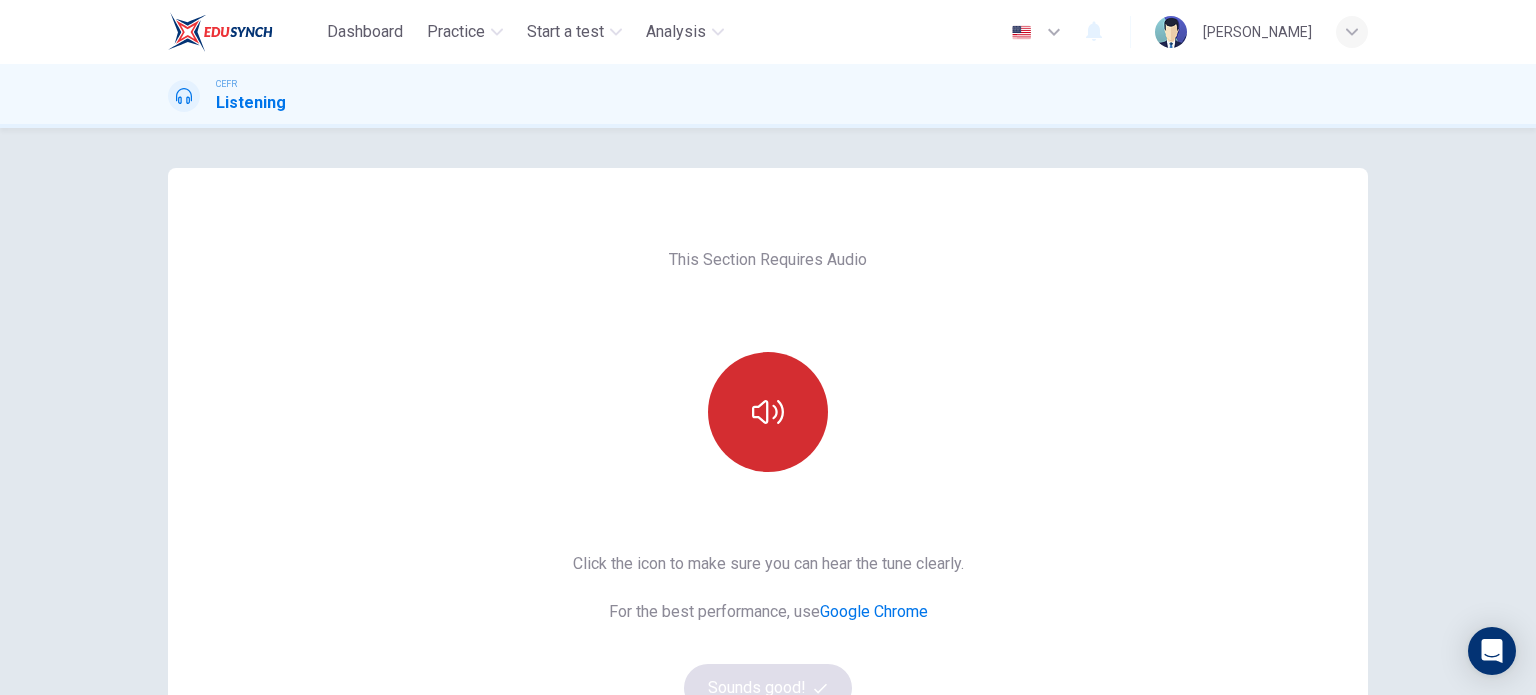 click 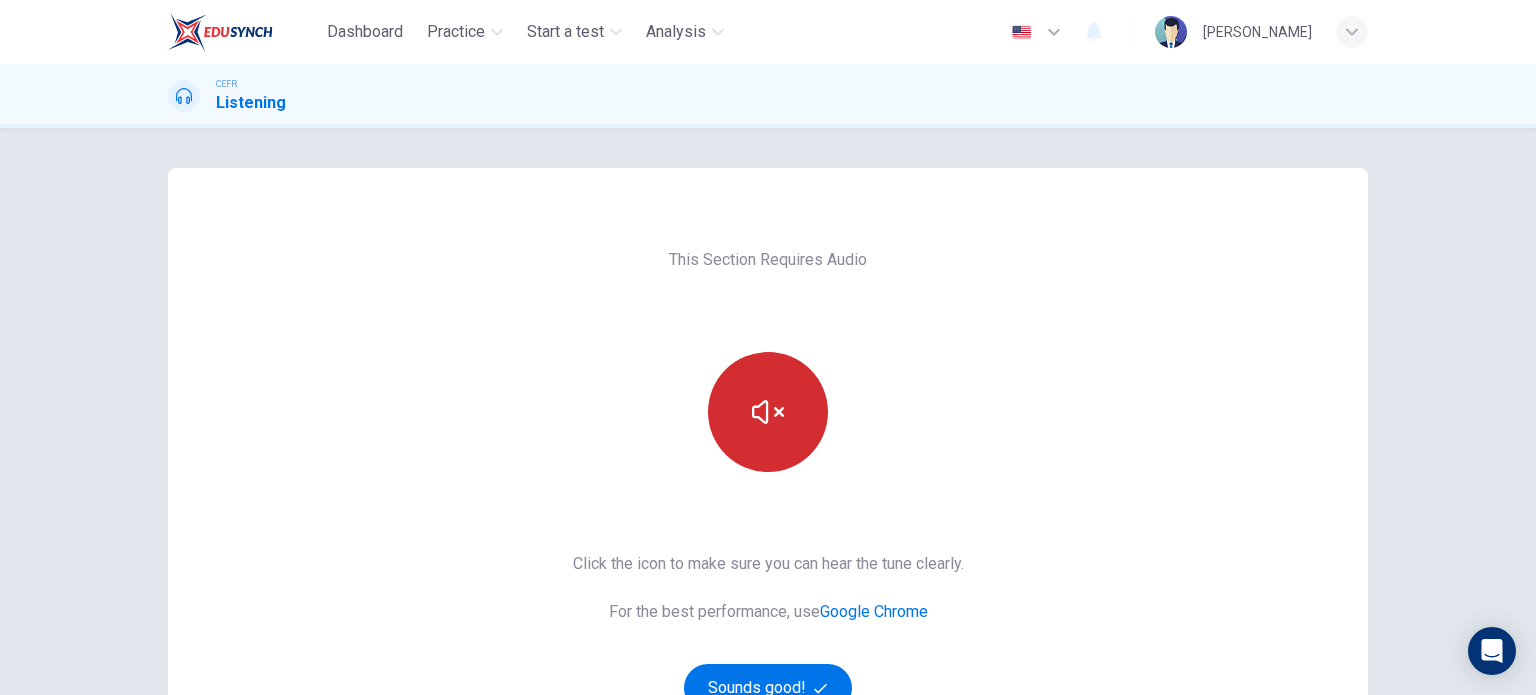 click at bounding box center [768, 412] 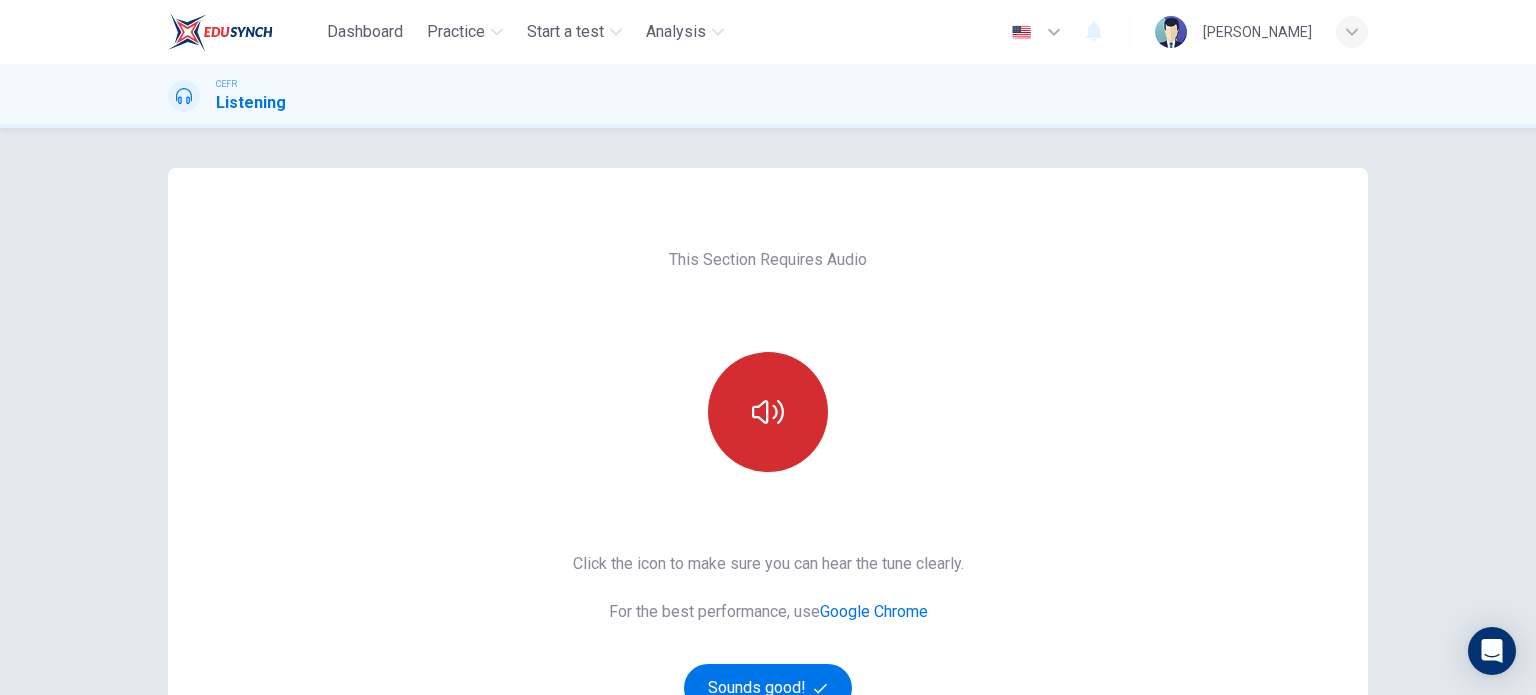 click at bounding box center (768, 412) 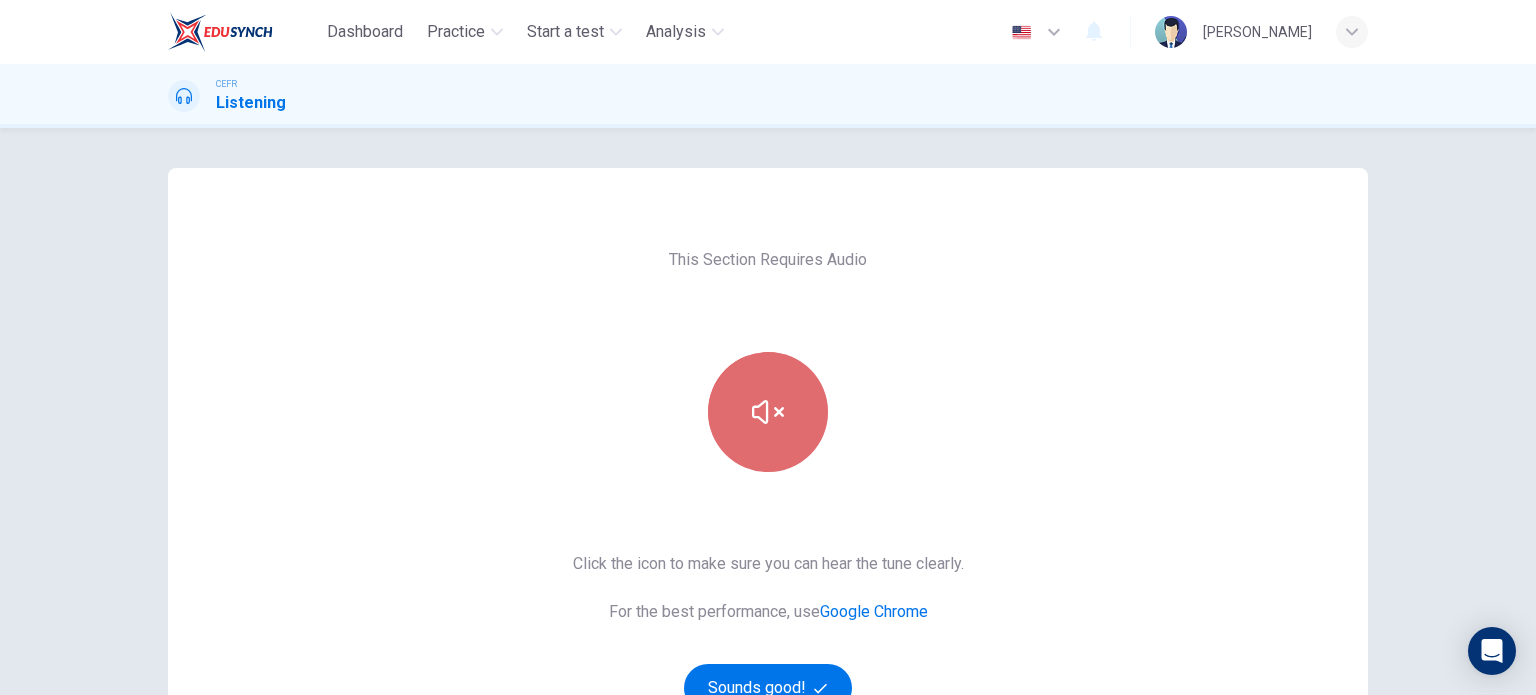 click at bounding box center [768, 412] 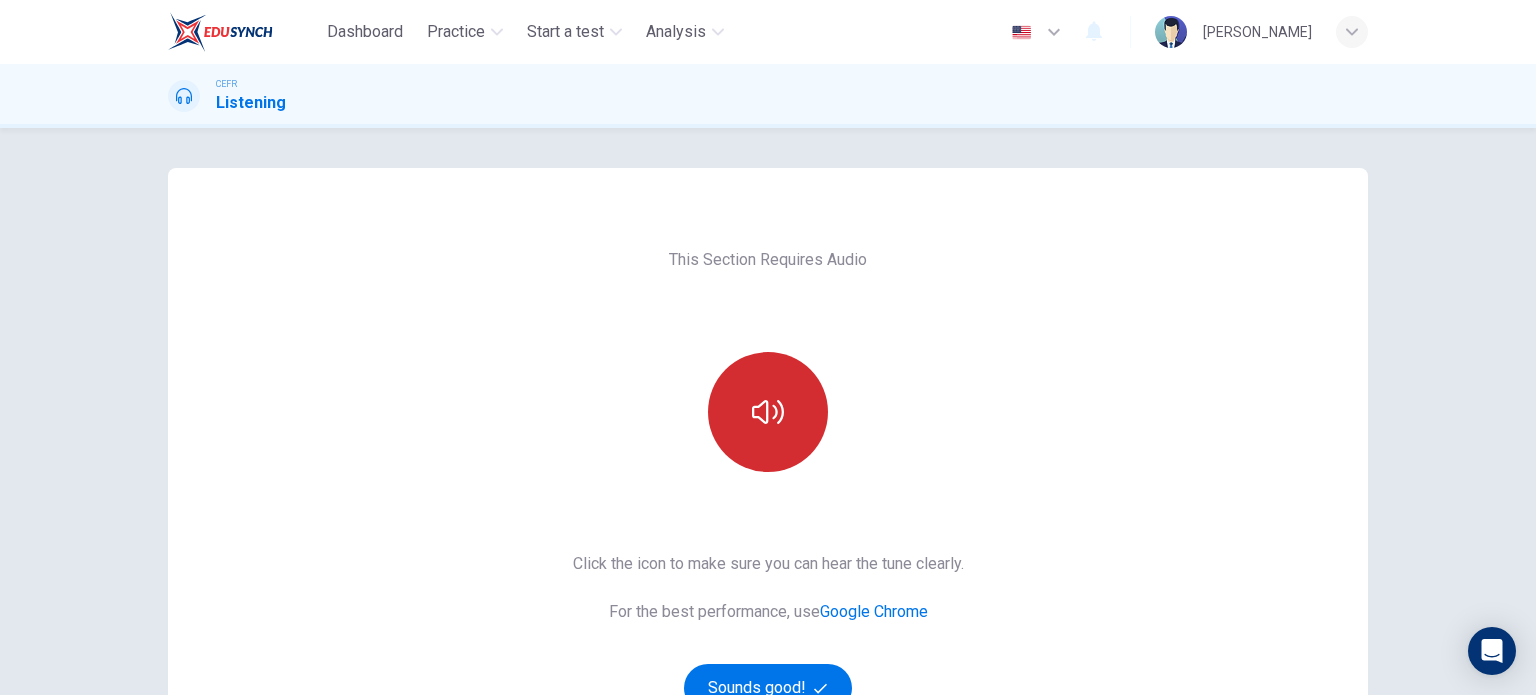 click at bounding box center (768, 412) 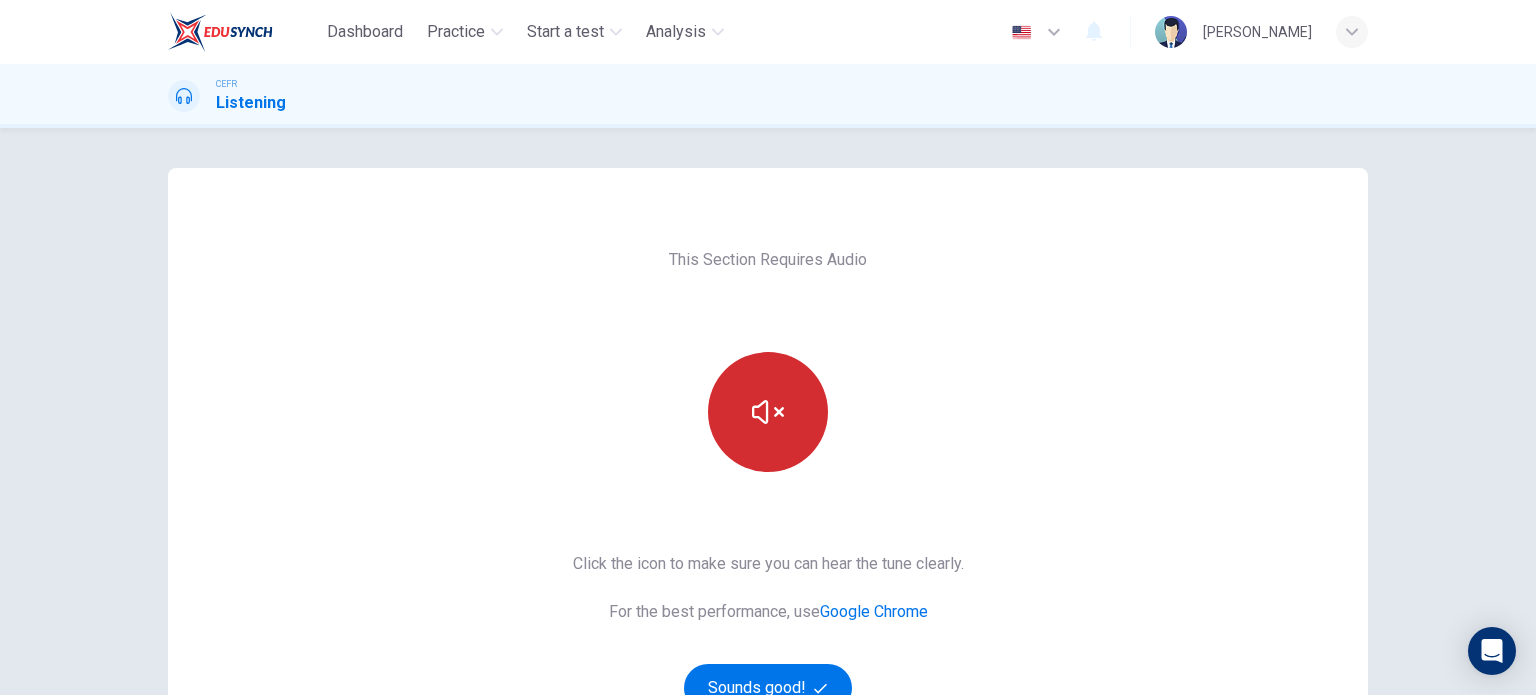 click at bounding box center [768, 412] 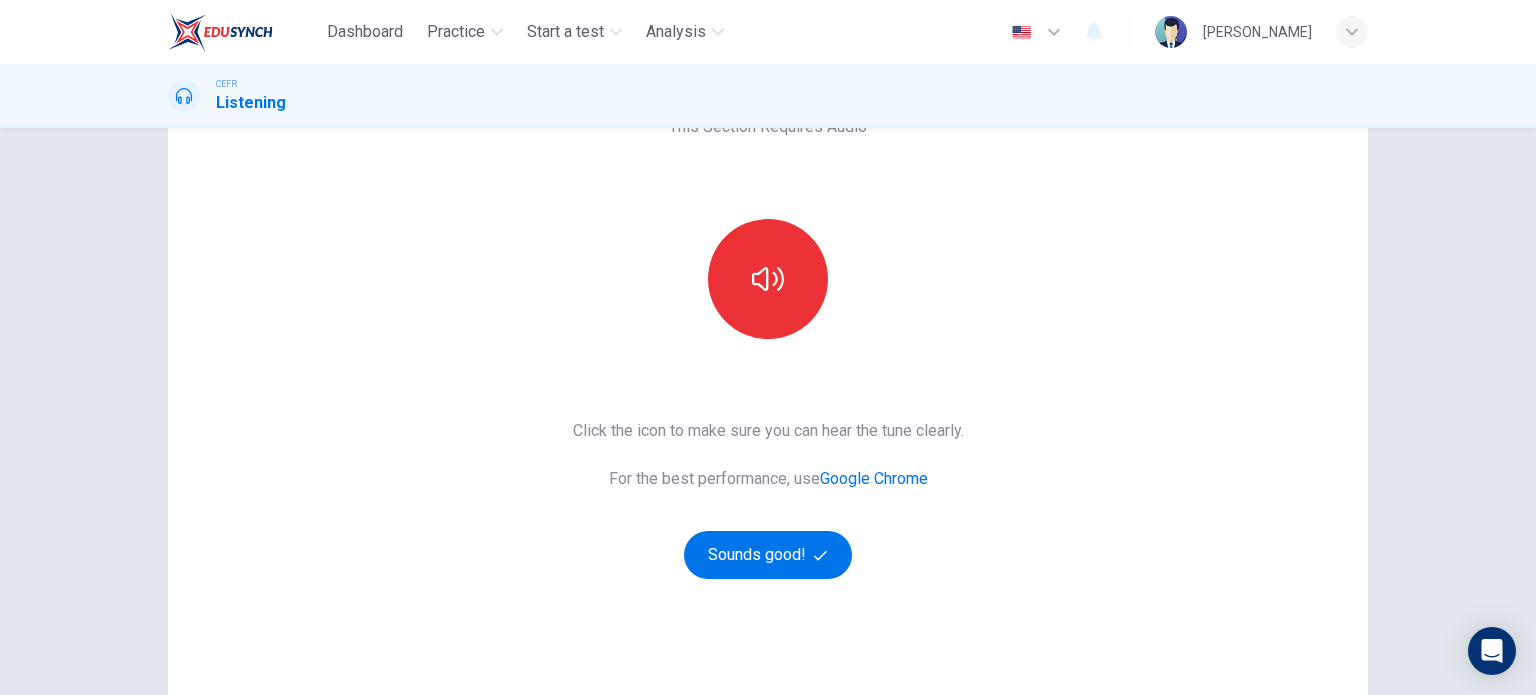 scroll, scrollTop: 100, scrollLeft: 0, axis: vertical 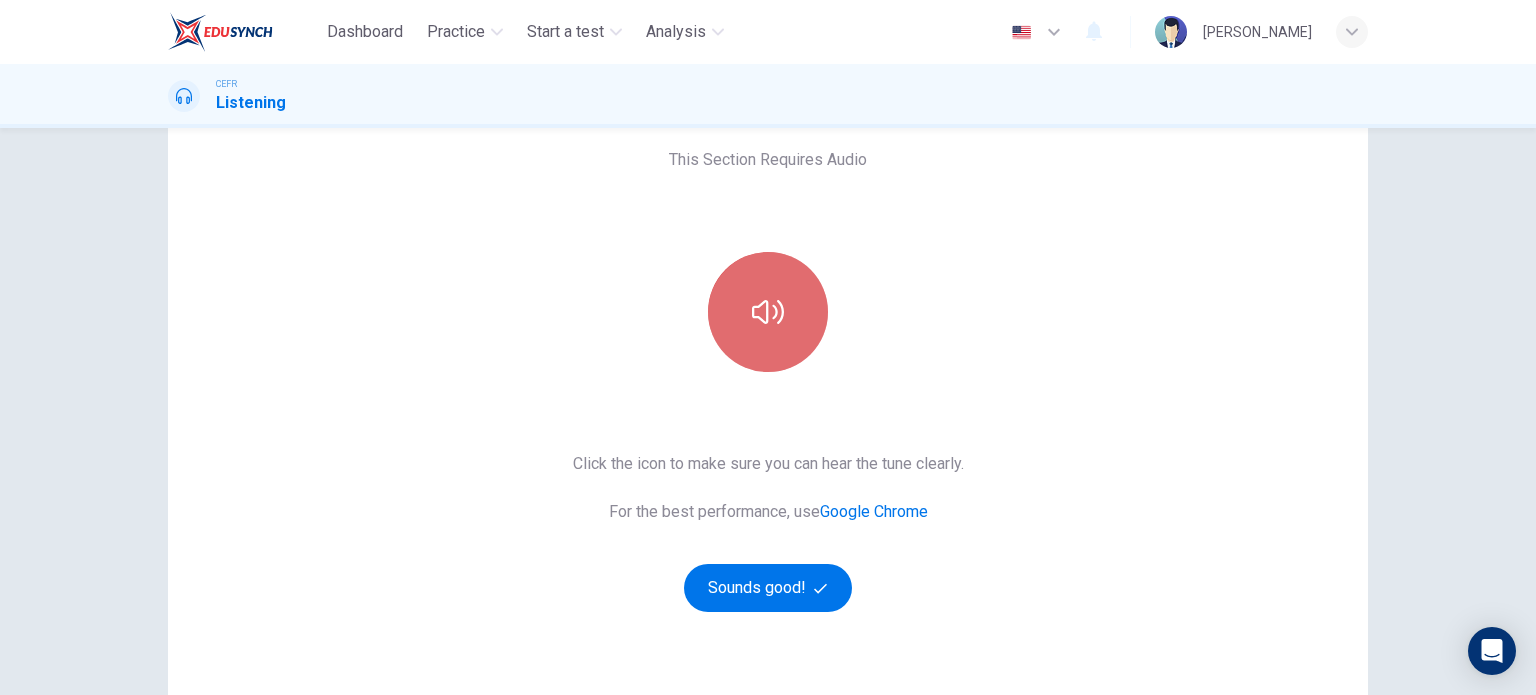 click at bounding box center (768, 312) 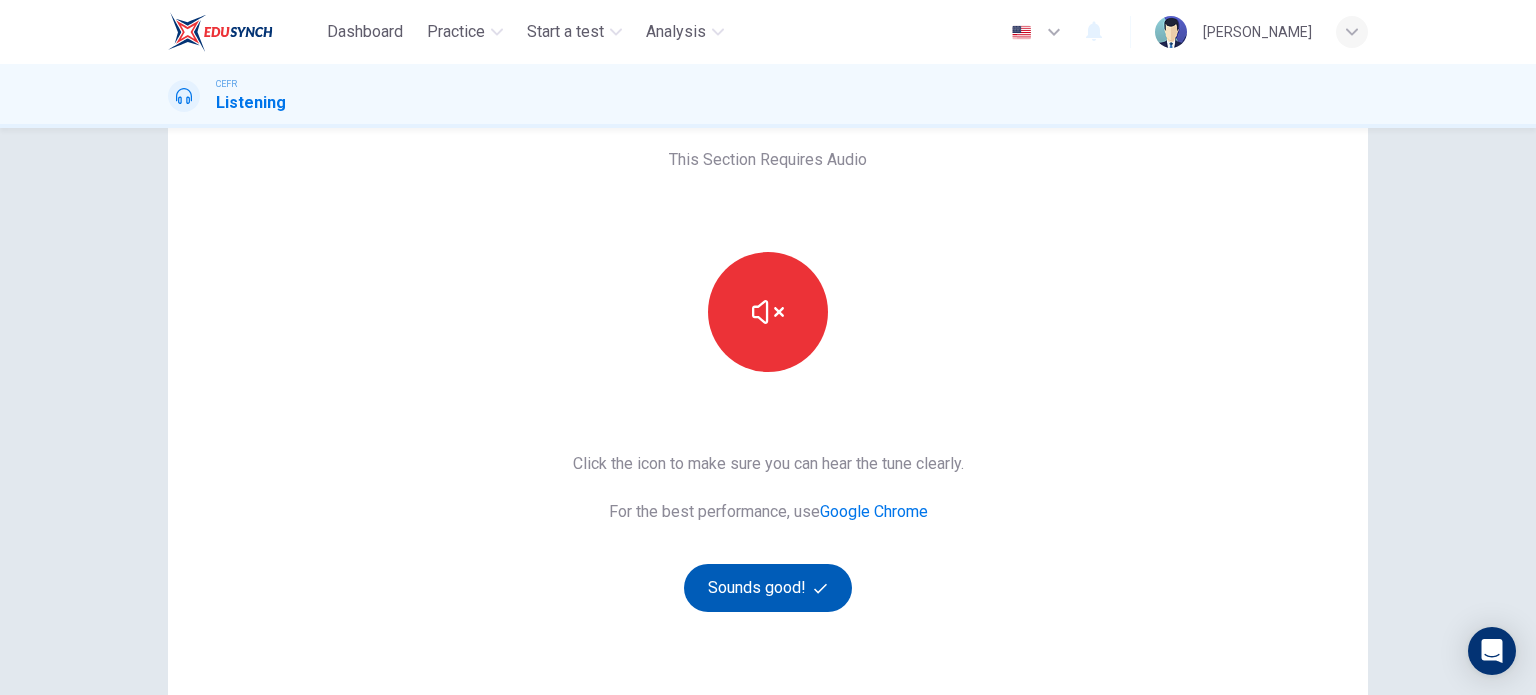 click on "Sounds good!" at bounding box center (768, 588) 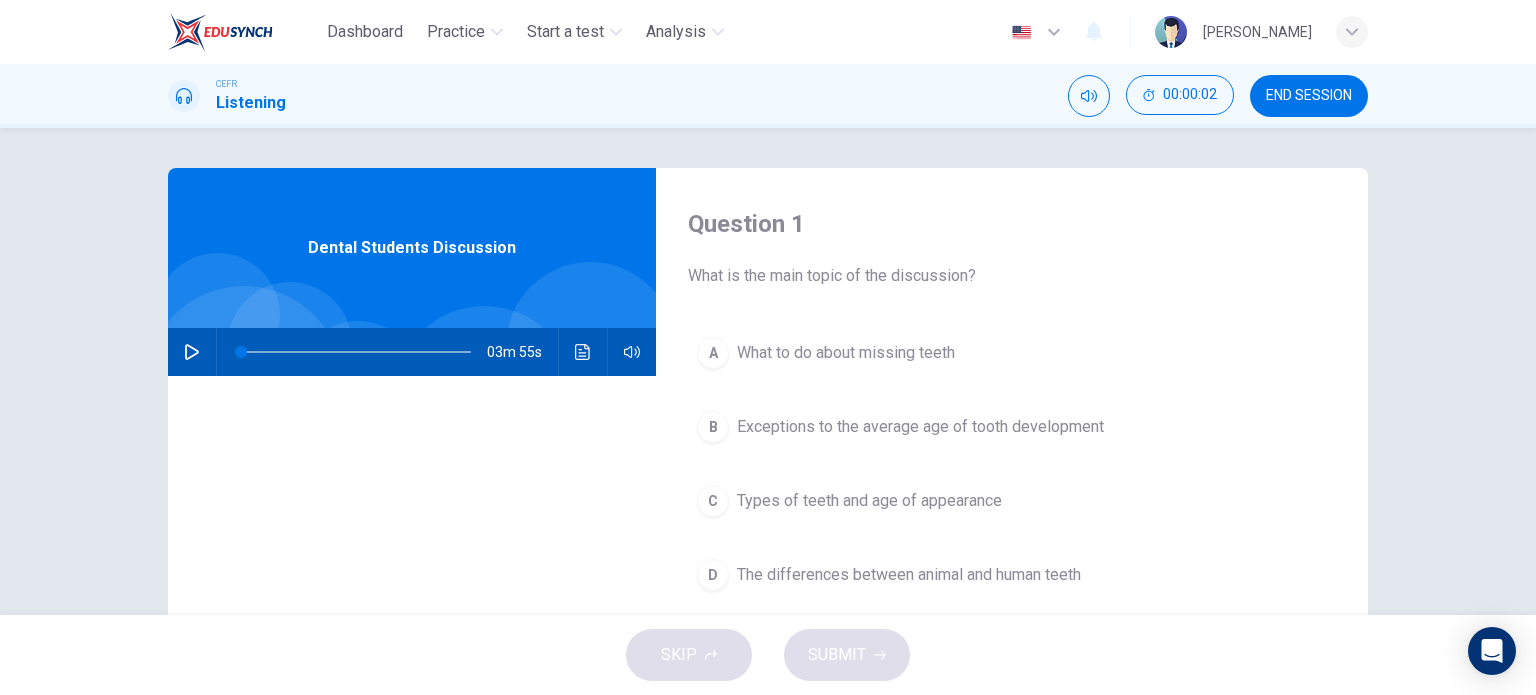 scroll, scrollTop: 100, scrollLeft: 0, axis: vertical 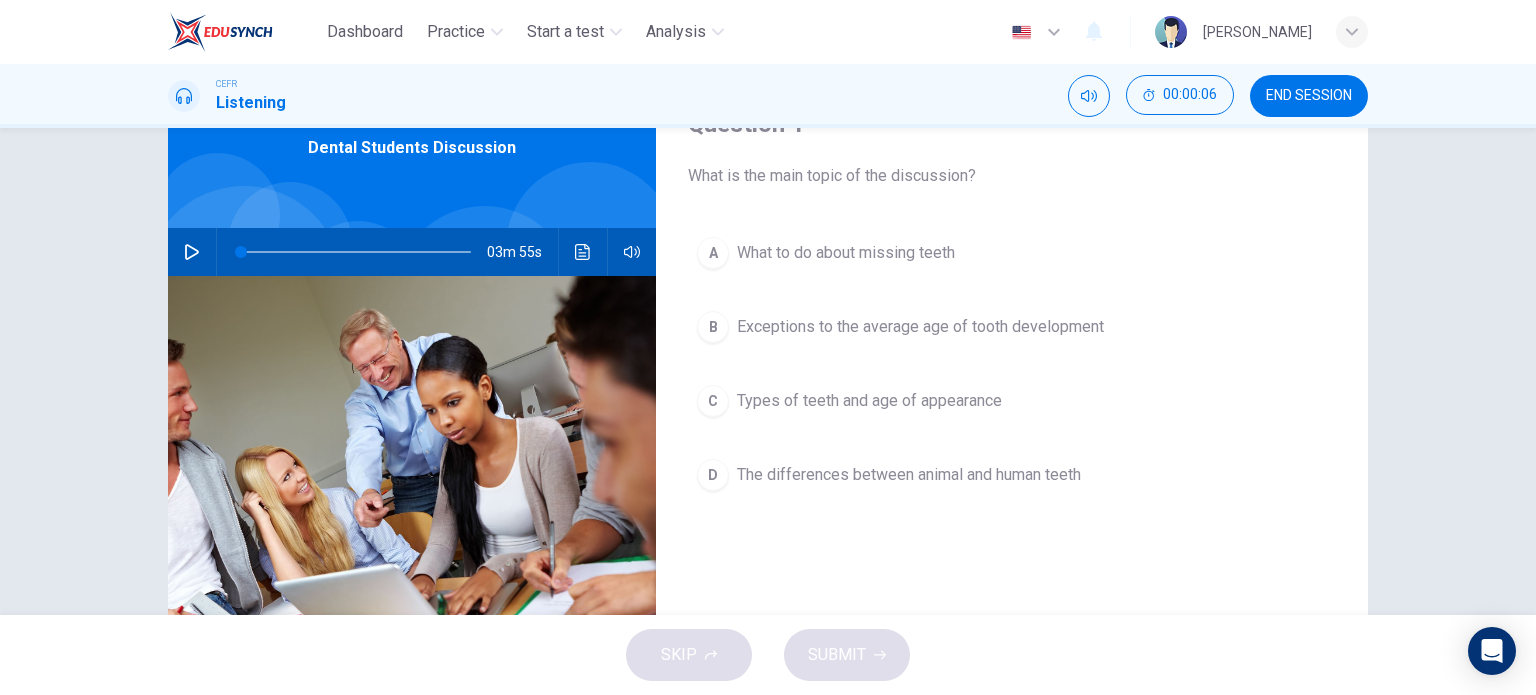 click 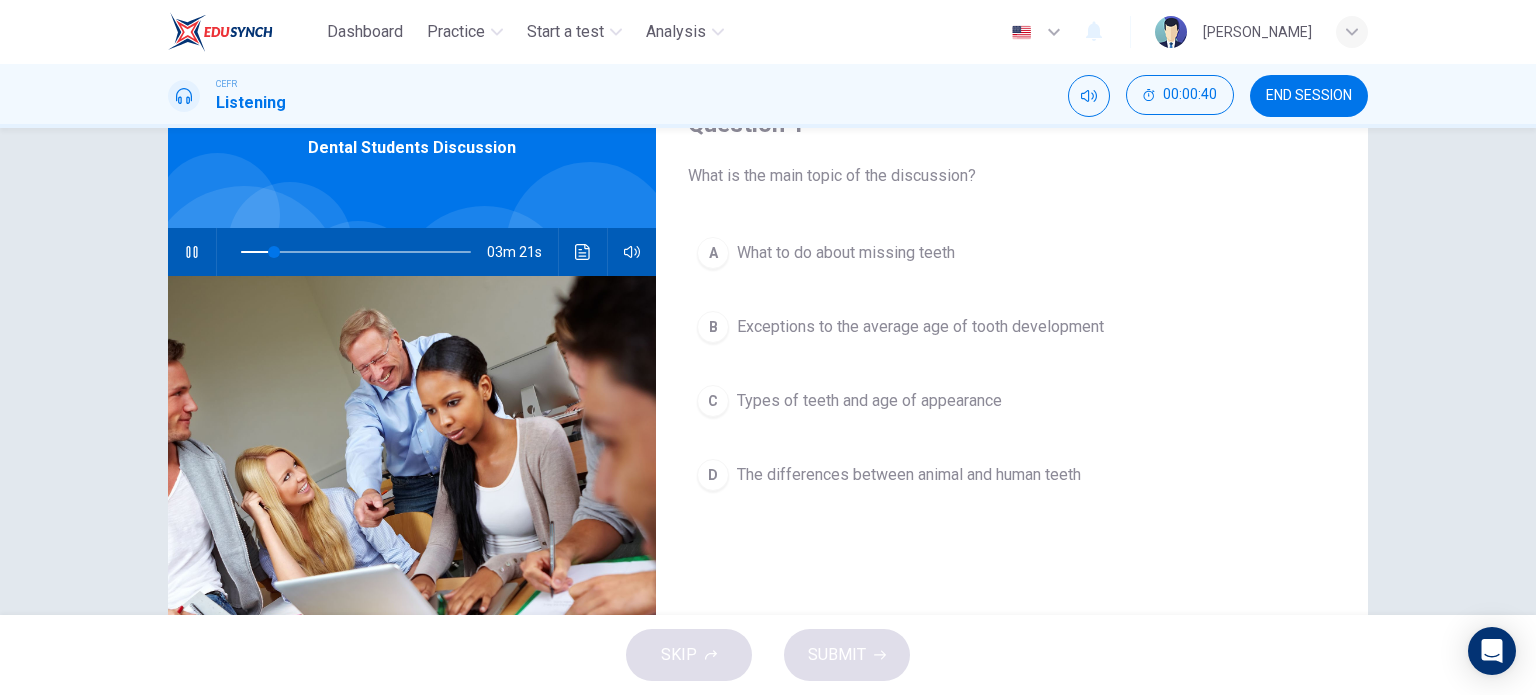click on "Types of teeth and age of appearance" at bounding box center [869, 401] 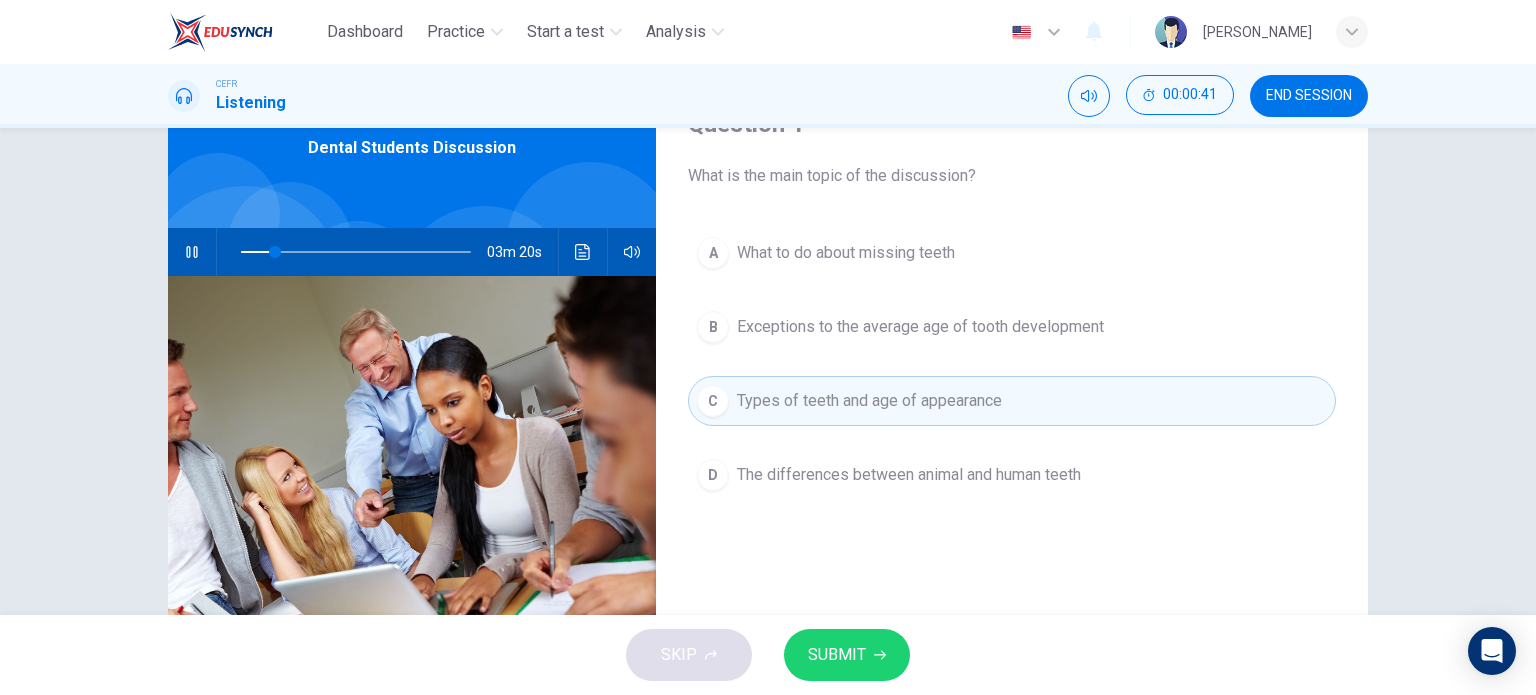 click on "SKIP SUBMIT" at bounding box center (768, 655) 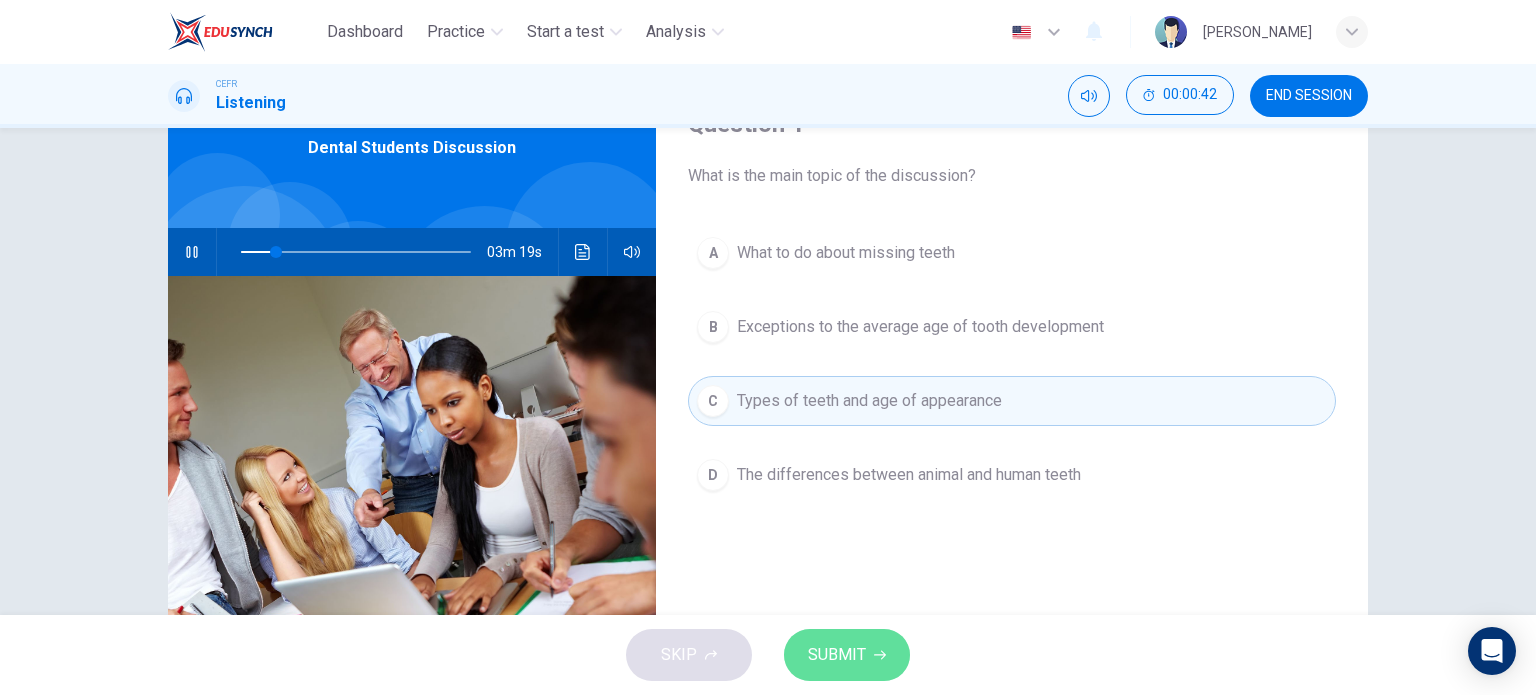 click on "SUBMIT" at bounding box center [837, 655] 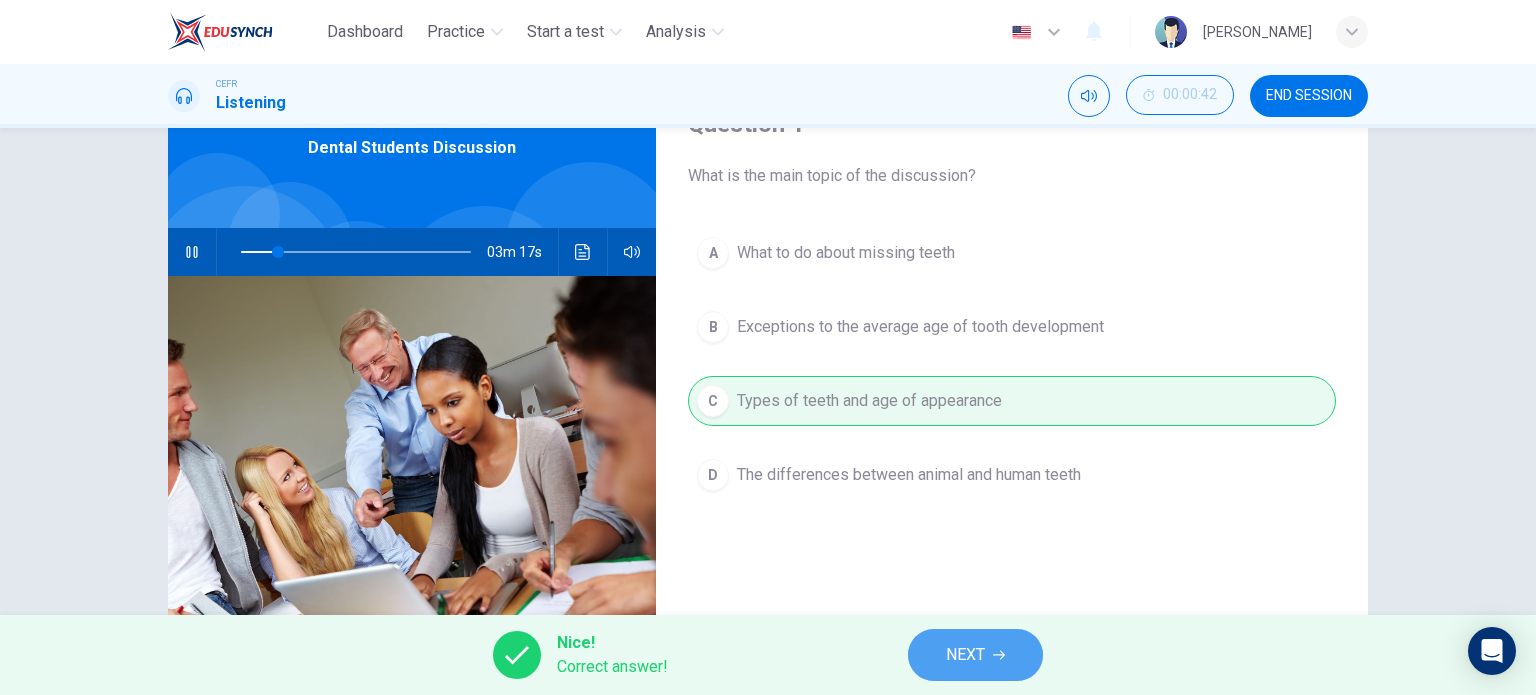 click on "NEXT" at bounding box center (975, 655) 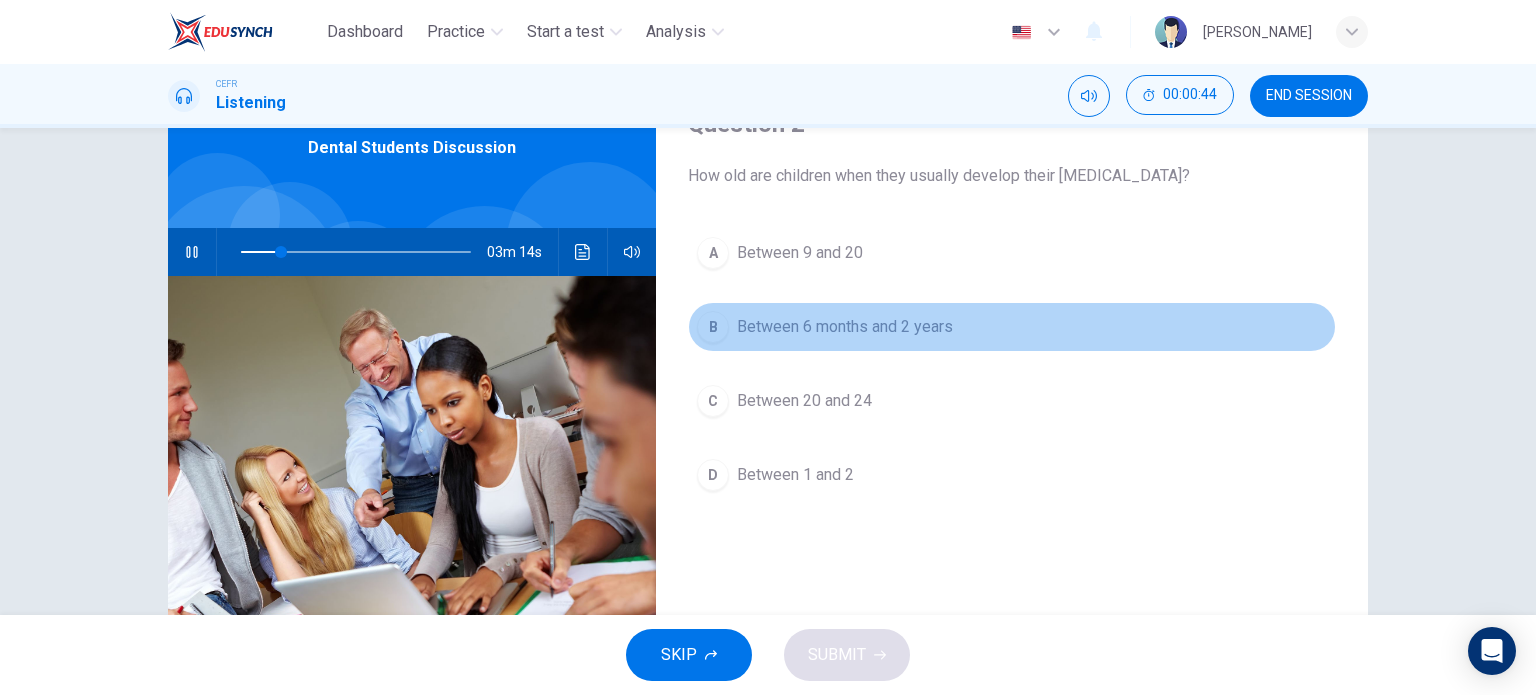 click on "Between 6 months and 2 years" at bounding box center (845, 327) 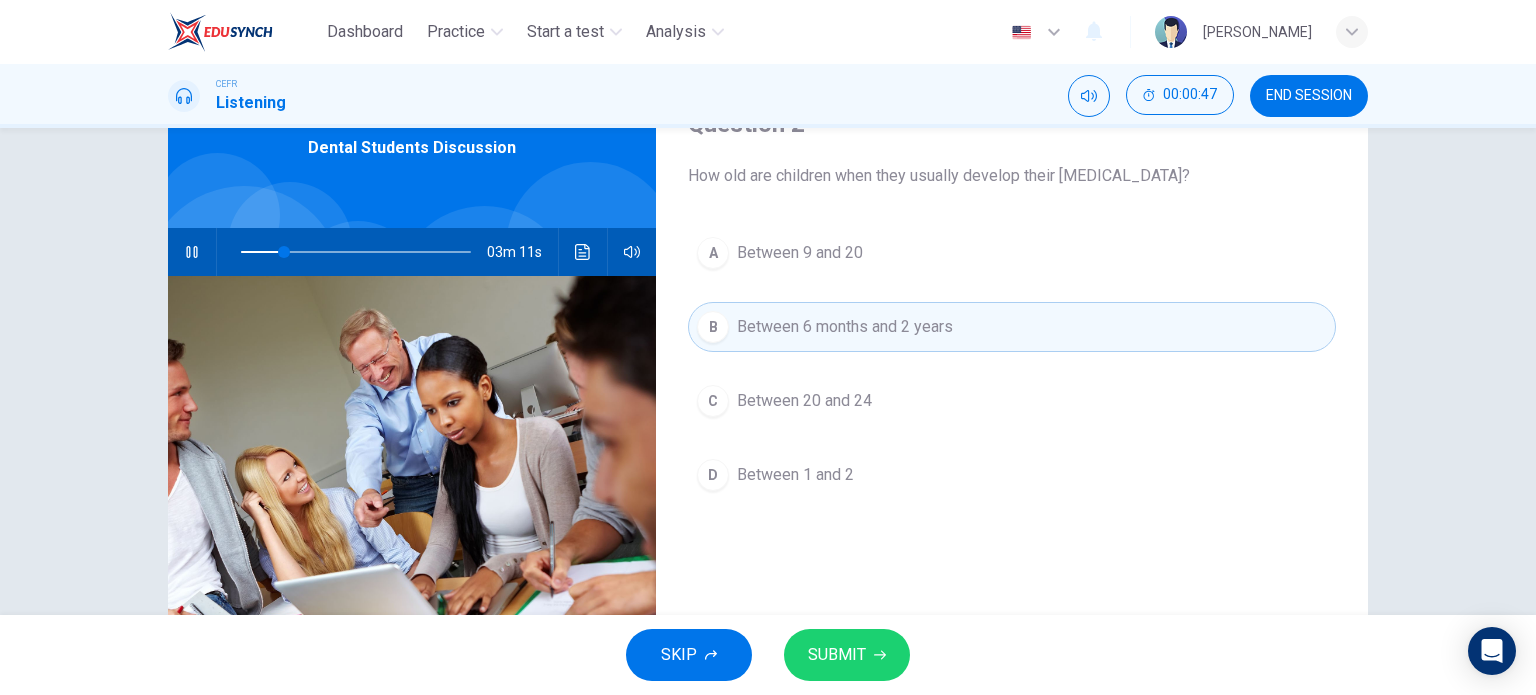 click on "SUBMIT" at bounding box center (837, 655) 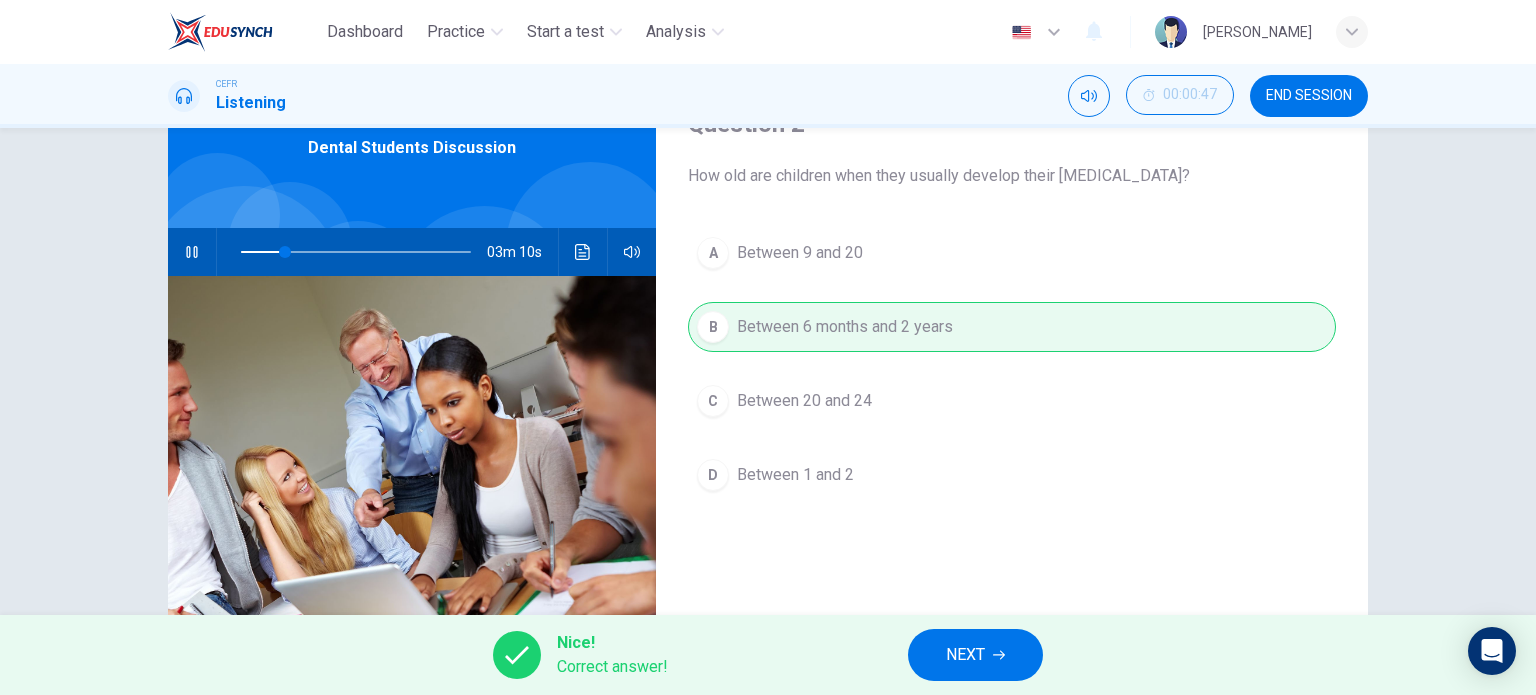 click on "NEXT" at bounding box center [965, 655] 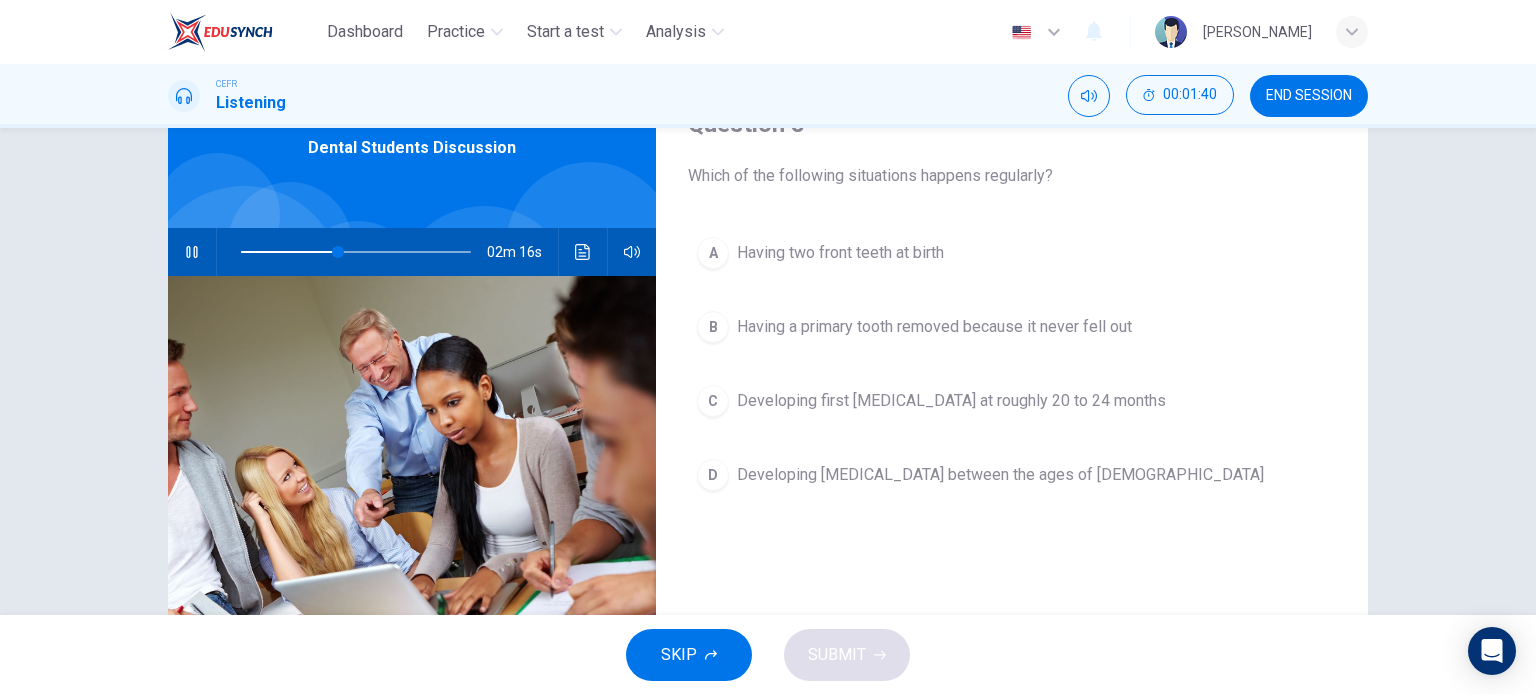 click on "Having two front teeth at birth" at bounding box center [840, 253] 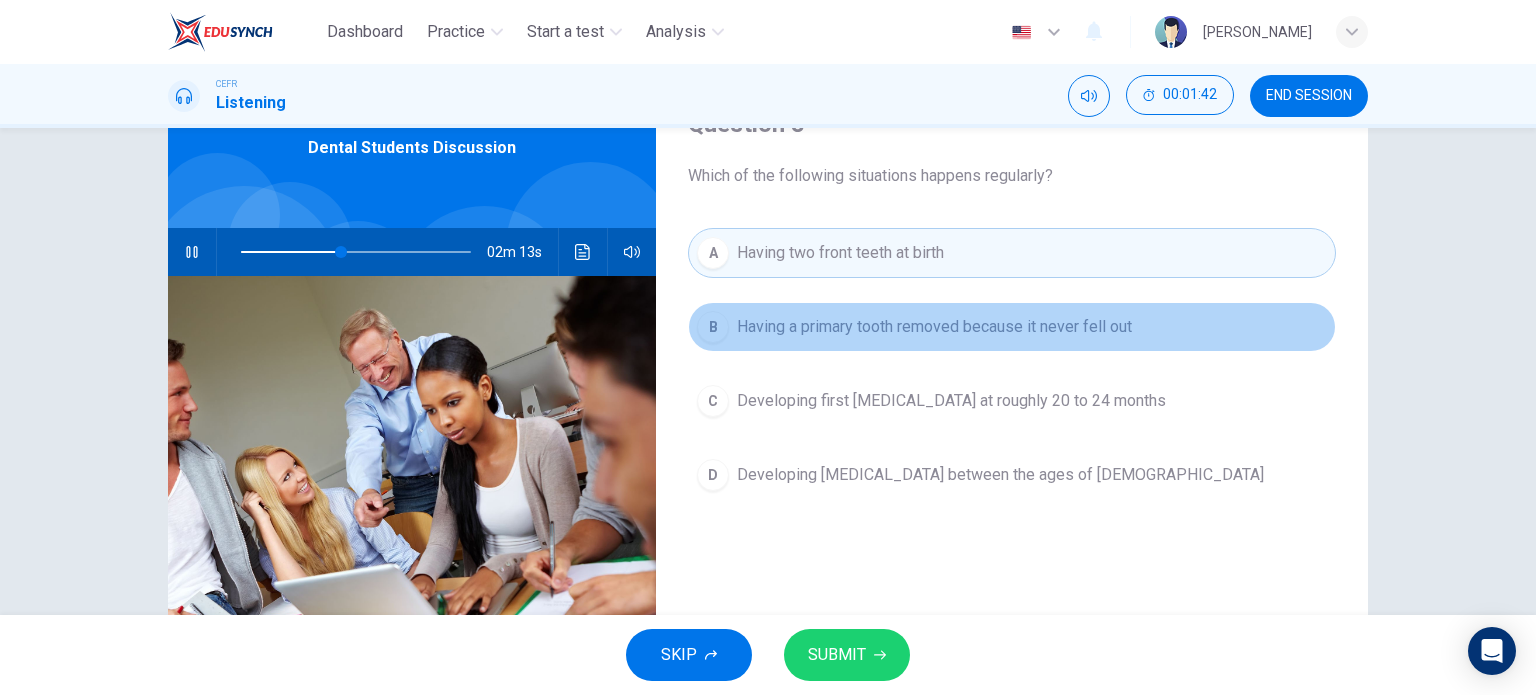 click on "B Having a primary tooth removed because it never fell out" at bounding box center [1012, 327] 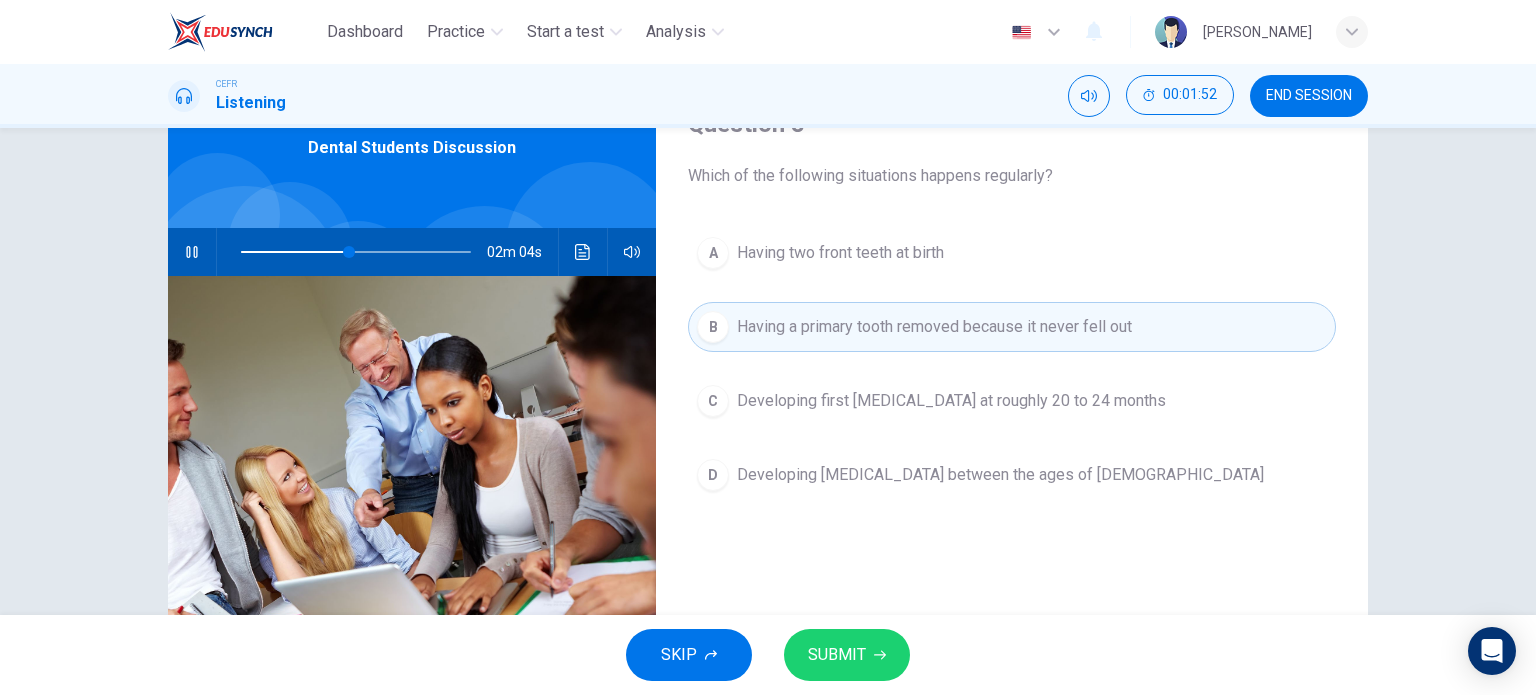click on "A Having two front teeth at birth B Having a primary tooth removed because it never fell out C Developing first permanent teeth at roughly 20 to 24 months D Developing wisdom teeth between the ages of 17 and 21" at bounding box center (1012, 384) 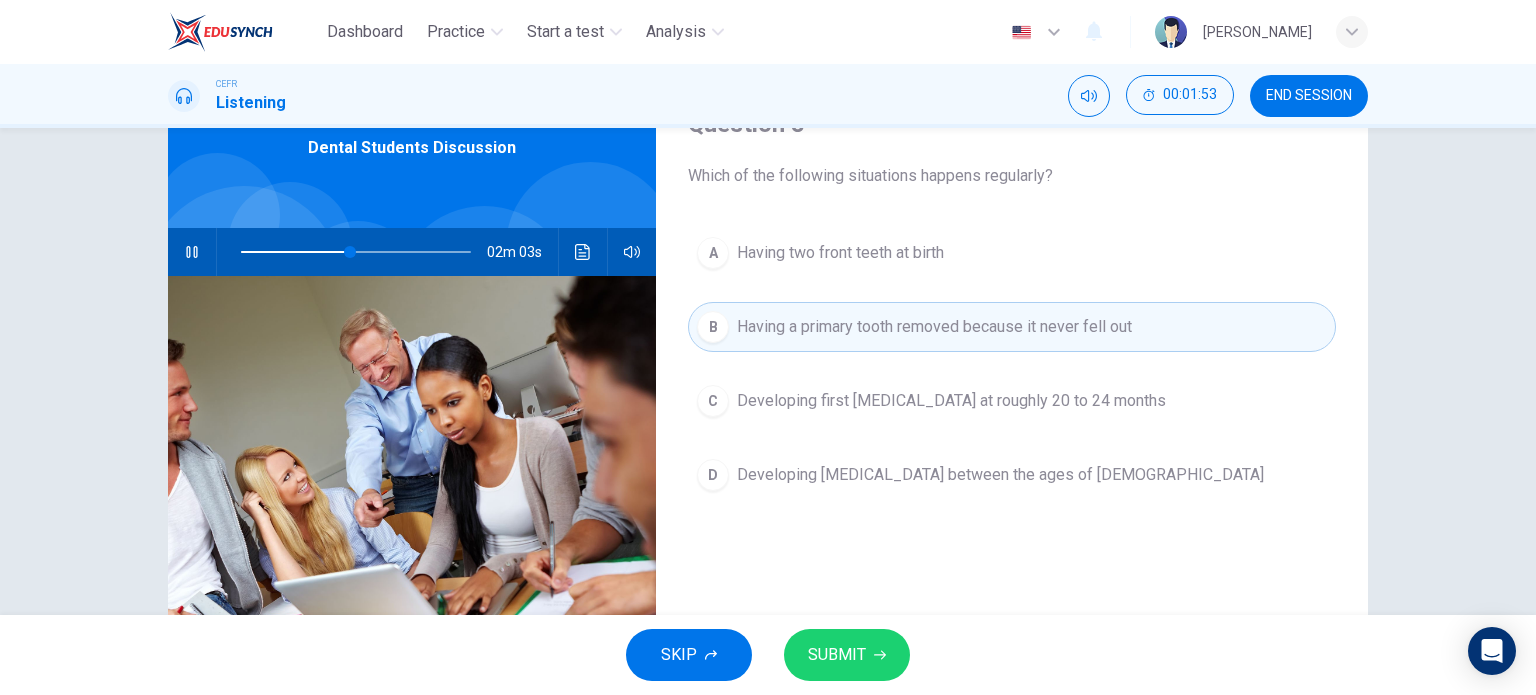 click on "A Having two front teeth at birth" at bounding box center (1012, 253) 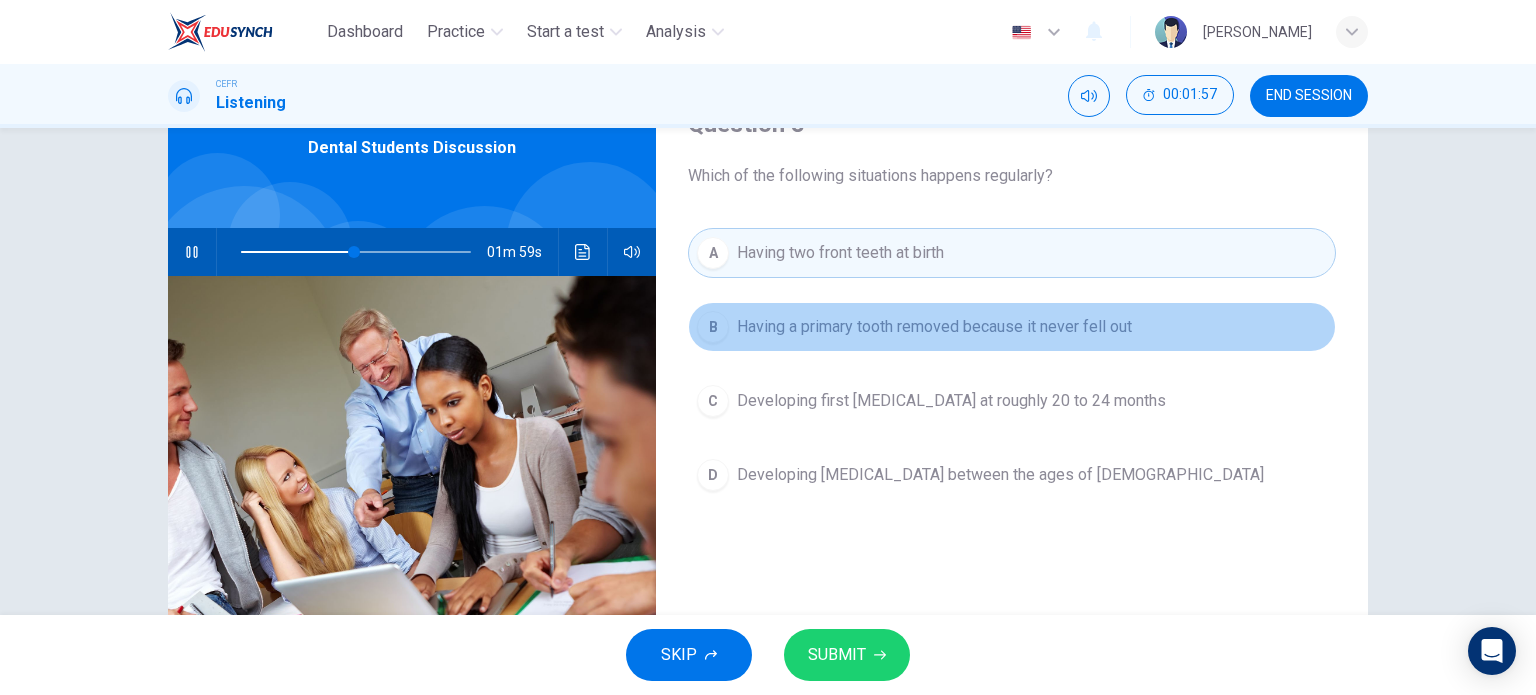 click on "B Having a primary tooth removed because it never fell out" at bounding box center [1012, 327] 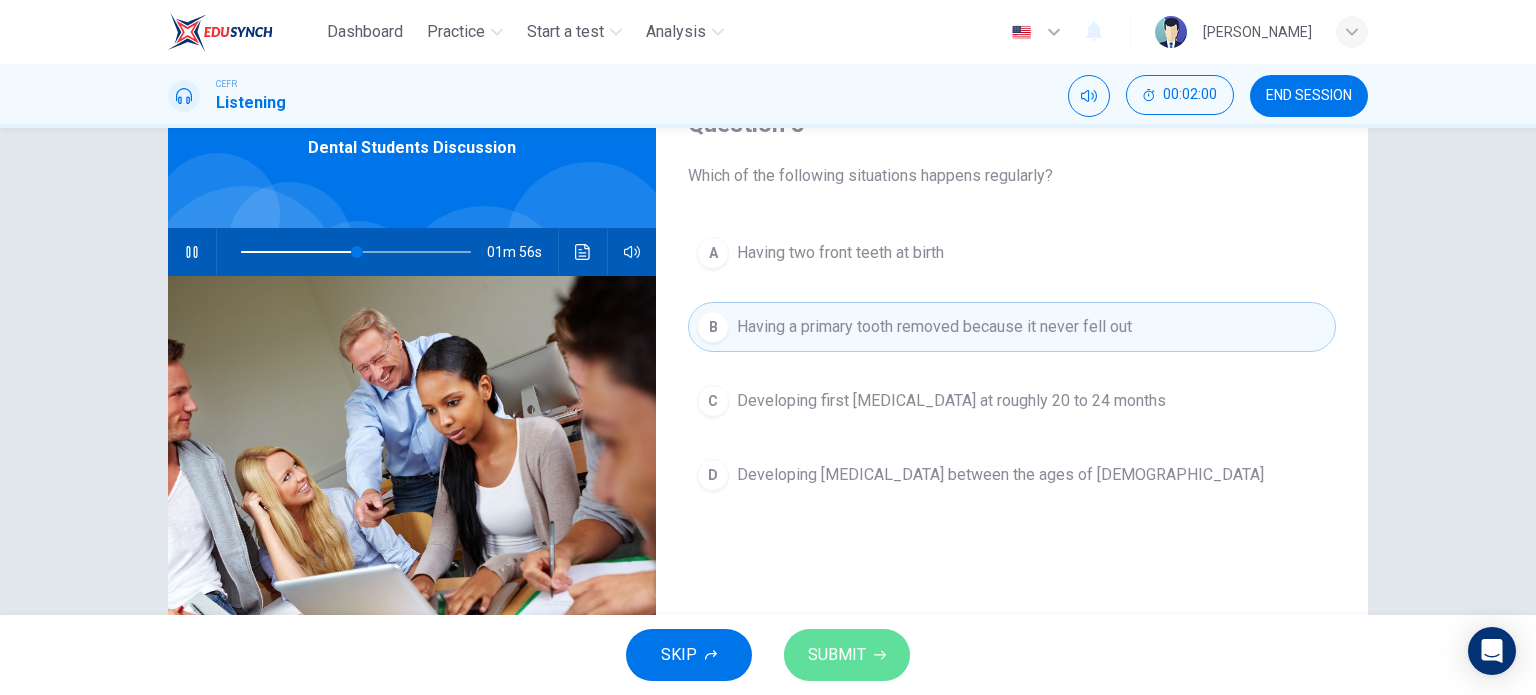click on "SUBMIT" at bounding box center (837, 655) 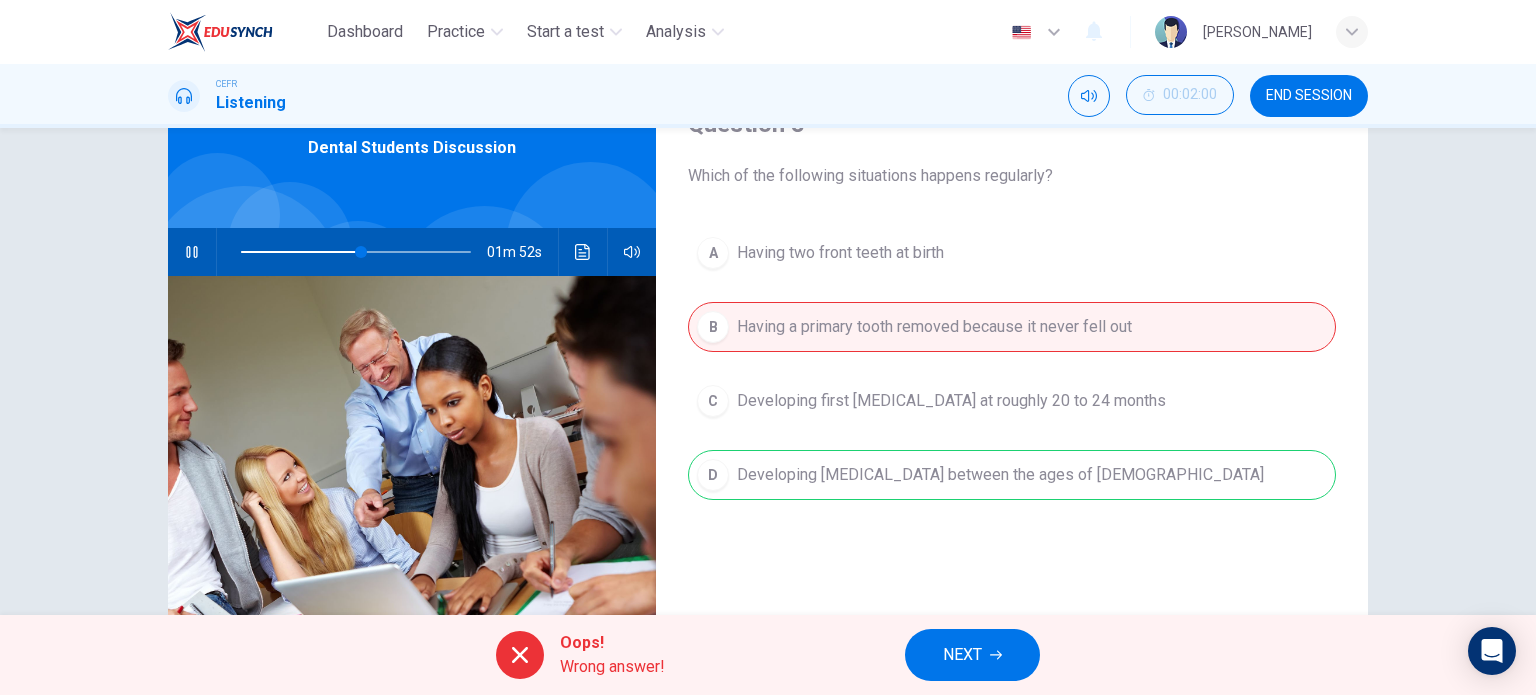 click on "A Having two front teeth at birth B Having a primary tooth removed because it never fell out C Developing first permanent teeth at roughly 20 to 24 months D Developing wisdom teeth between the ages of 17 and 21" at bounding box center [1012, 384] 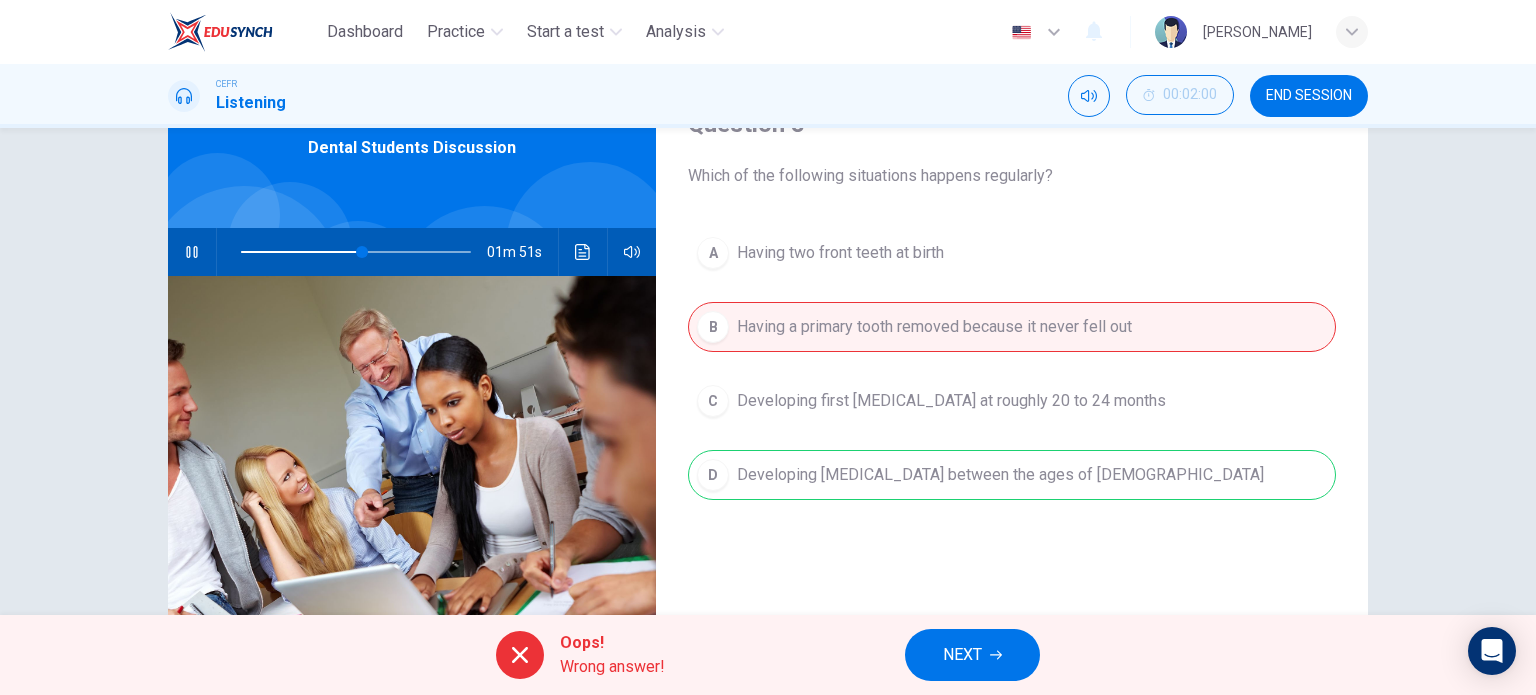click on "NEXT" at bounding box center (962, 655) 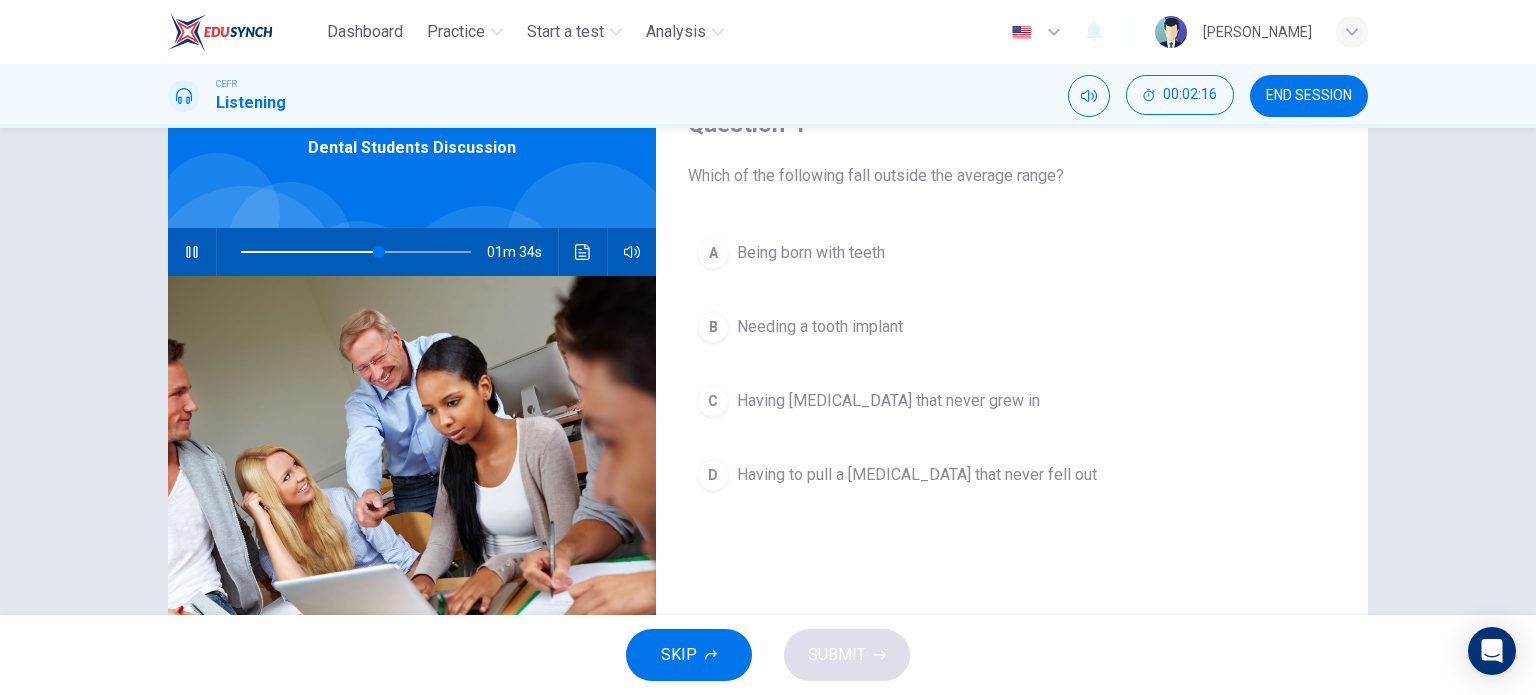 click on "A Being born with teeth" at bounding box center (1012, 253) 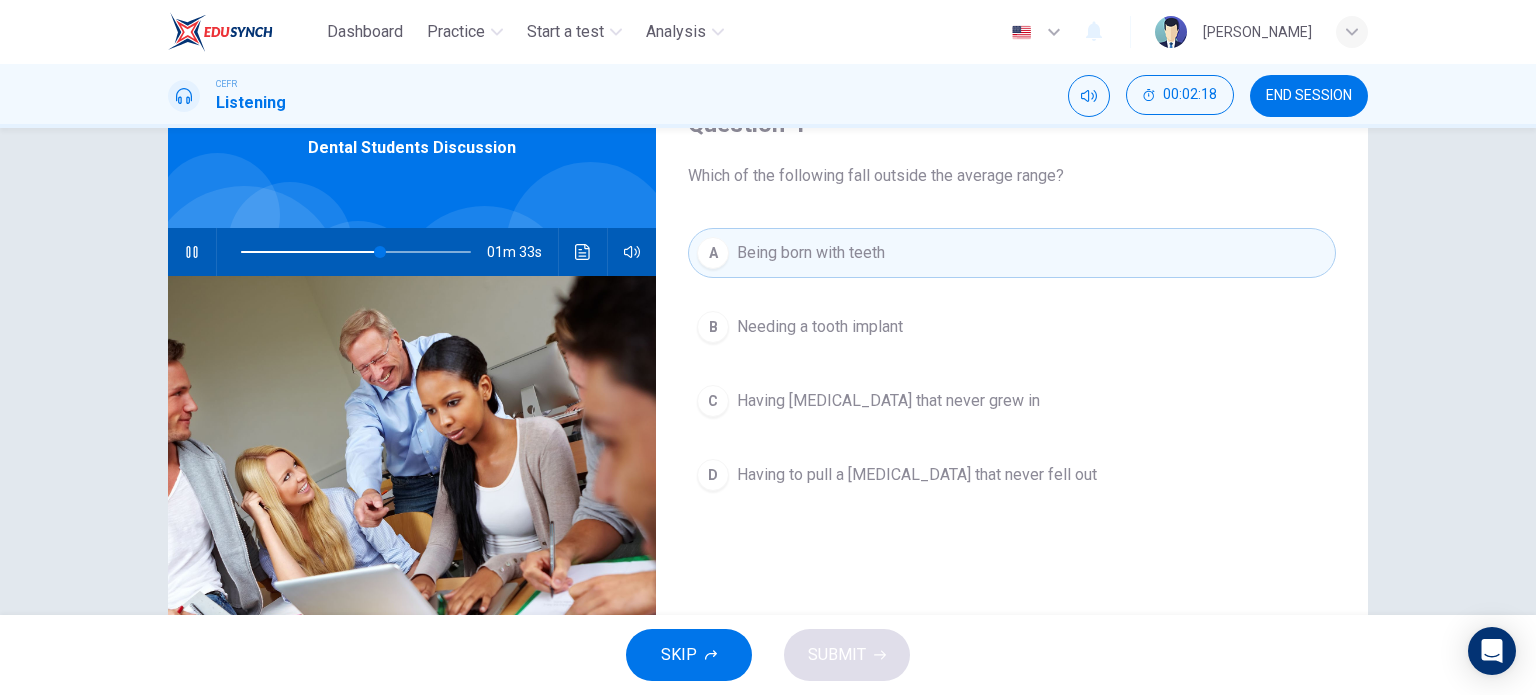click on "Being born with teeth" at bounding box center [811, 253] 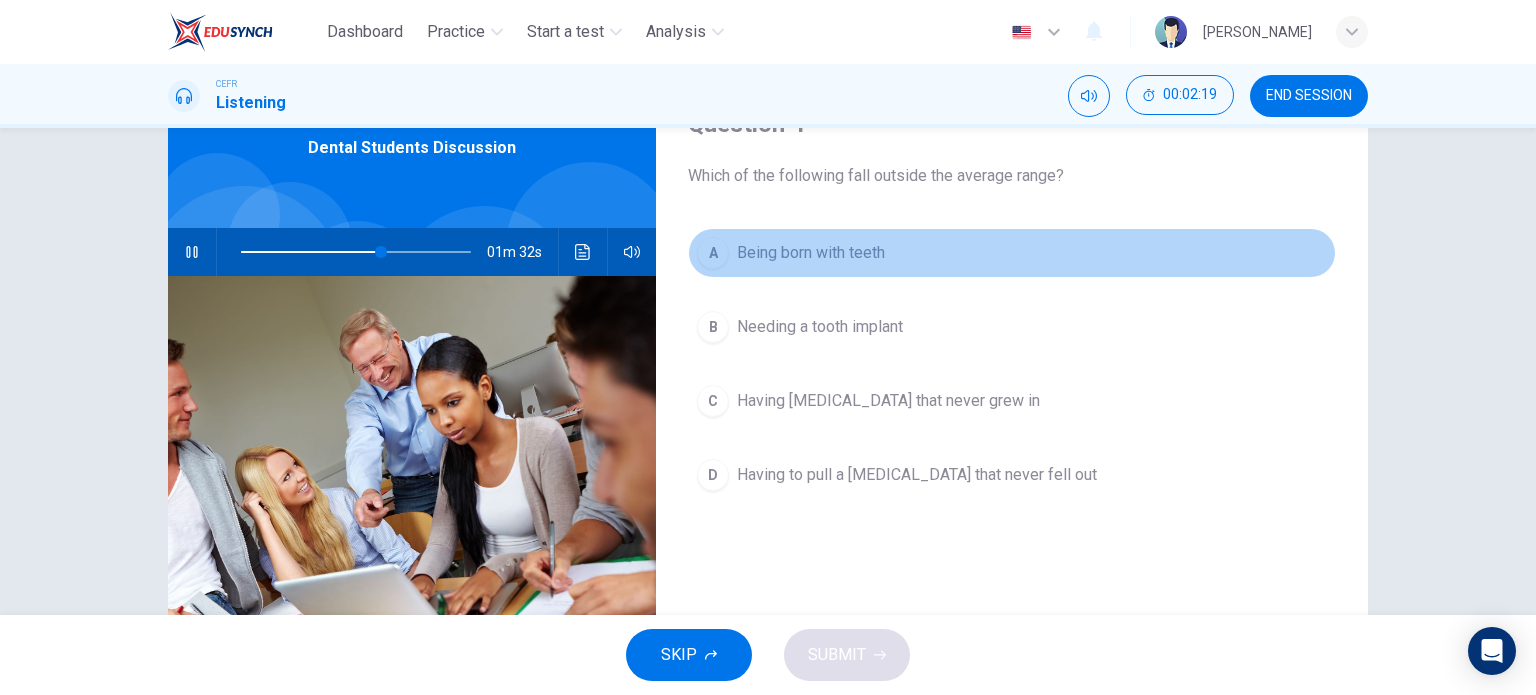 drag, startPoint x: 788, startPoint y: 261, endPoint x: 776, endPoint y: 261, distance: 12 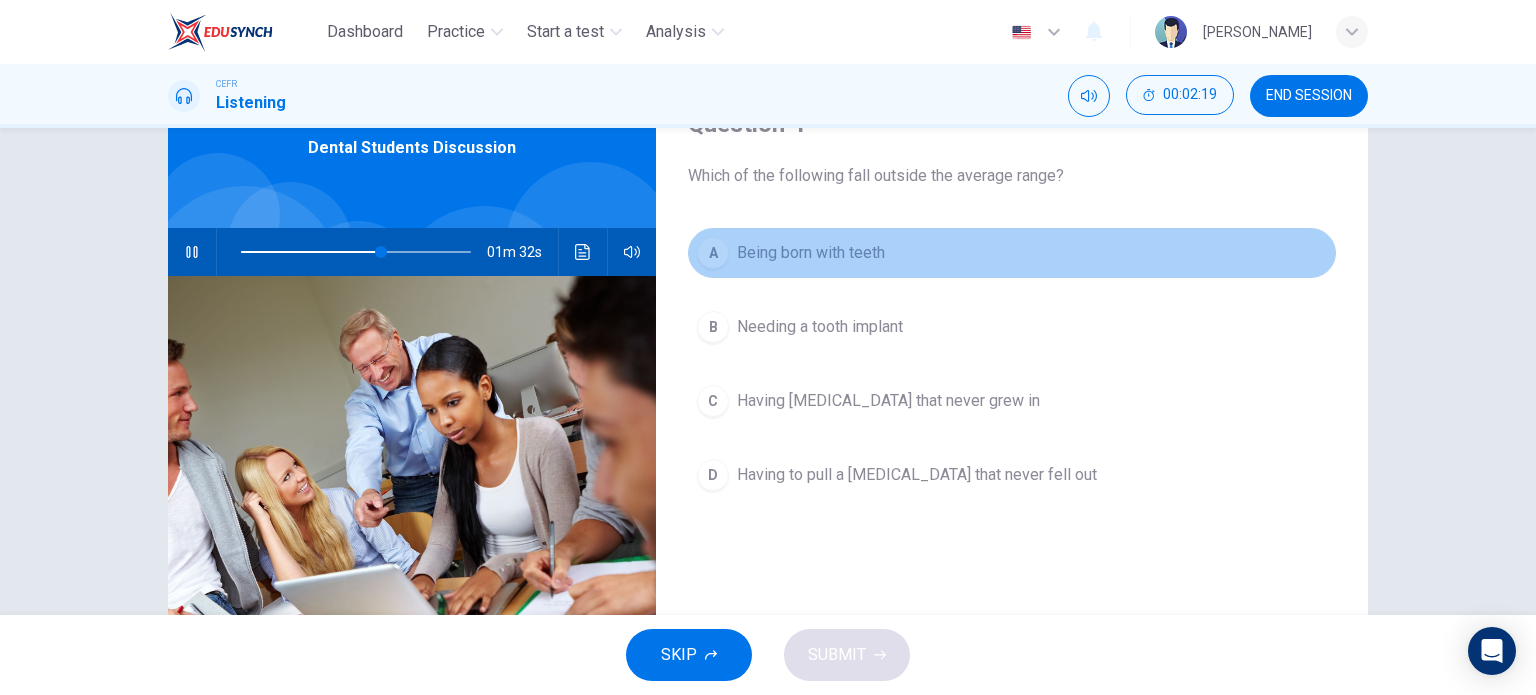 click on "Being born with teeth" at bounding box center (811, 253) 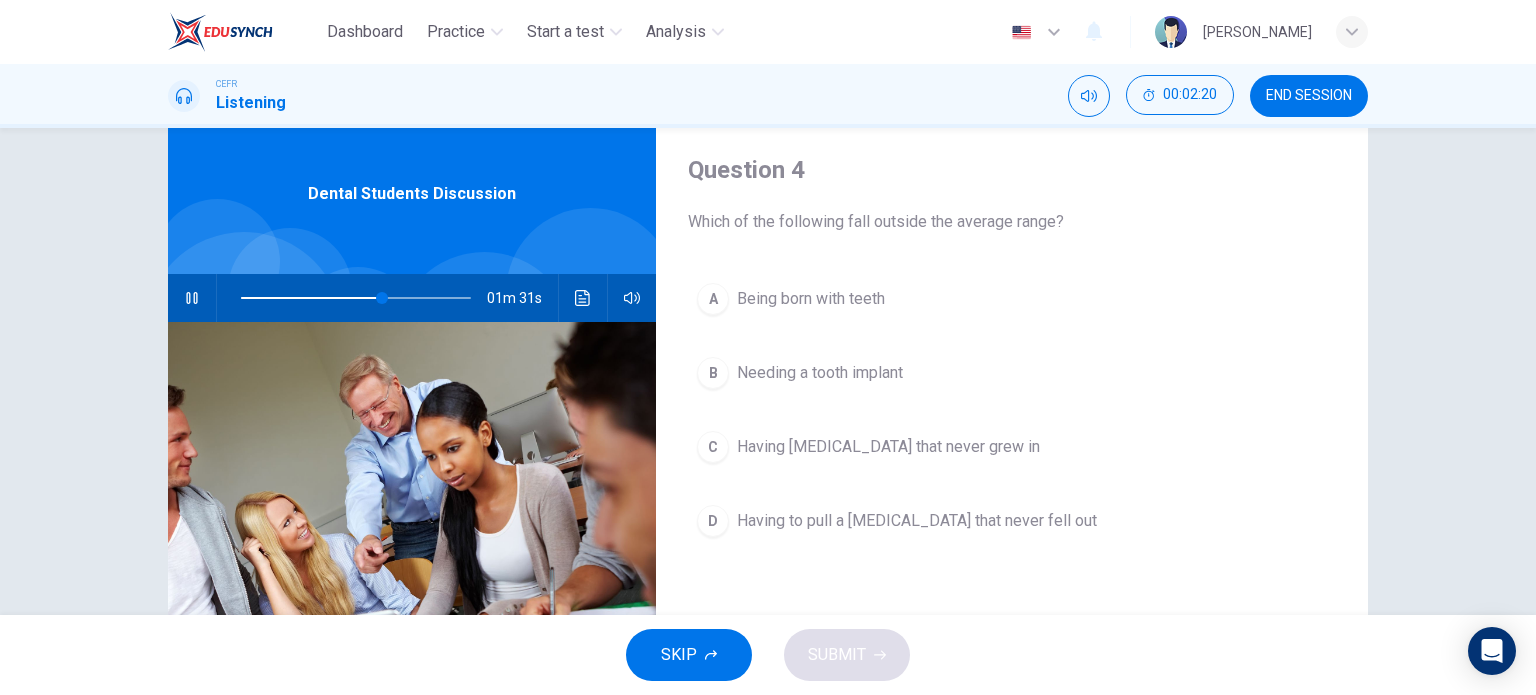 scroll, scrollTop: 100, scrollLeft: 0, axis: vertical 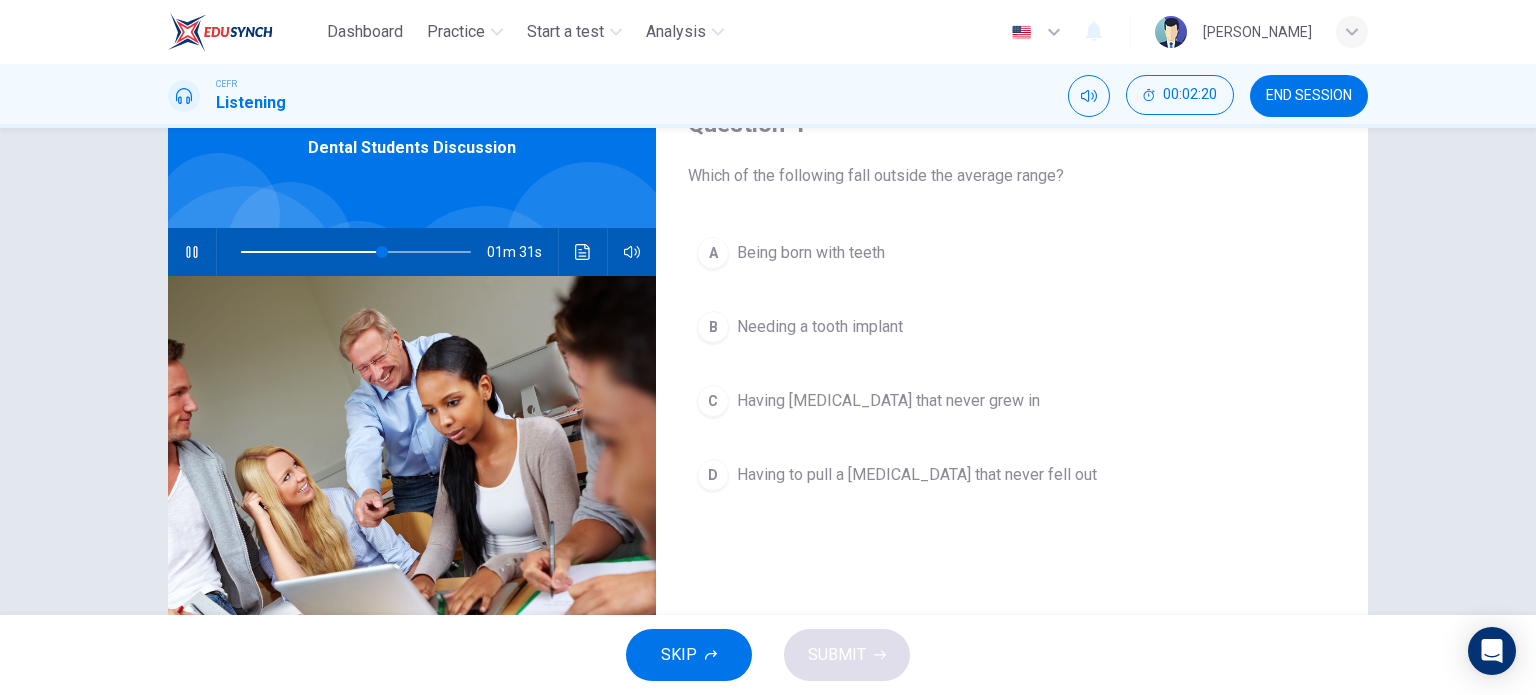 click on "A Being born with teeth" at bounding box center (1012, 253) 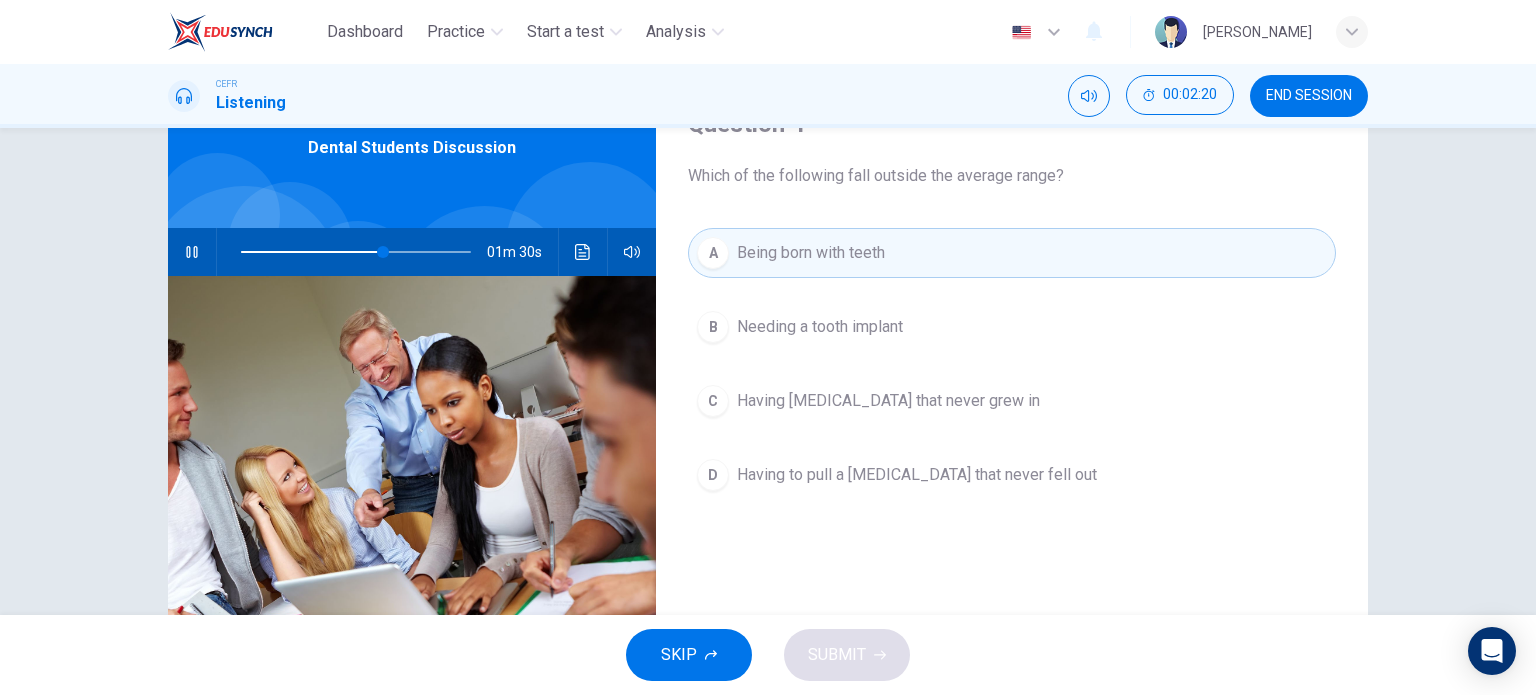click on "A Being born with teeth" at bounding box center [1012, 253] 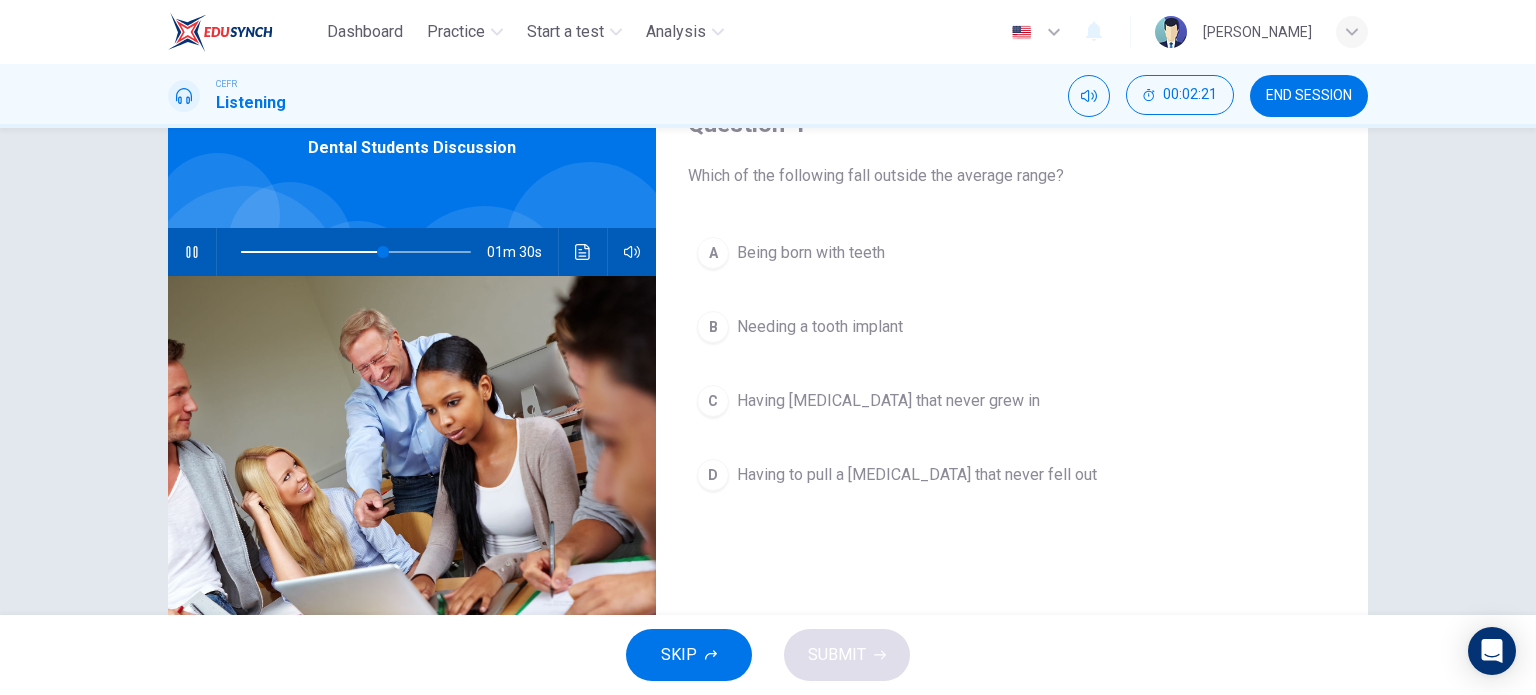 click on "B" at bounding box center (713, 327) 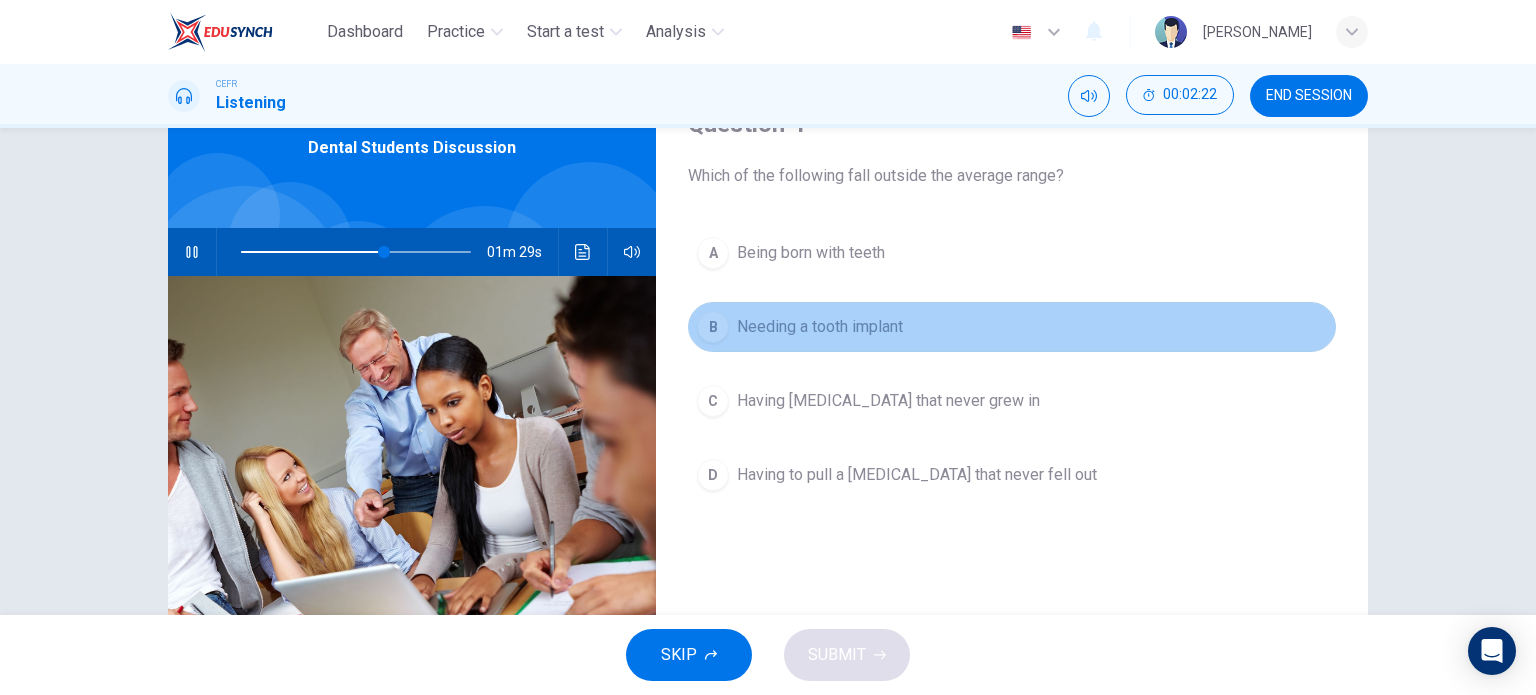 click on "B" at bounding box center (713, 327) 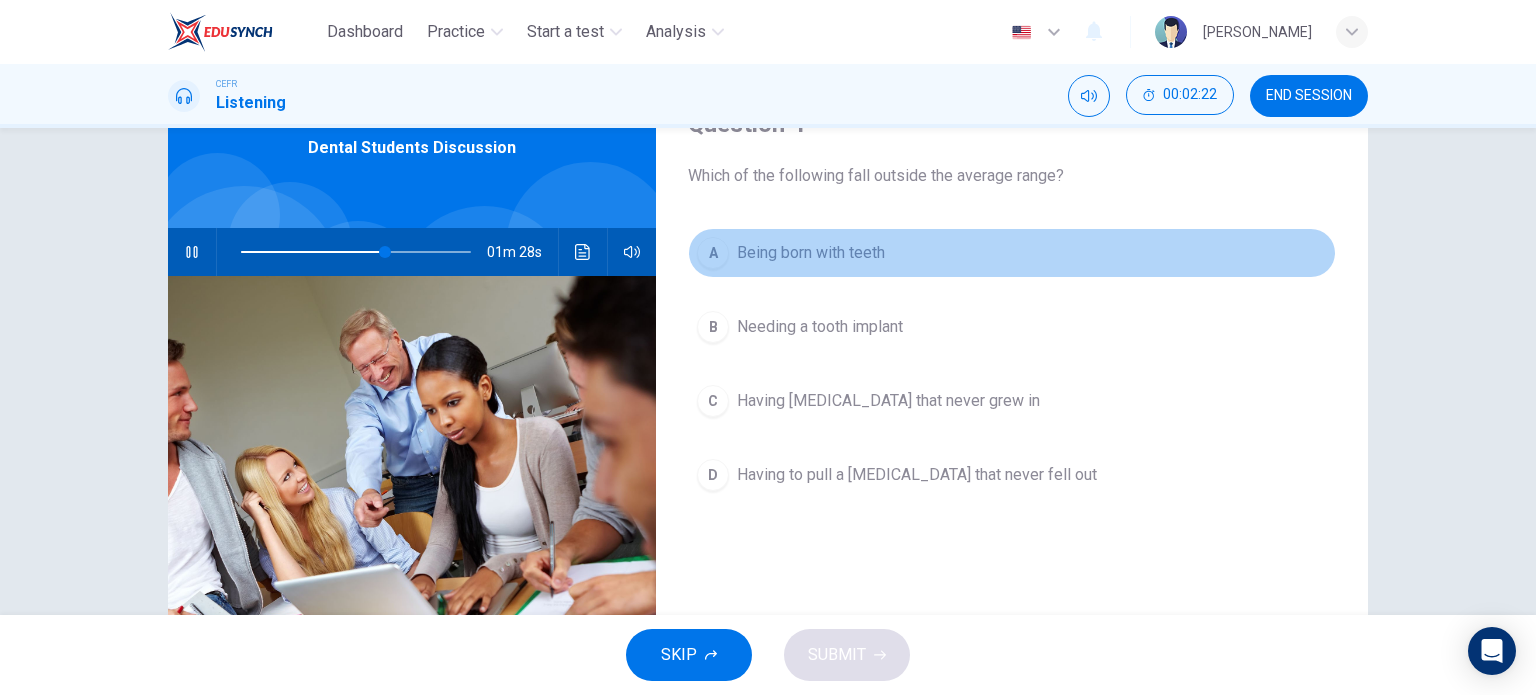 click on "A" at bounding box center (713, 253) 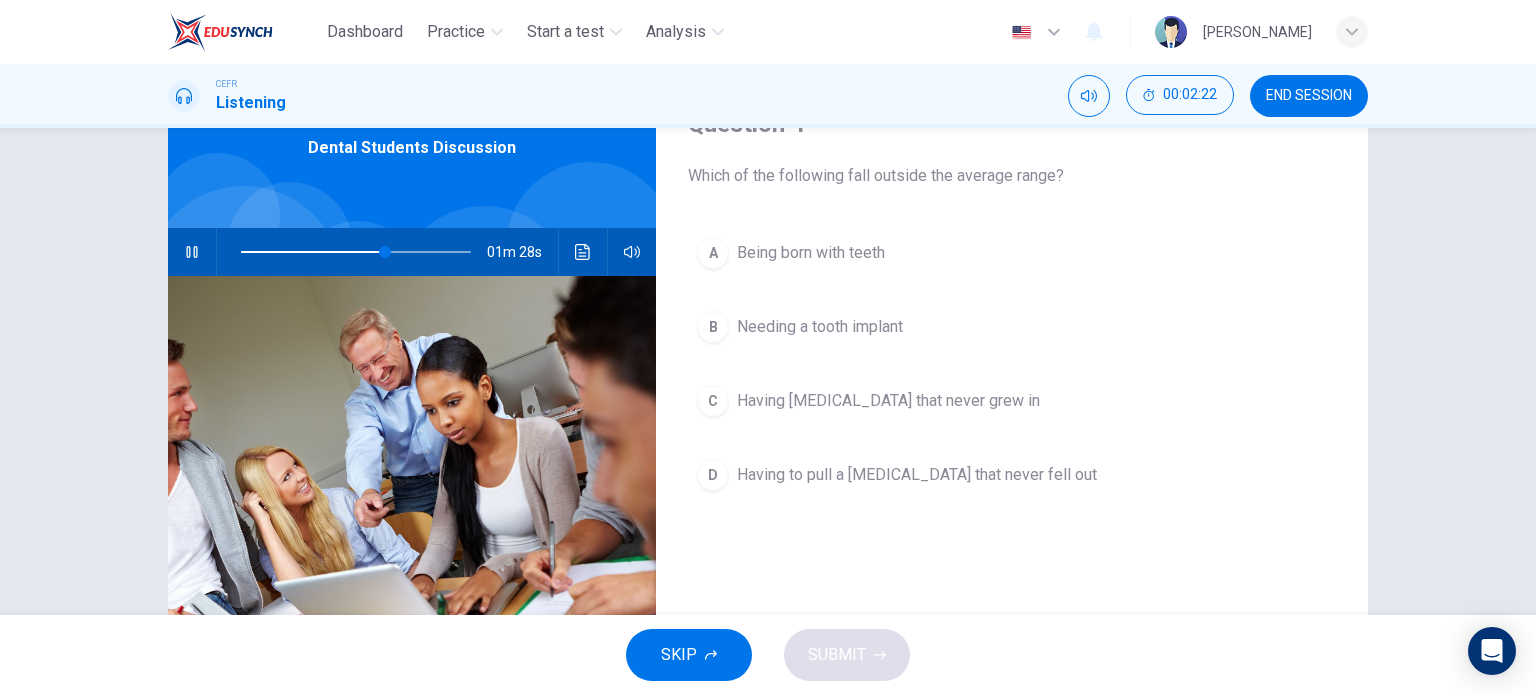 click on "A" at bounding box center [713, 253] 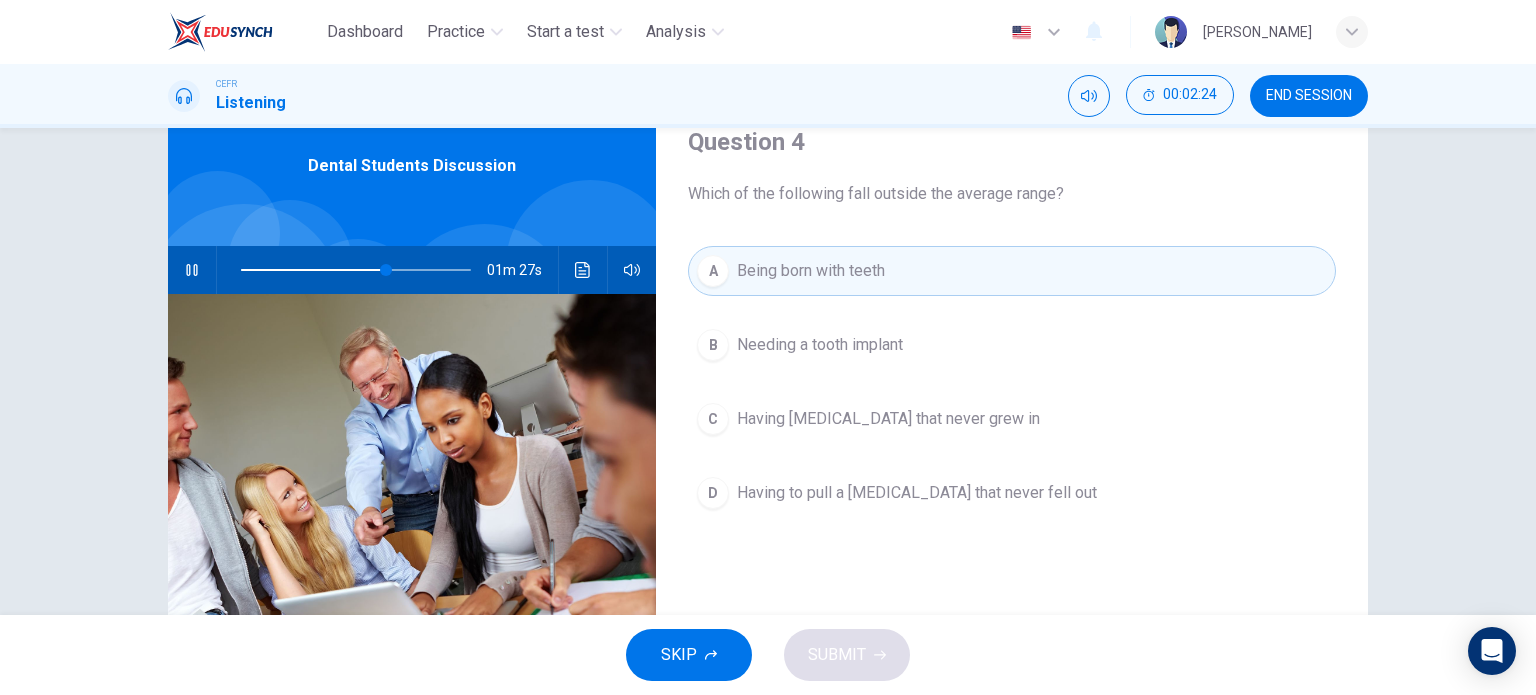 scroll, scrollTop: 200, scrollLeft: 0, axis: vertical 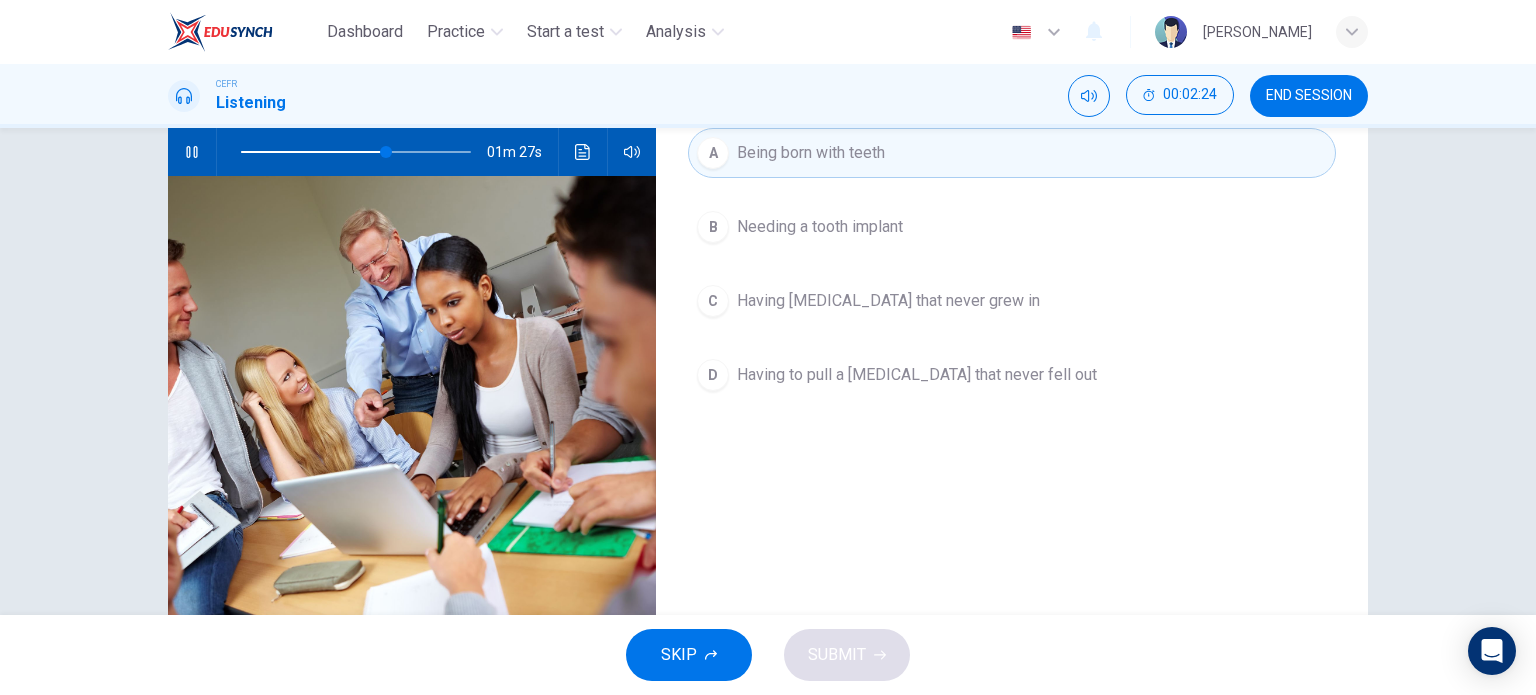 click on "Question 4 Which of the following fall outside the average range? A Being born with teeth B Needing a tooth implant C Having permanent teeth that never grew in D Having to pull a baby tooth that never fell out" at bounding box center (1012, 315) 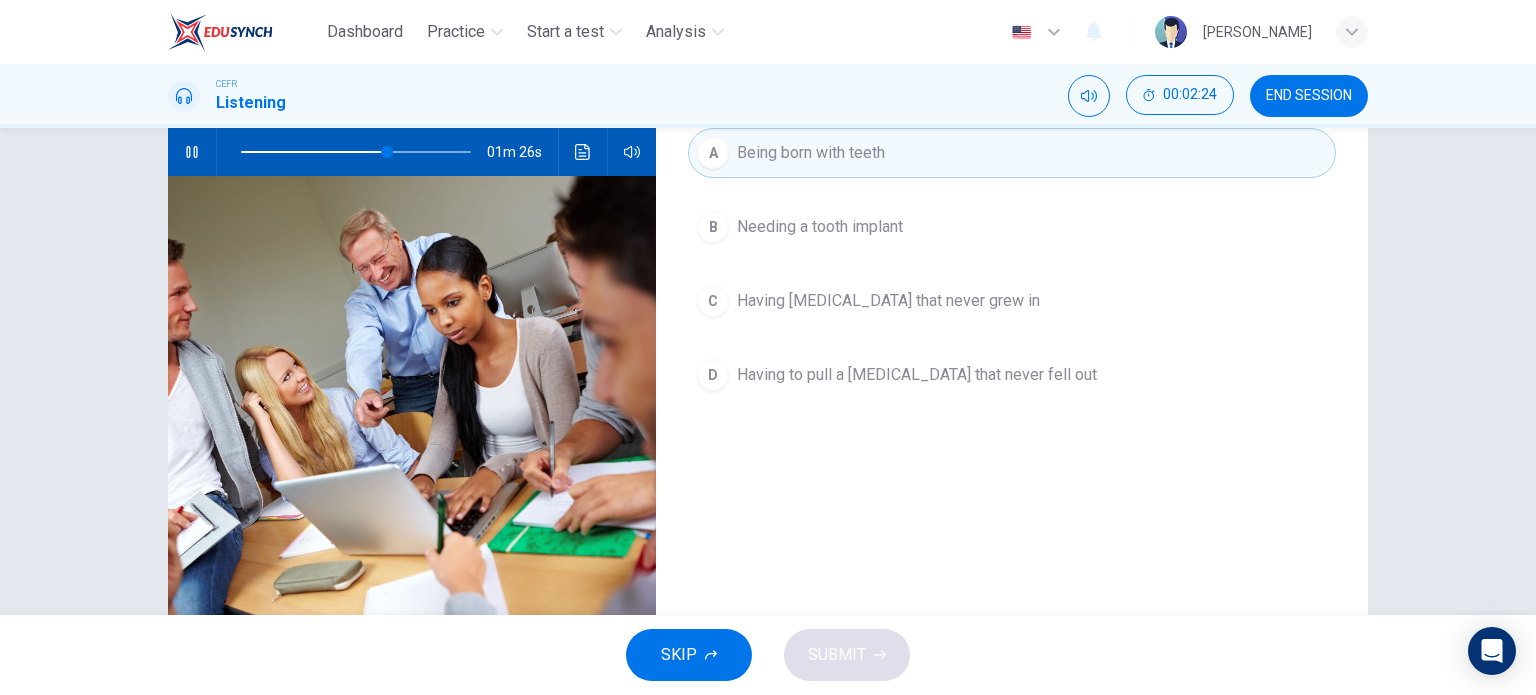 click on "Having to pull a baby tooth that never fell out" at bounding box center (917, 375) 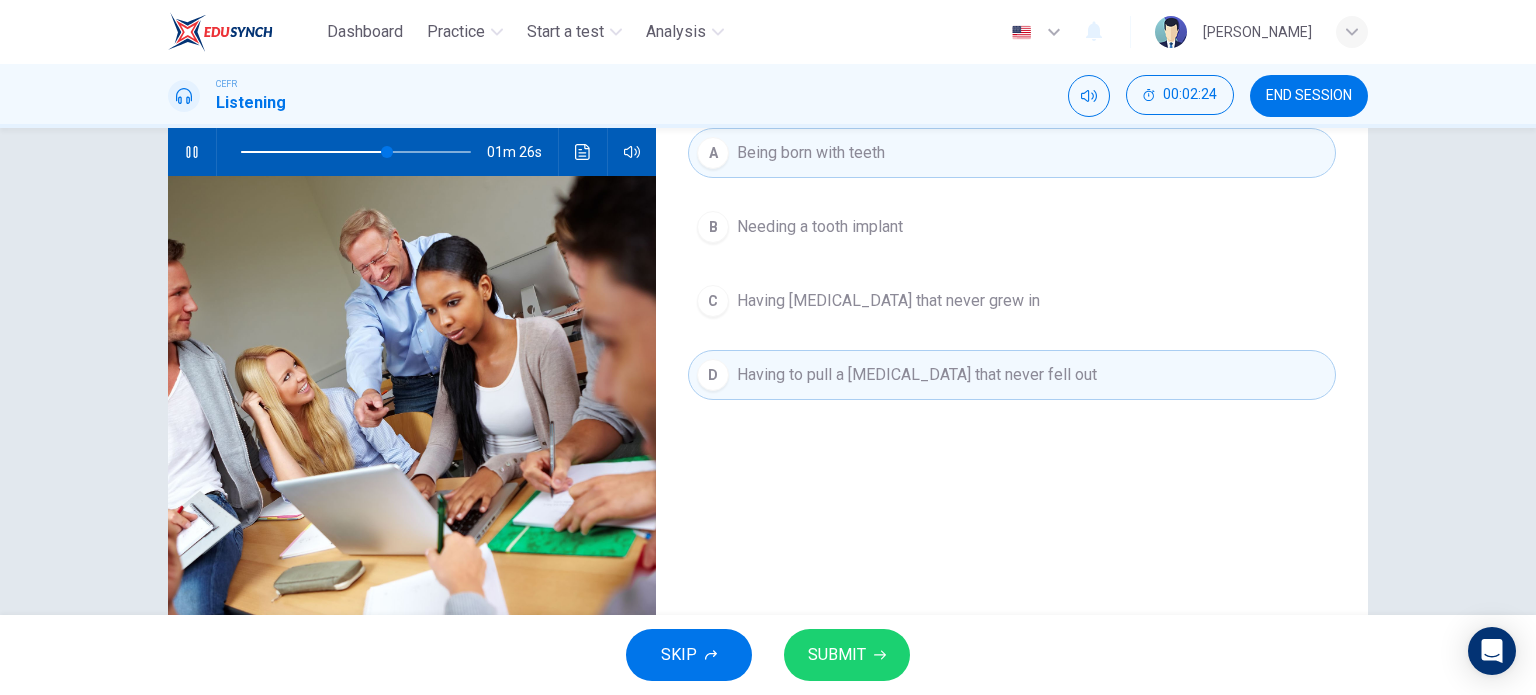 click on "Having to pull a baby tooth that never fell out" at bounding box center [917, 375] 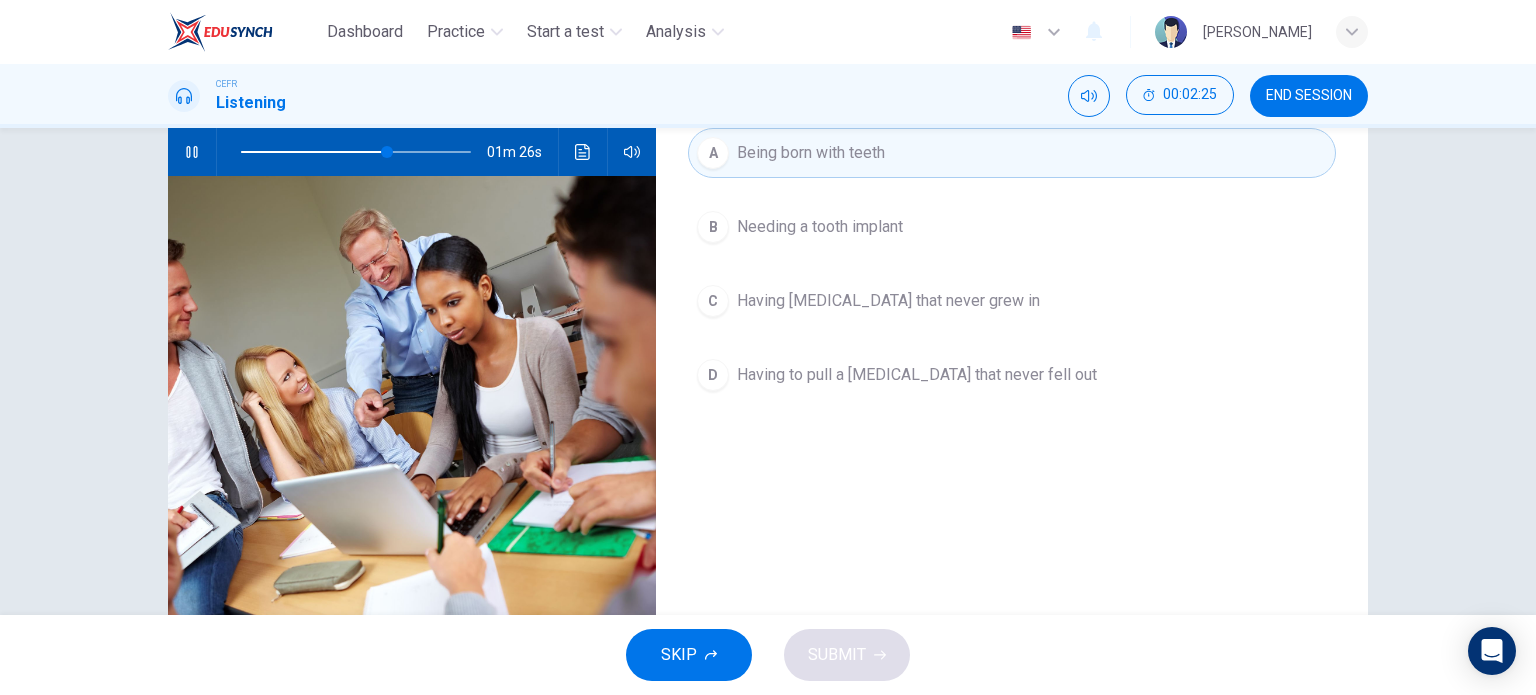 click on "Having to pull a baby tooth that never fell out" at bounding box center (917, 375) 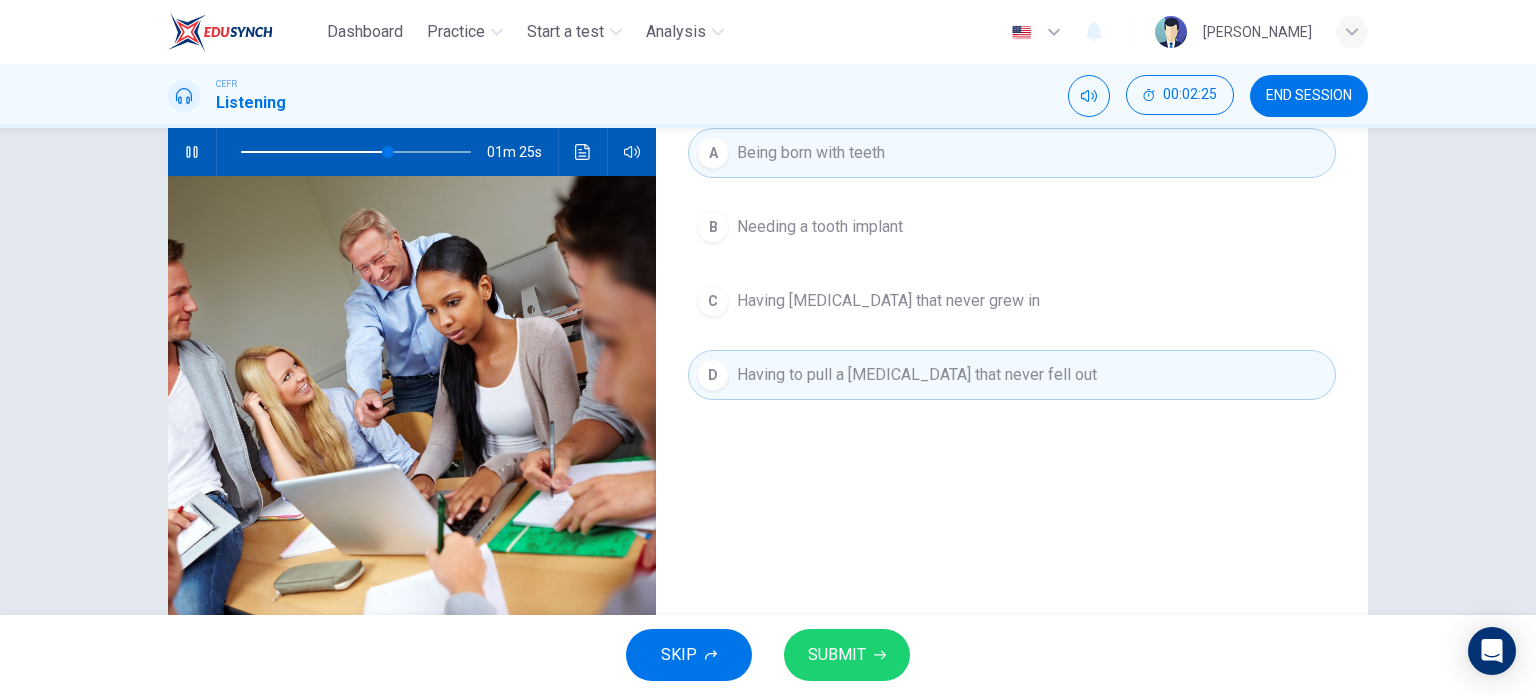 click on "Having to pull a baby tooth that never fell out" at bounding box center (917, 375) 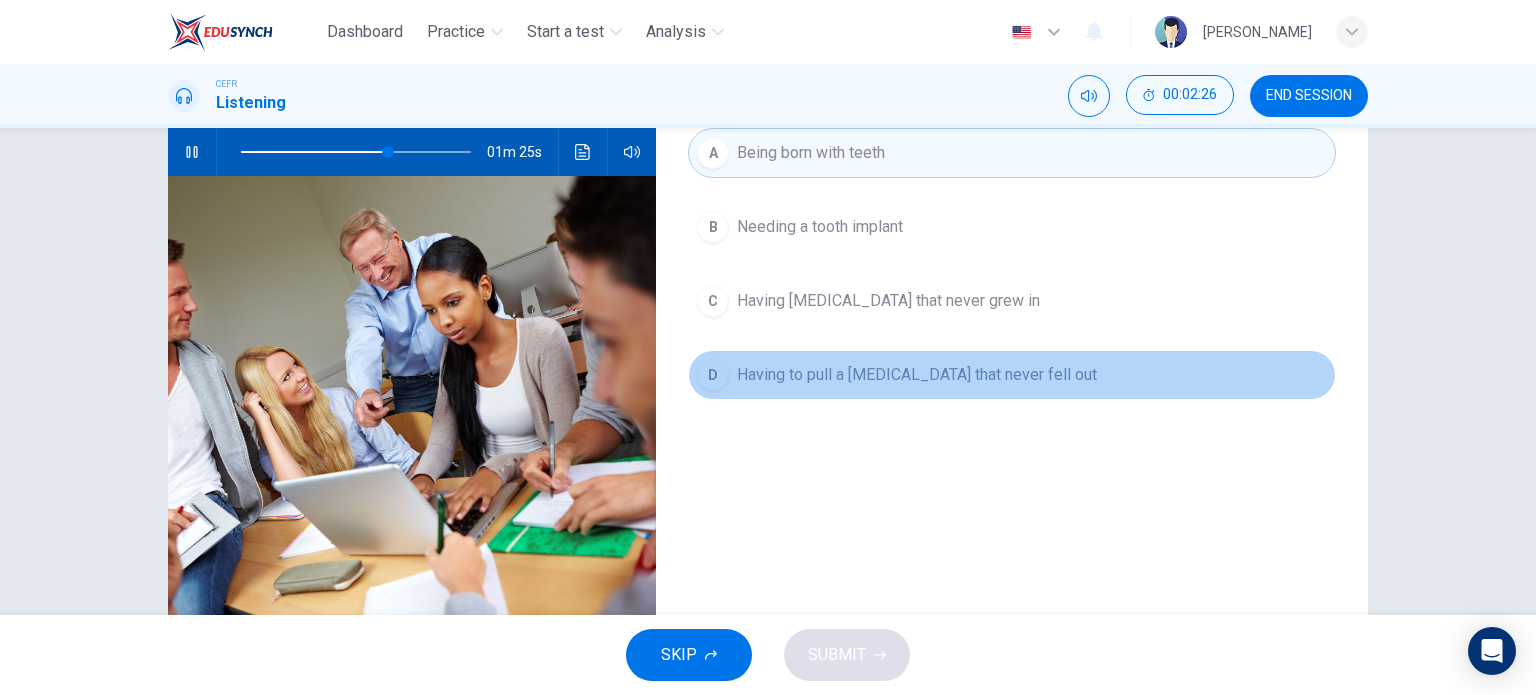 click on "Having to pull a baby tooth that never fell out" at bounding box center [917, 375] 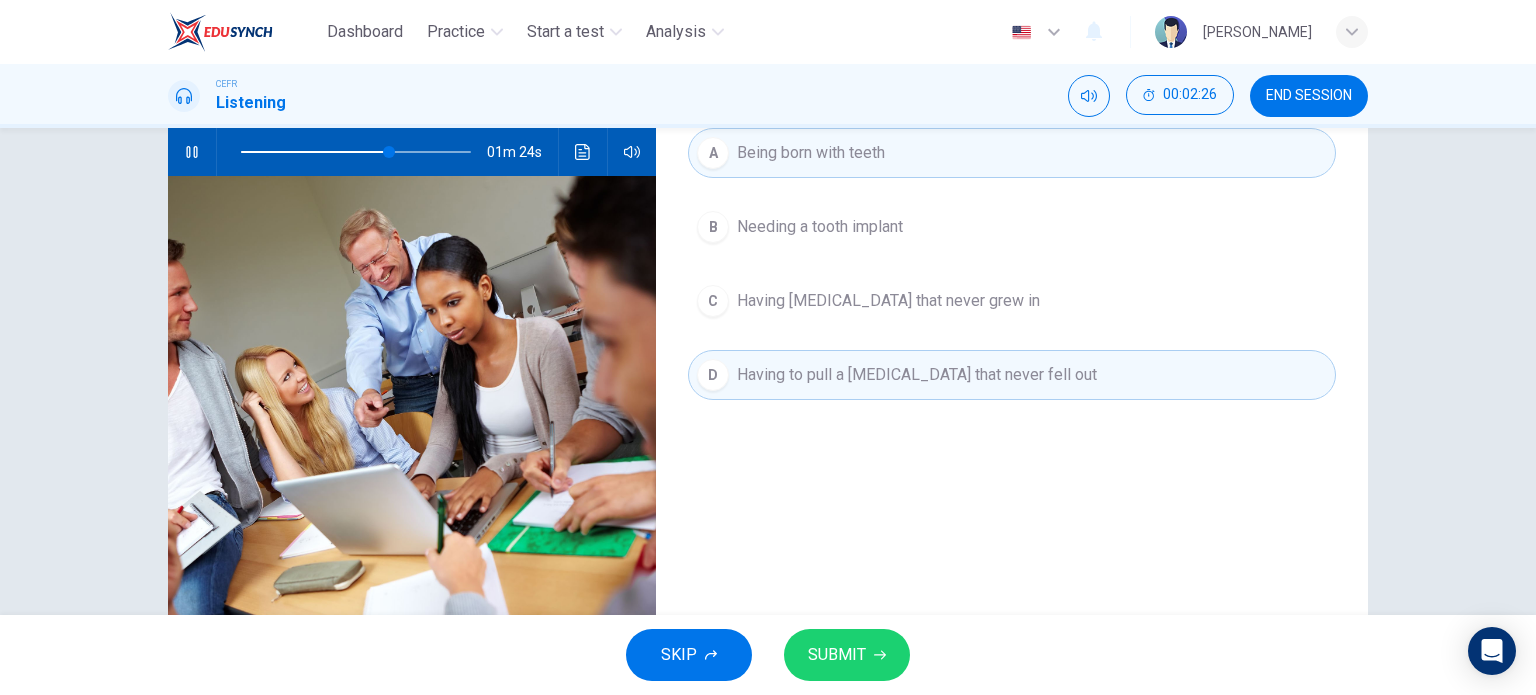 scroll, scrollTop: 100, scrollLeft: 0, axis: vertical 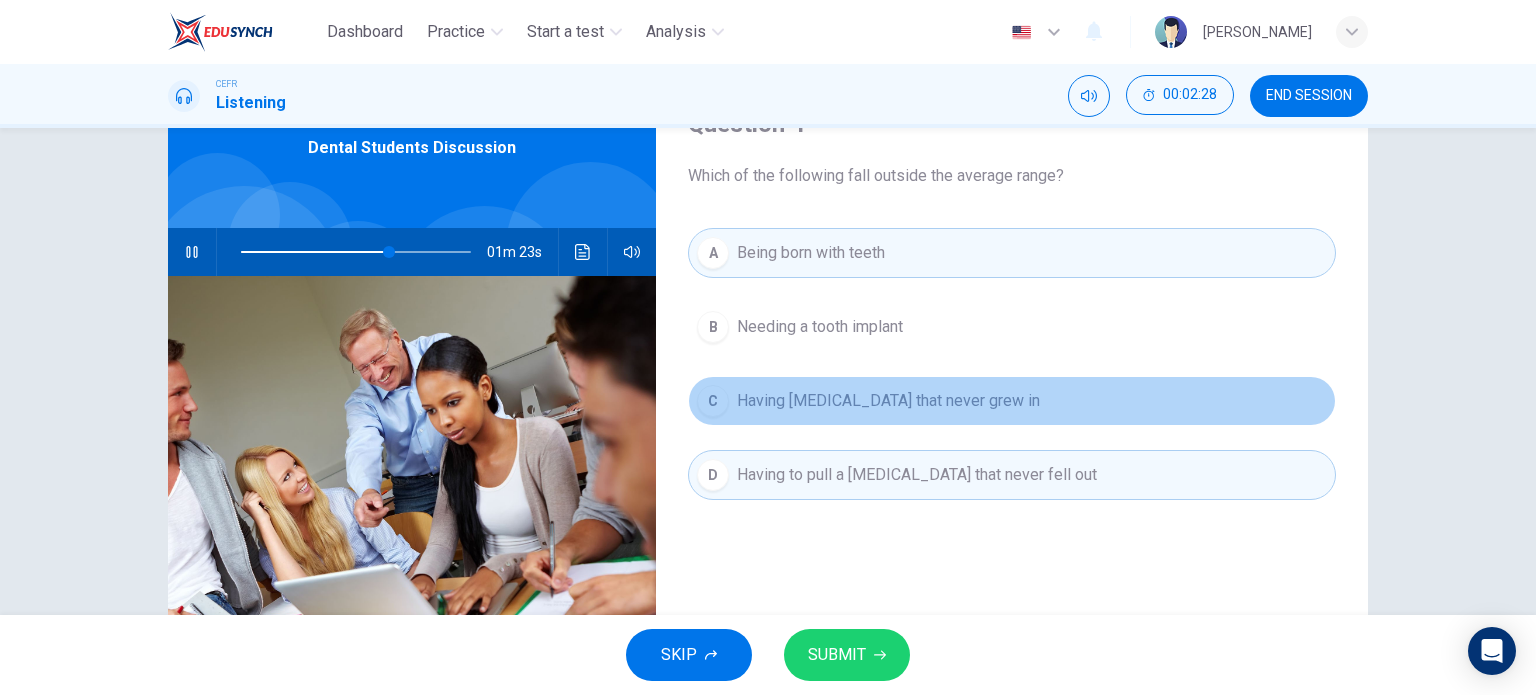 click on "Having permanent teeth that never grew in" at bounding box center (888, 401) 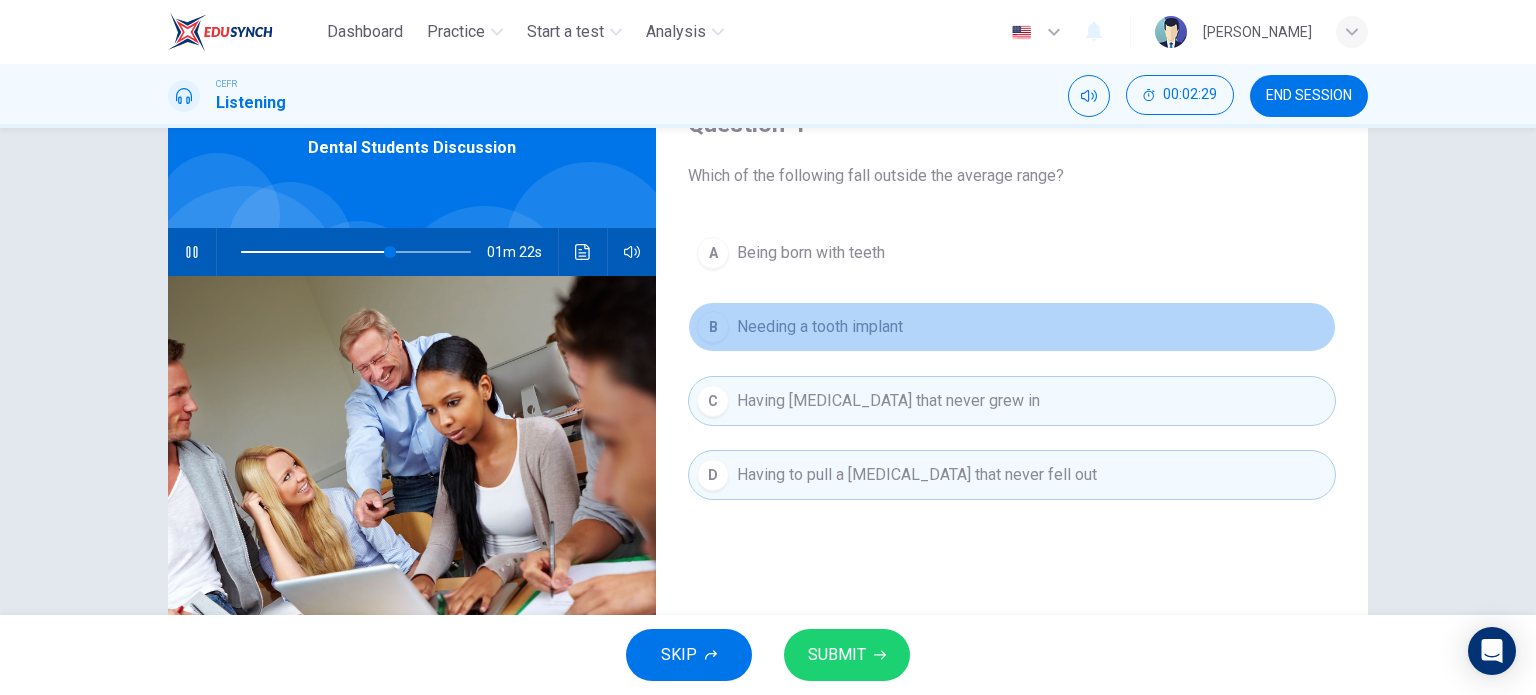 click on "Needing a tooth implant" at bounding box center (820, 327) 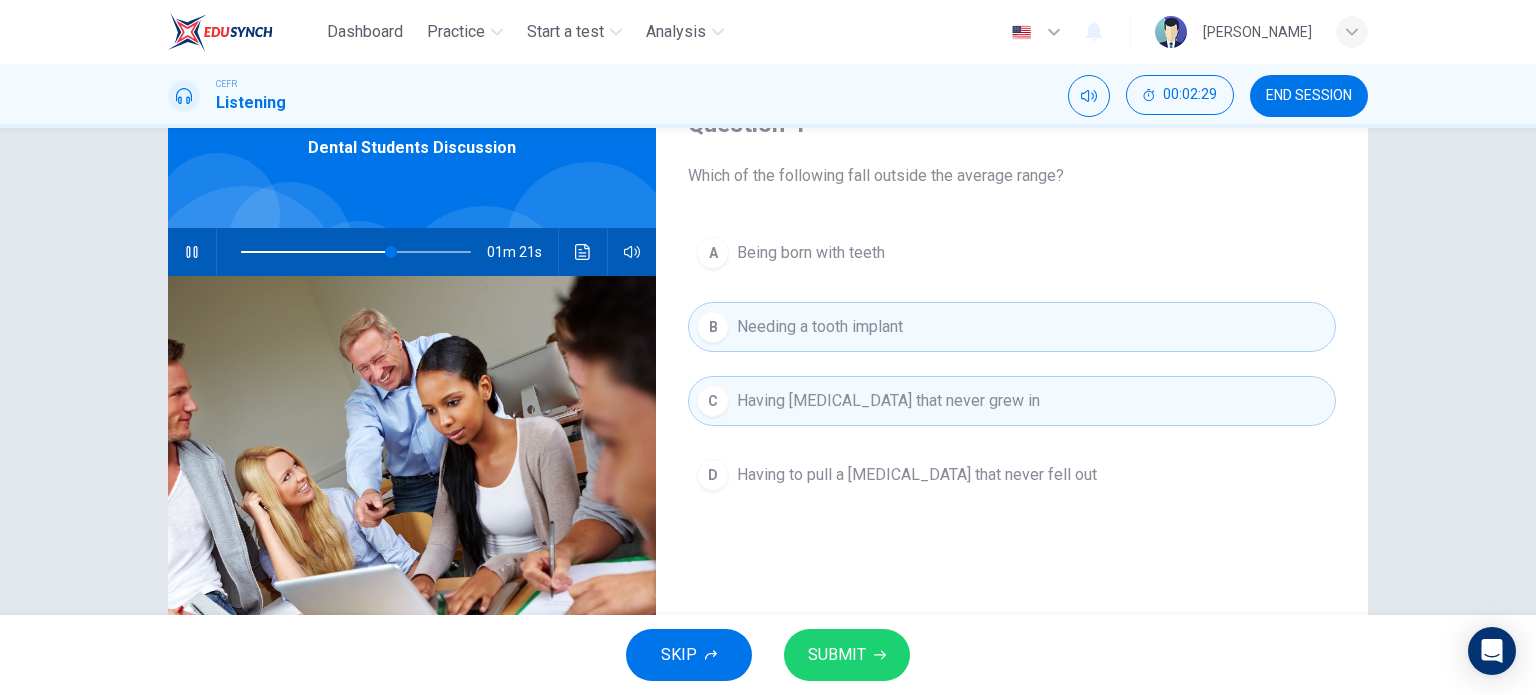 click on "Being born with teeth" at bounding box center [811, 253] 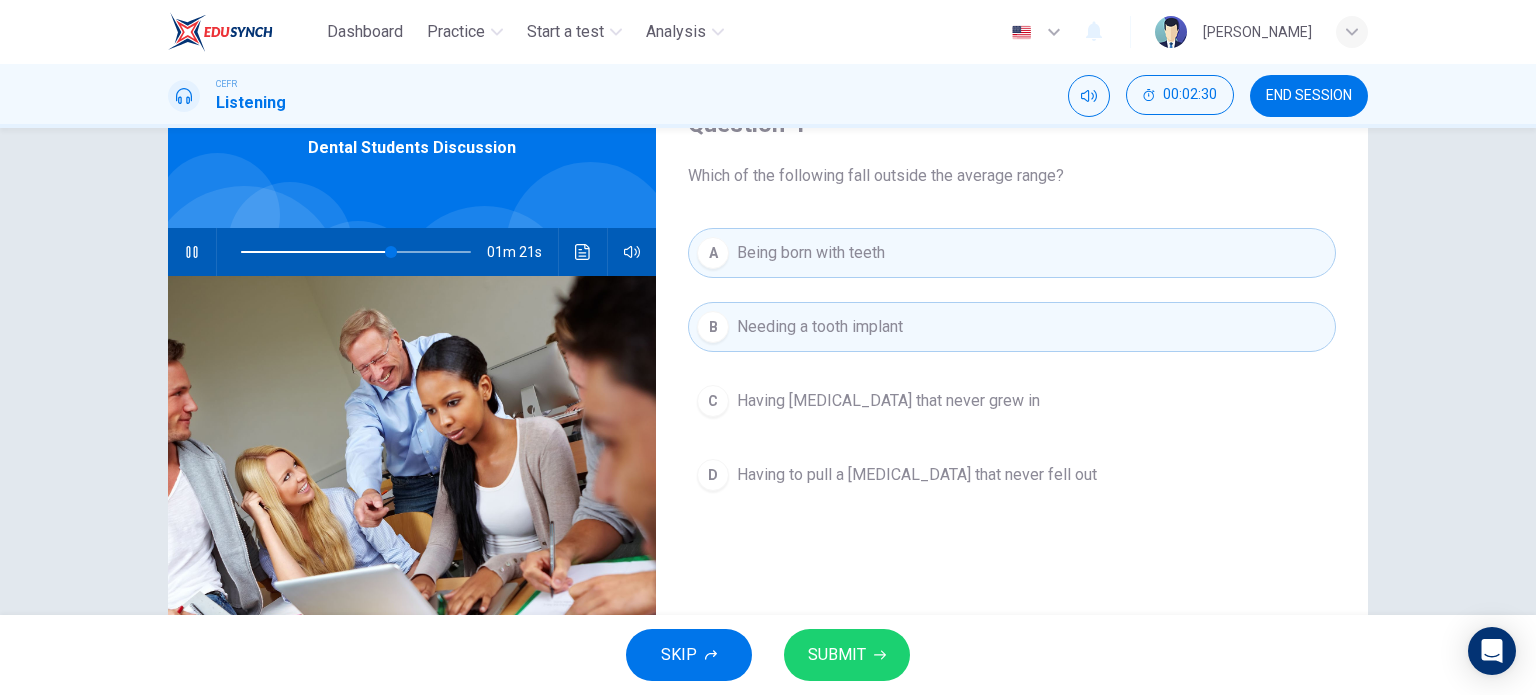 click on "Having permanent teeth that never grew in" at bounding box center [888, 401] 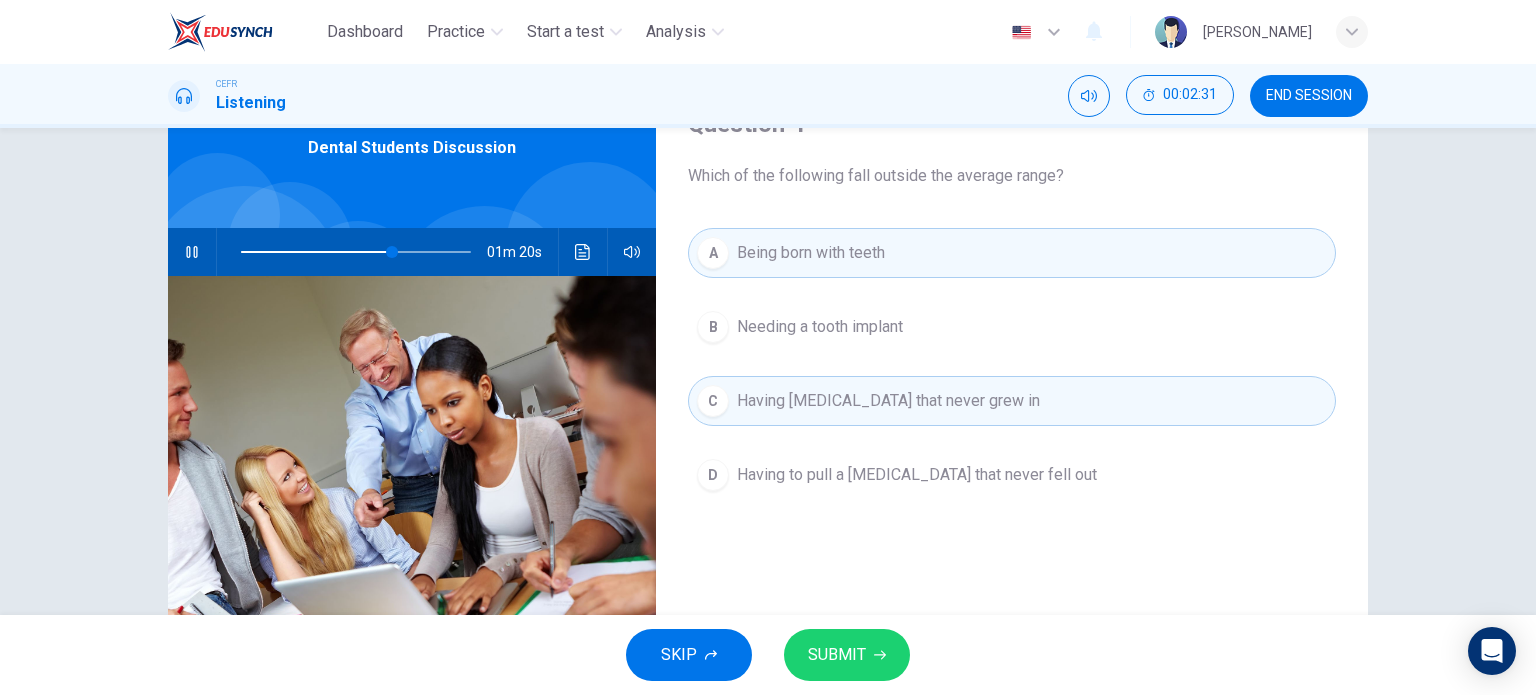 click on "Needing a tooth implant" at bounding box center (820, 327) 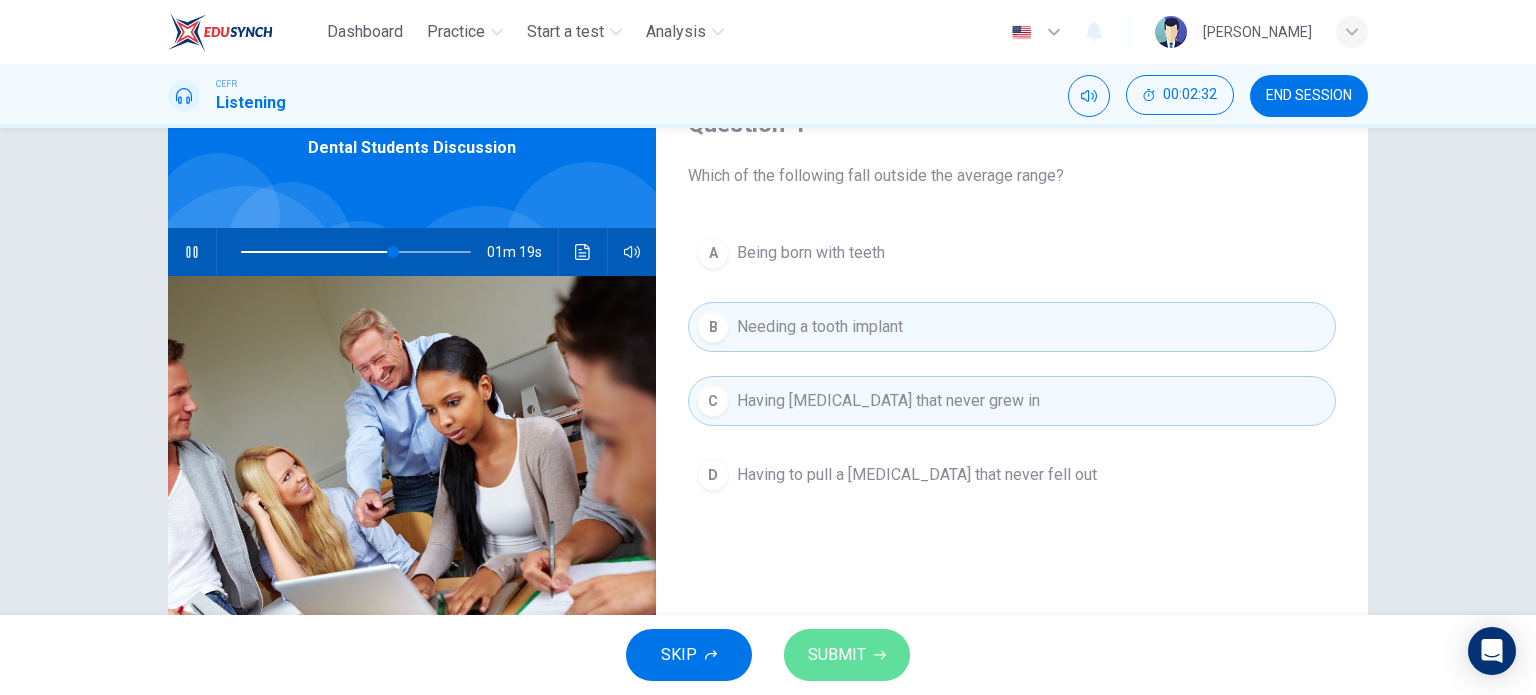 click on "SUBMIT" at bounding box center [847, 655] 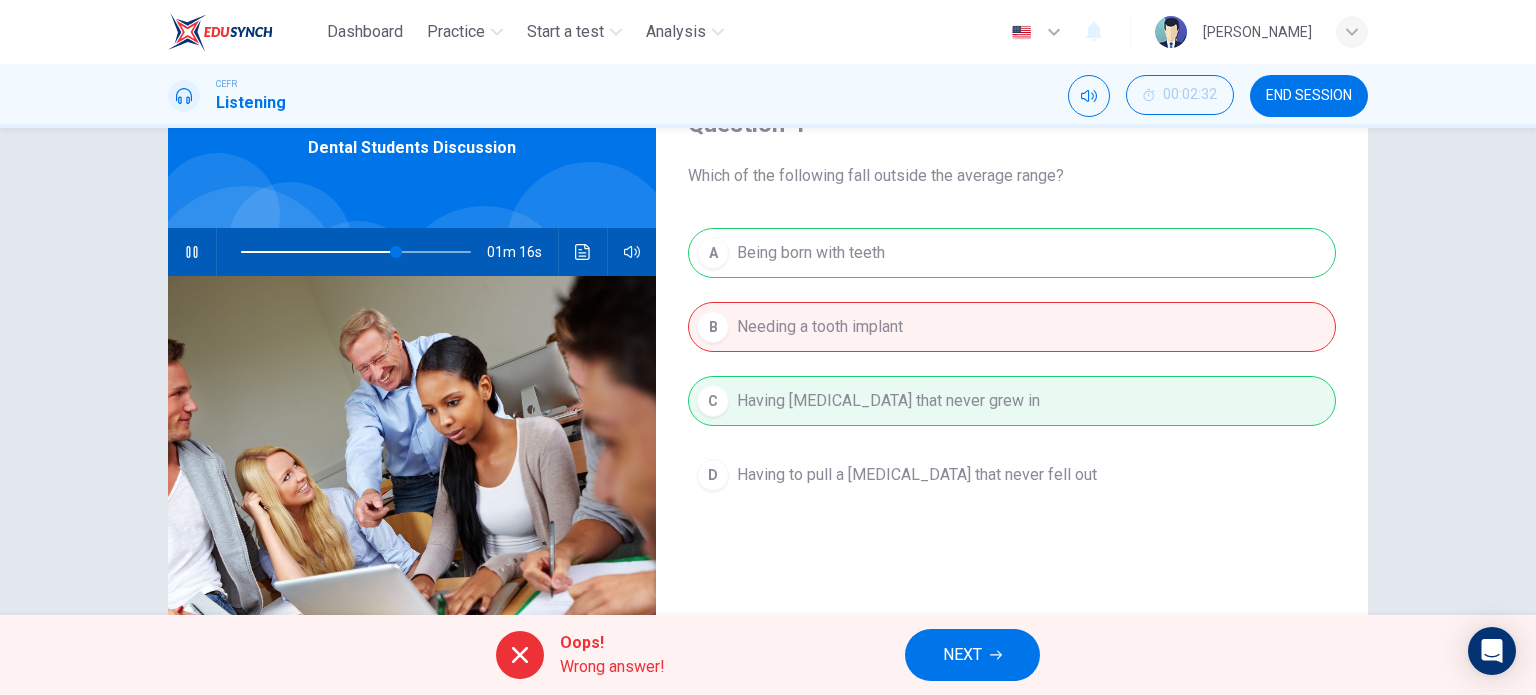 click on "A Being born with teeth B Needing a tooth implant C Having permanent teeth that never grew in D Having to pull a baby tooth that never fell out" at bounding box center [1012, 384] 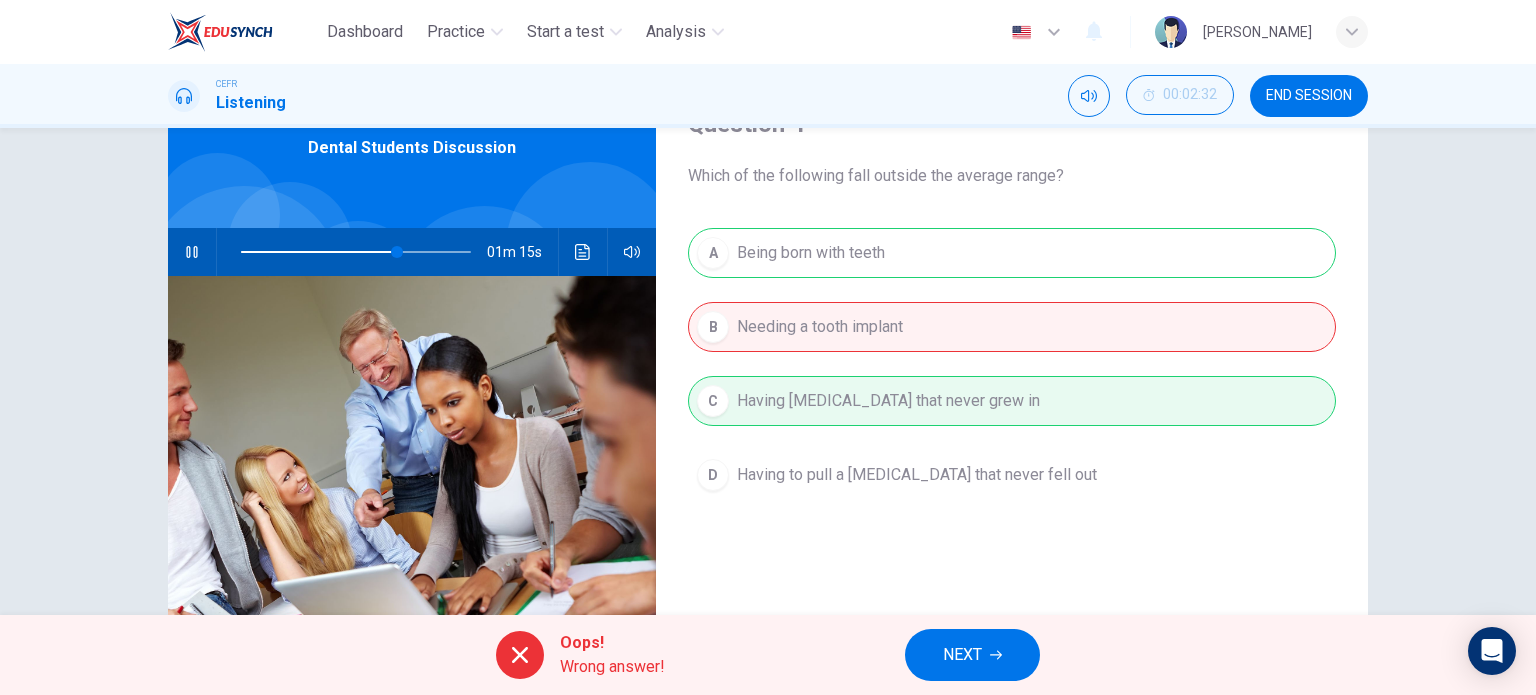click on "A Being born with teeth B Needing a tooth implant C Having permanent teeth that never grew in D Having to pull a baby tooth that never fell out" at bounding box center [1012, 384] 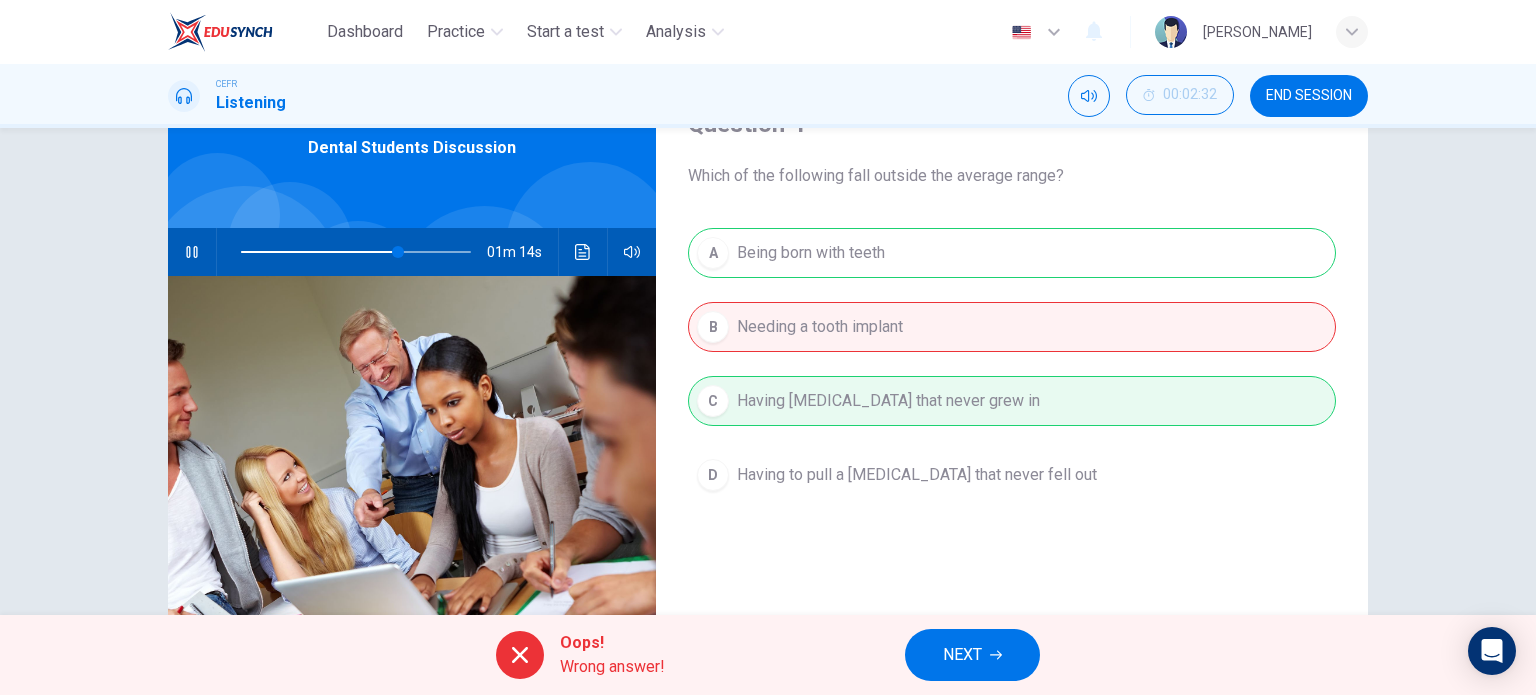 click on "NEXT" at bounding box center [972, 655] 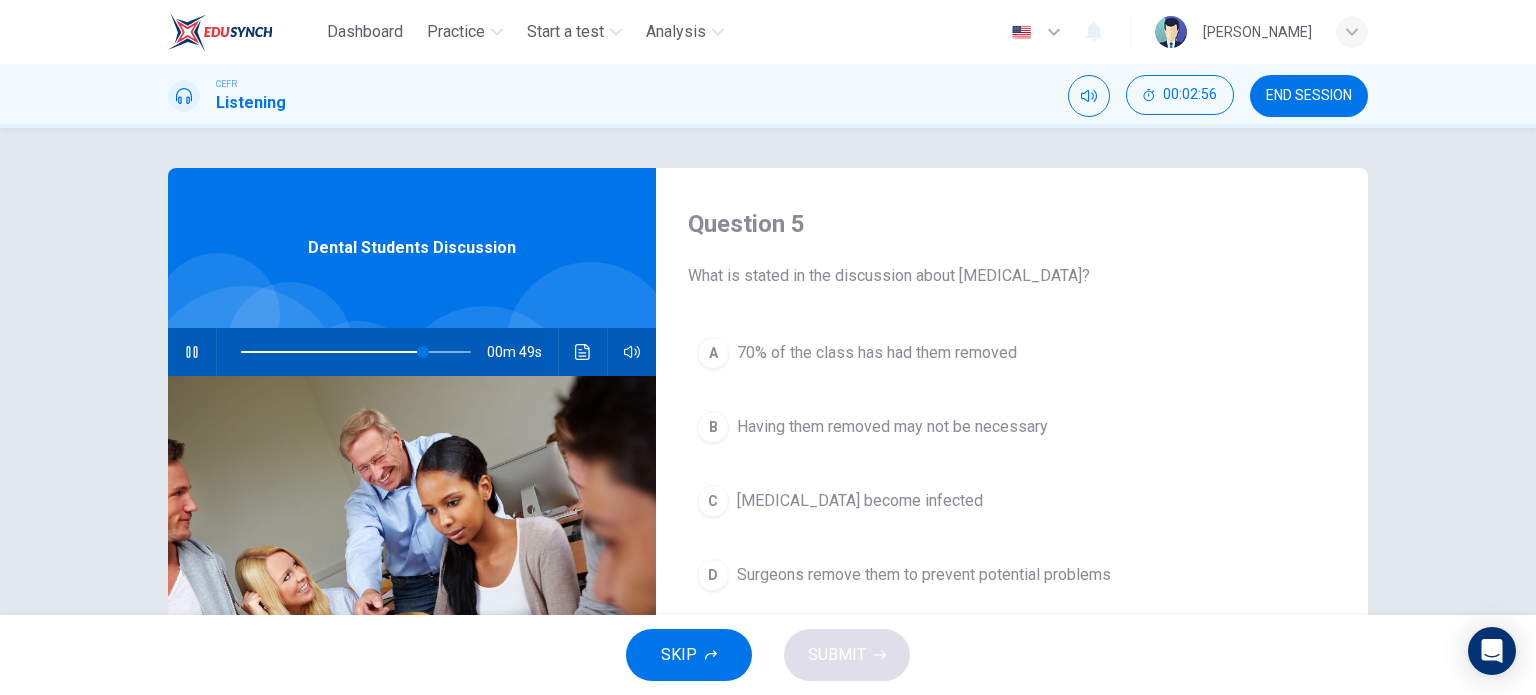 scroll, scrollTop: 100, scrollLeft: 0, axis: vertical 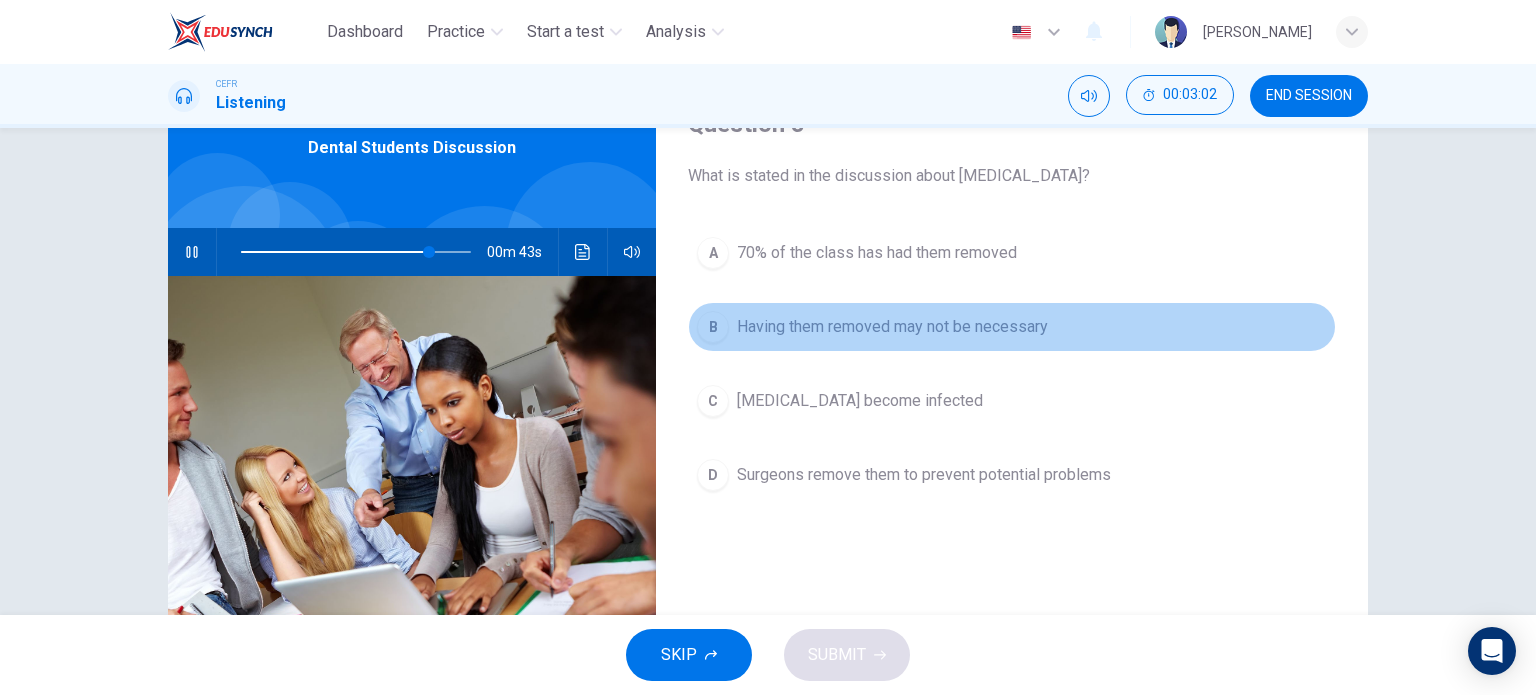 click on "Having them removed may not be necessary" at bounding box center (892, 327) 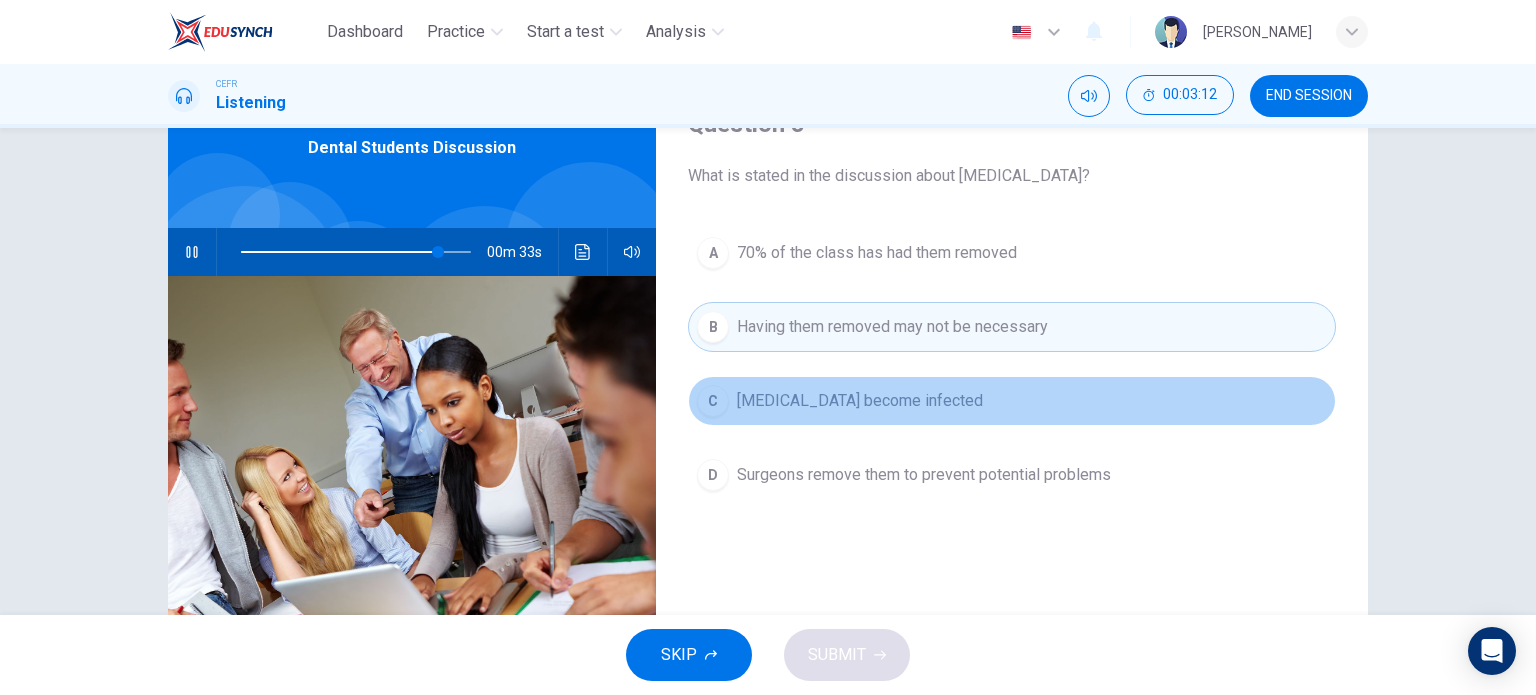 click on "C" at bounding box center [713, 401] 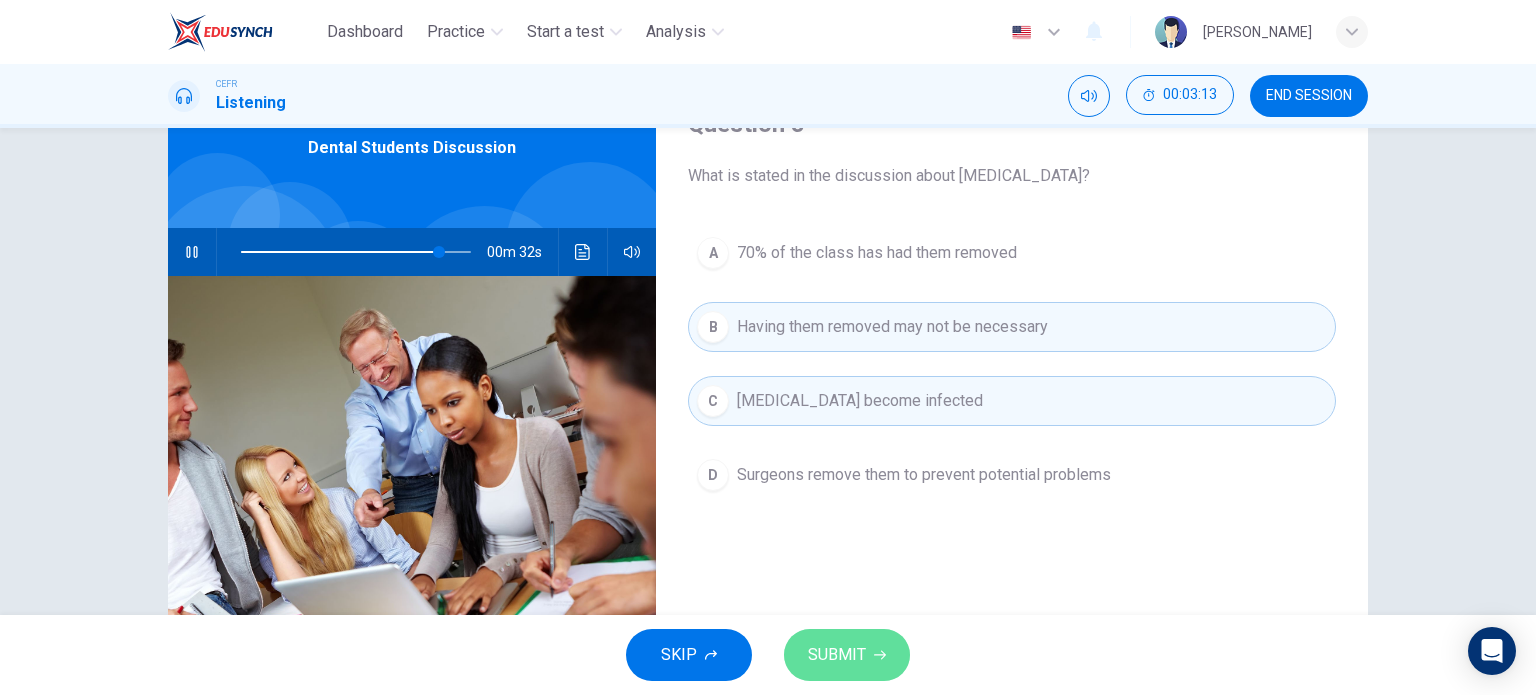 drag, startPoint x: 844, startPoint y: 630, endPoint x: 848, endPoint y: 643, distance: 13.601471 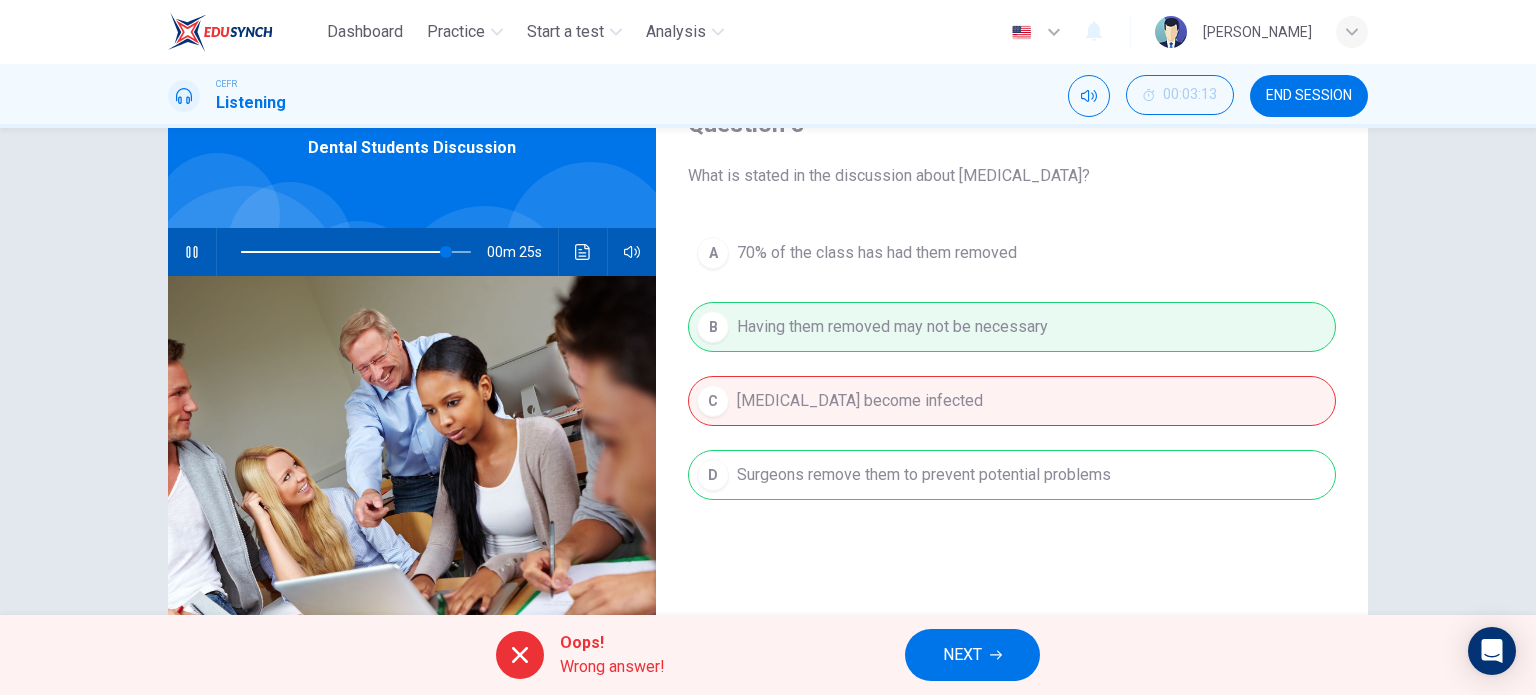 type on "90" 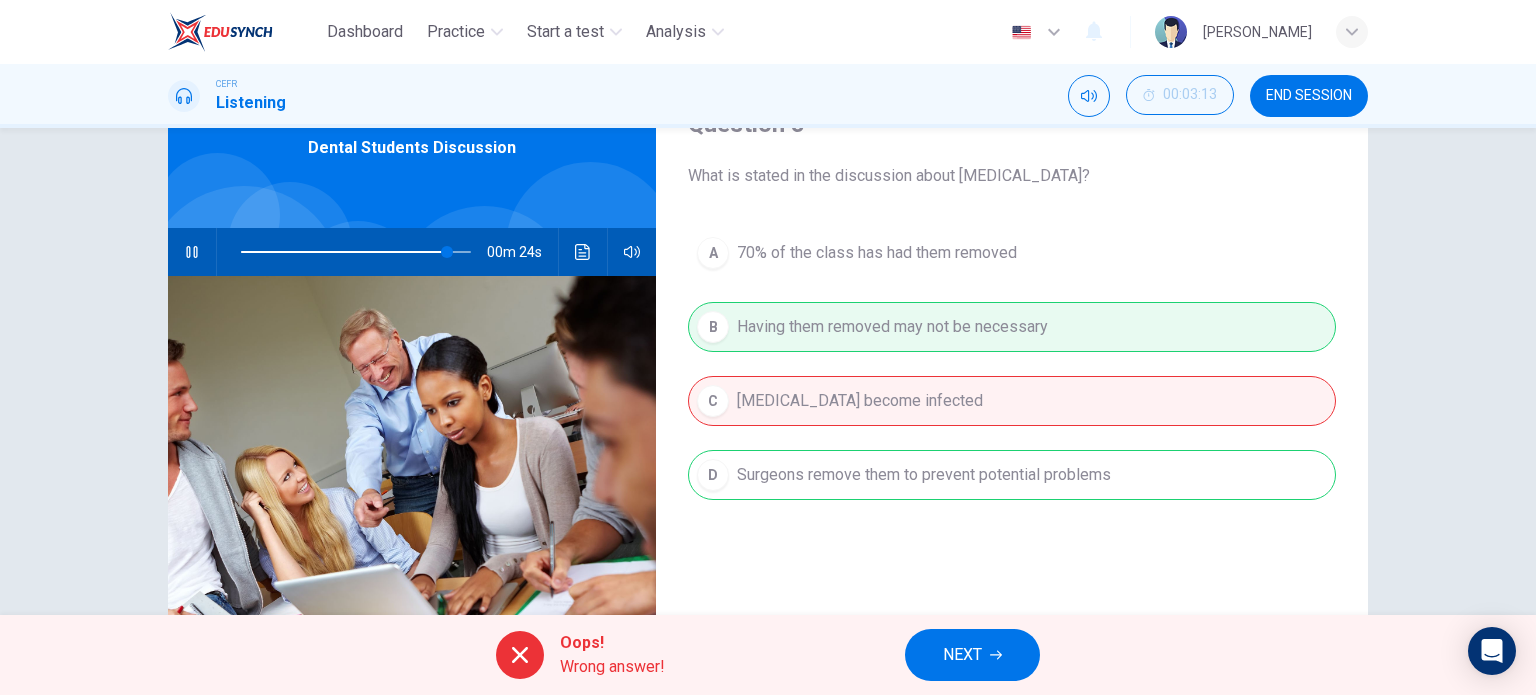 click on "NEXT" at bounding box center (972, 655) 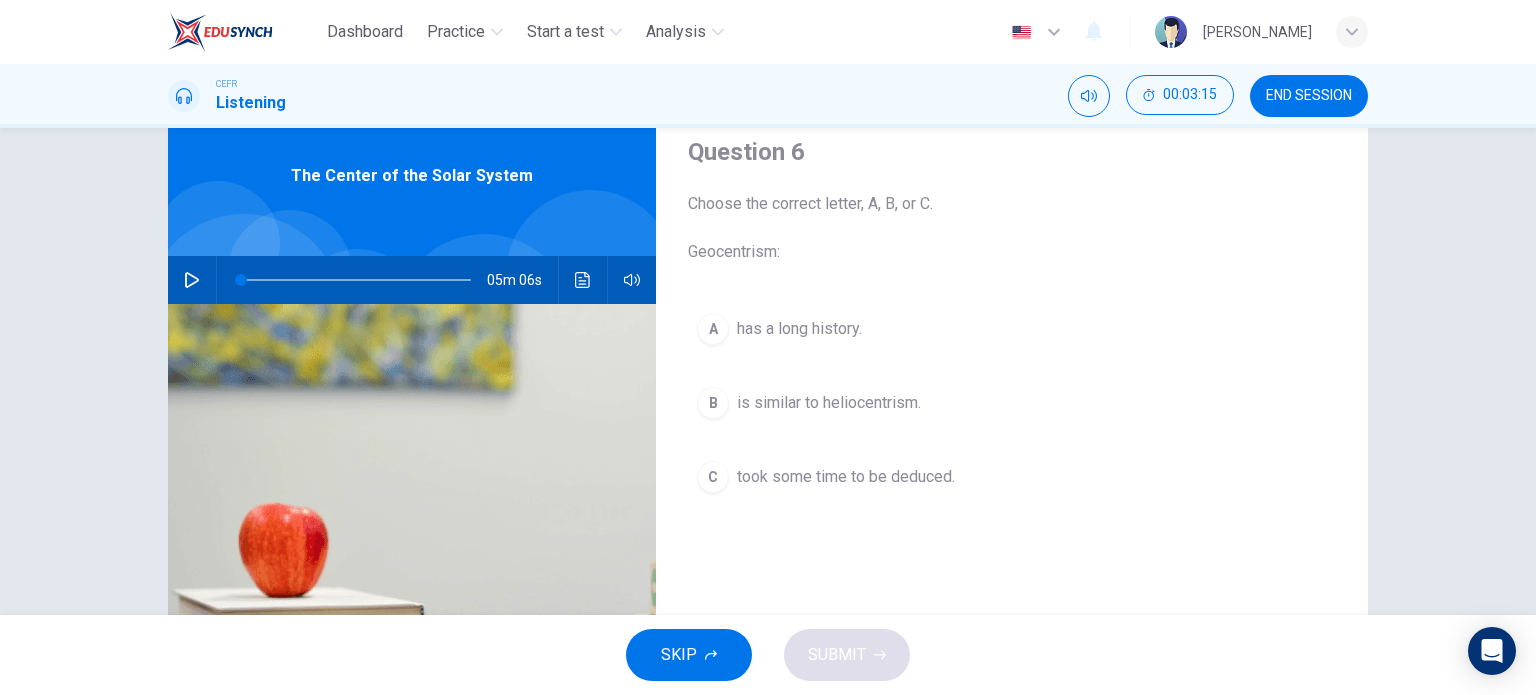 scroll, scrollTop: 0, scrollLeft: 0, axis: both 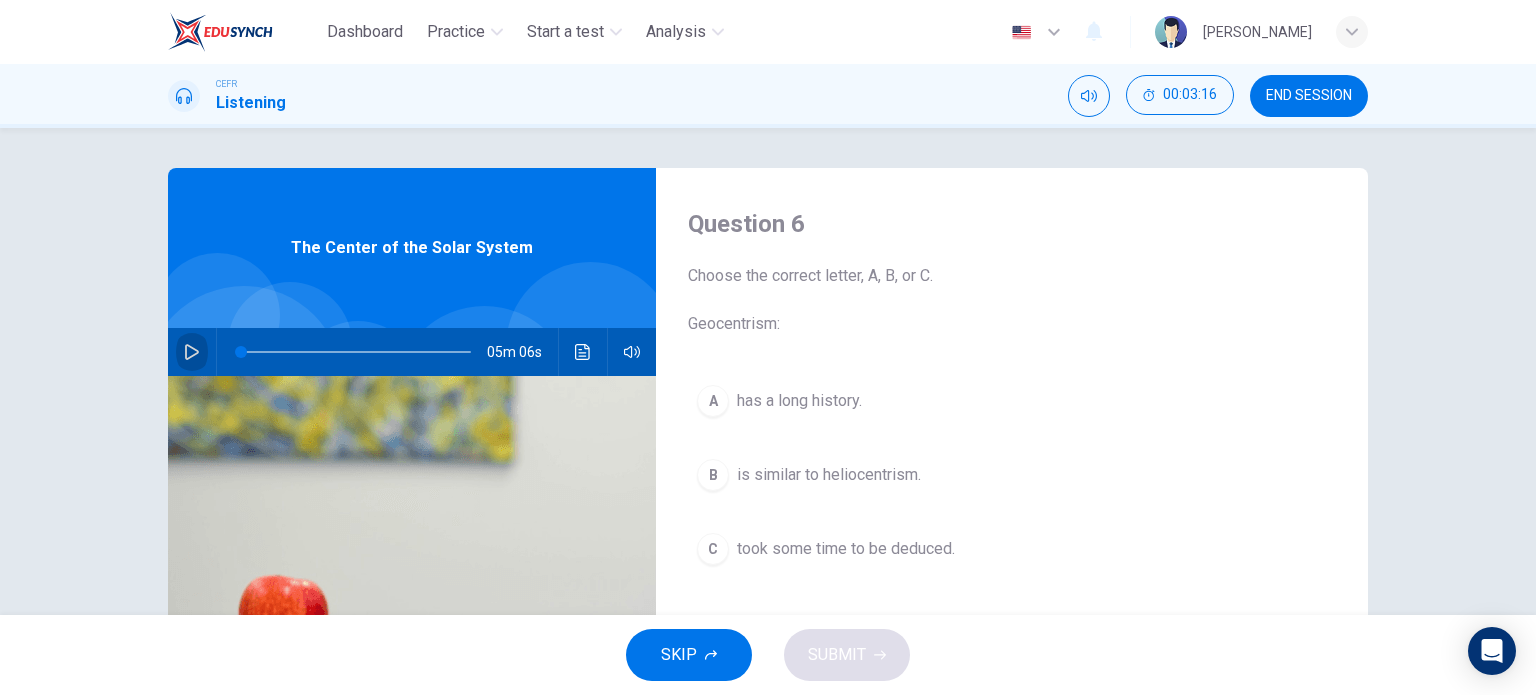 click 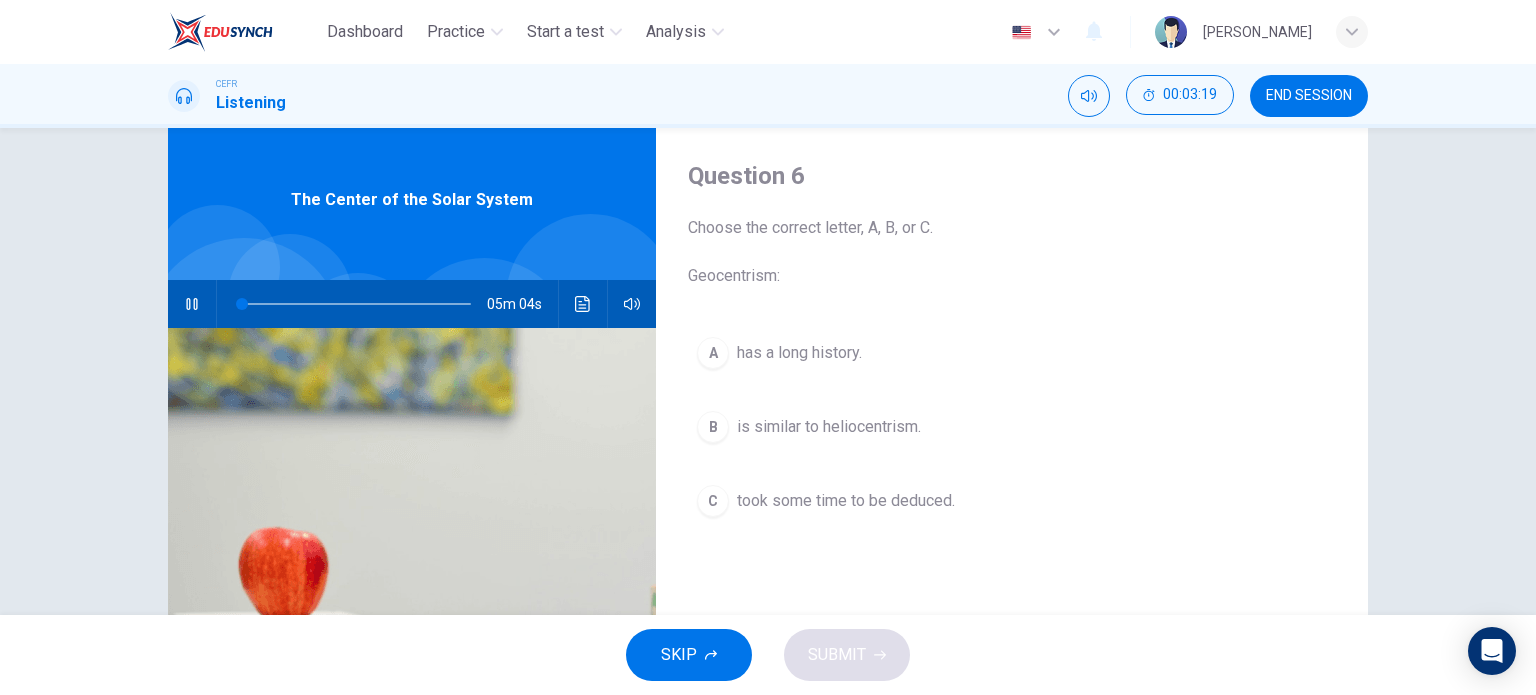 scroll, scrollTop: 0, scrollLeft: 0, axis: both 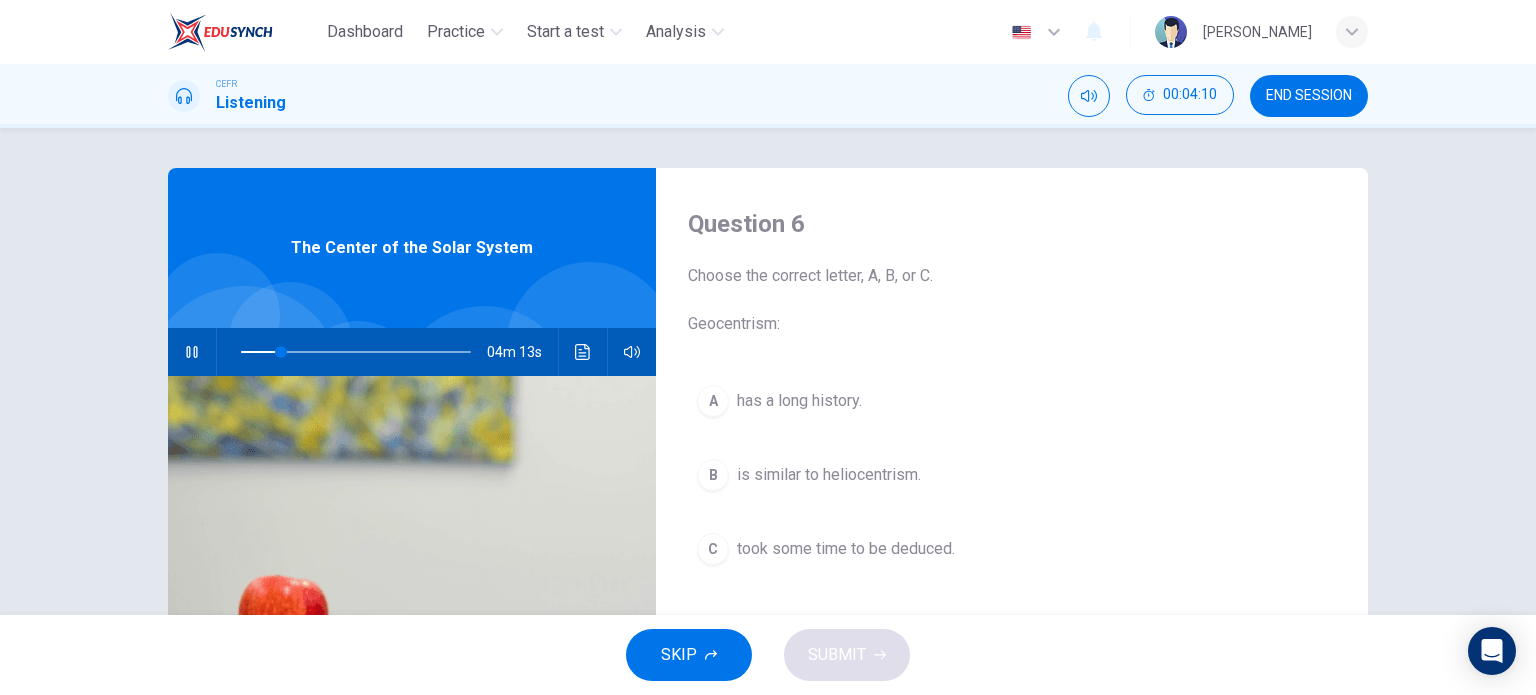 click on "took some time to be deduced." at bounding box center (846, 549) 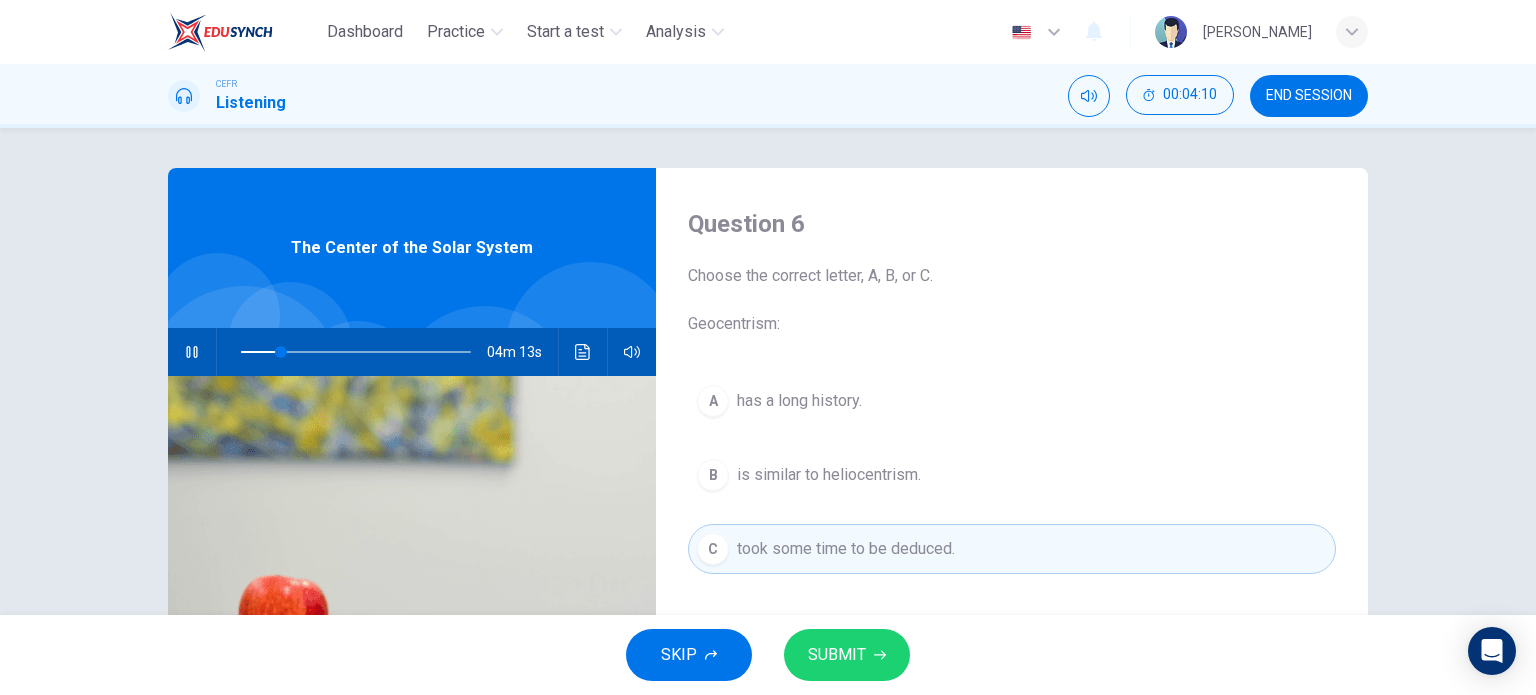 click on "SUBMIT" at bounding box center (837, 655) 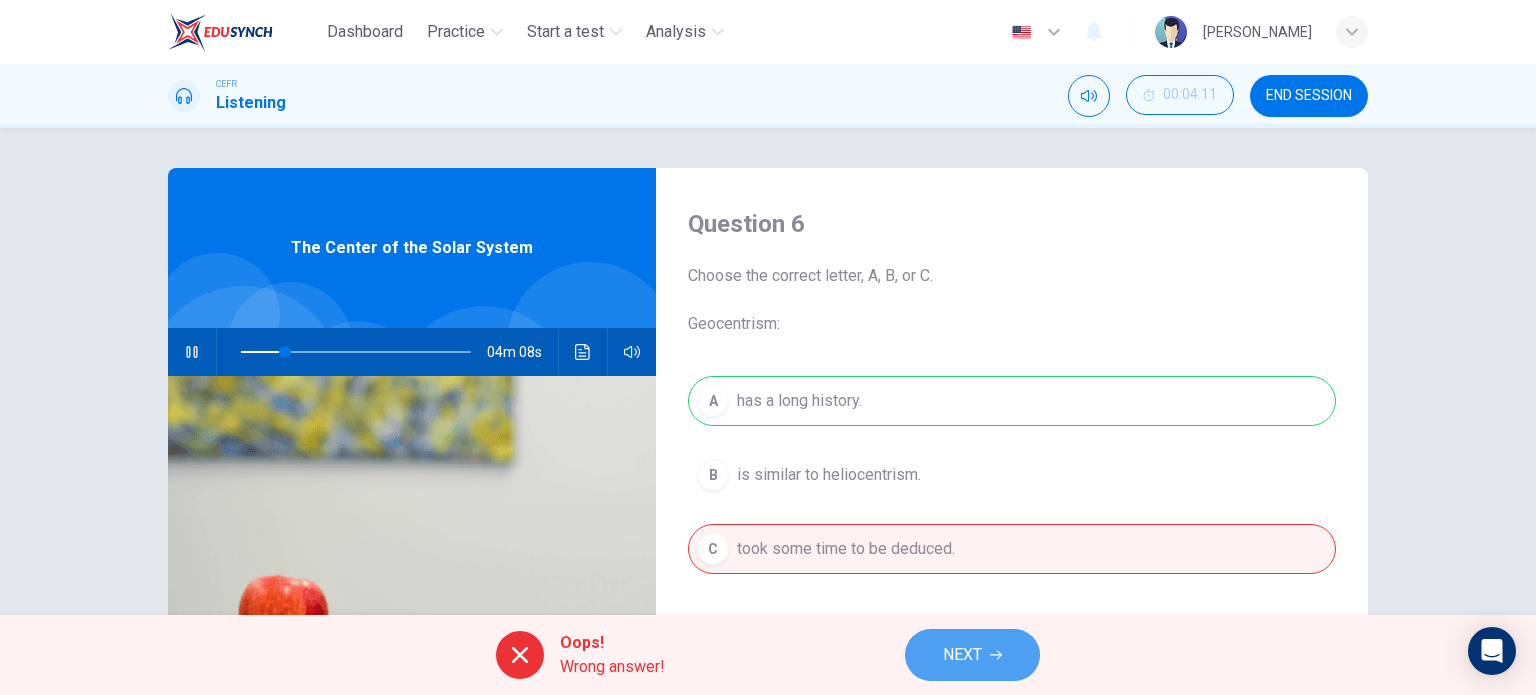 click on "NEXT" at bounding box center (962, 655) 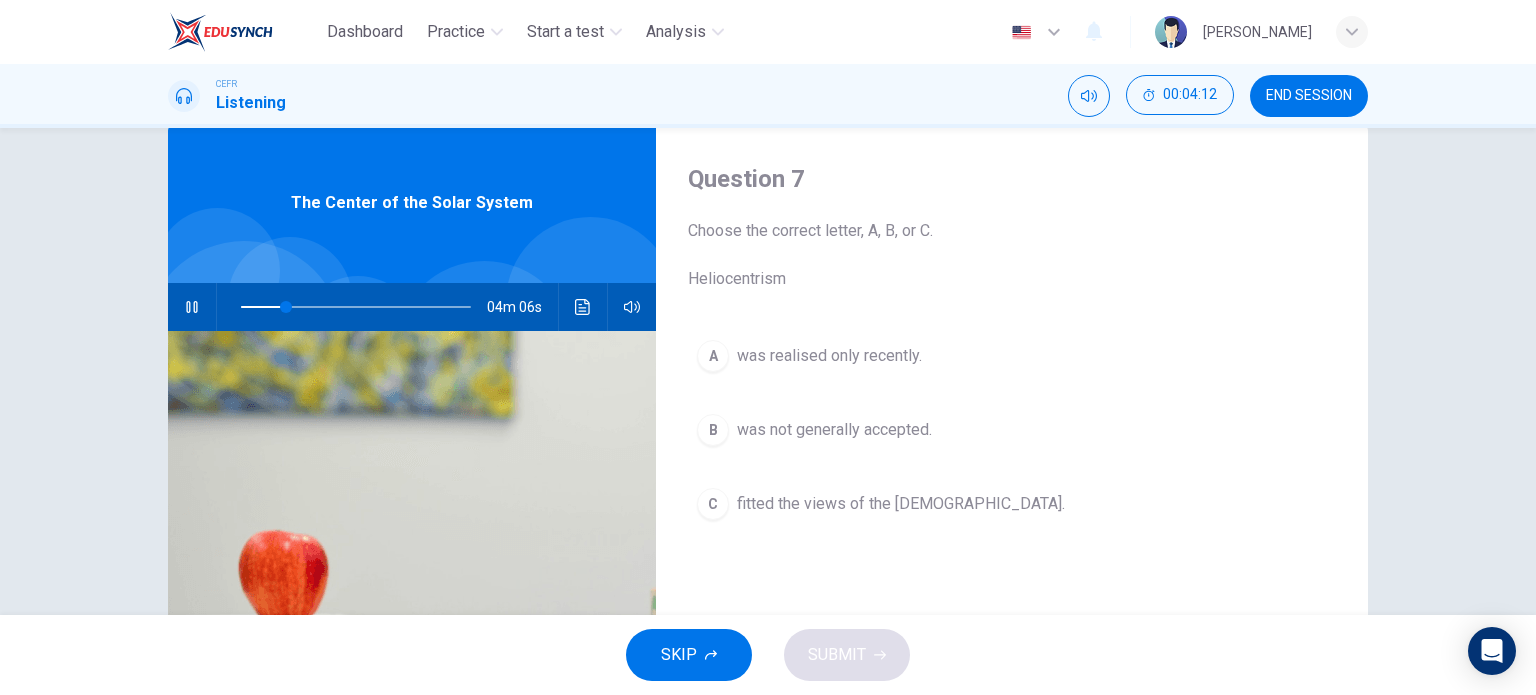 scroll, scrollTop: 0, scrollLeft: 0, axis: both 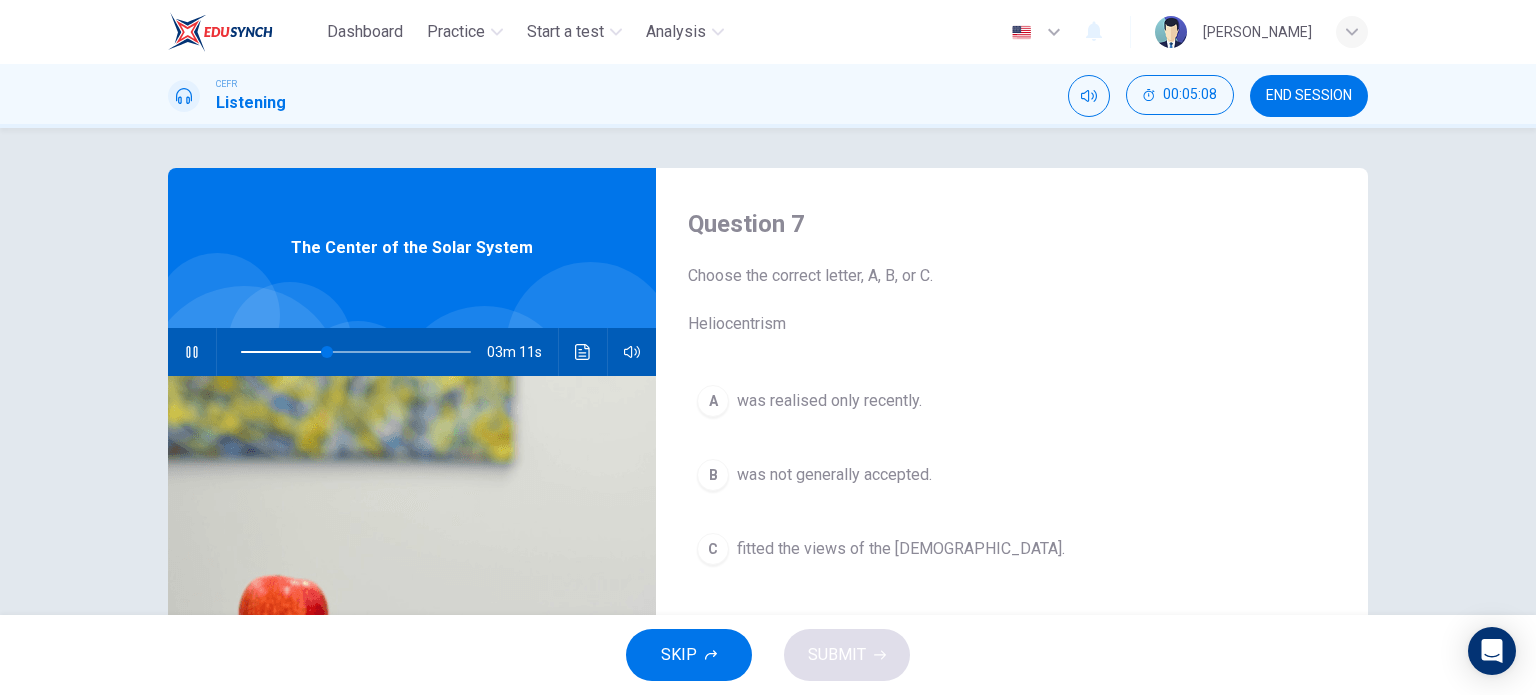 click on "A was realised only recently. B was not generally accepted. C fitted the views of the church." at bounding box center (1012, 495) 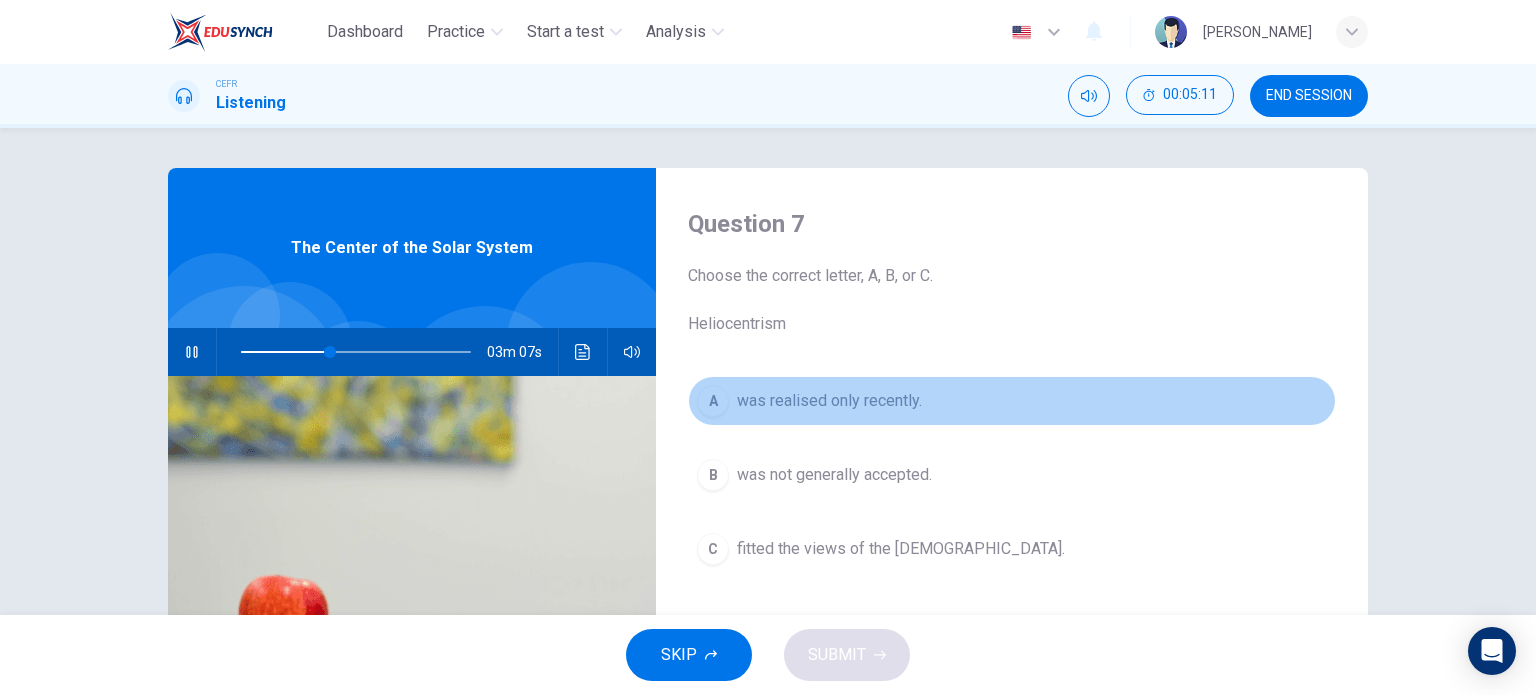 click on "was realised only recently." at bounding box center [829, 401] 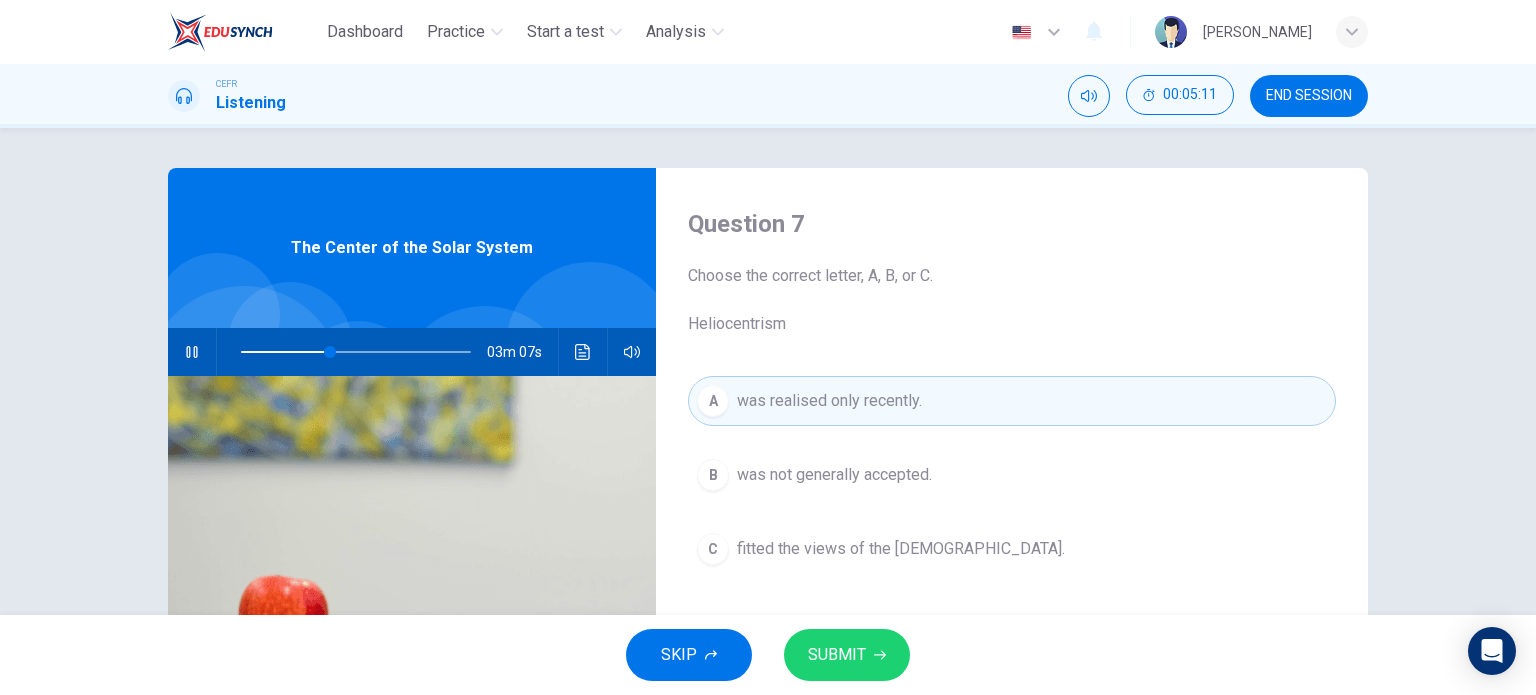 click on "SUBMIT" at bounding box center [837, 655] 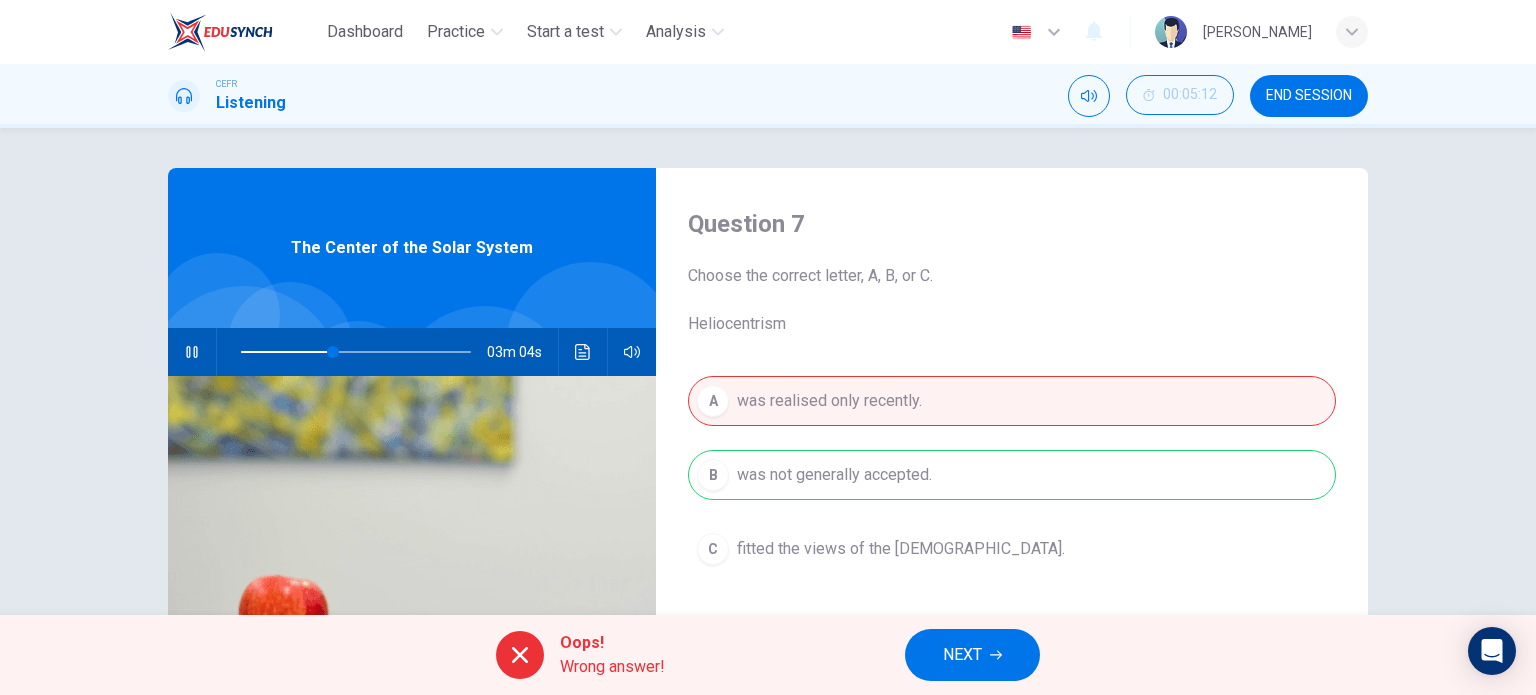 click on "NEXT" at bounding box center [972, 655] 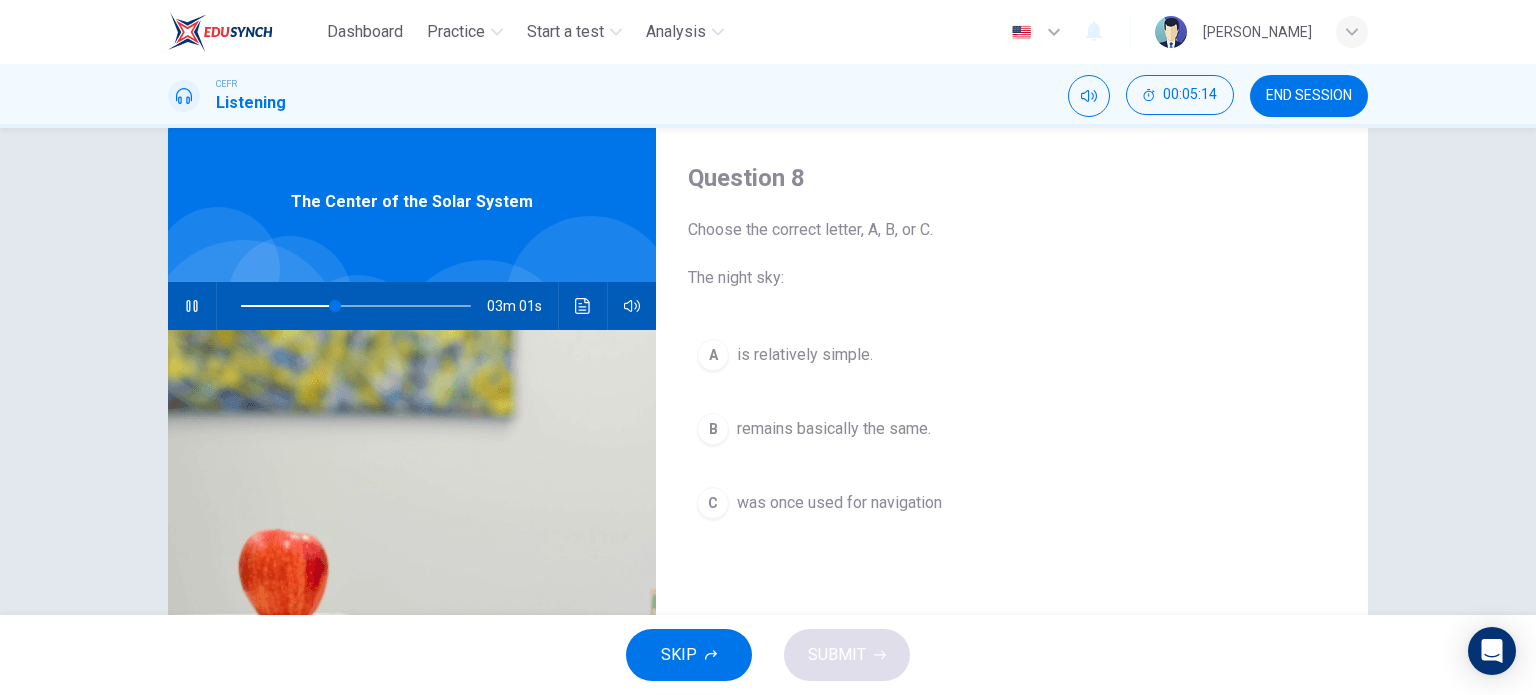 scroll, scrollTop: 0, scrollLeft: 0, axis: both 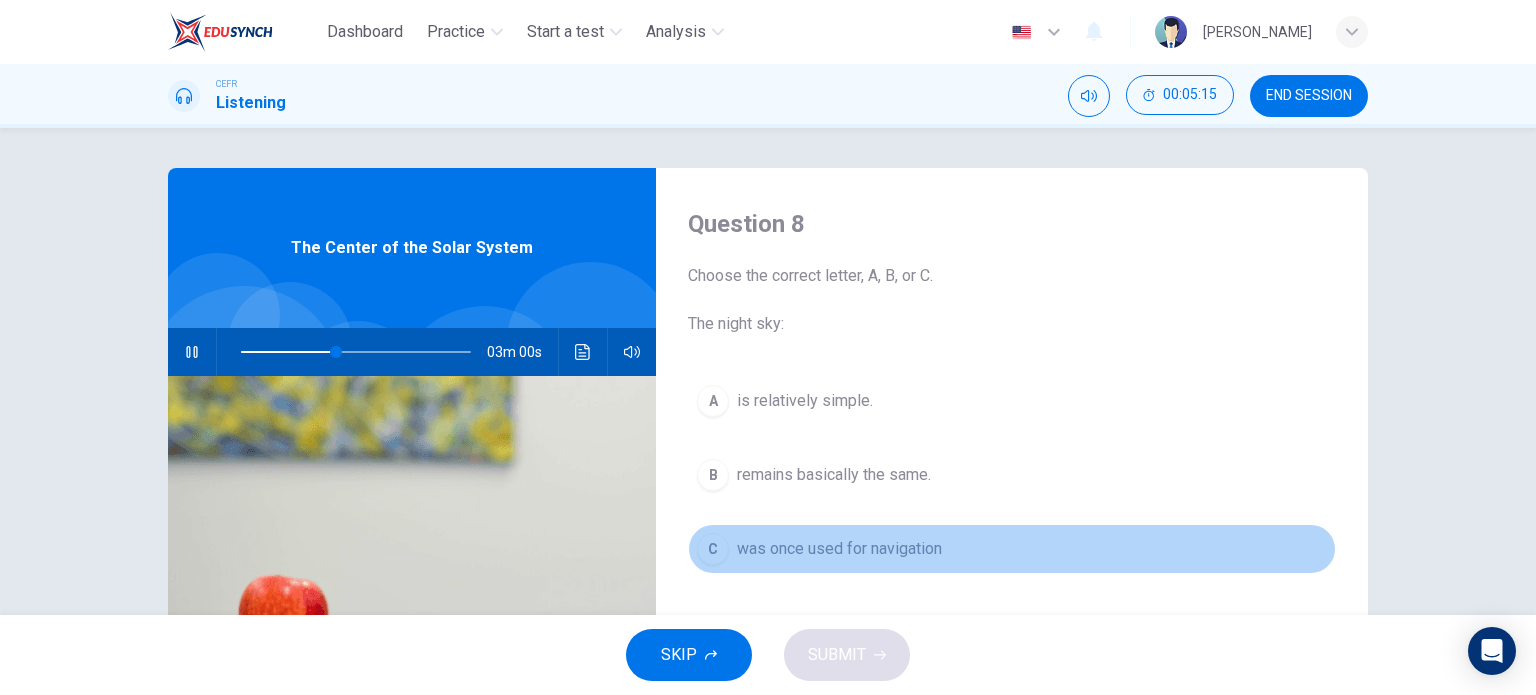 click on "C was once used for navigation" at bounding box center (1012, 549) 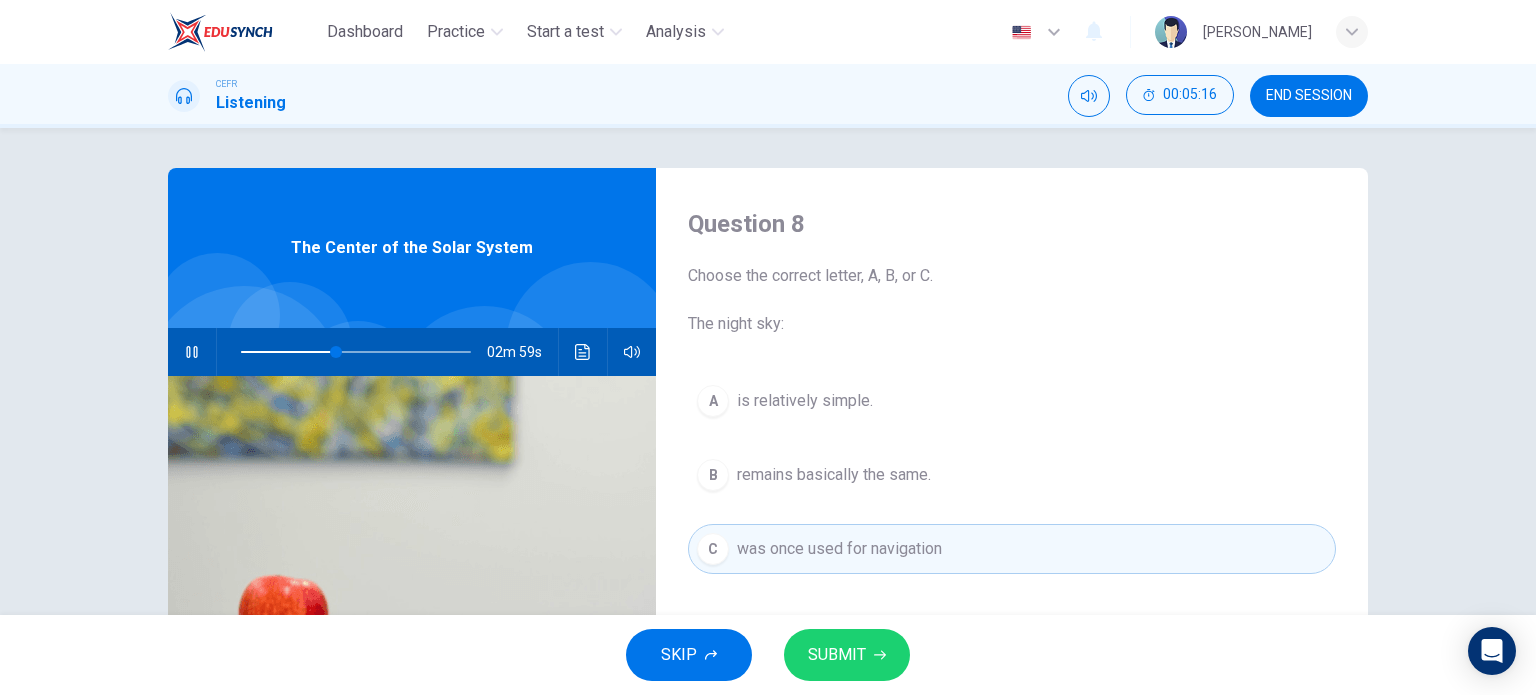 click on "SUBMIT" at bounding box center (847, 655) 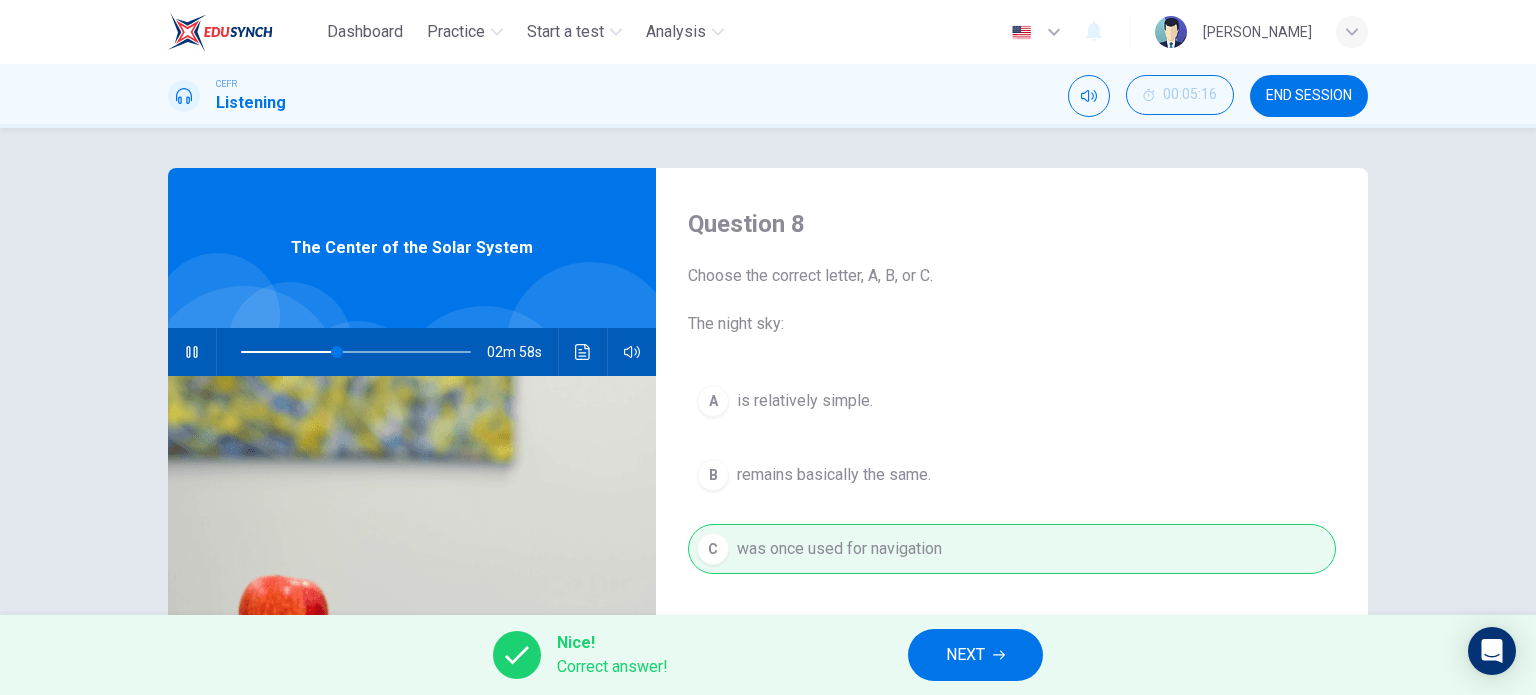 type on "42" 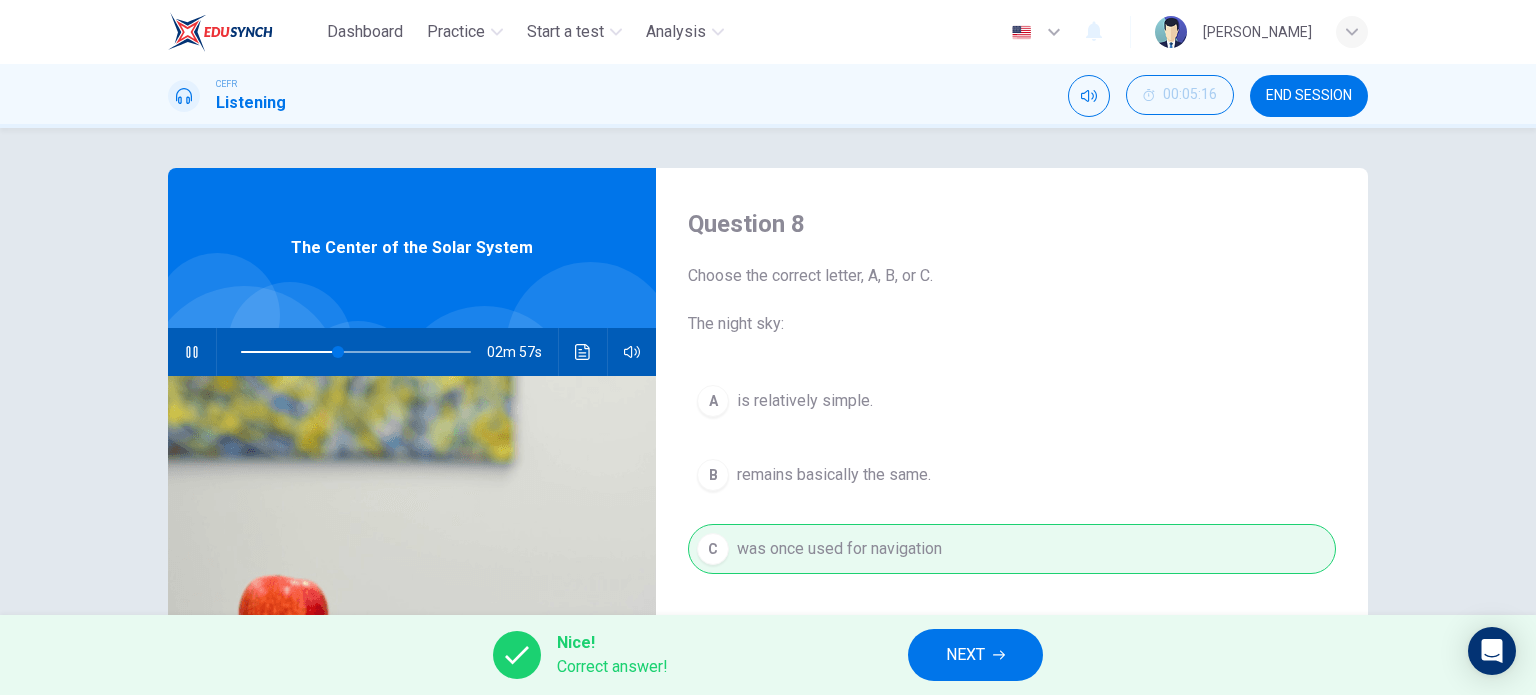 click on "NEXT" at bounding box center [965, 655] 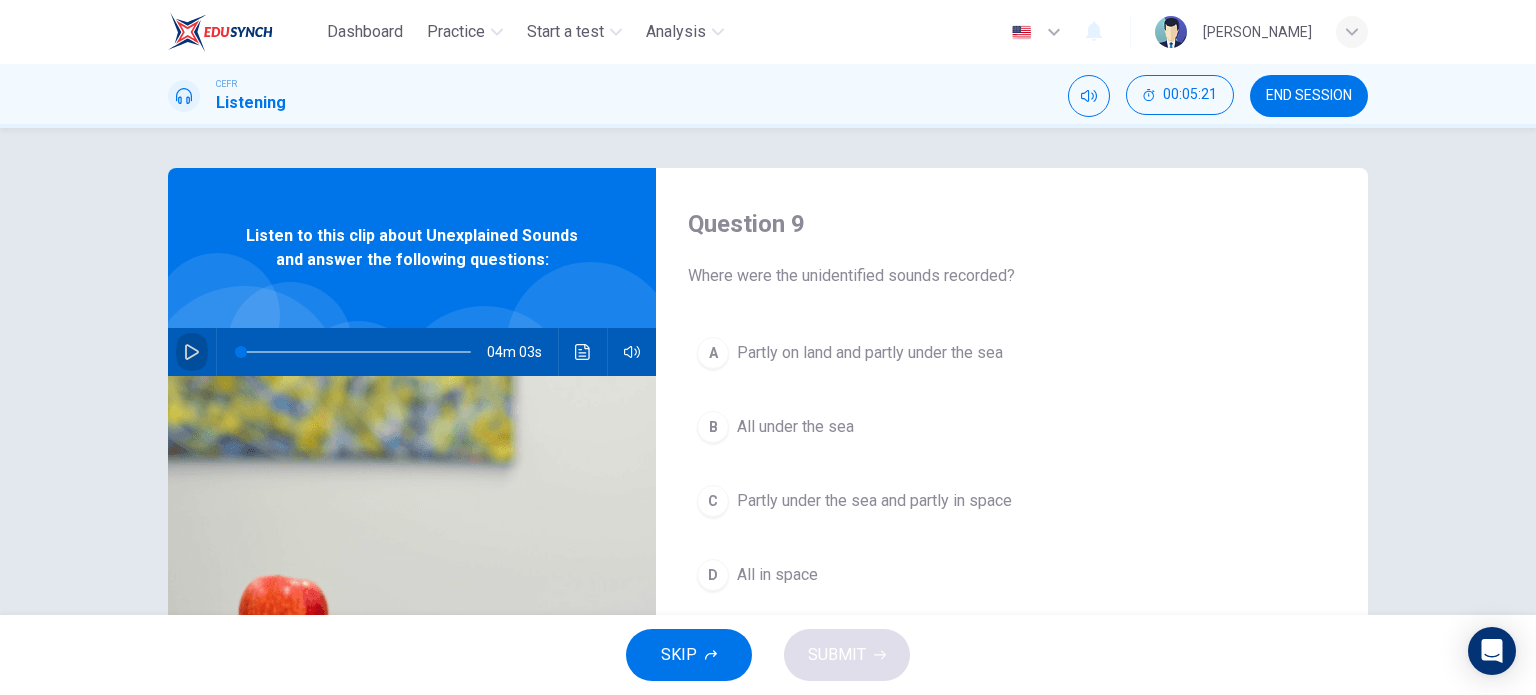 click 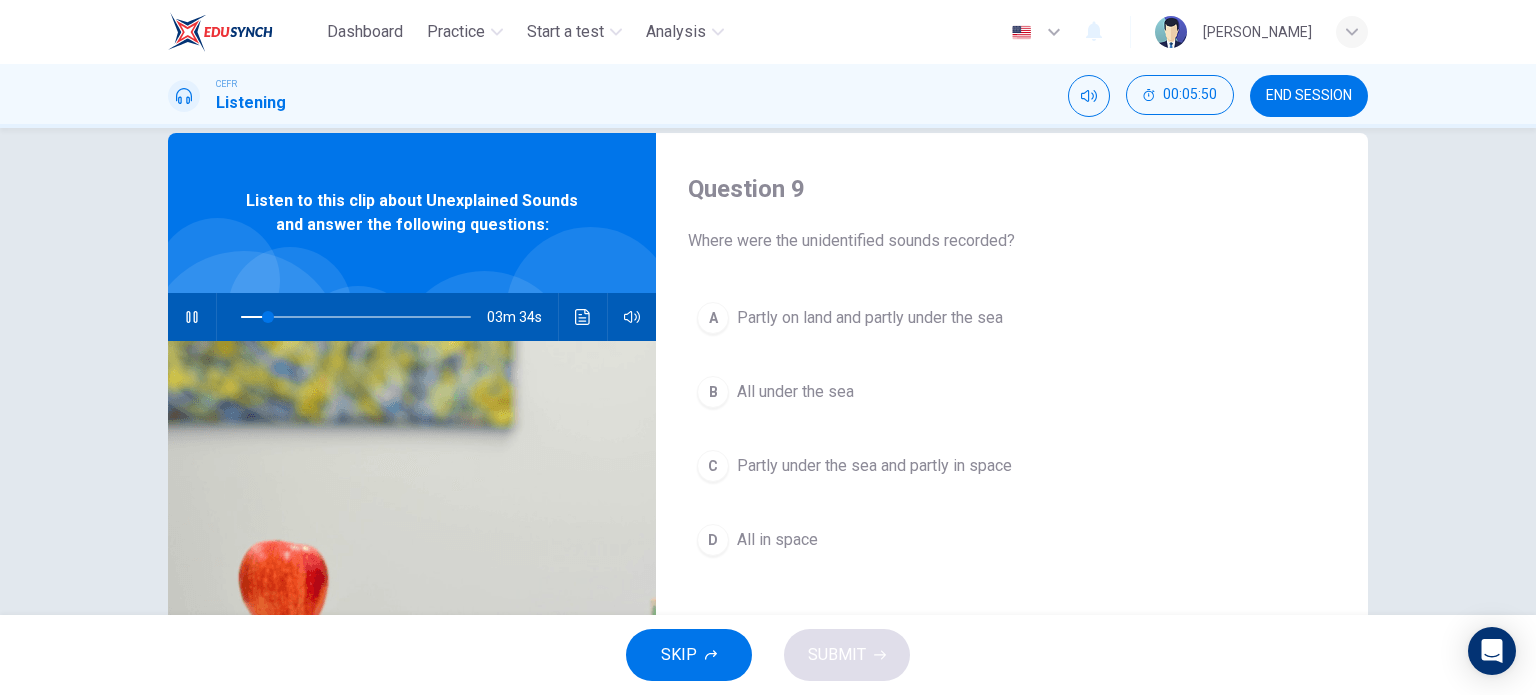 scroll, scrollTop: 0, scrollLeft: 0, axis: both 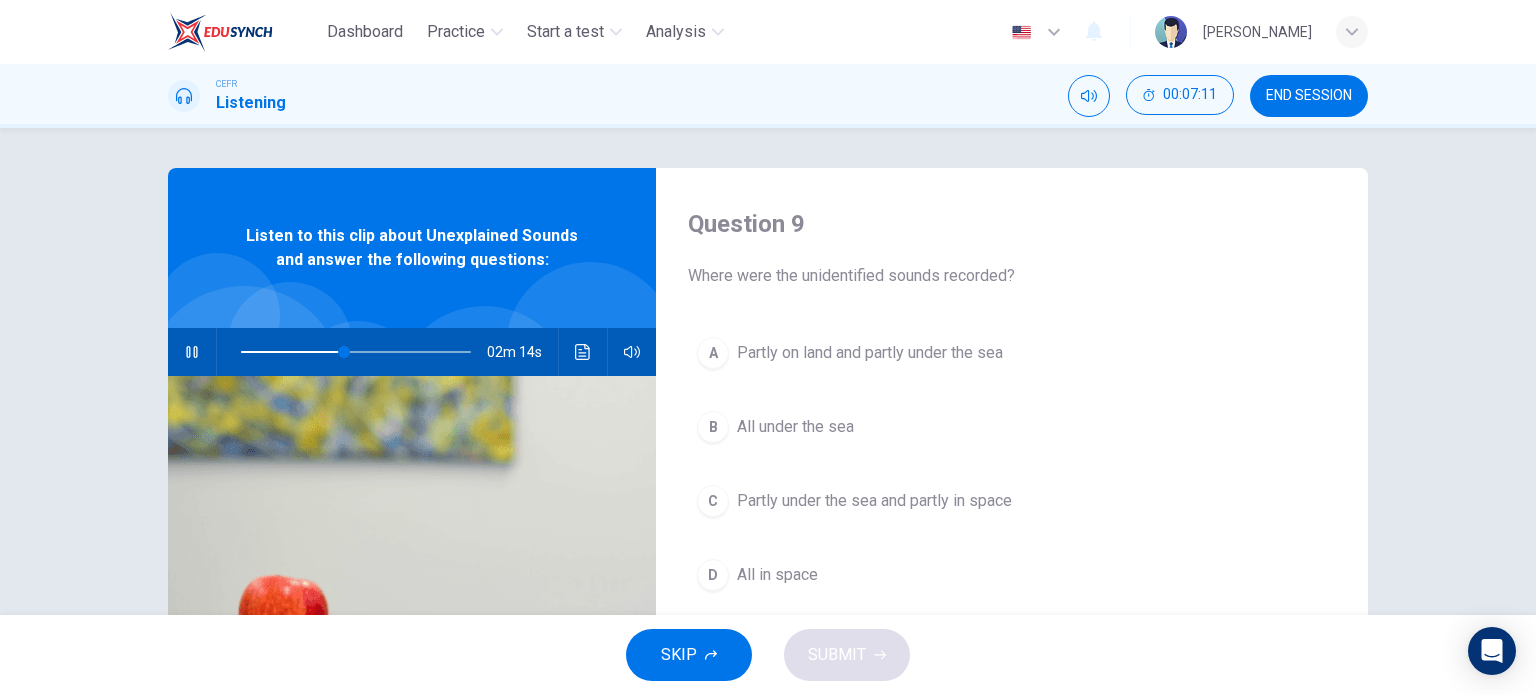 click on "Partly under the sea and partly in space" at bounding box center [874, 501] 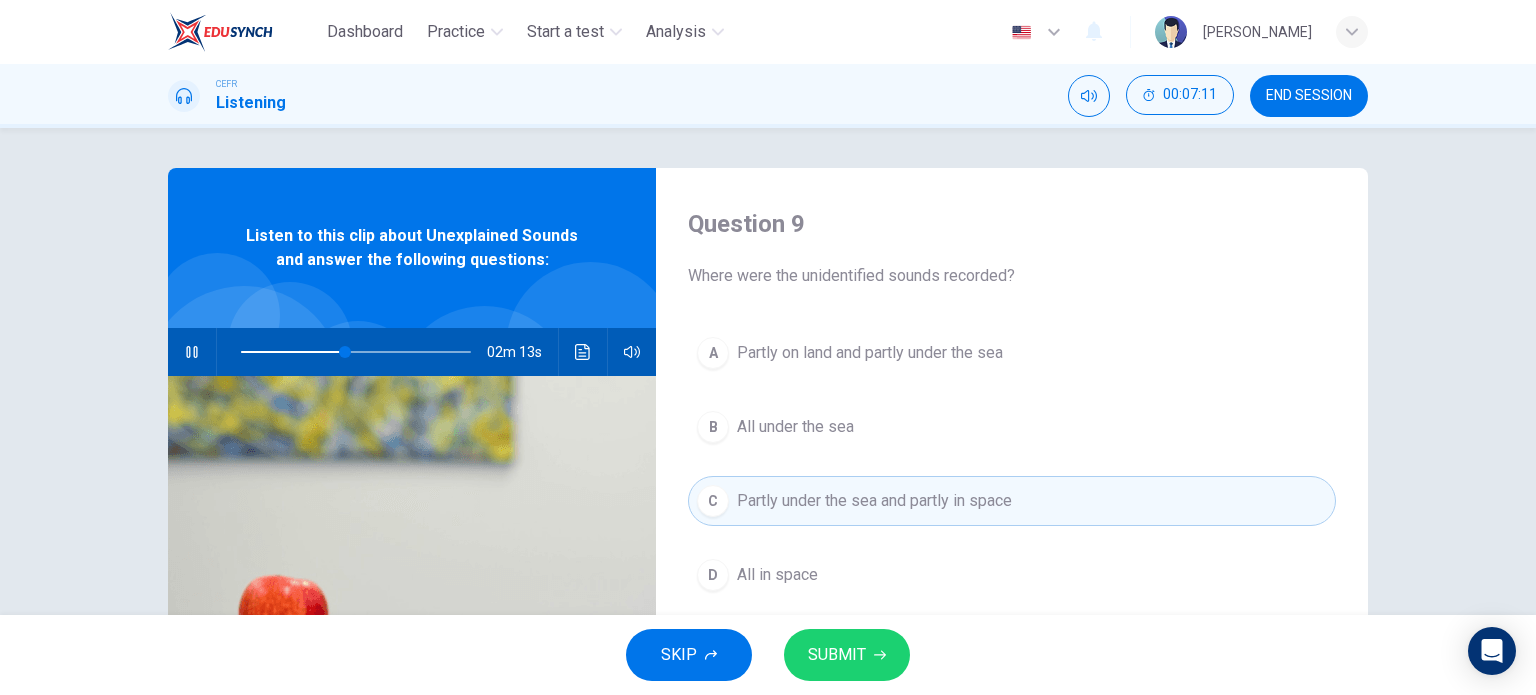 click 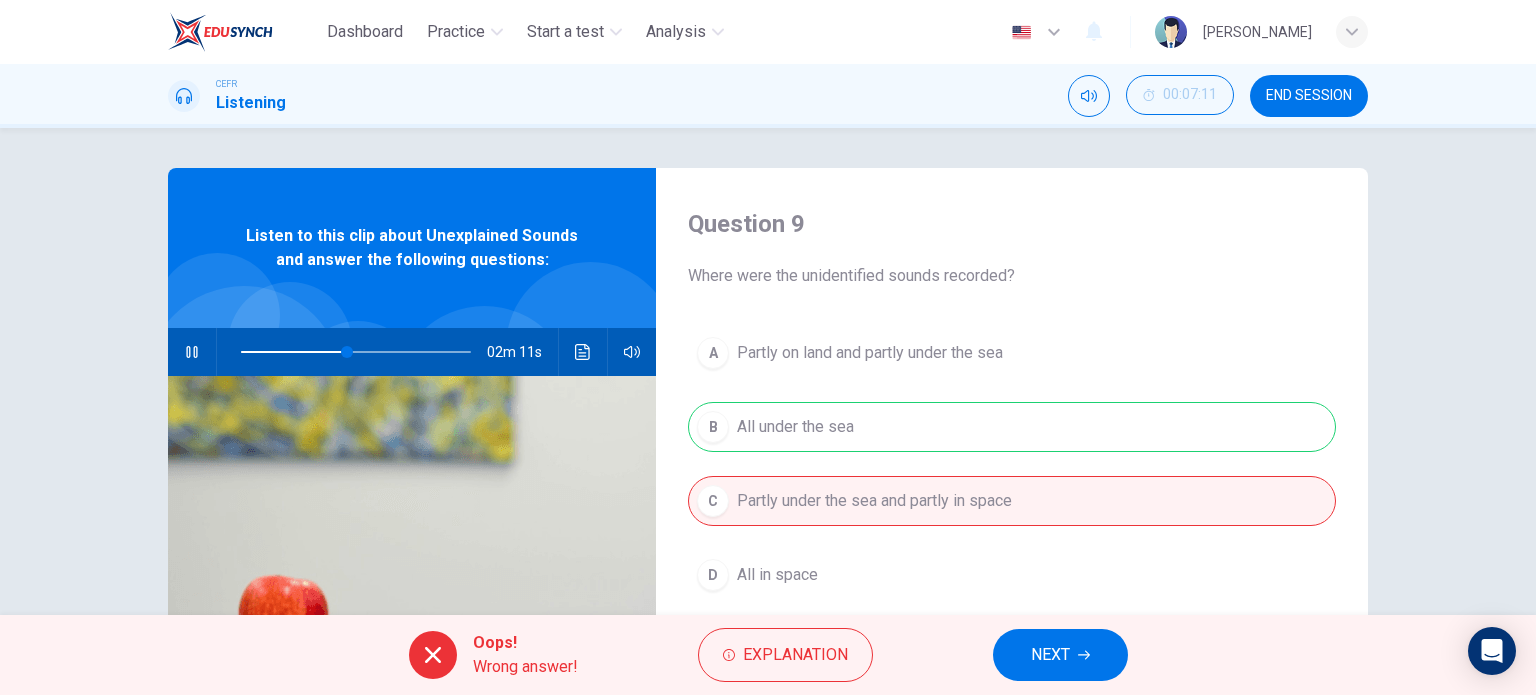 click on "Oops! Wrong answer! Explanation NEXT" at bounding box center [768, 655] 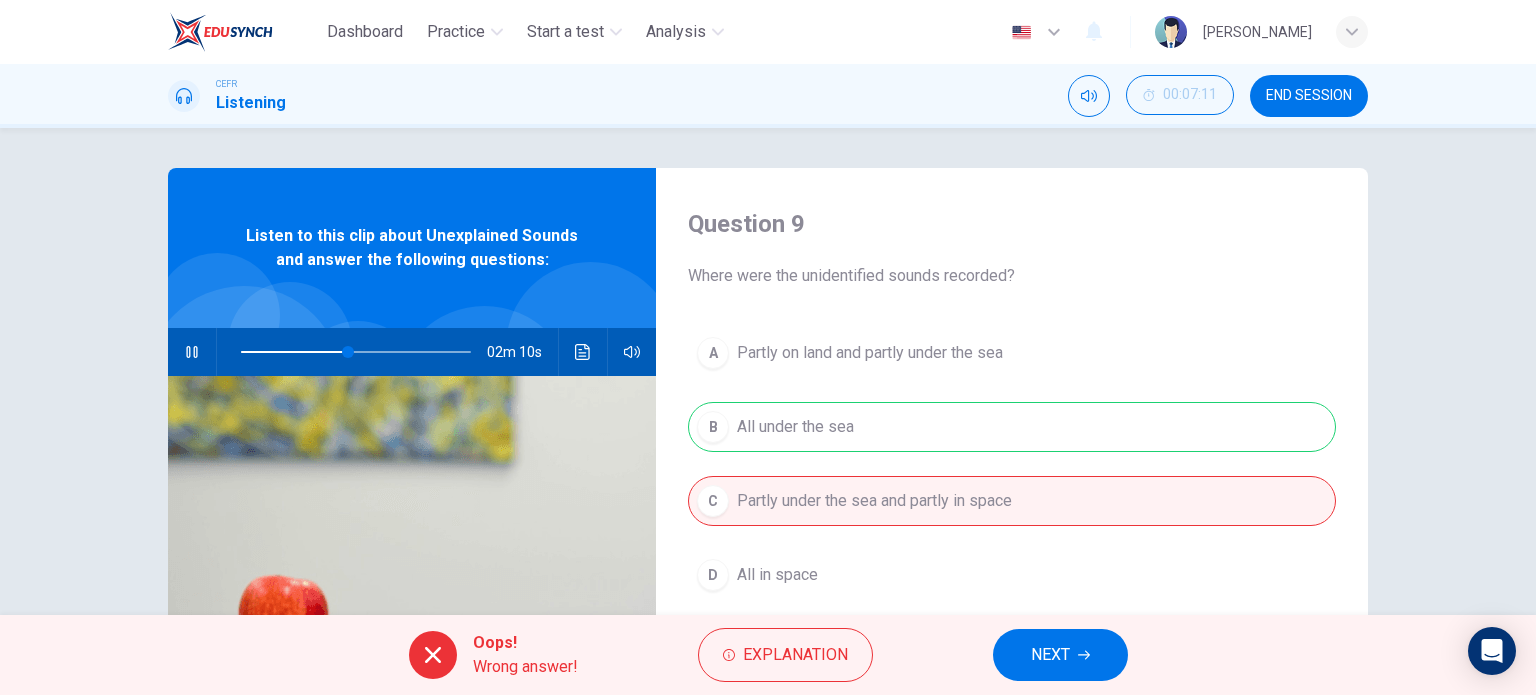 click on "NEXT" at bounding box center (1050, 655) 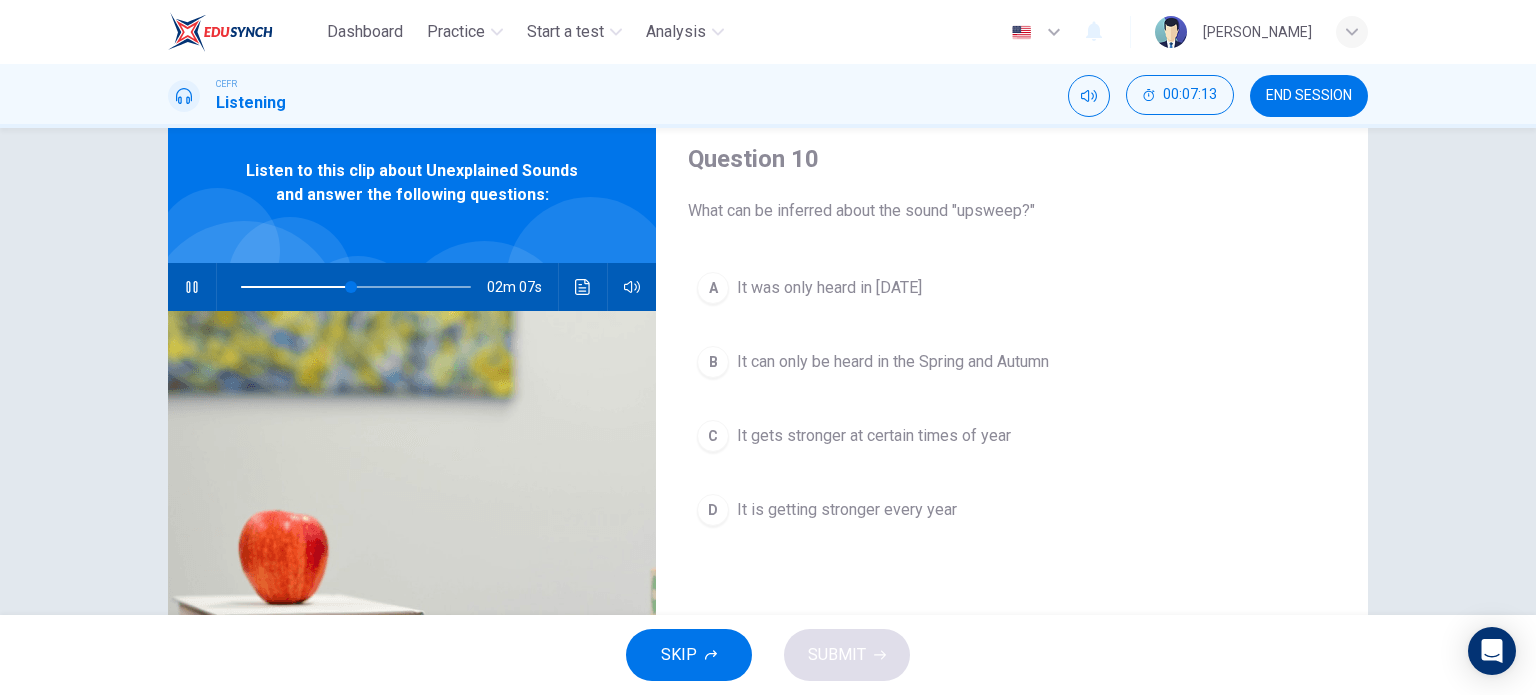 scroll, scrollTop: 100, scrollLeft: 0, axis: vertical 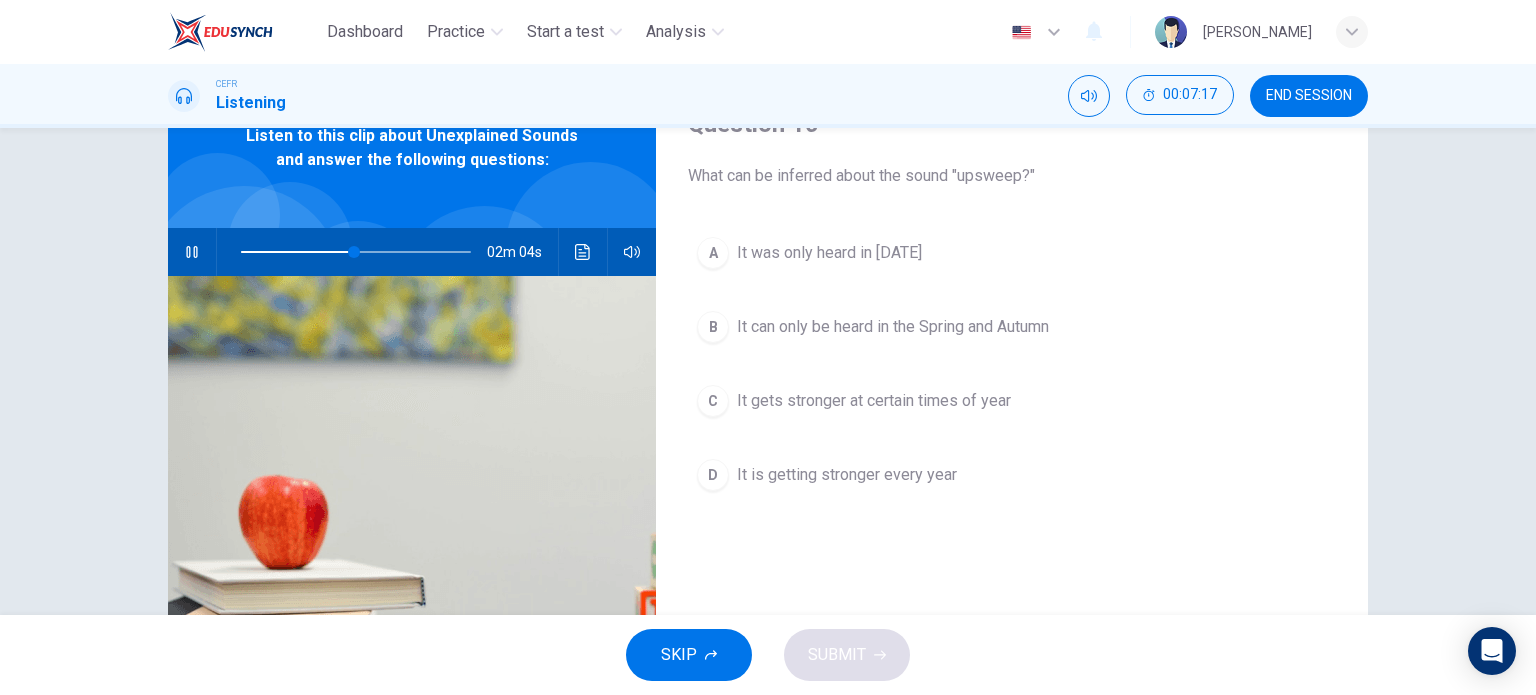 click on "A It was only heard in 1991 B It can only be heard in the Spring and Autumn C It gets stronger at certain times of year D It is getting stronger every year" at bounding box center (1012, 384) 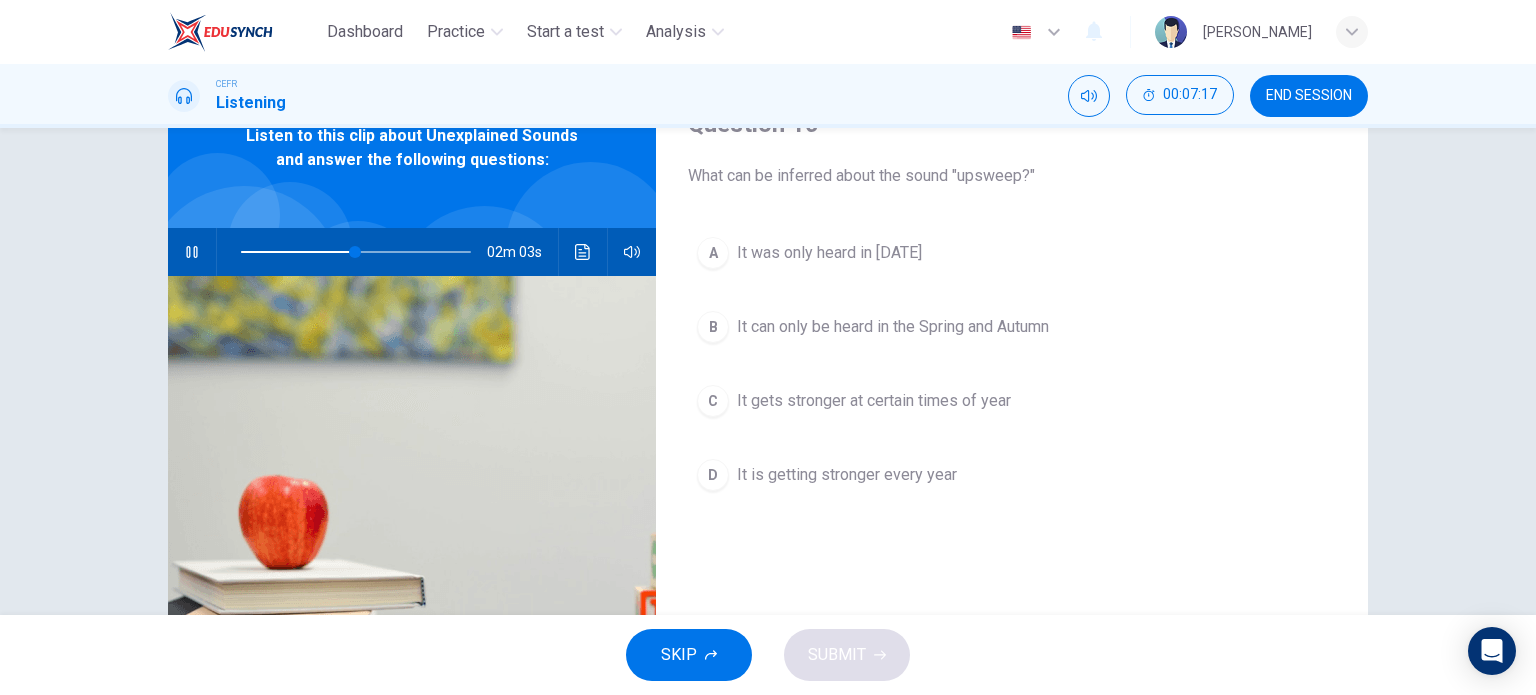 click on "It can only be heard in the Spring and Autumn" at bounding box center (893, 327) 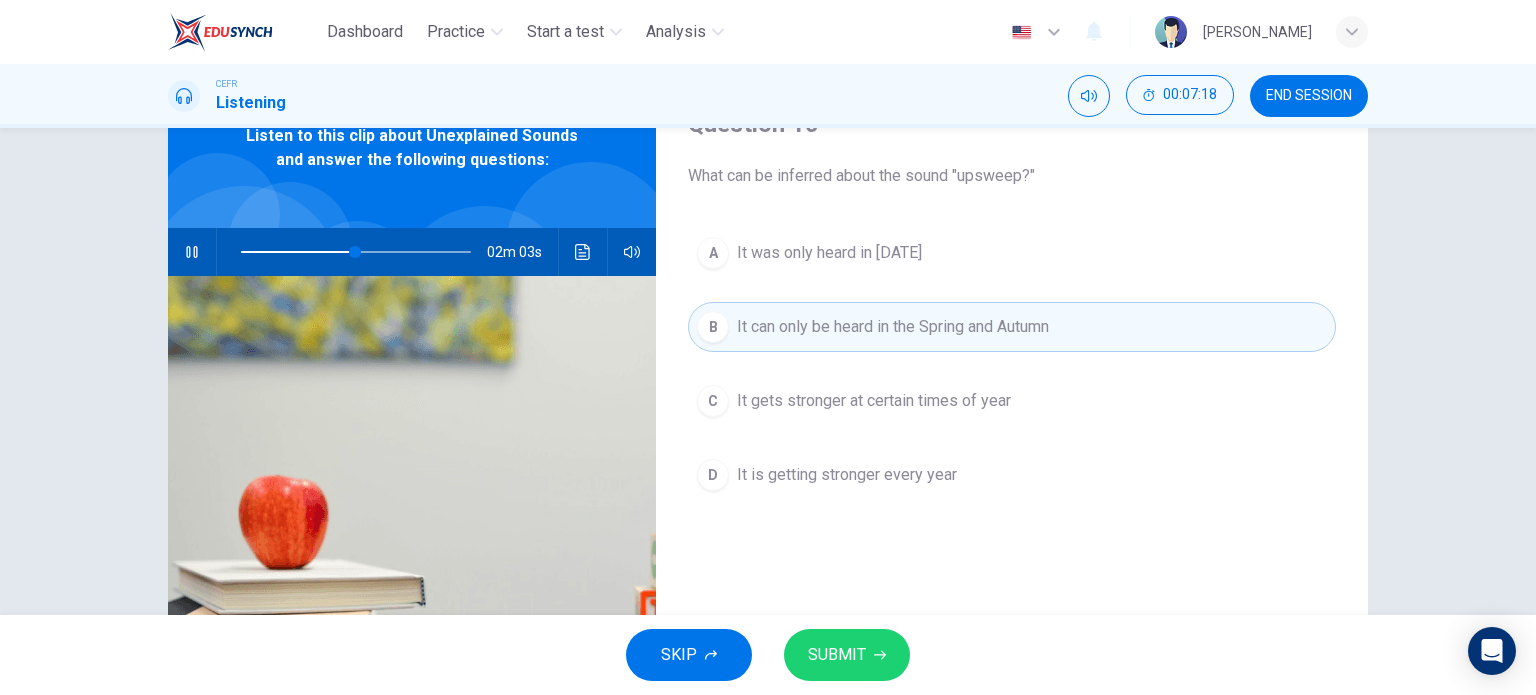 click on "SUBMIT" at bounding box center (837, 655) 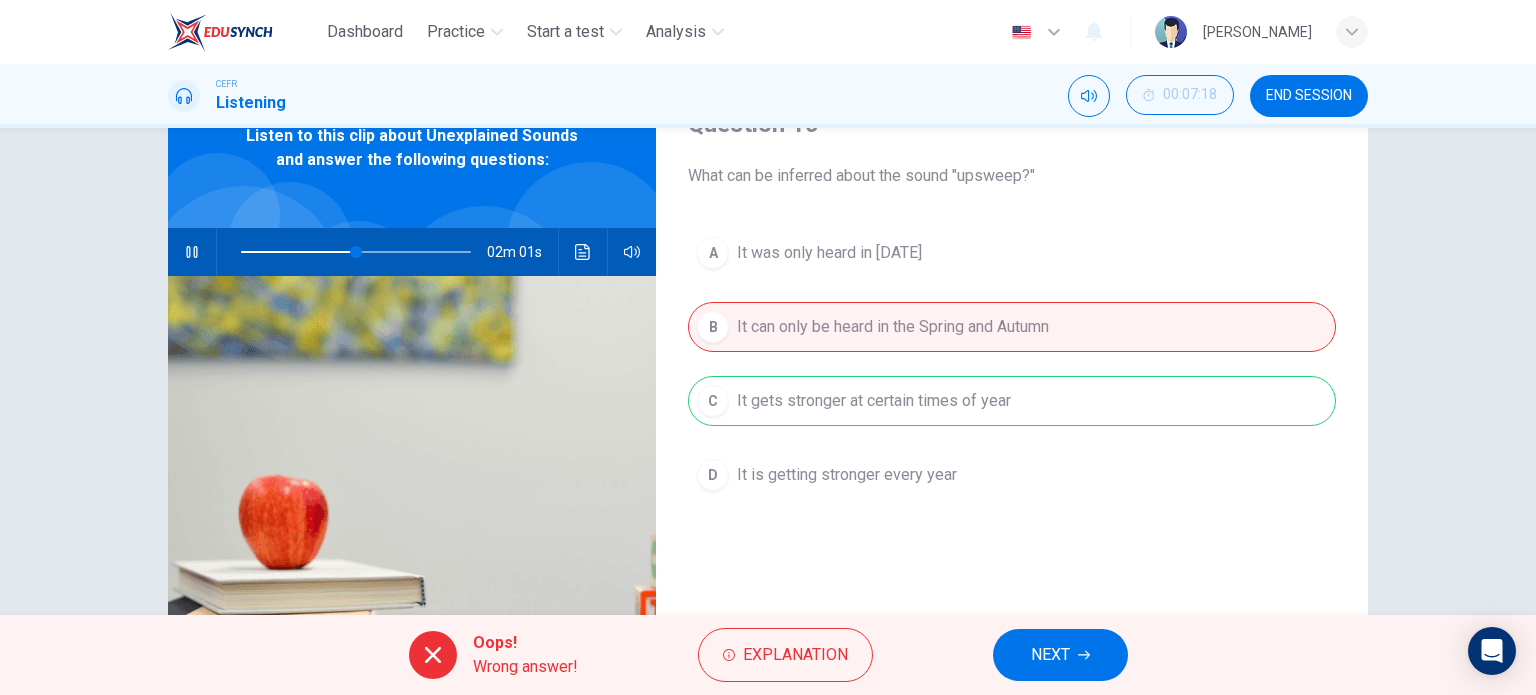 click on "Explanation" at bounding box center (785, 655) 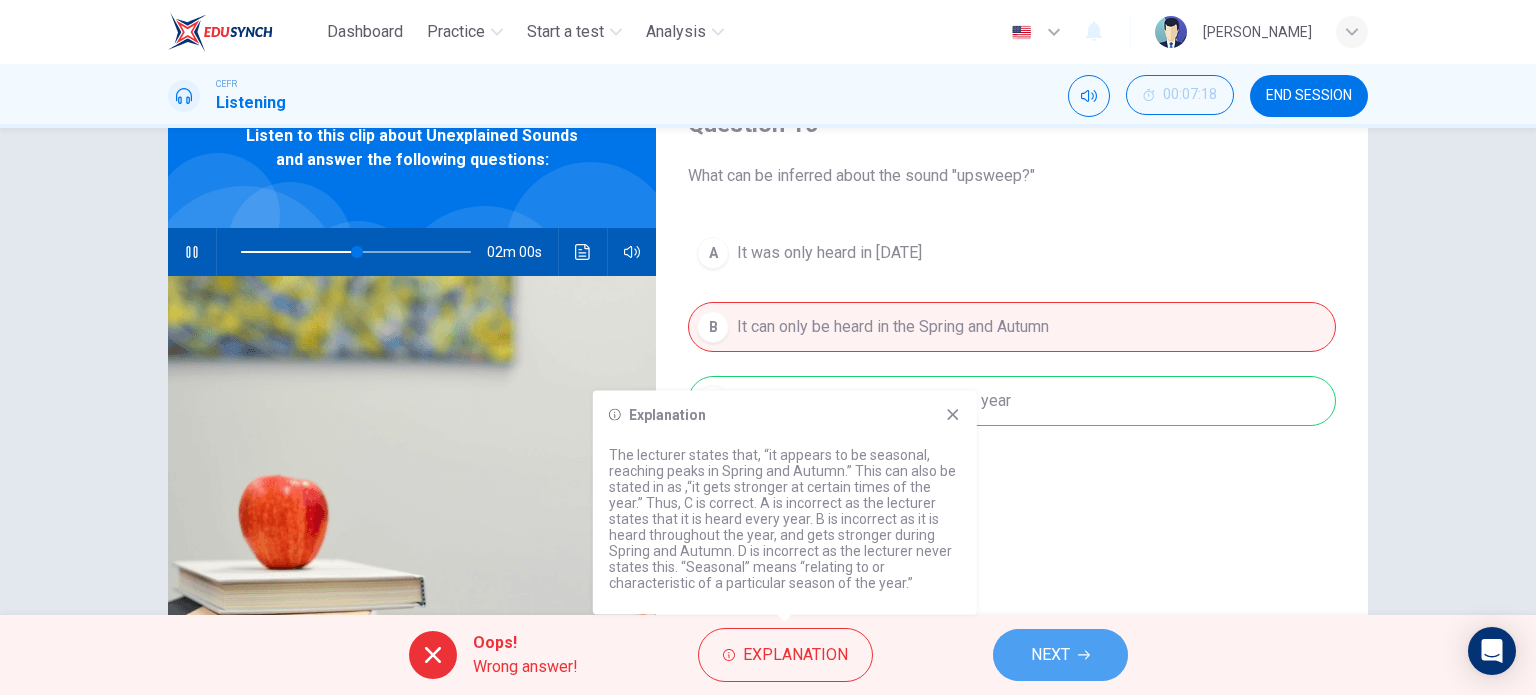 click on "NEXT" at bounding box center [1060, 655] 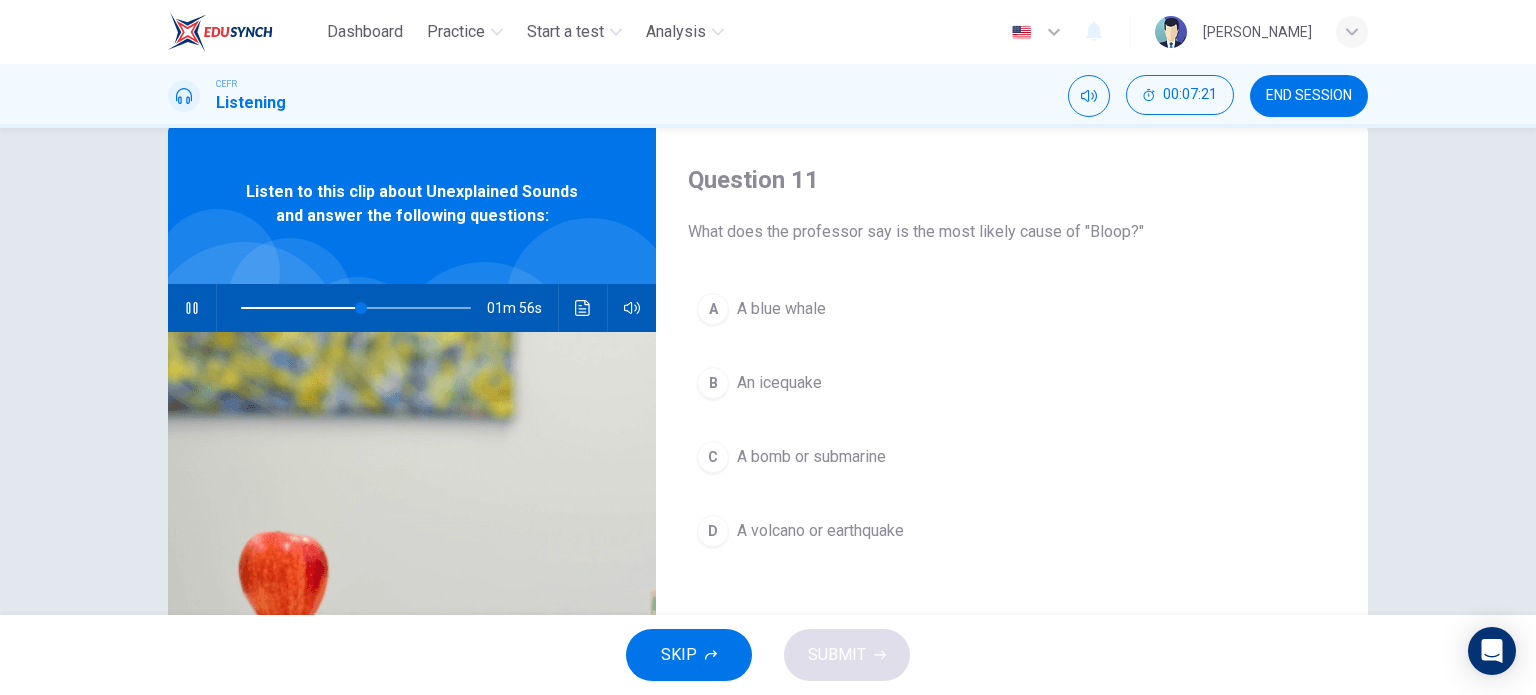 scroll, scrollTop: 0, scrollLeft: 0, axis: both 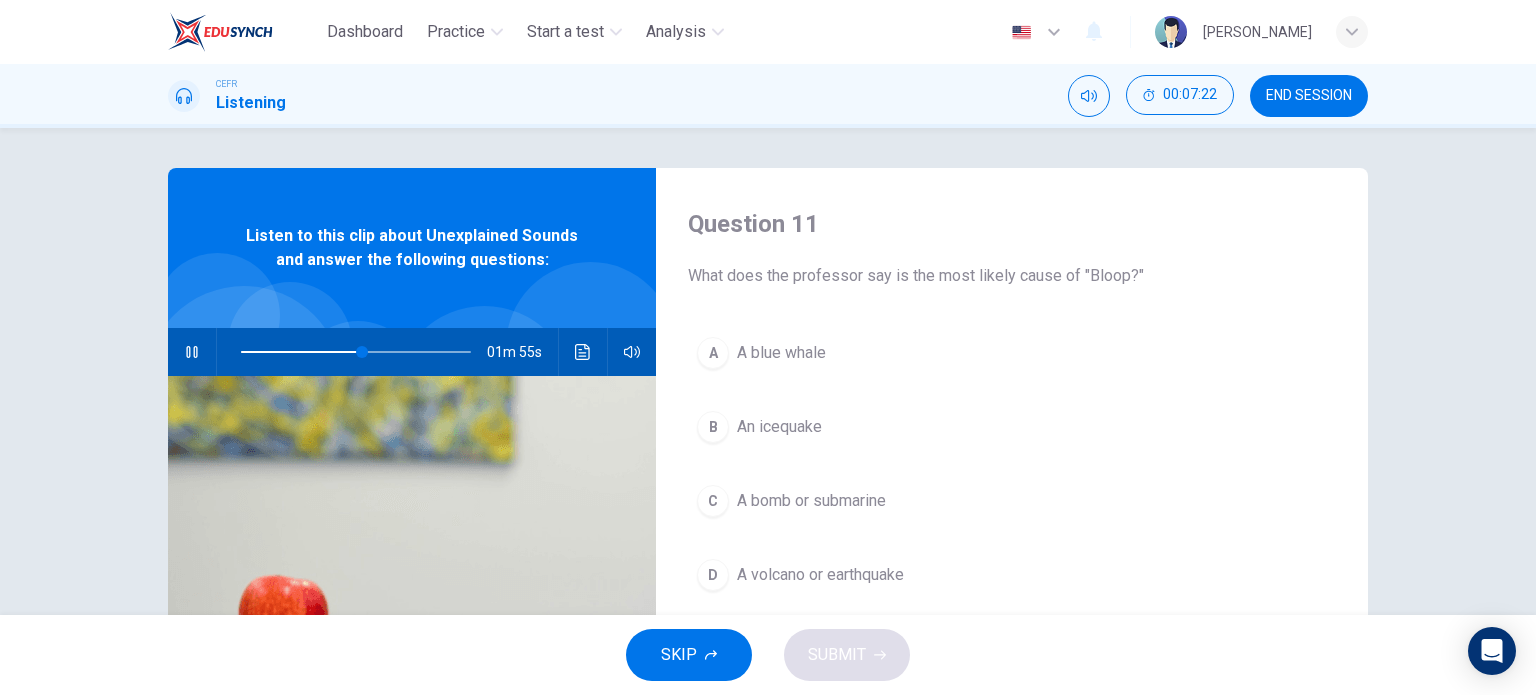 click on "D A volcano or earthquake" at bounding box center (1012, 575) 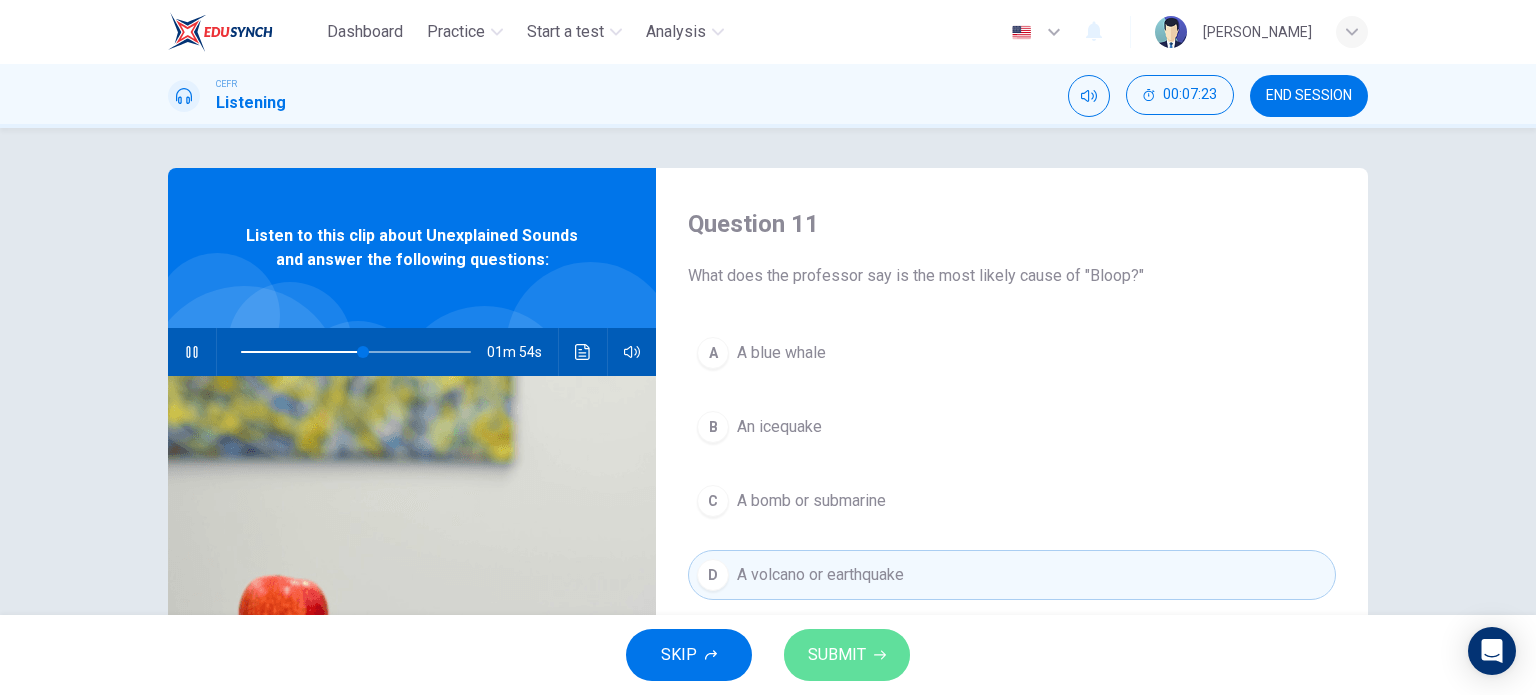 click on "SUBMIT" at bounding box center (837, 655) 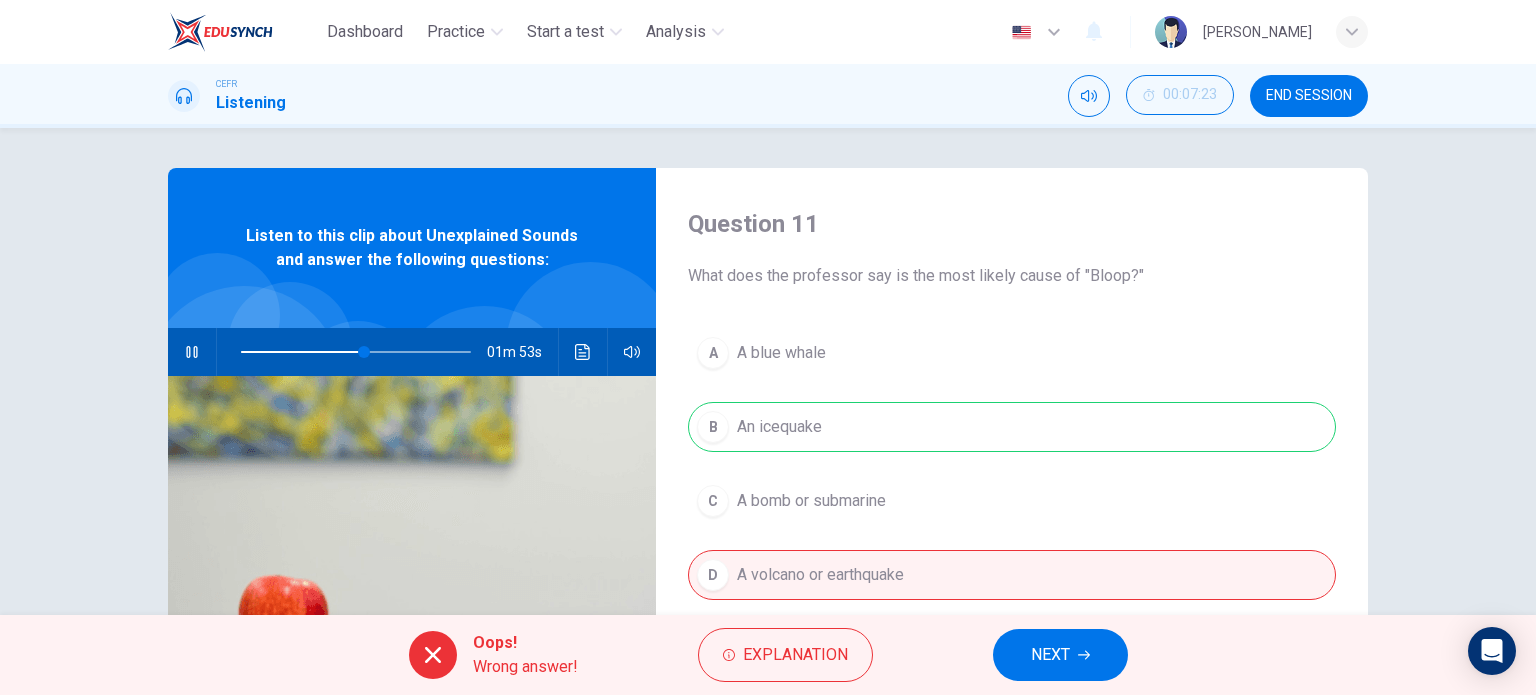 click on "Explanation" at bounding box center [785, 655] 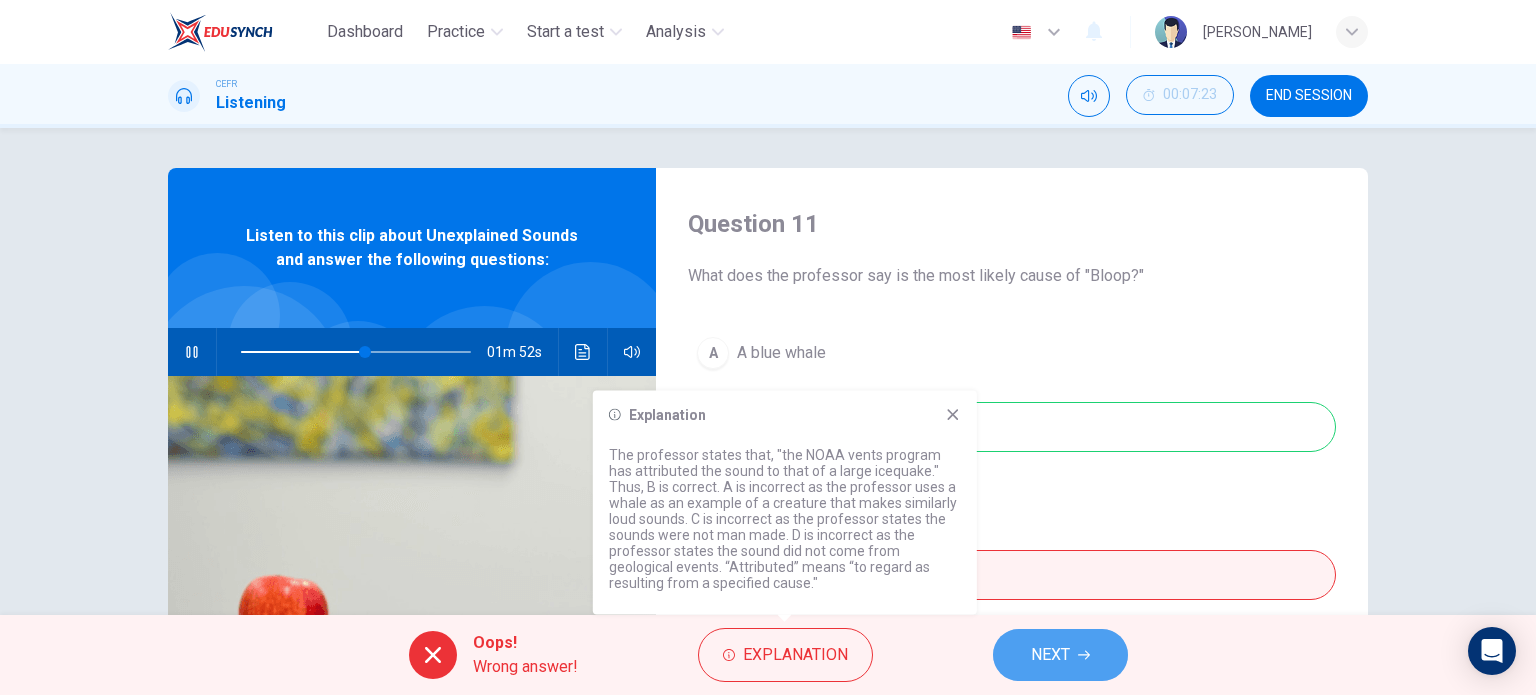 click on "NEXT" at bounding box center [1050, 655] 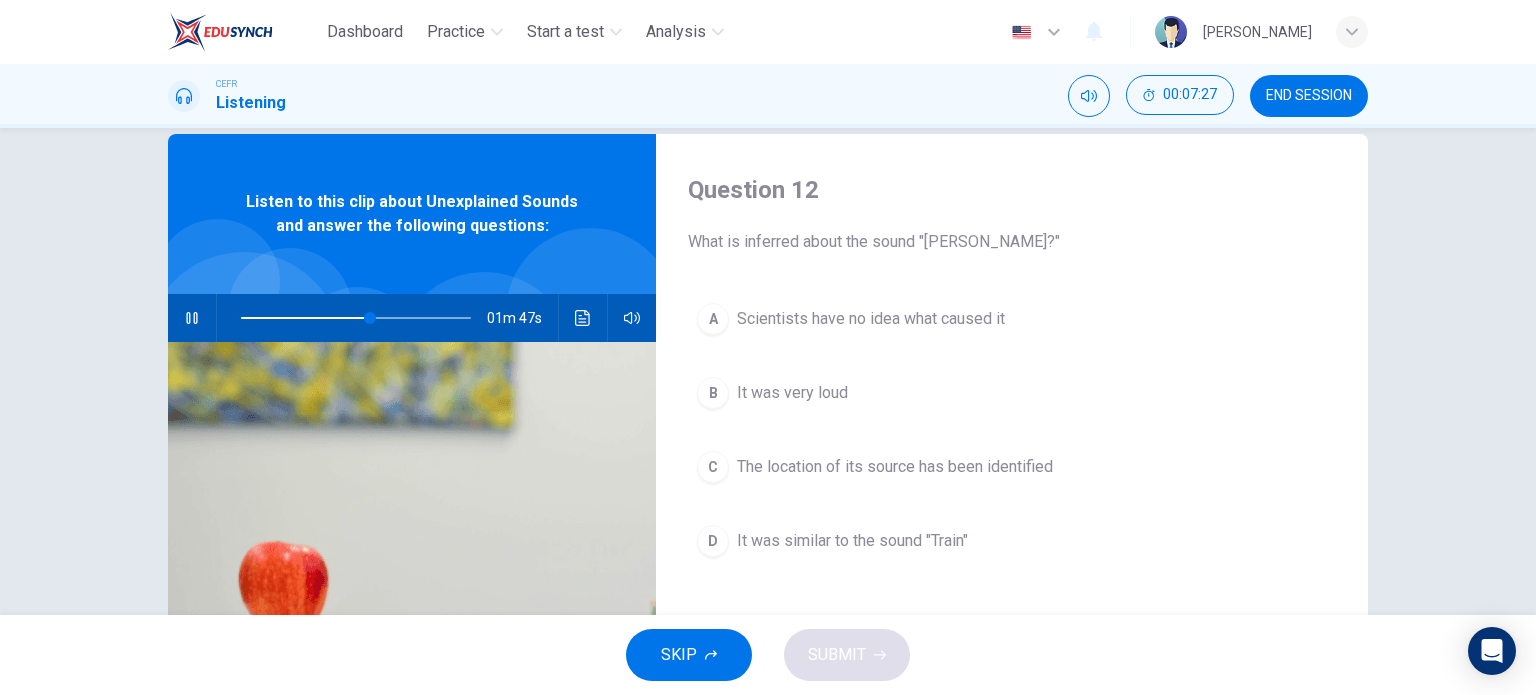 scroll, scrollTop: 0, scrollLeft: 0, axis: both 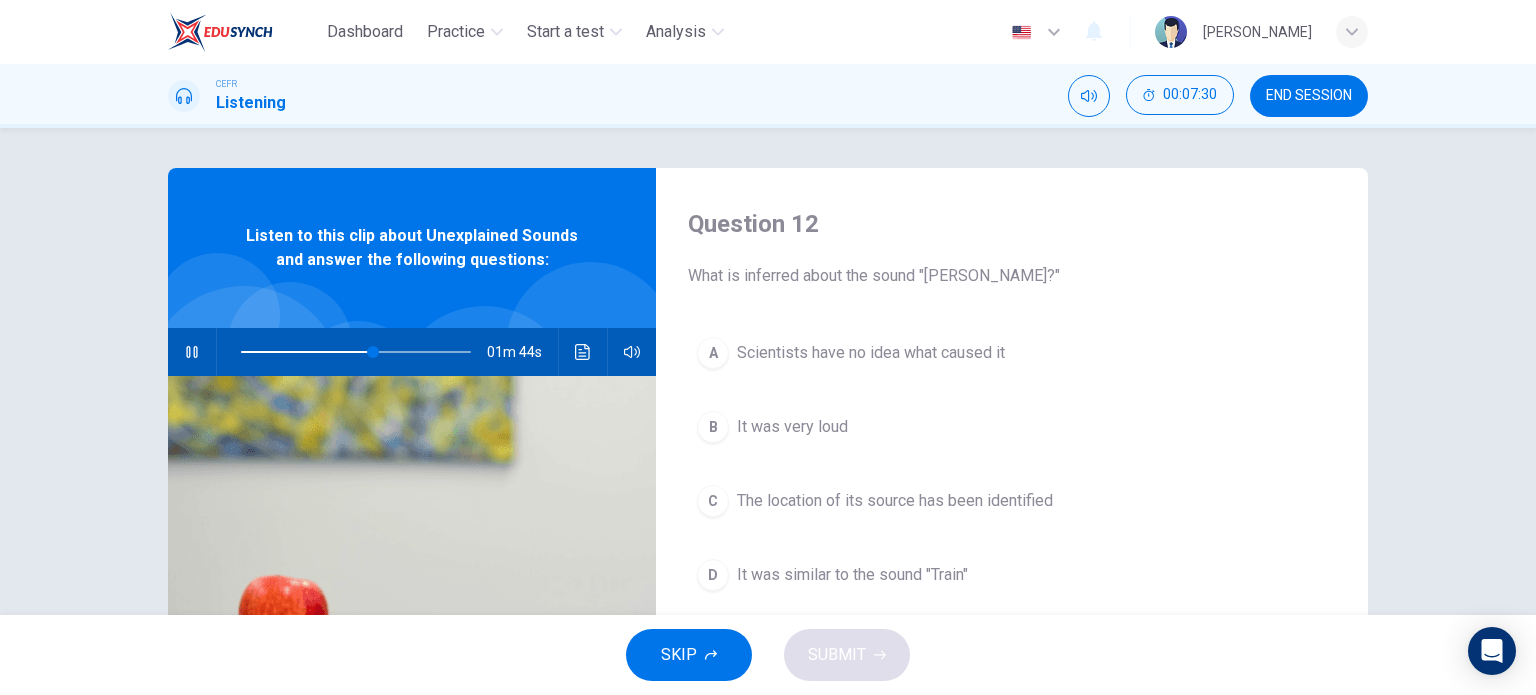 click on "The location of its source has been identified" at bounding box center [895, 501] 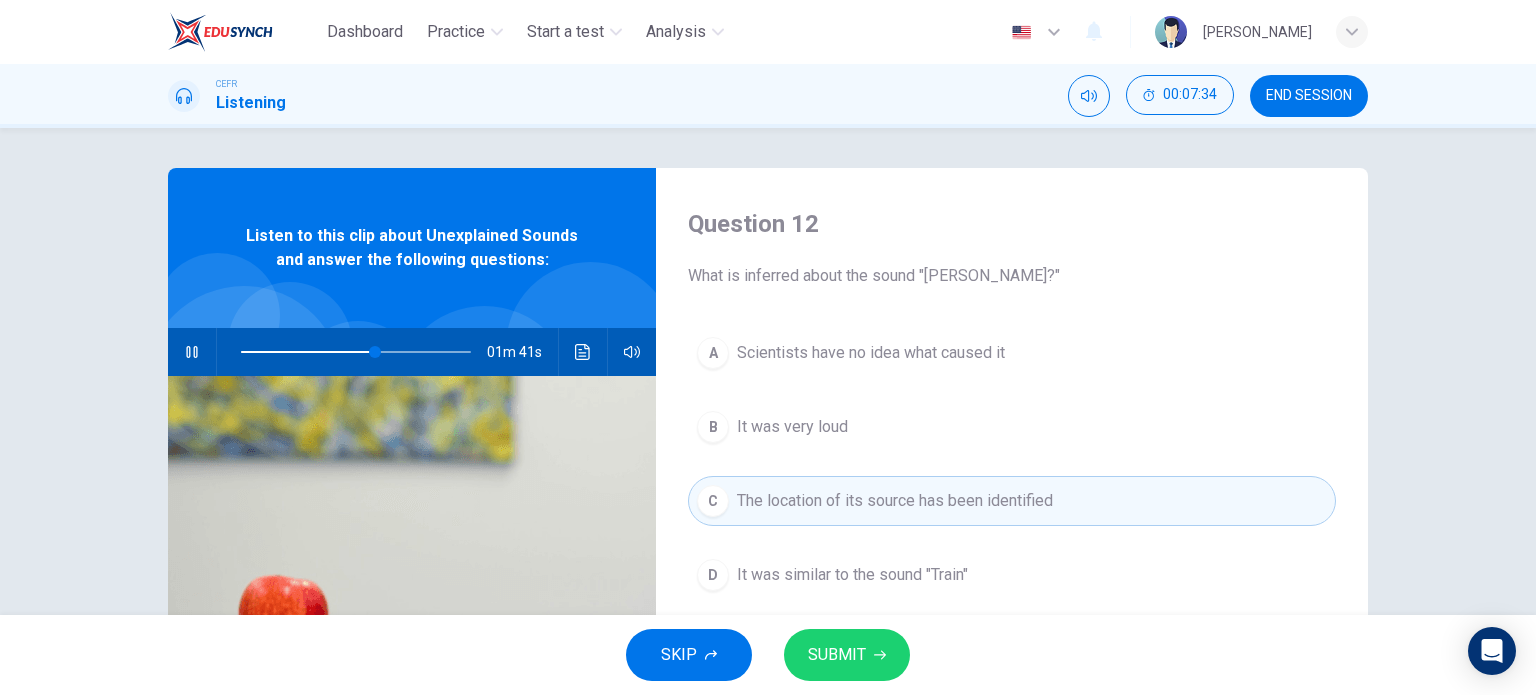click on "It was similar to the sound "Train"" at bounding box center [852, 575] 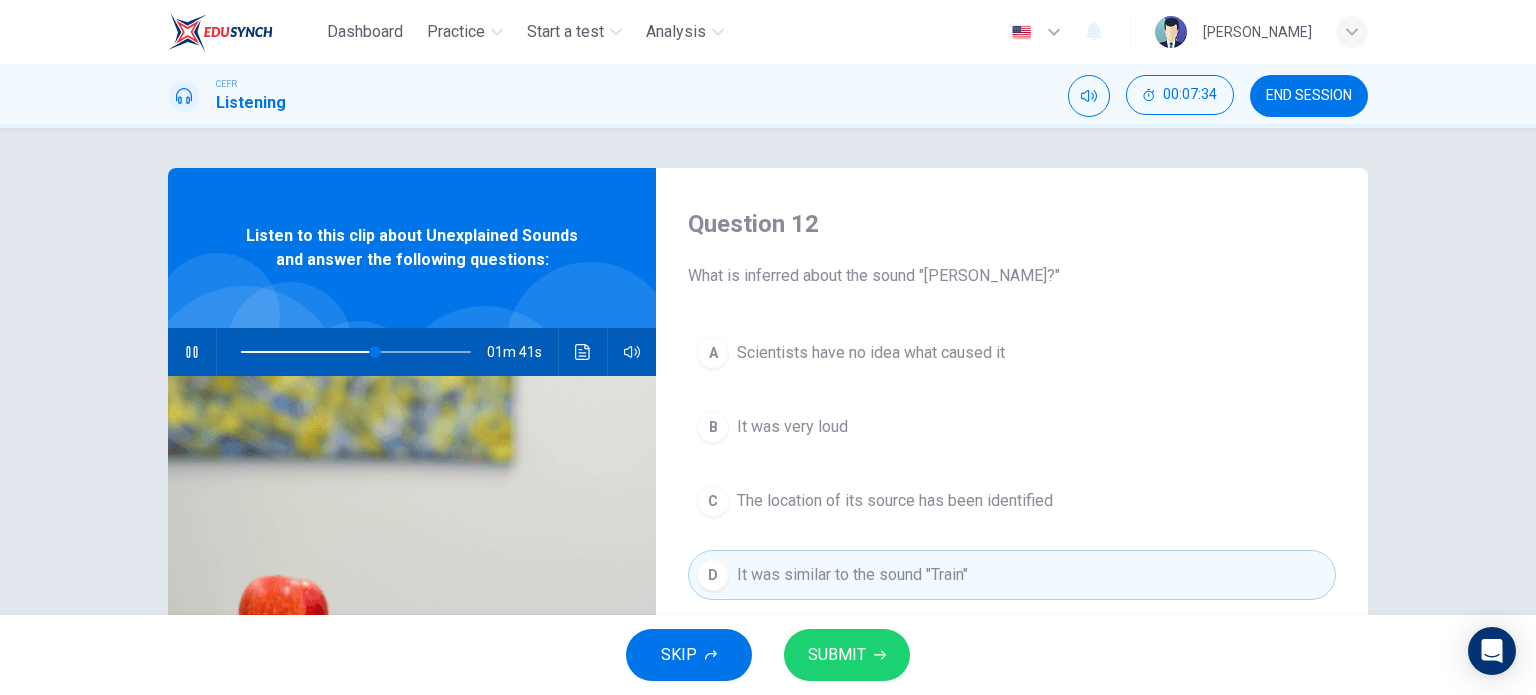click on "SUBMIT" at bounding box center (837, 655) 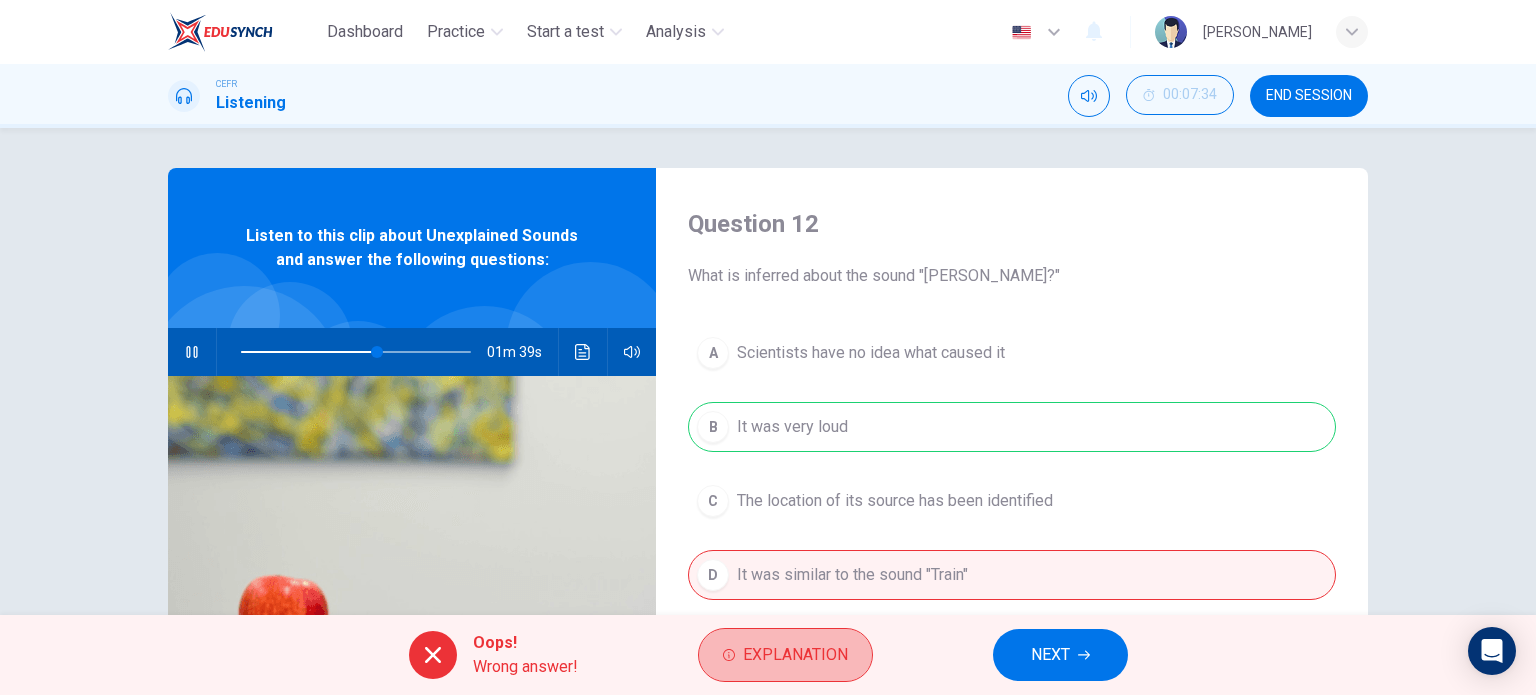 click on "Explanation" at bounding box center (795, 655) 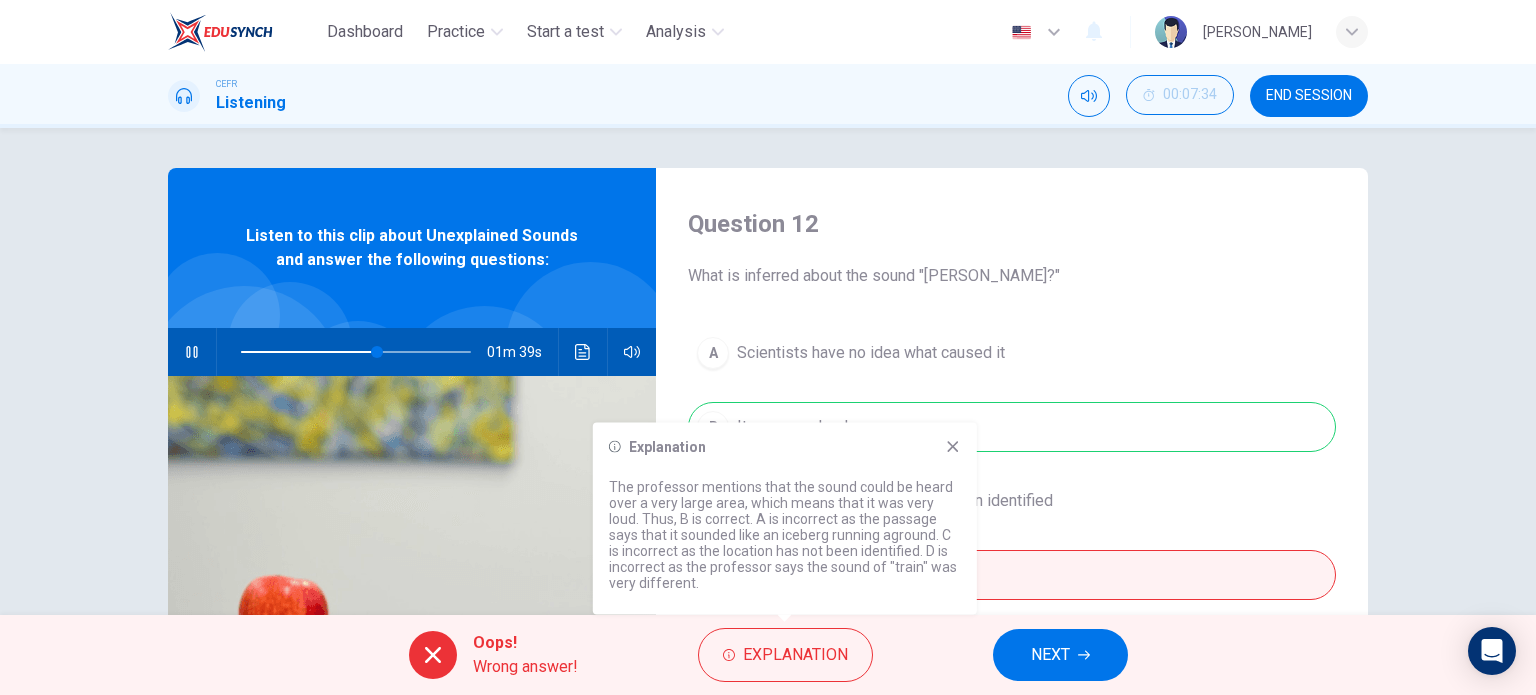 type on "60" 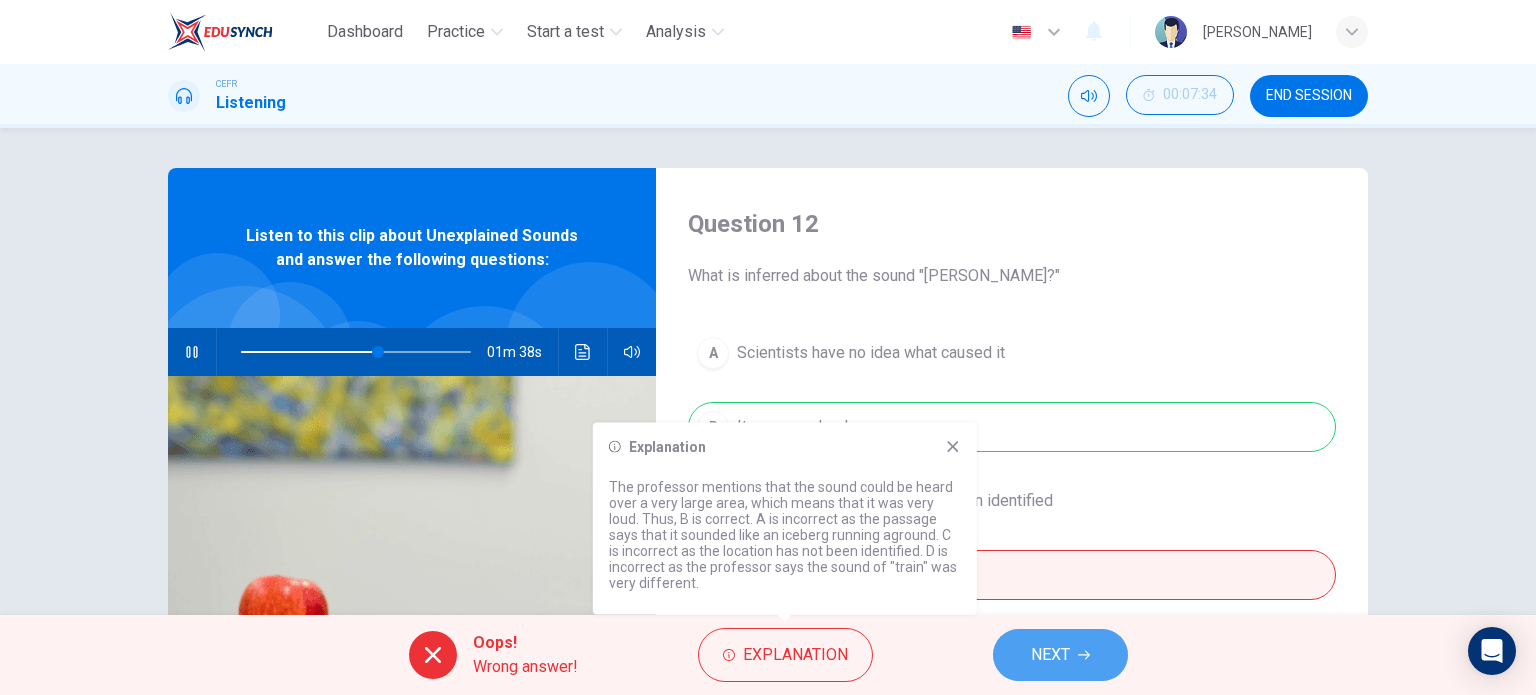 click on "NEXT" at bounding box center [1060, 655] 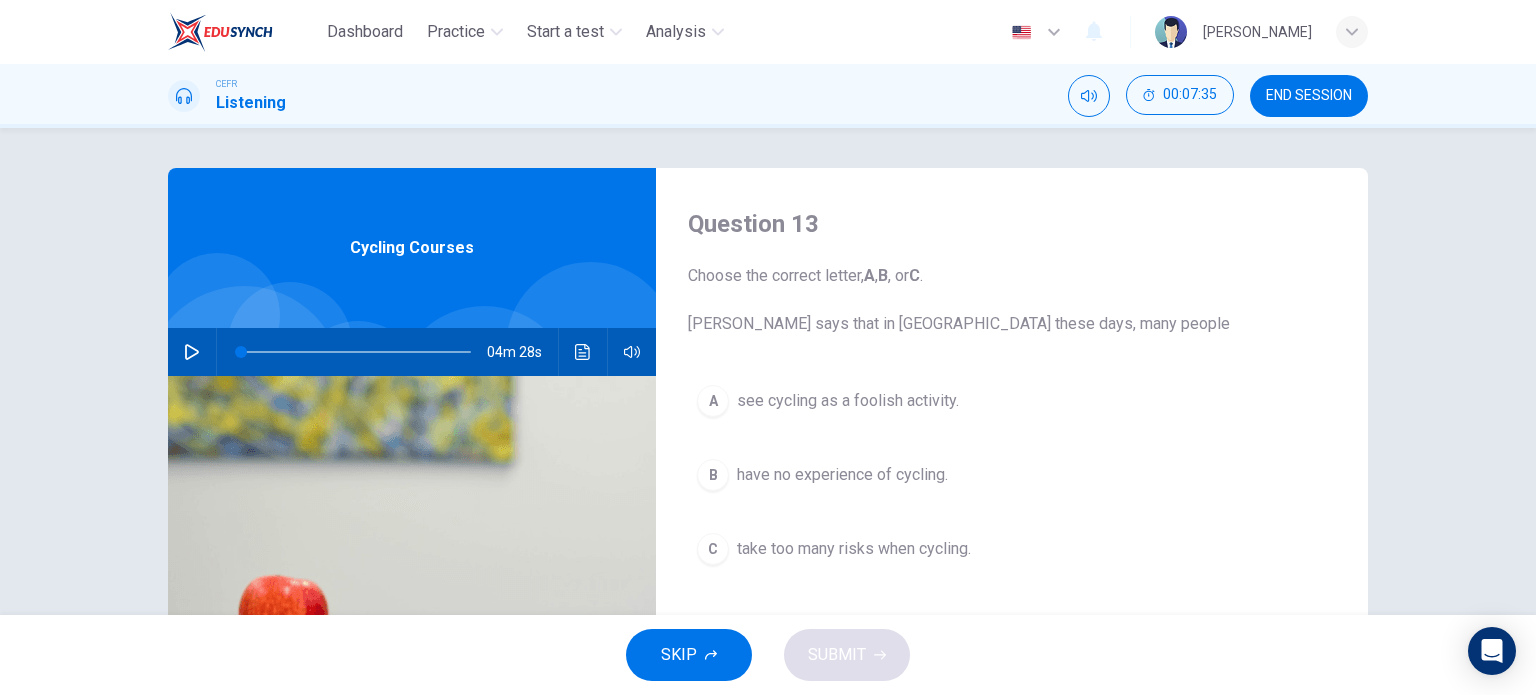 drag, startPoint x: 1330, startPoint y: 99, endPoint x: 851, endPoint y: 91, distance: 479.0668 